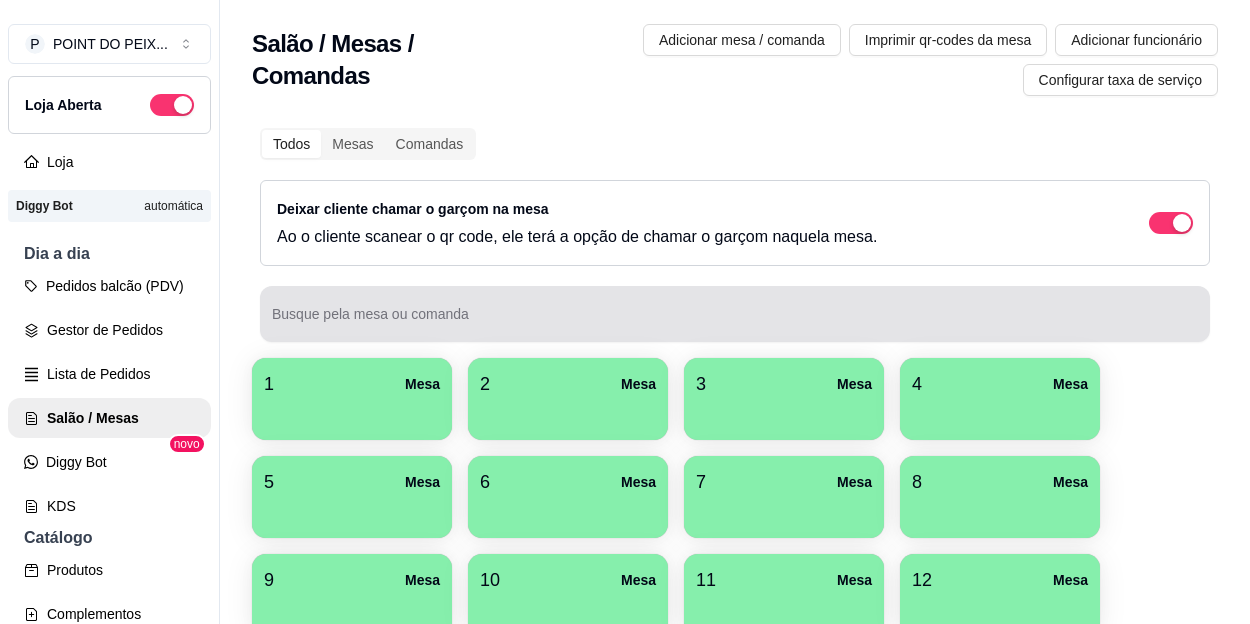 scroll, scrollTop: 0, scrollLeft: 0, axis: both 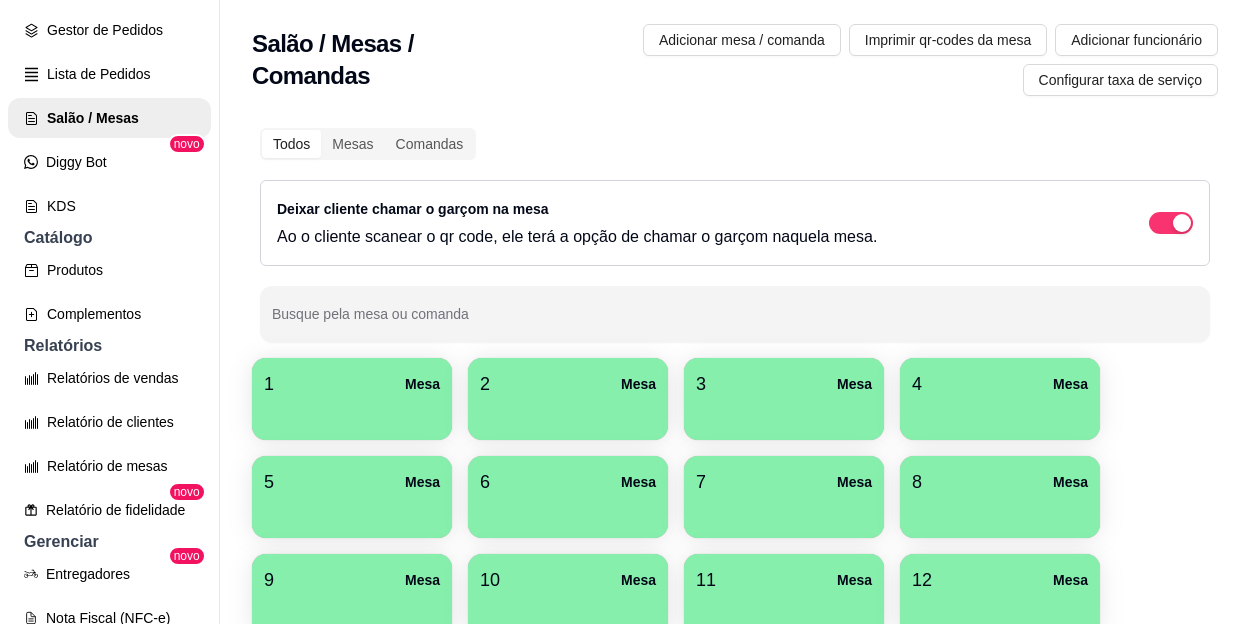 click on "5 Mesa" at bounding box center (352, 482) 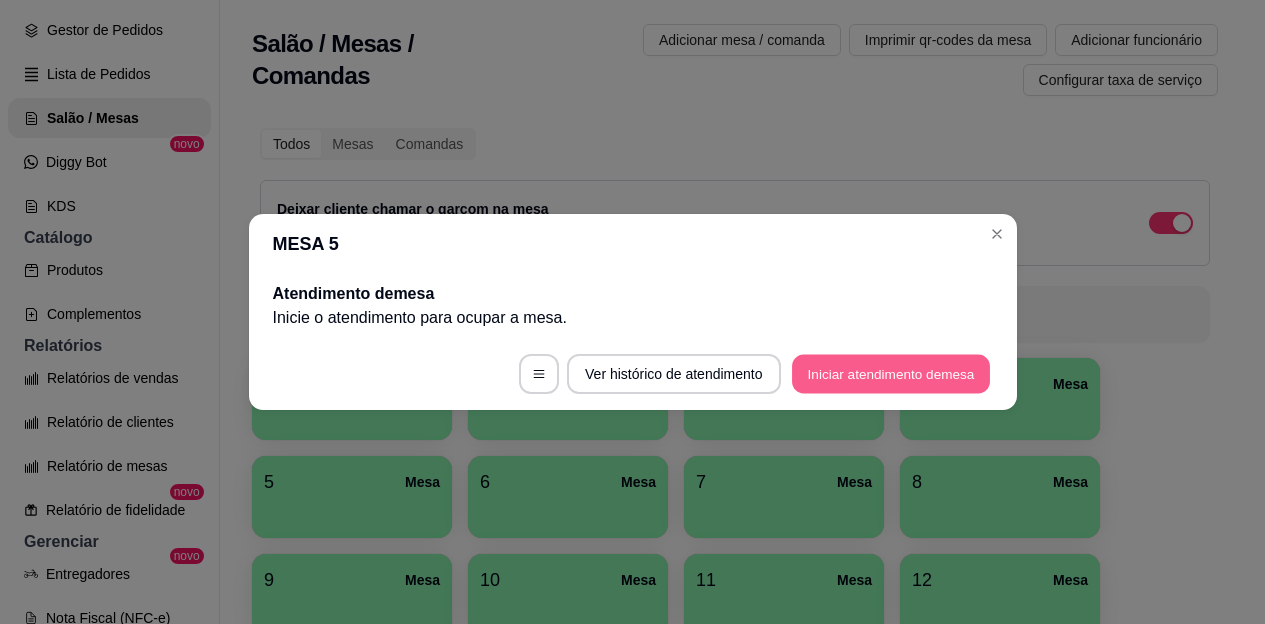 click on "Iniciar atendimento de  mesa" at bounding box center (891, 374) 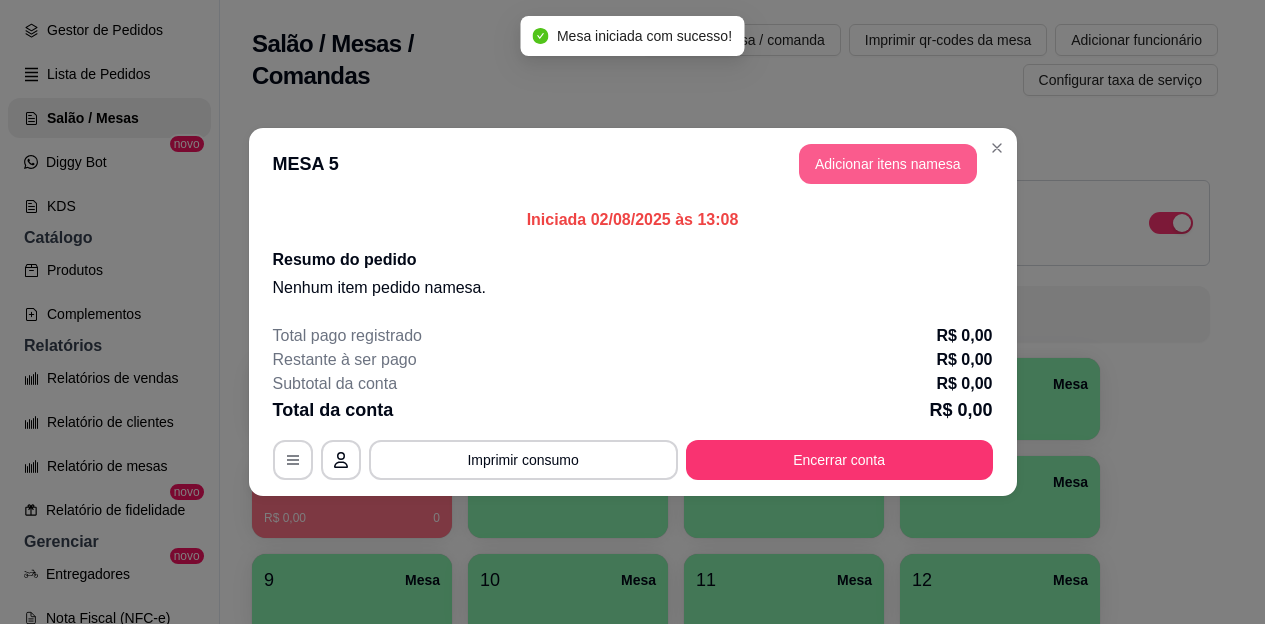 click on "Adicionar itens na  mesa" at bounding box center [888, 164] 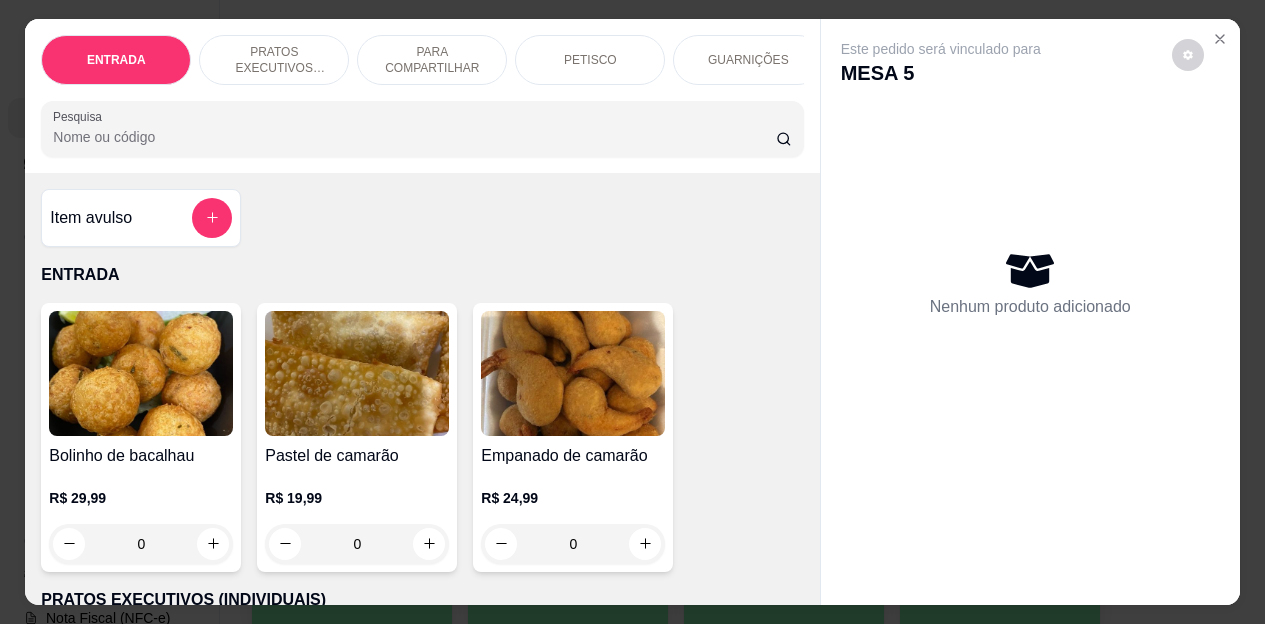 click on "PRATOS EXECUTIVOS (INDIVIDUAIS)" at bounding box center (274, 60) 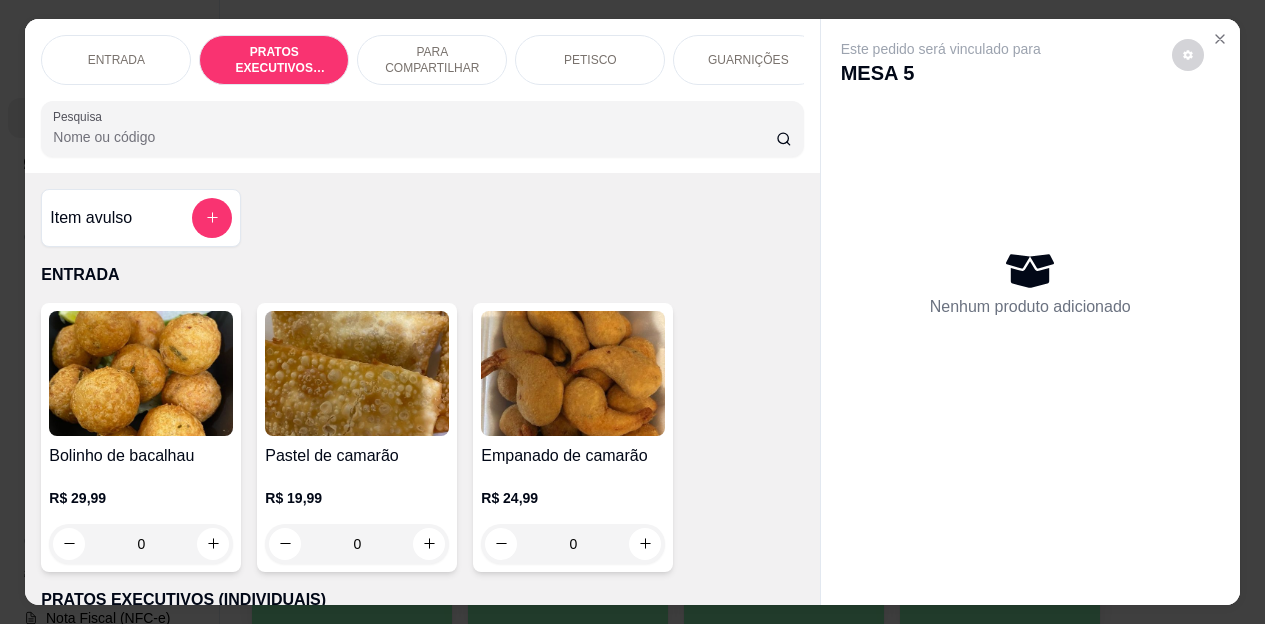 scroll, scrollTop: 415, scrollLeft: 0, axis: vertical 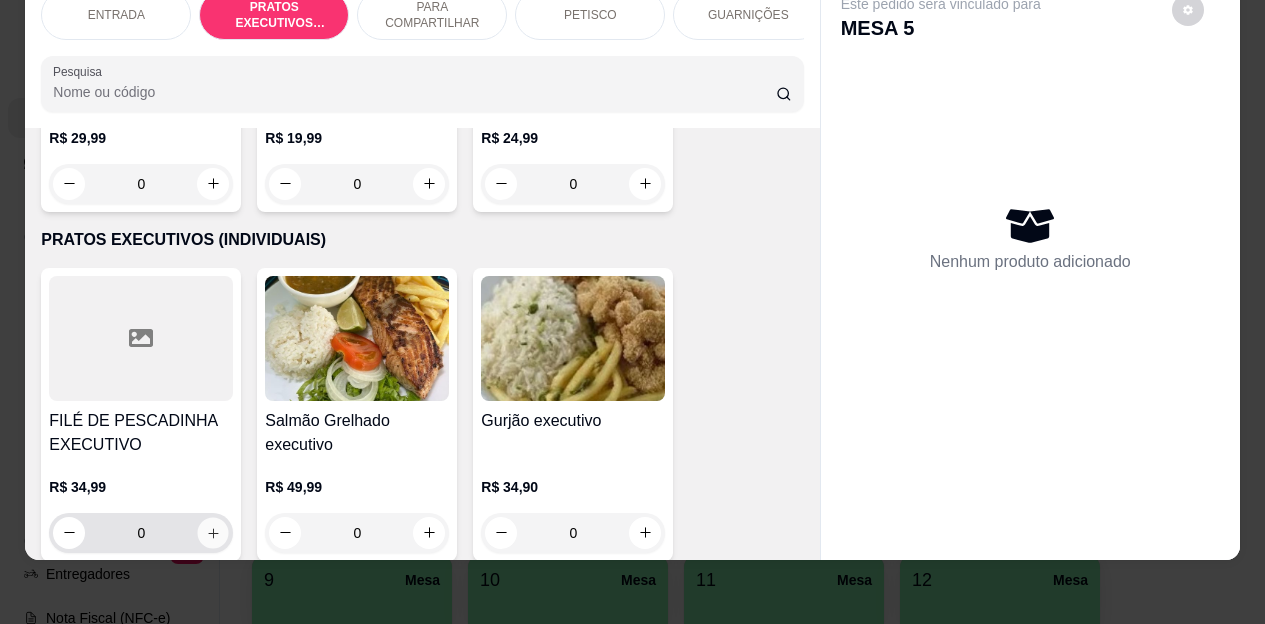 click 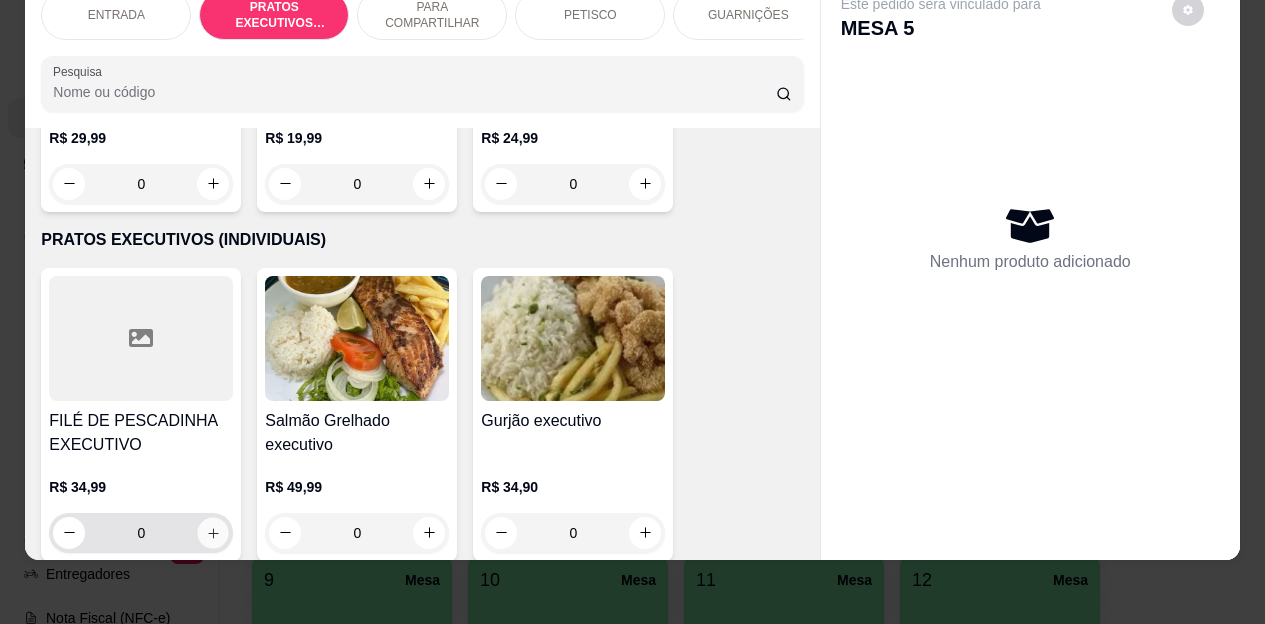 type on "1" 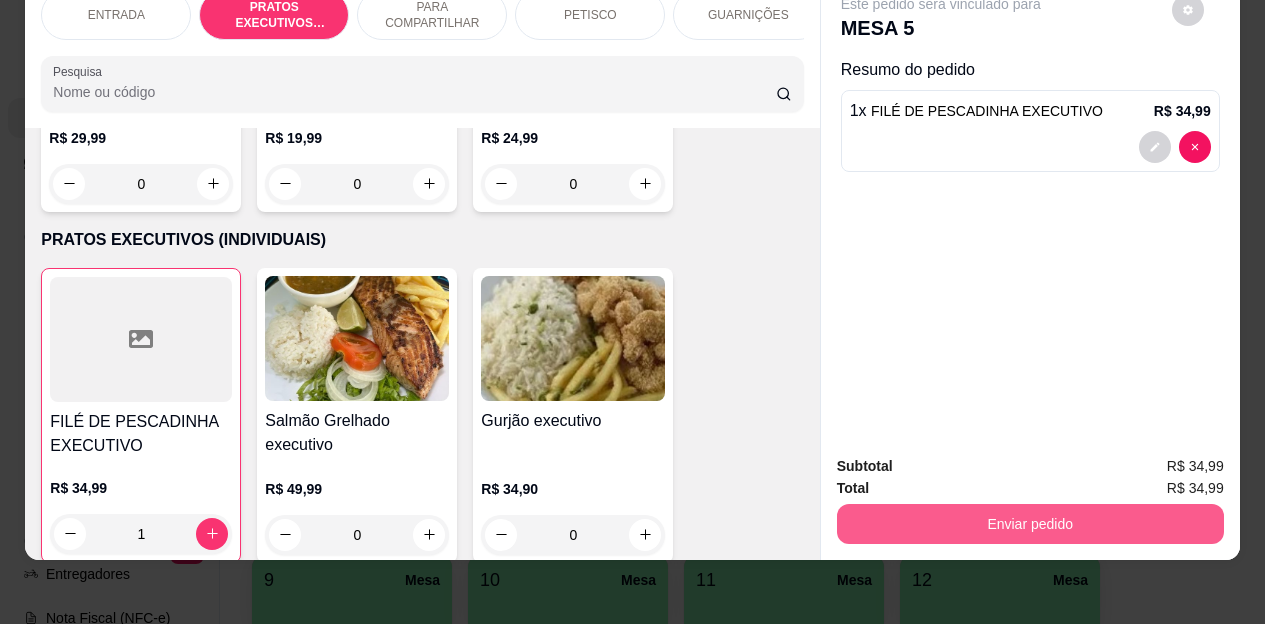 click on "Enviar pedido" at bounding box center (1030, 524) 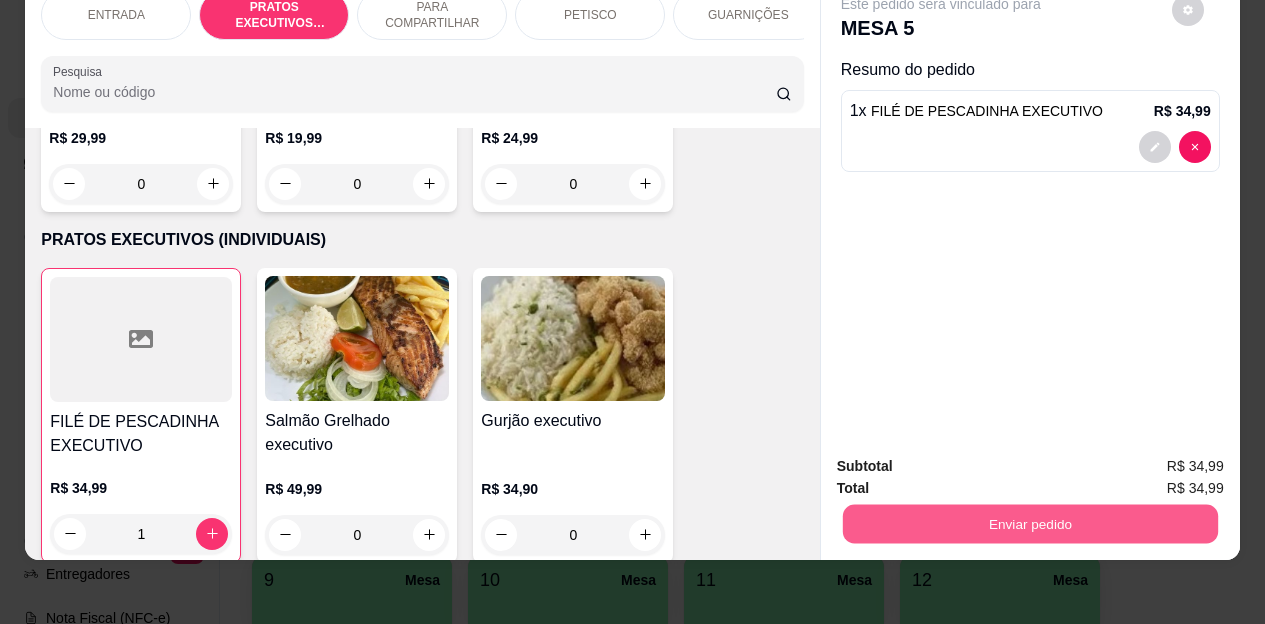 click on "Enviar pedido" at bounding box center [1029, 524] 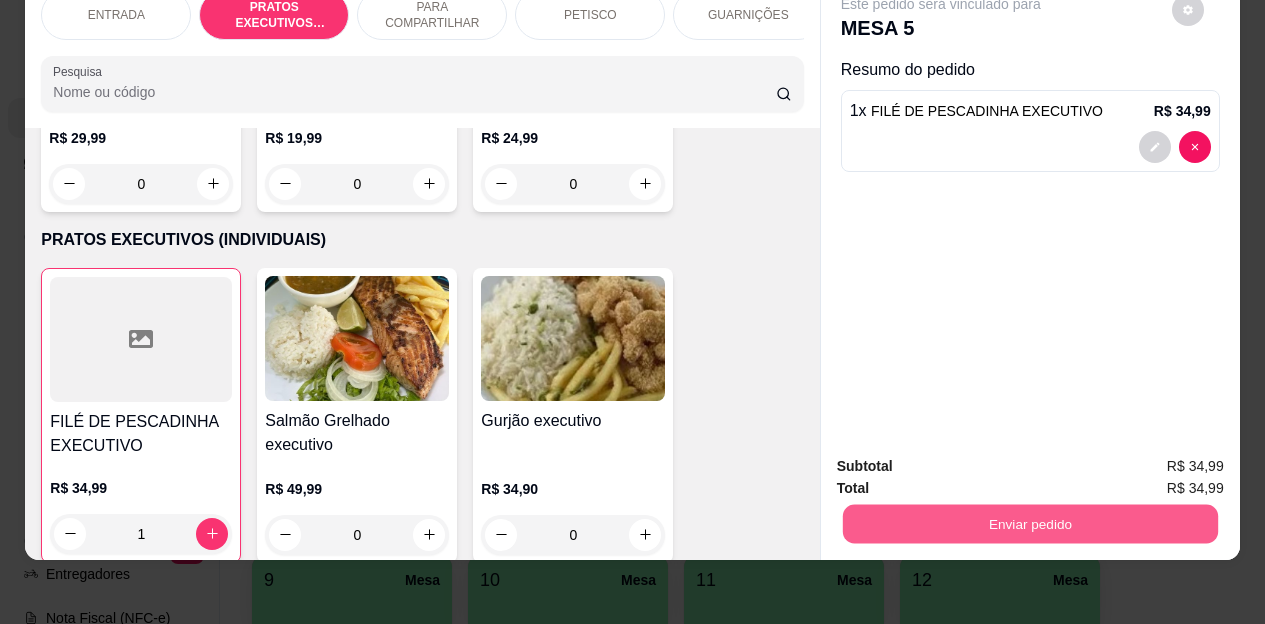 click on "Enviar pedido" at bounding box center (1029, 524) 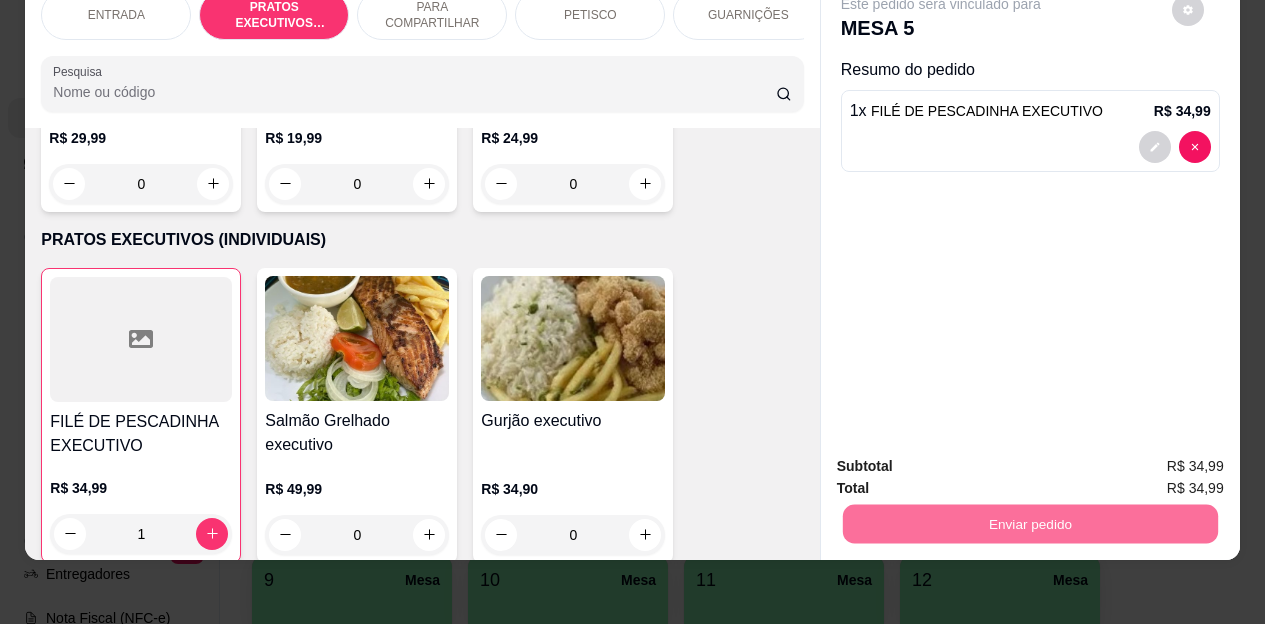click on "Não registrar e enviar pedido" at bounding box center [964, 460] 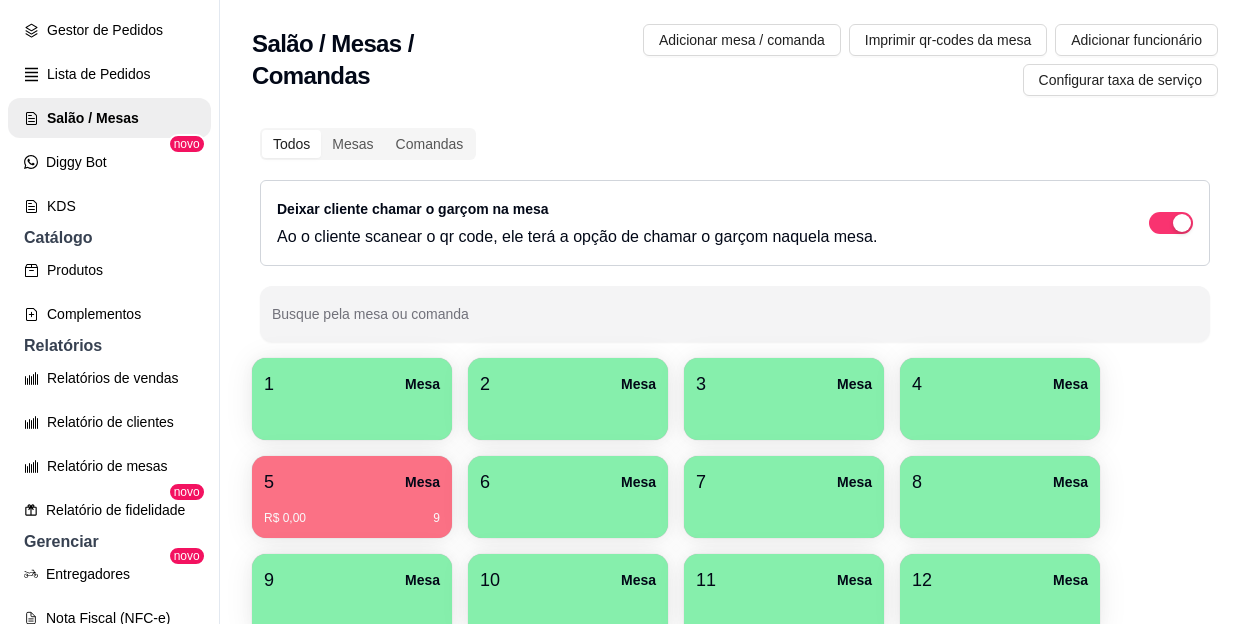 click at bounding box center [1000, 413] 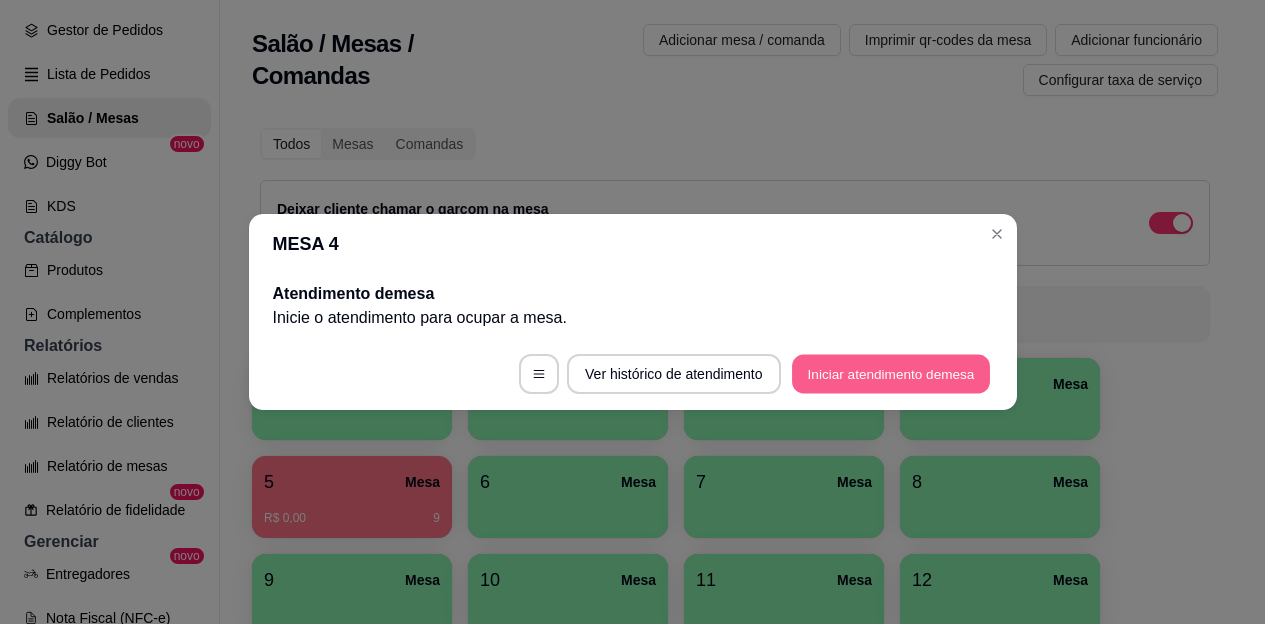 click on "Iniciar atendimento de  mesa" at bounding box center (891, 374) 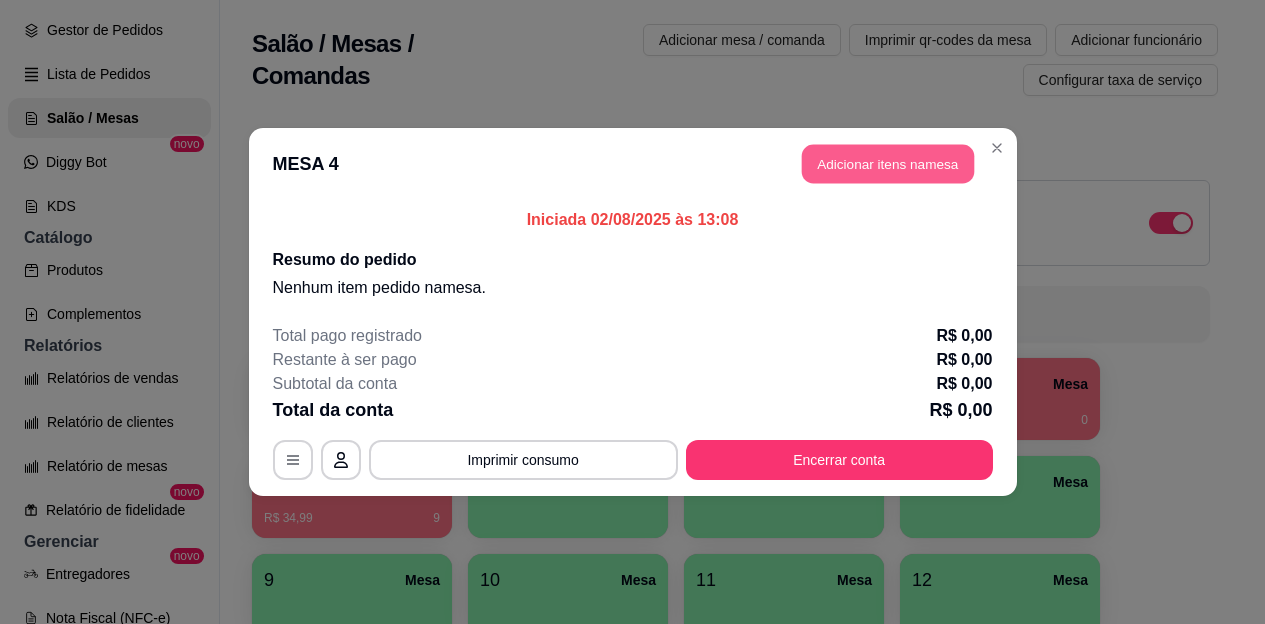 click on "Adicionar itens na  mesa" at bounding box center [888, 164] 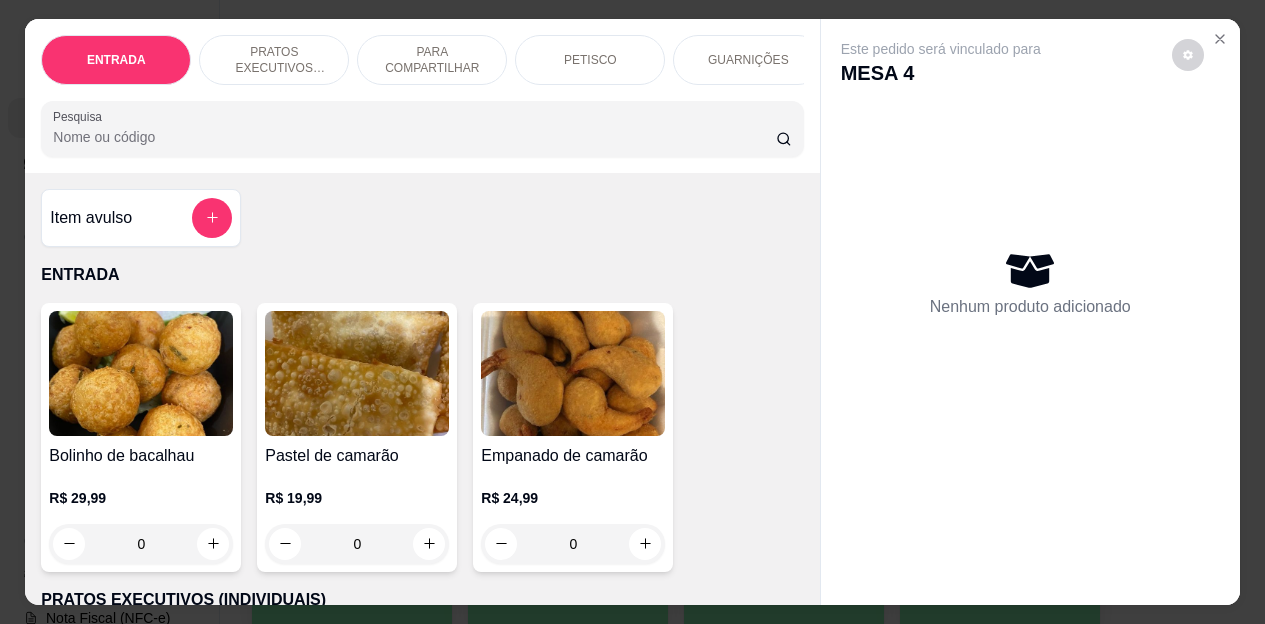 click on "PRATOS EXECUTIVOS (INDIVIDUAIS)" at bounding box center (274, 60) 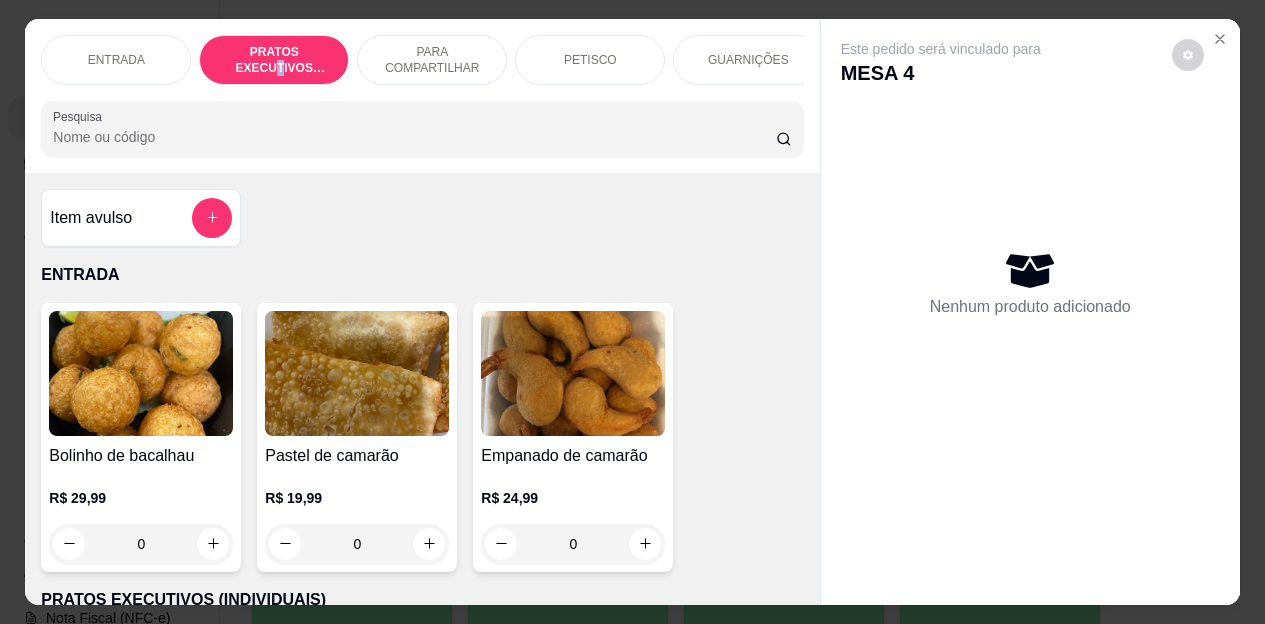scroll, scrollTop: 415, scrollLeft: 0, axis: vertical 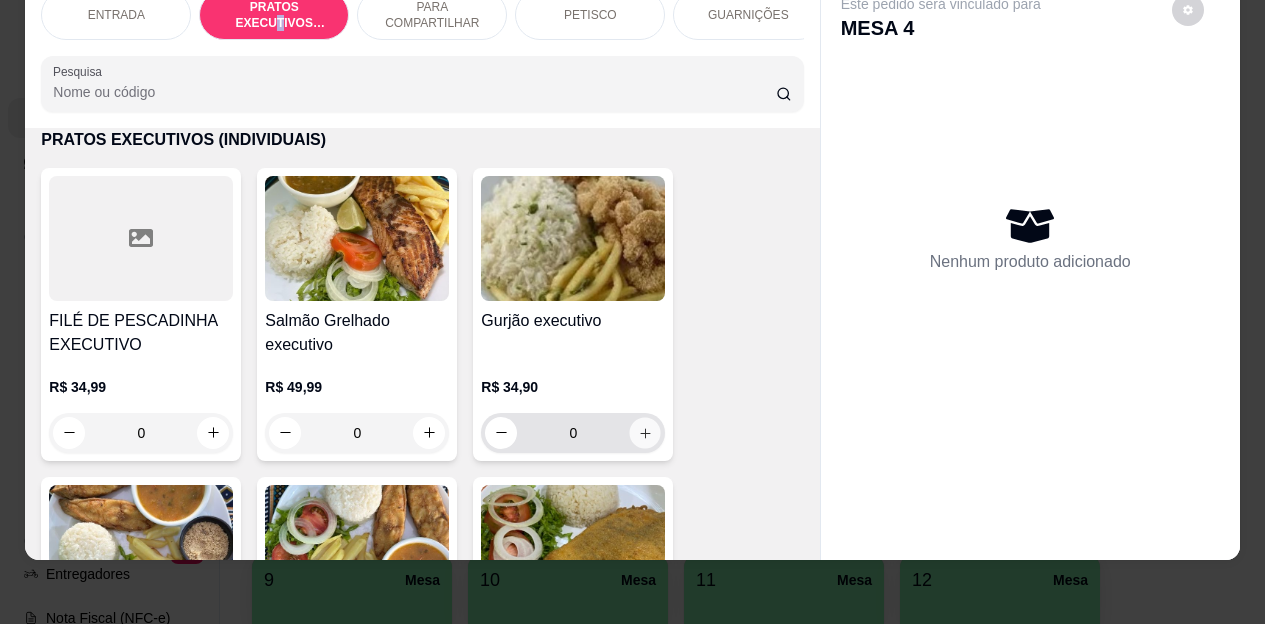 click 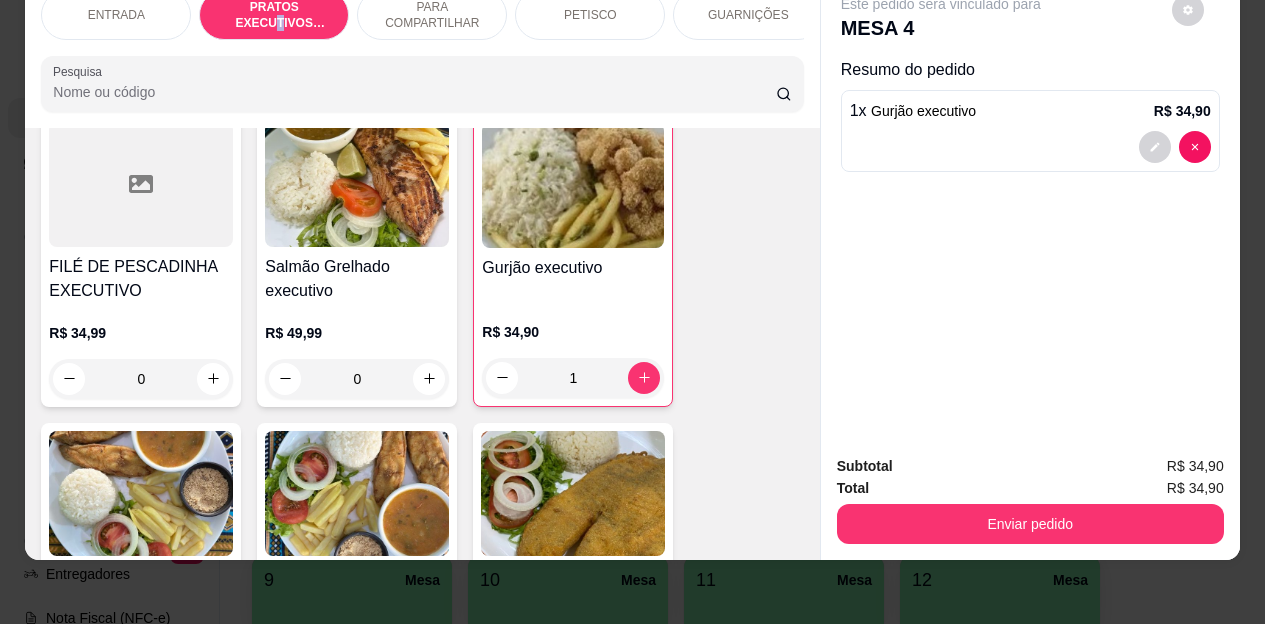 scroll, scrollTop: 515, scrollLeft: 0, axis: vertical 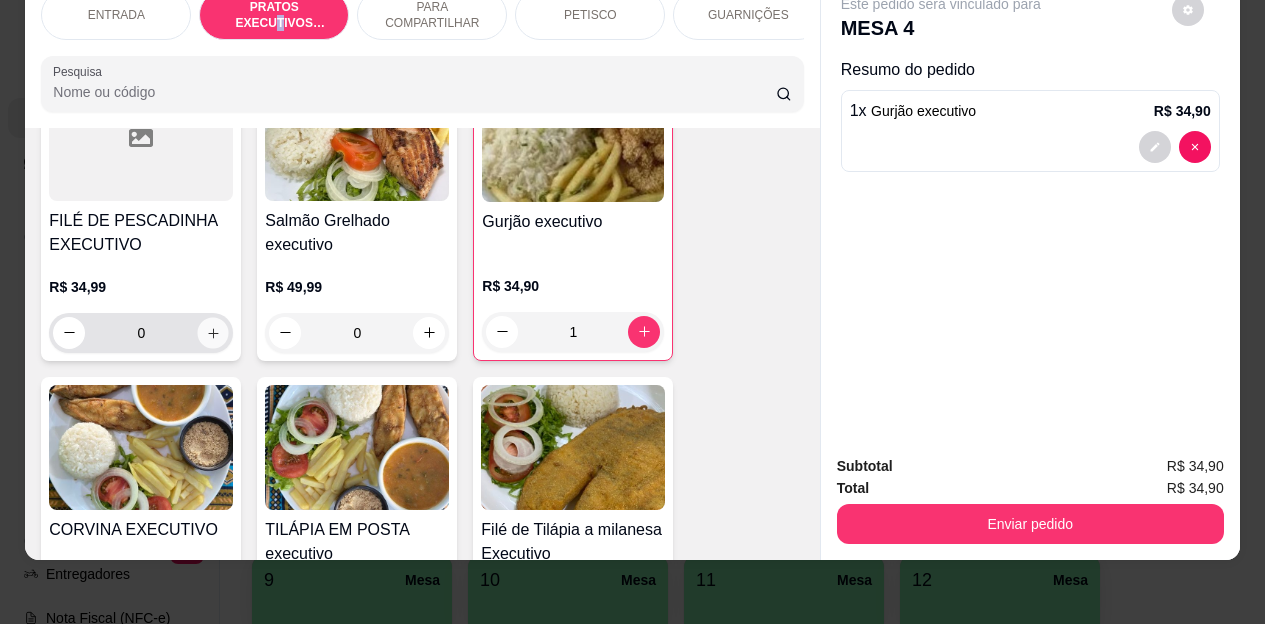 click at bounding box center [213, 332] 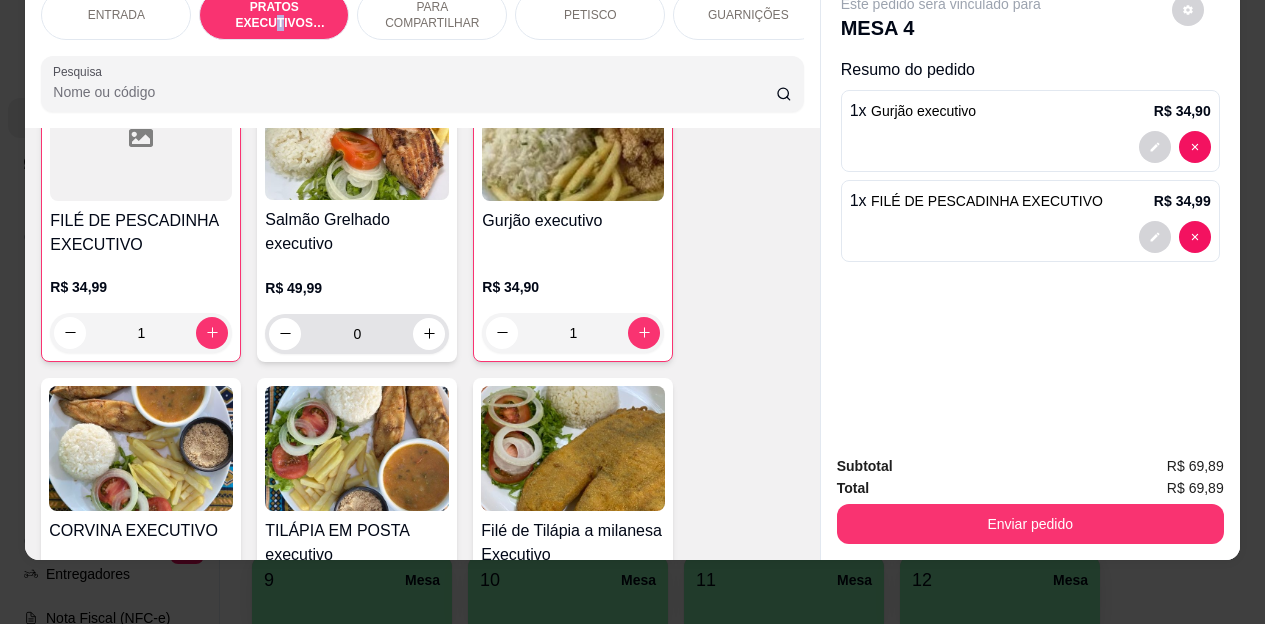 scroll, scrollTop: 816, scrollLeft: 0, axis: vertical 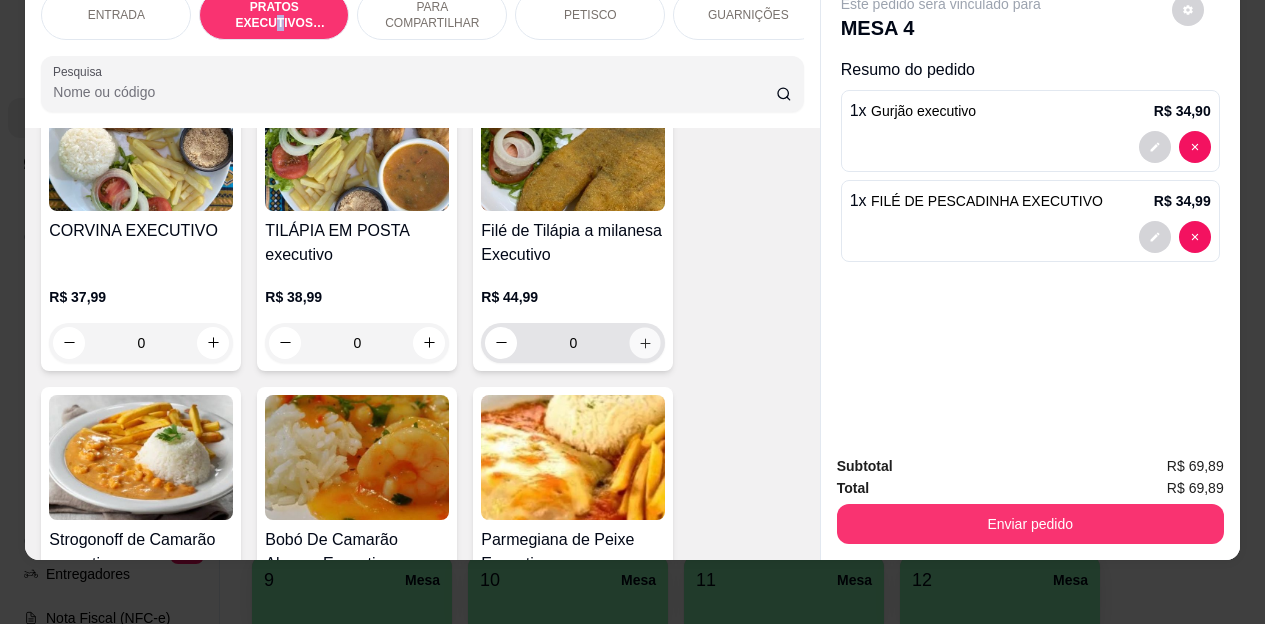 click 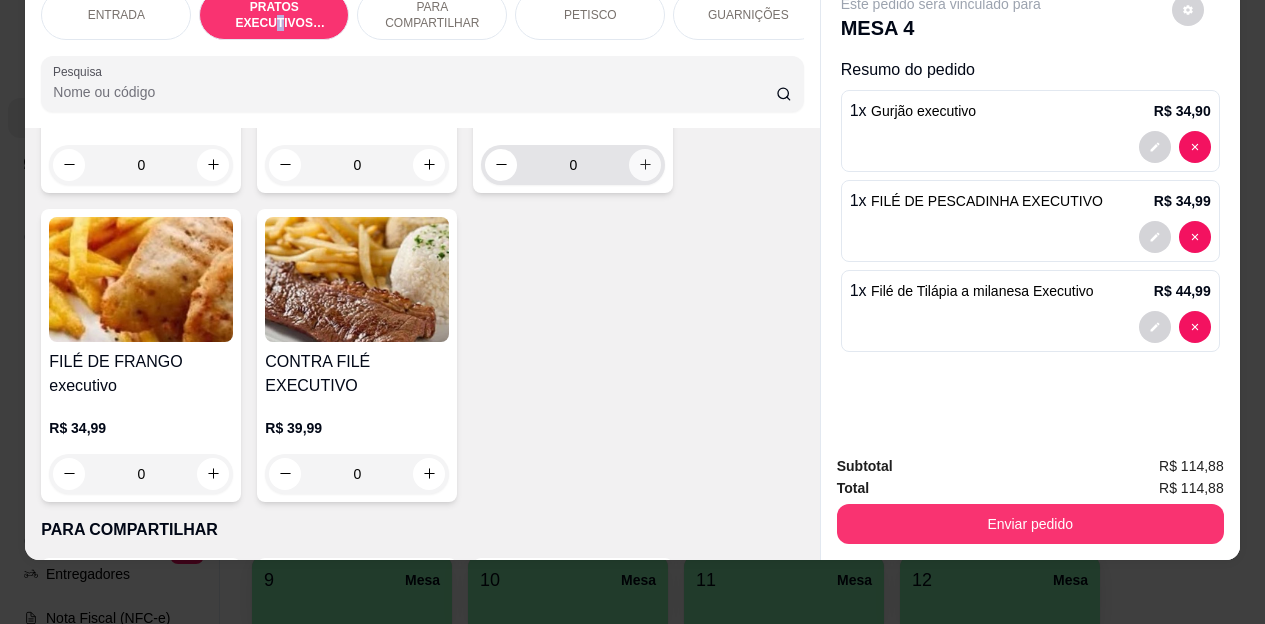 scroll, scrollTop: 1316, scrollLeft: 0, axis: vertical 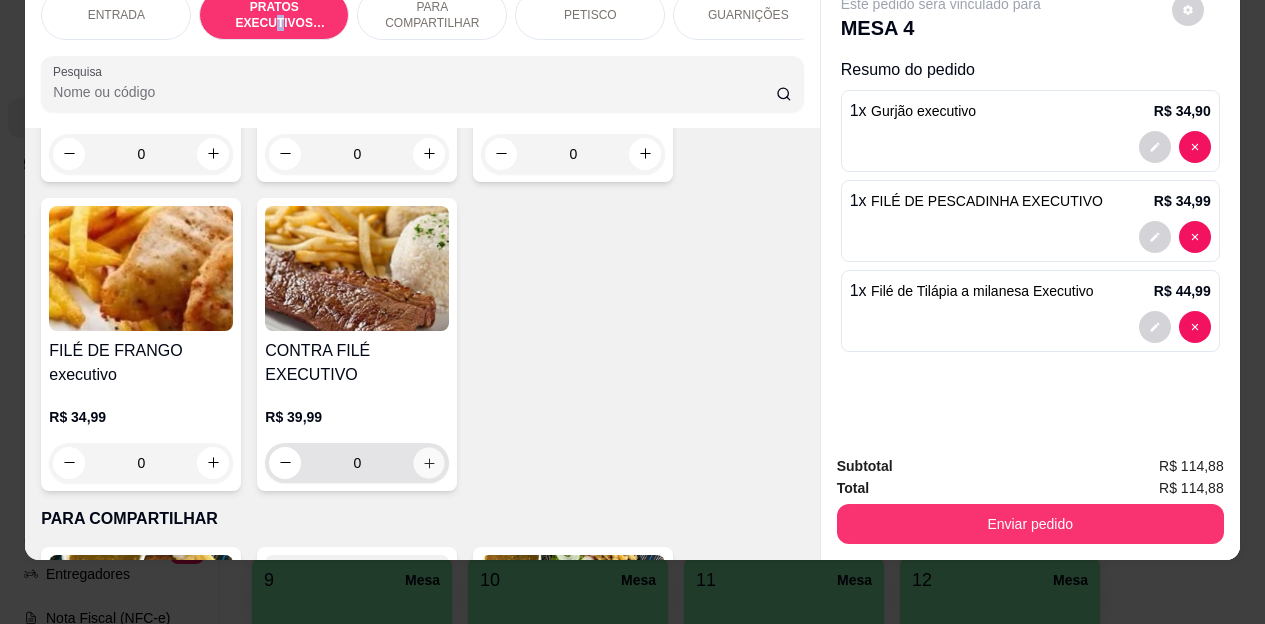 click 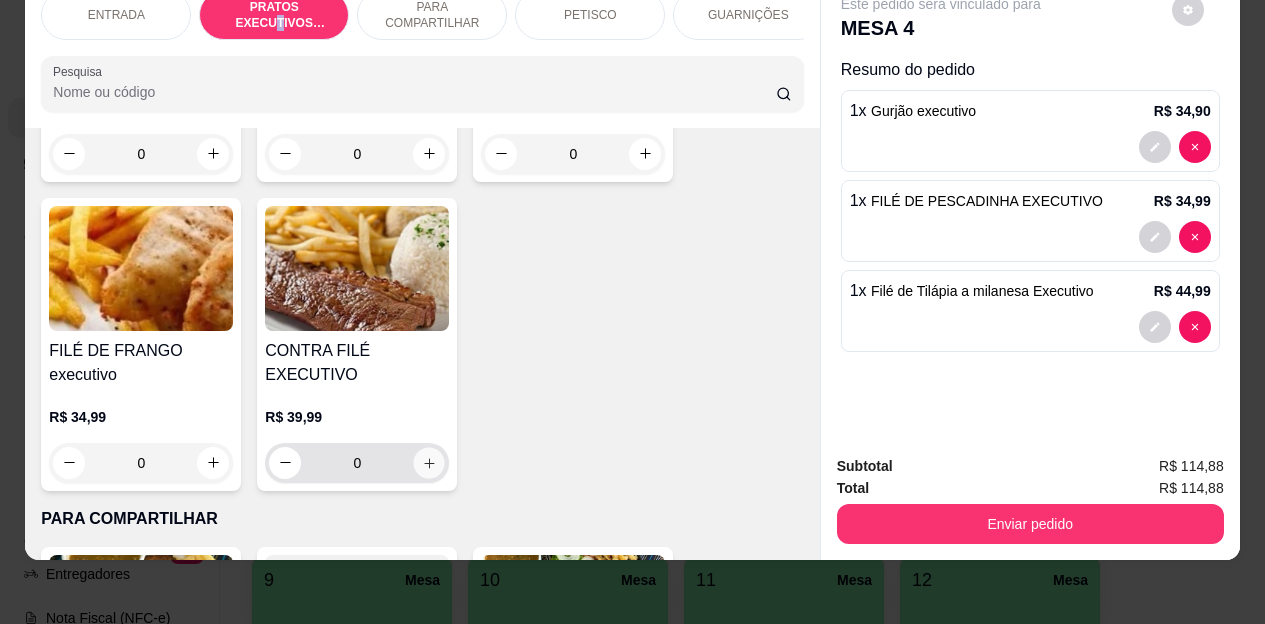 type on "1" 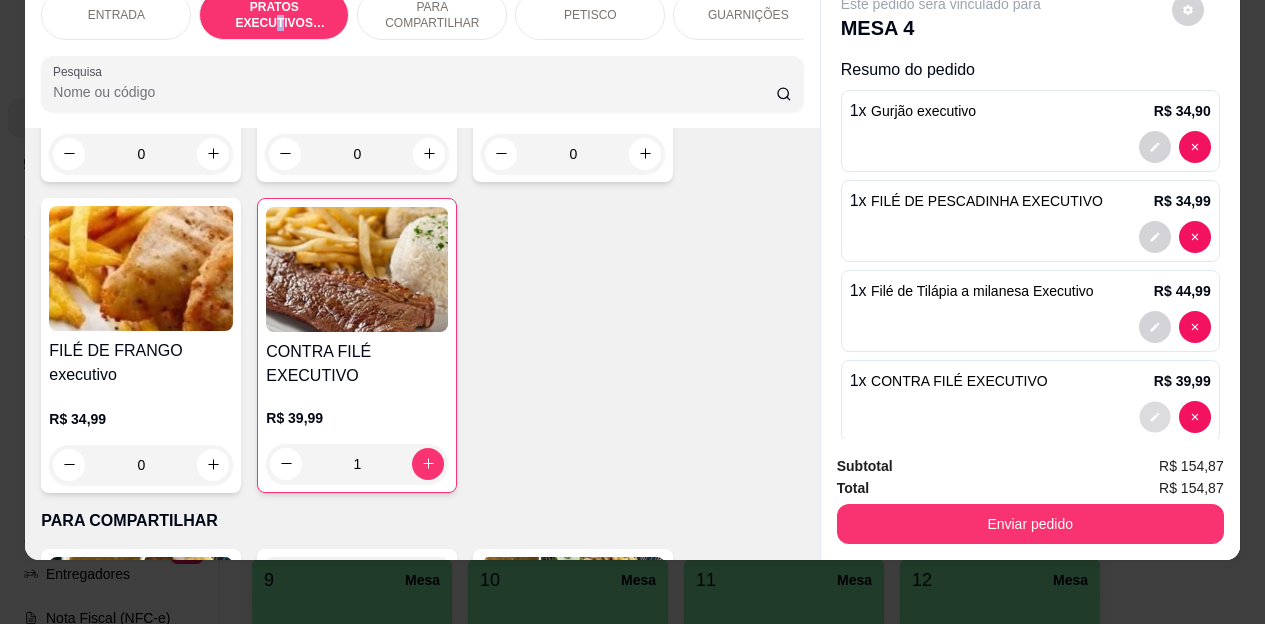click 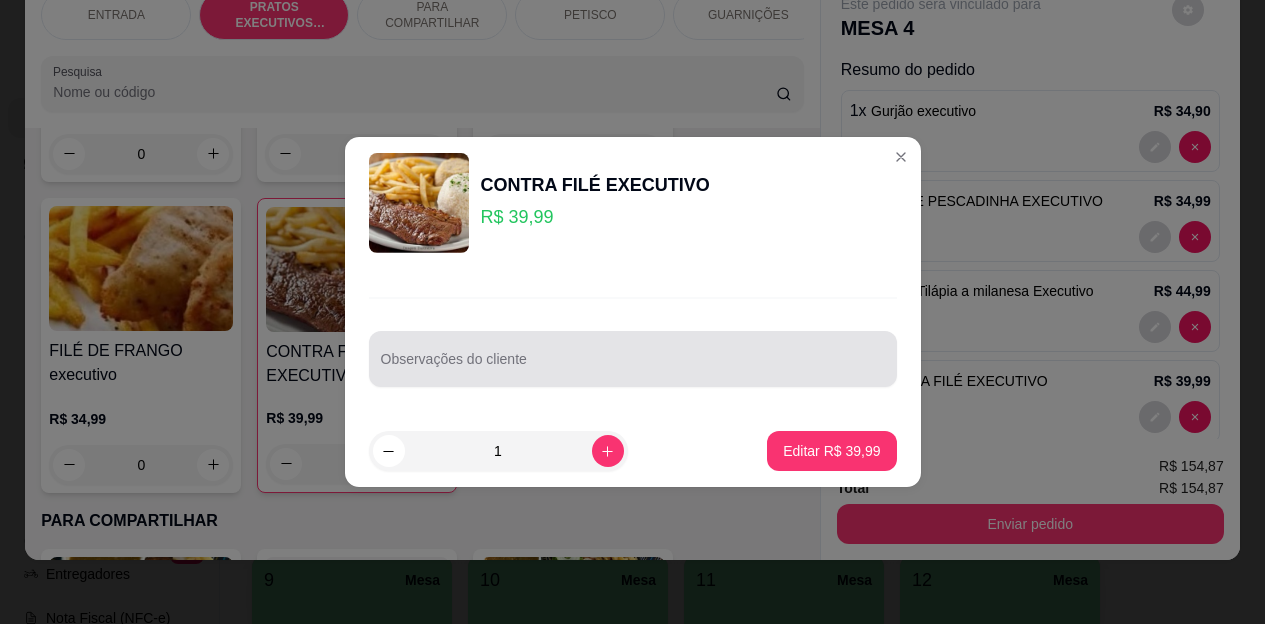 click on "Observações do cliente" at bounding box center [633, 367] 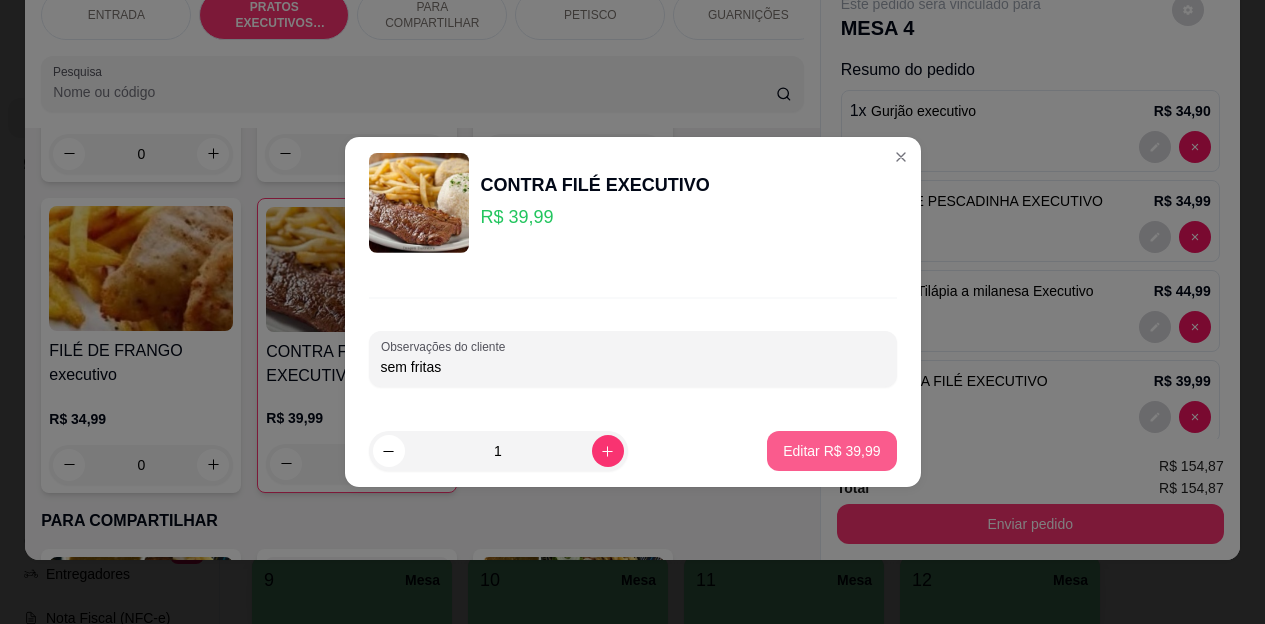 type on "sem fritas" 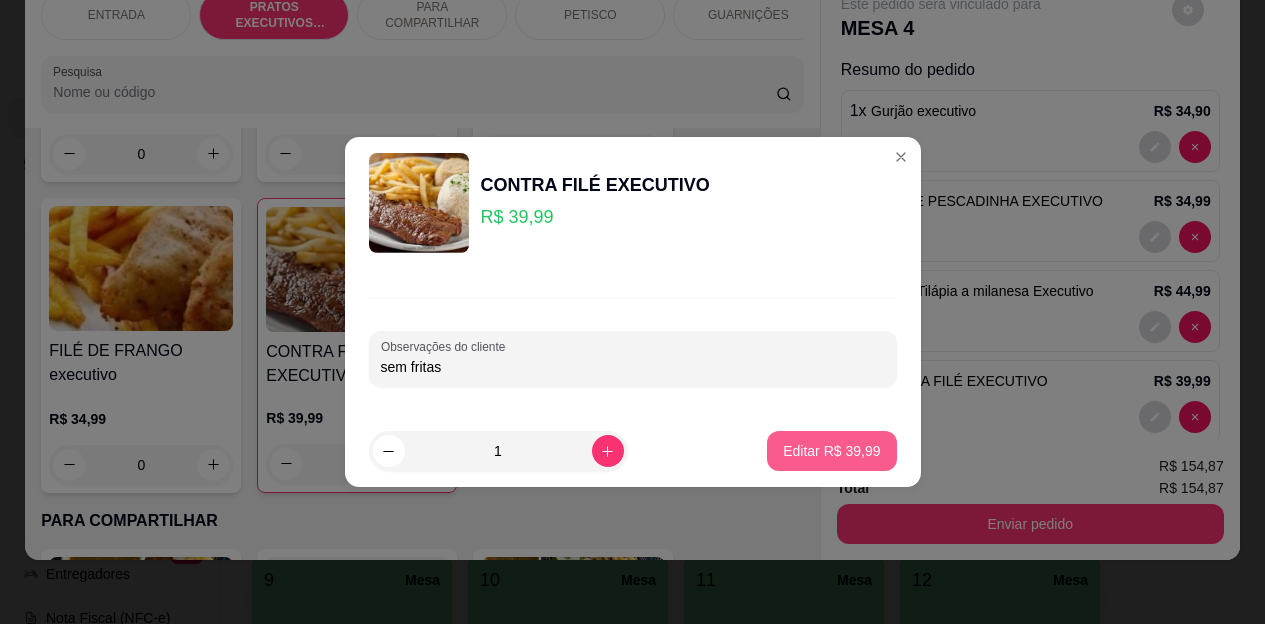 click on "Editar   R$ 39,99" at bounding box center (831, 451) 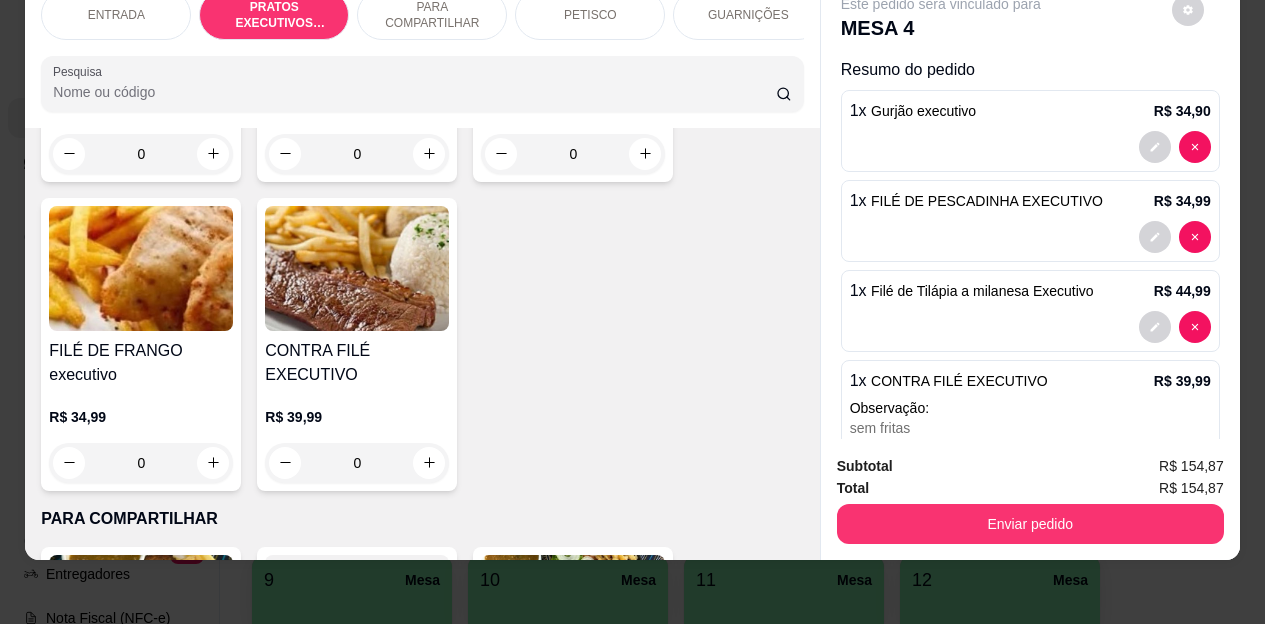 scroll, scrollTop: 0, scrollLeft: 0, axis: both 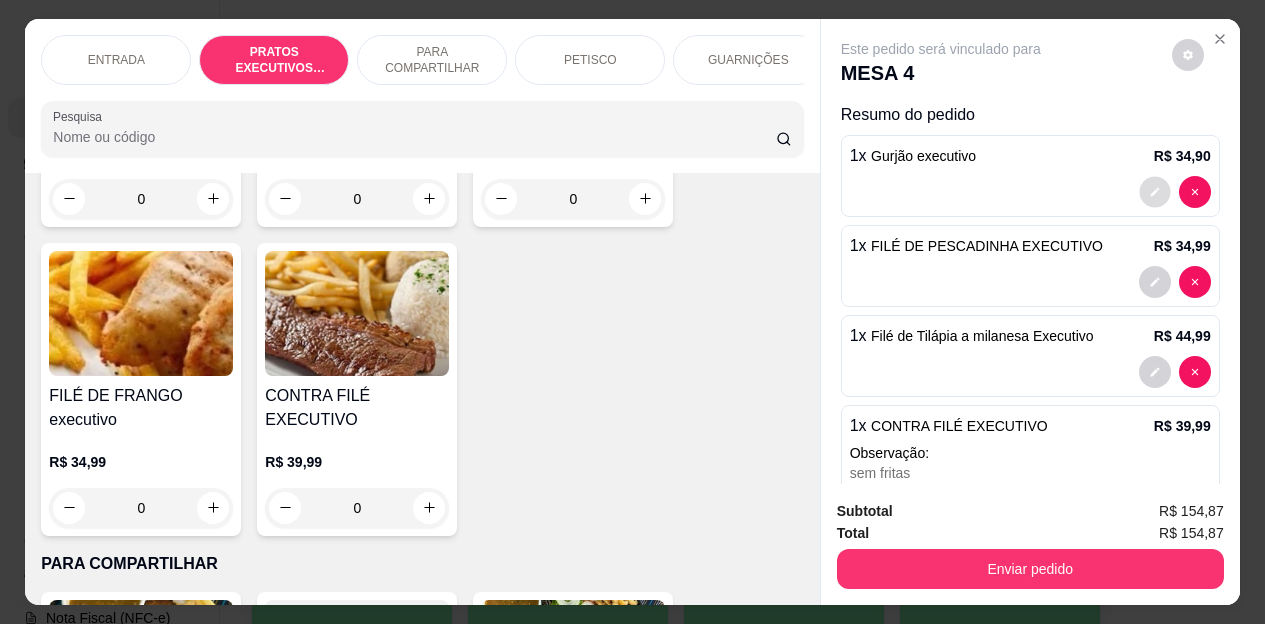 click 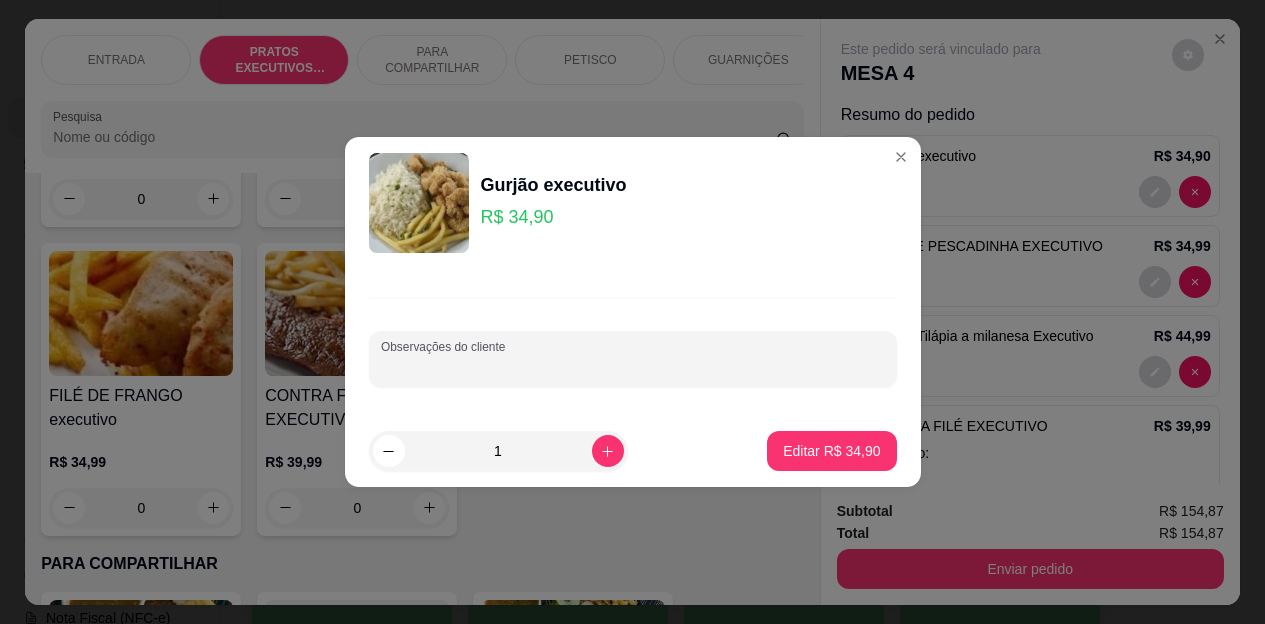 click on "Observações do cliente" at bounding box center (633, 367) 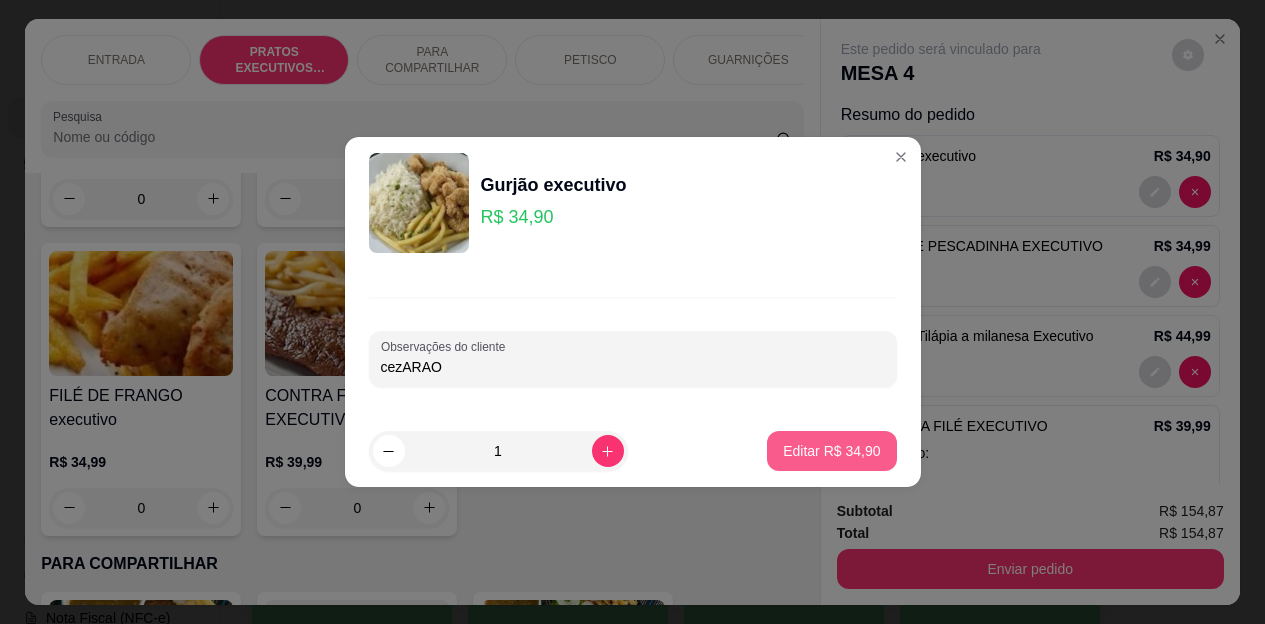 type on "cezARAO" 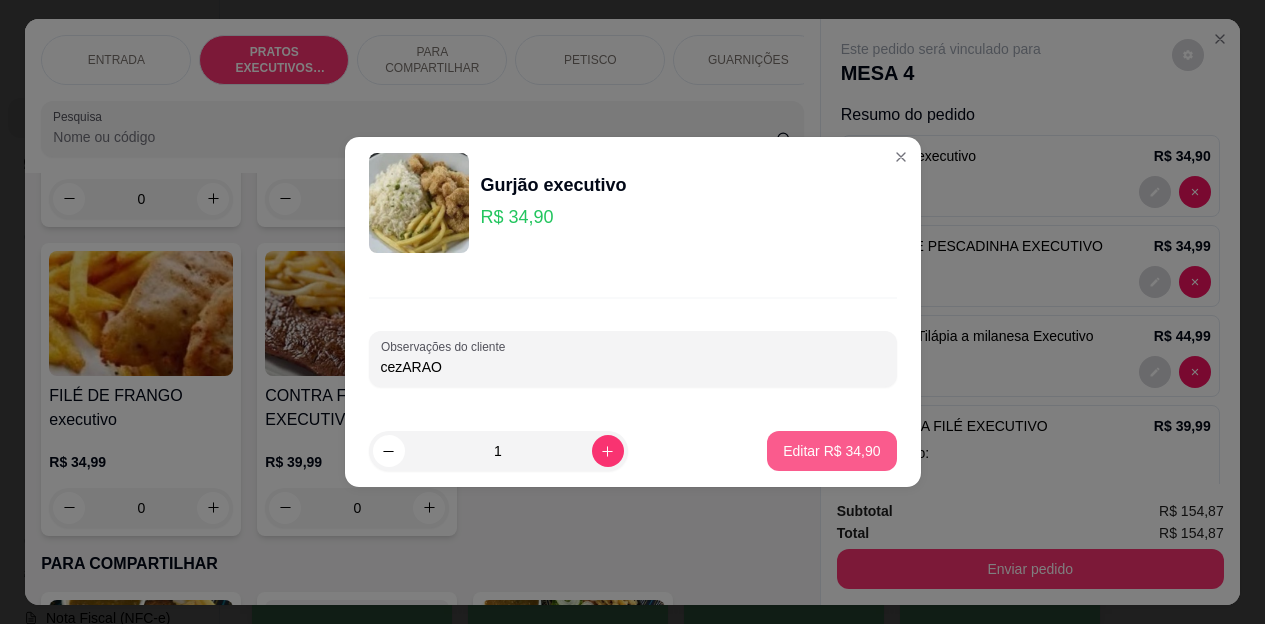 click on "Editar R$ 34,90" at bounding box center (831, 451) 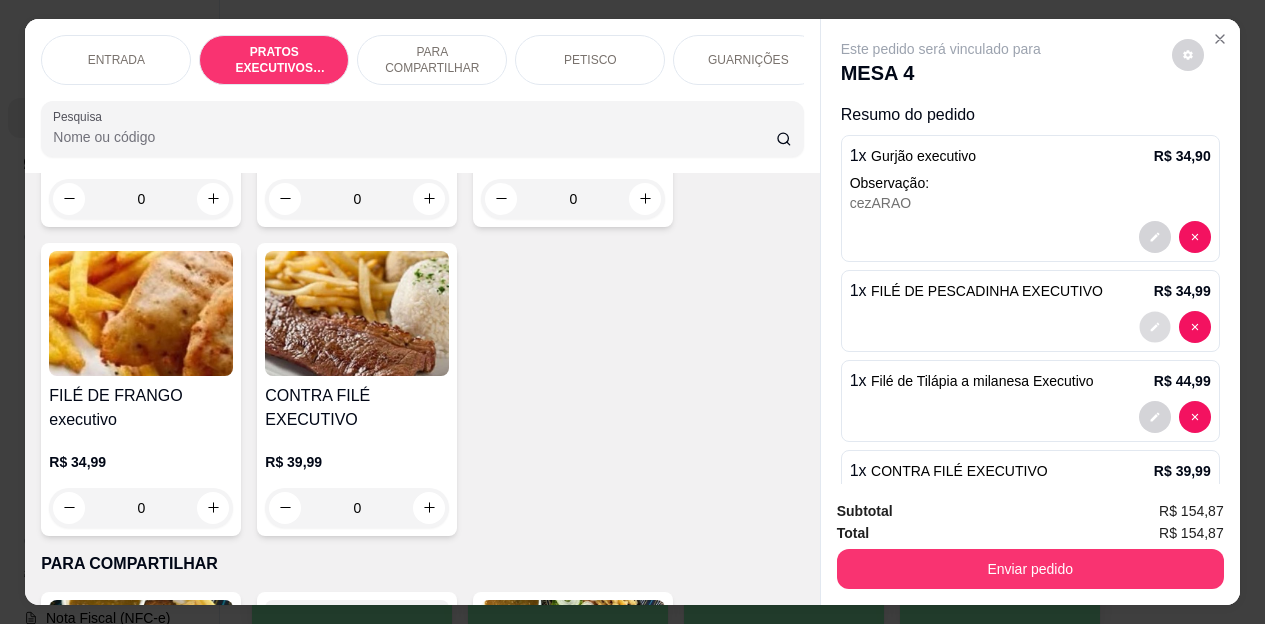click at bounding box center (1154, 326) 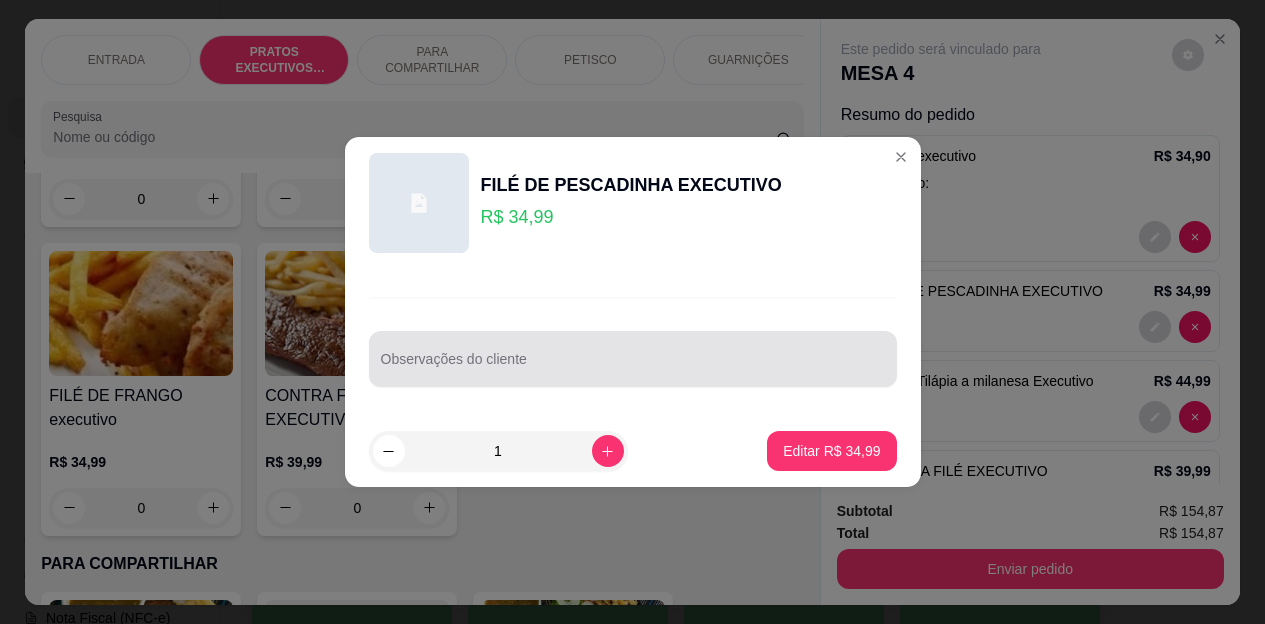 click on "Observações do cliente" at bounding box center (633, 367) 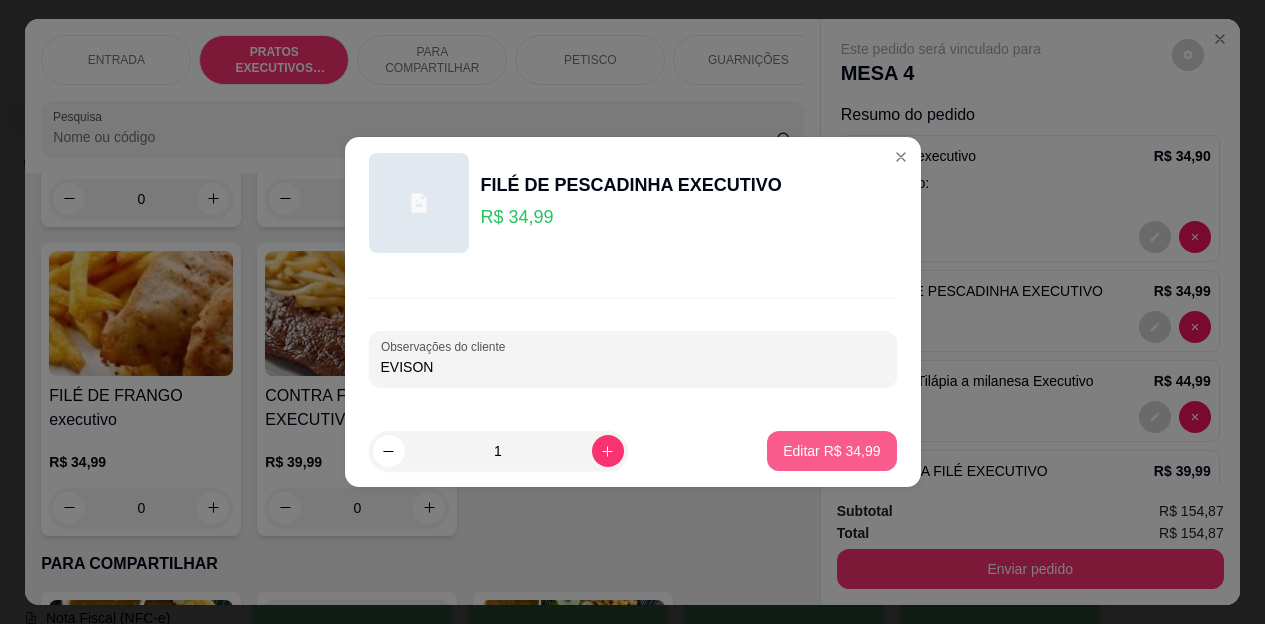type on "EVISON" 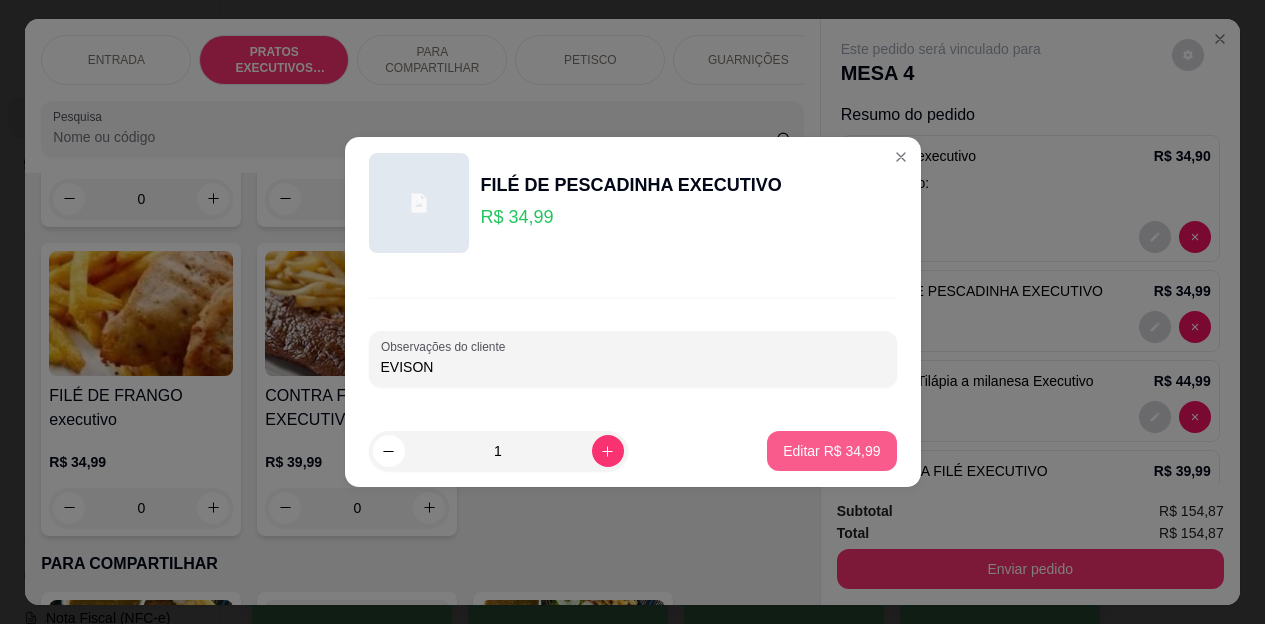 click on "Editar R$ 34,99" at bounding box center (831, 451) 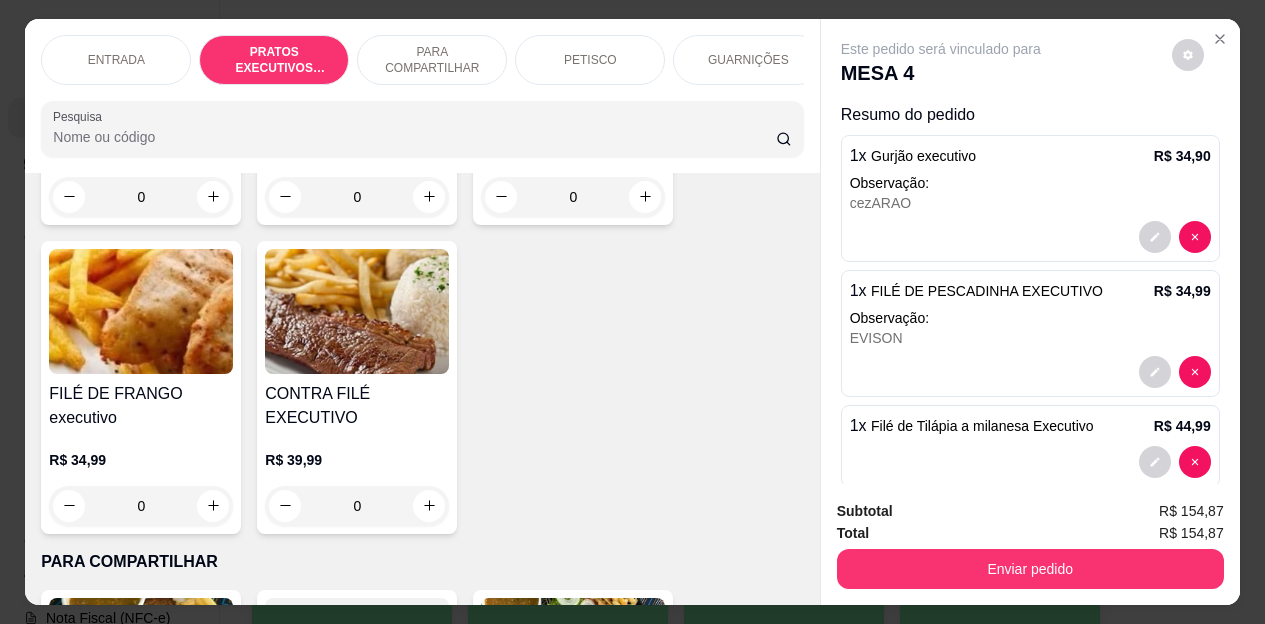 type on "0" 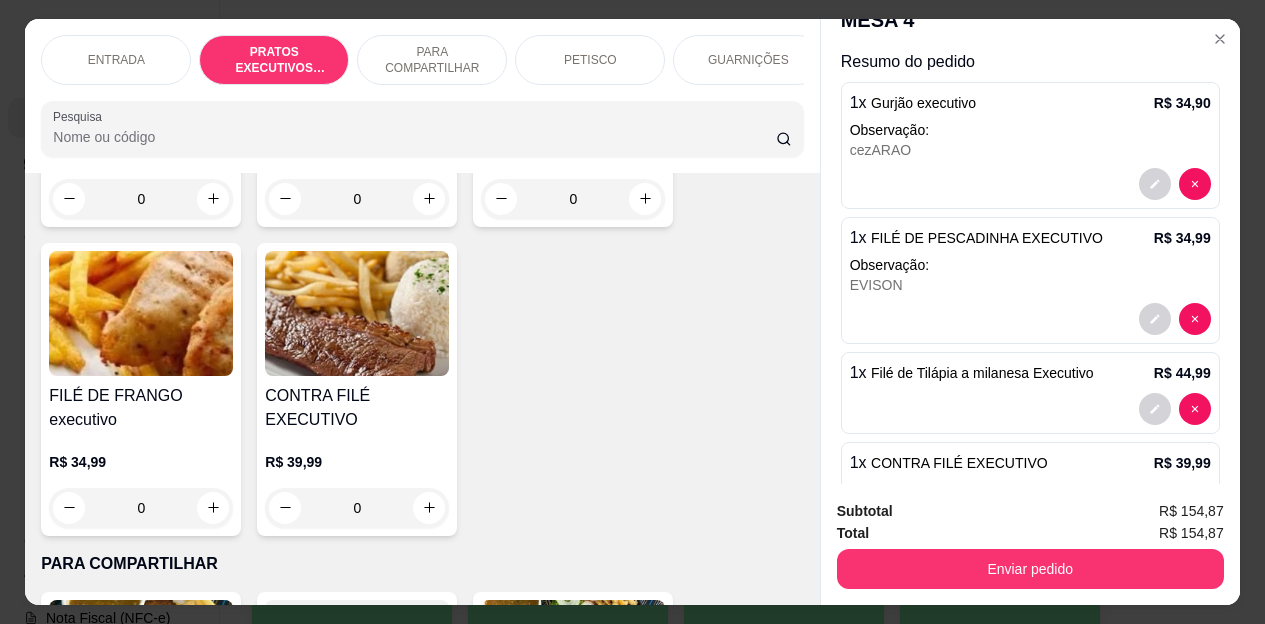 scroll, scrollTop: 100, scrollLeft: 0, axis: vertical 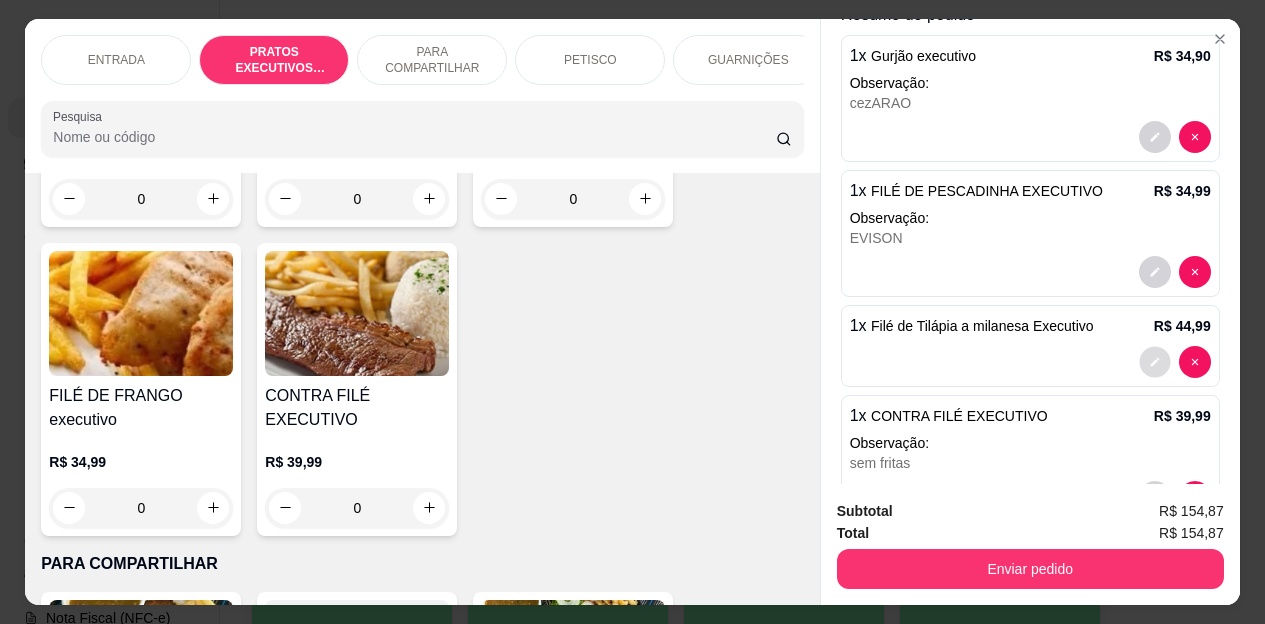 click 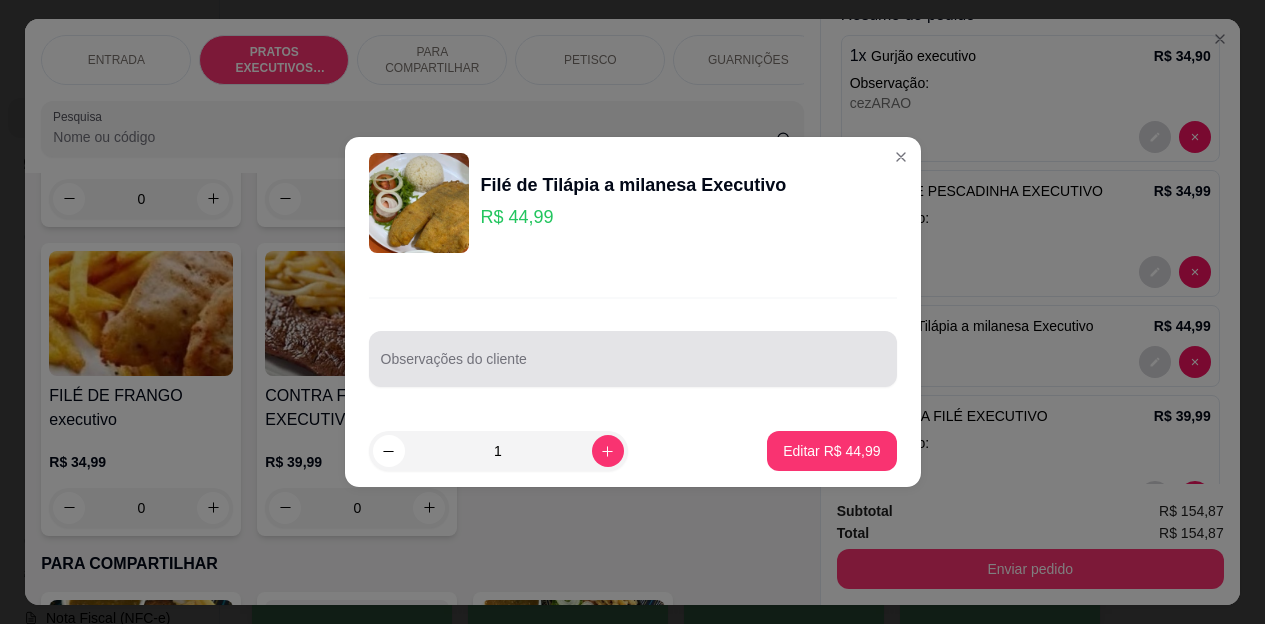 click at bounding box center (633, 359) 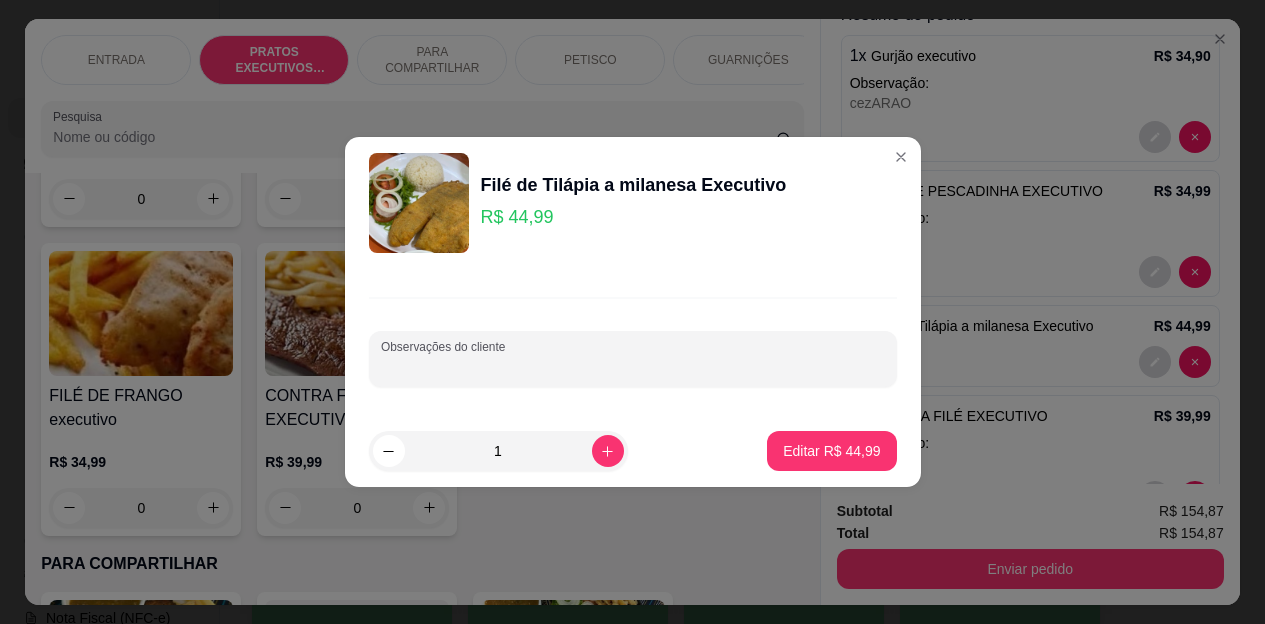 click at bounding box center (633, 359) 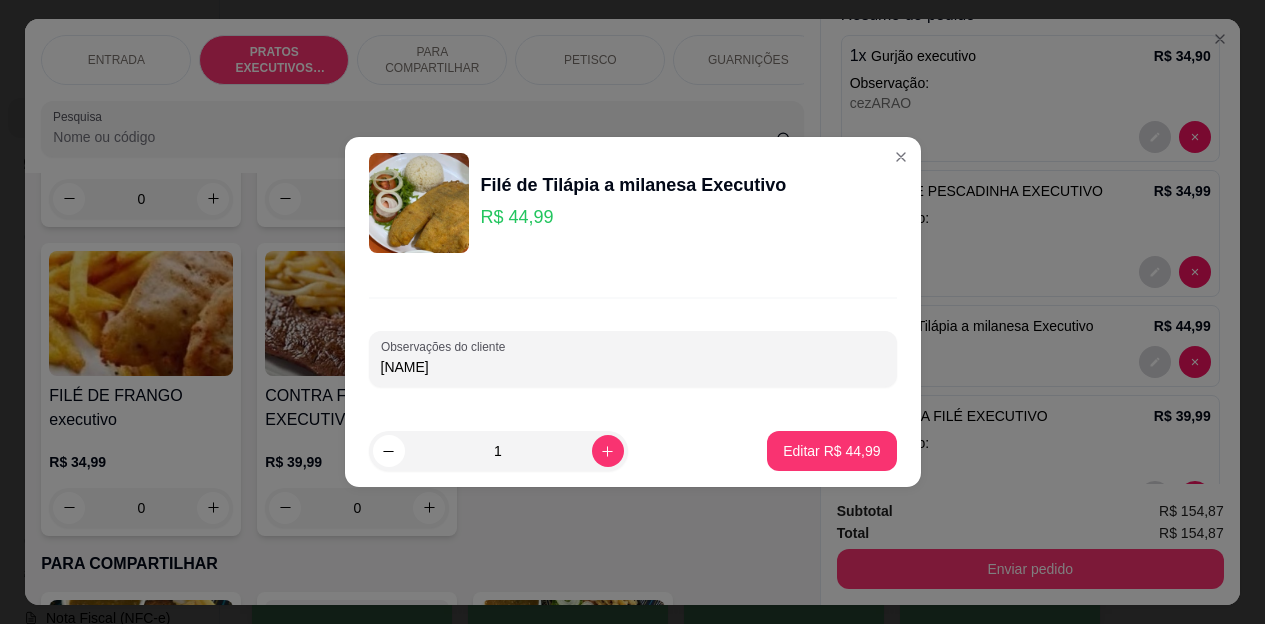 type on "E" 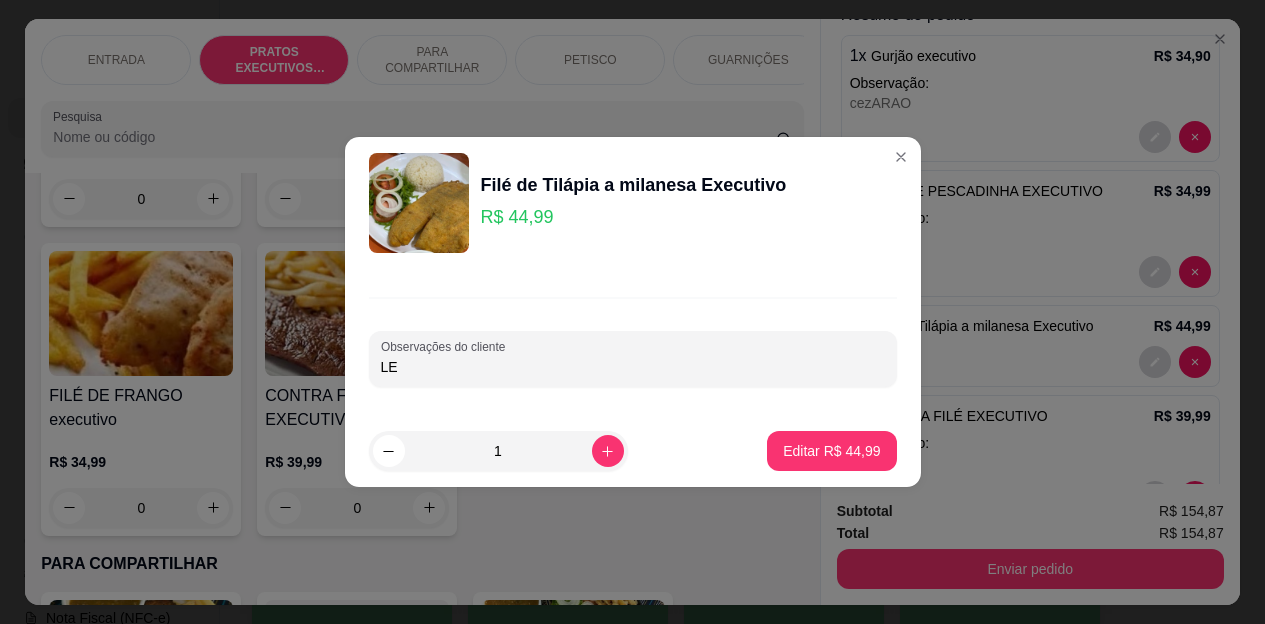 type on "LEO" 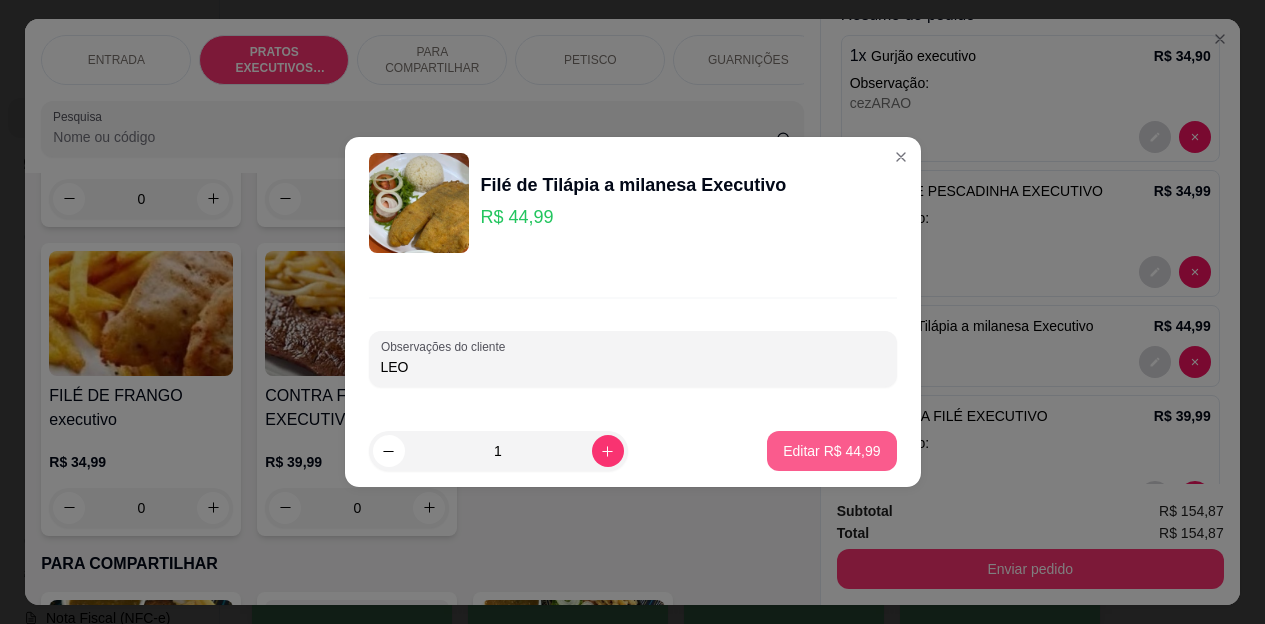 click on "Editar   R$ 44,99" at bounding box center [831, 451] 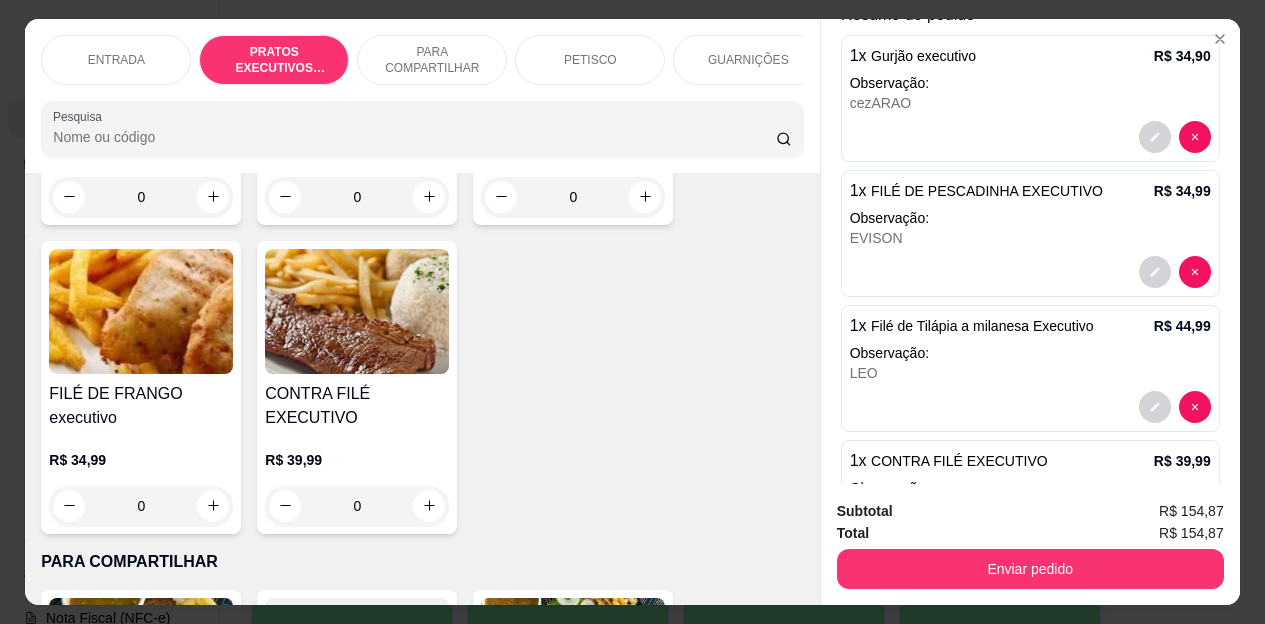 scroll, scrollTop: 1312, scrollLeft: 0, axis: vertical 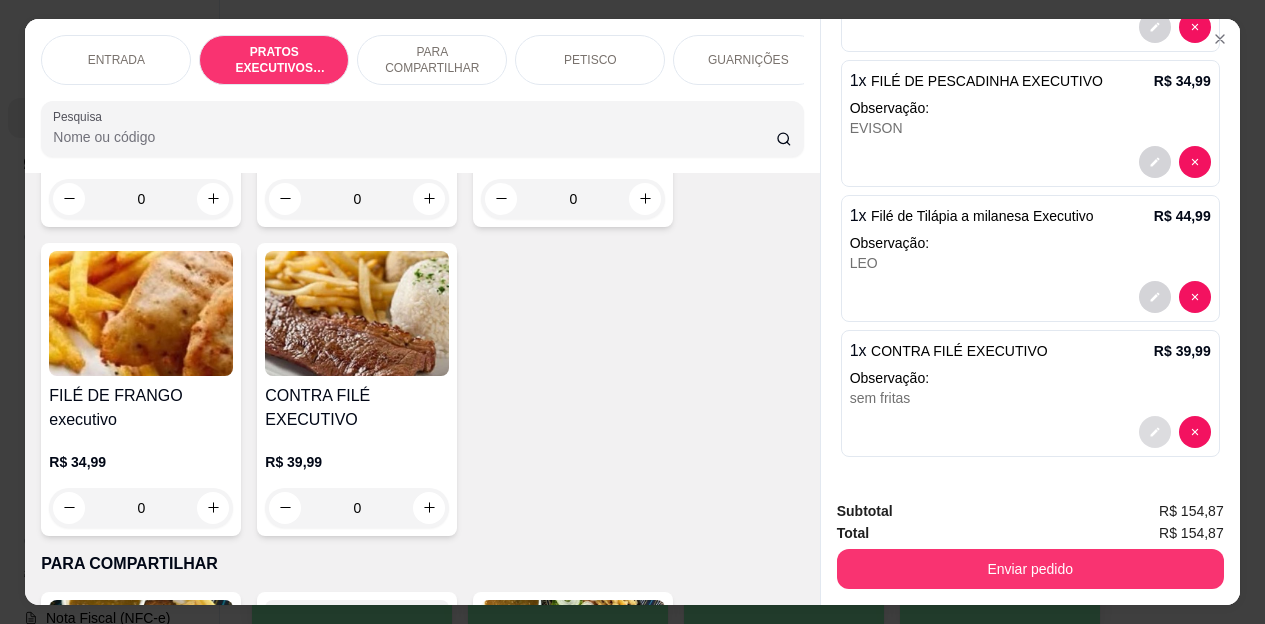 click 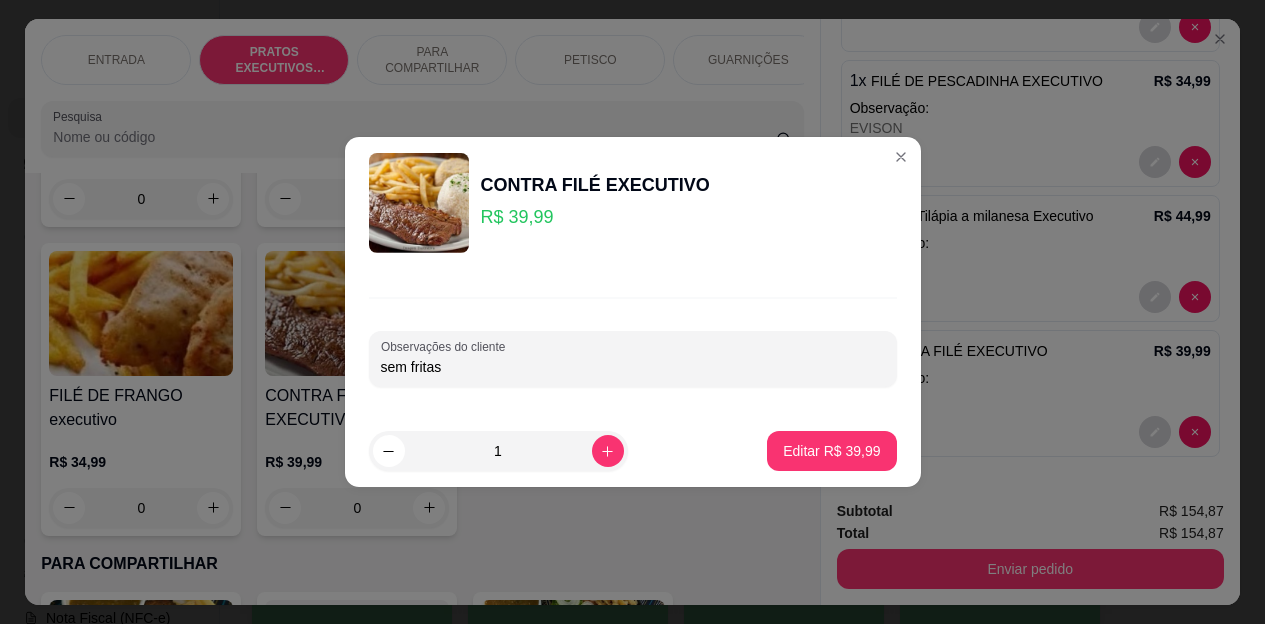 click on "sem fritas" at bounding box center (633, 367) 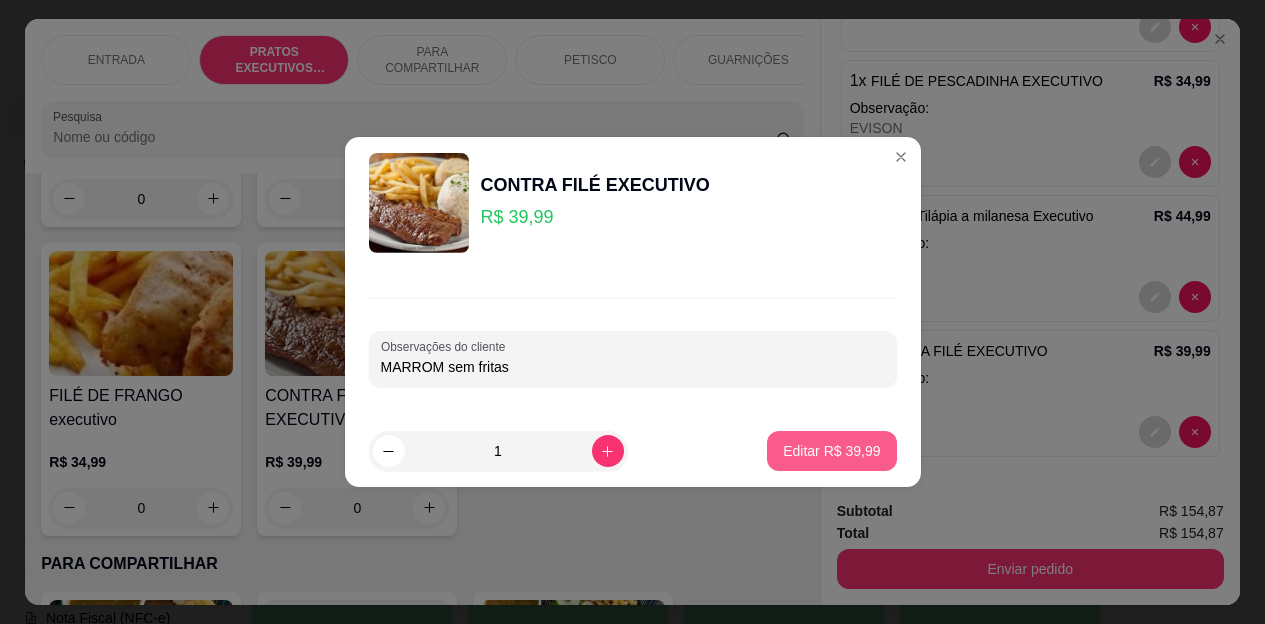 type on "MARROM sem fritas" 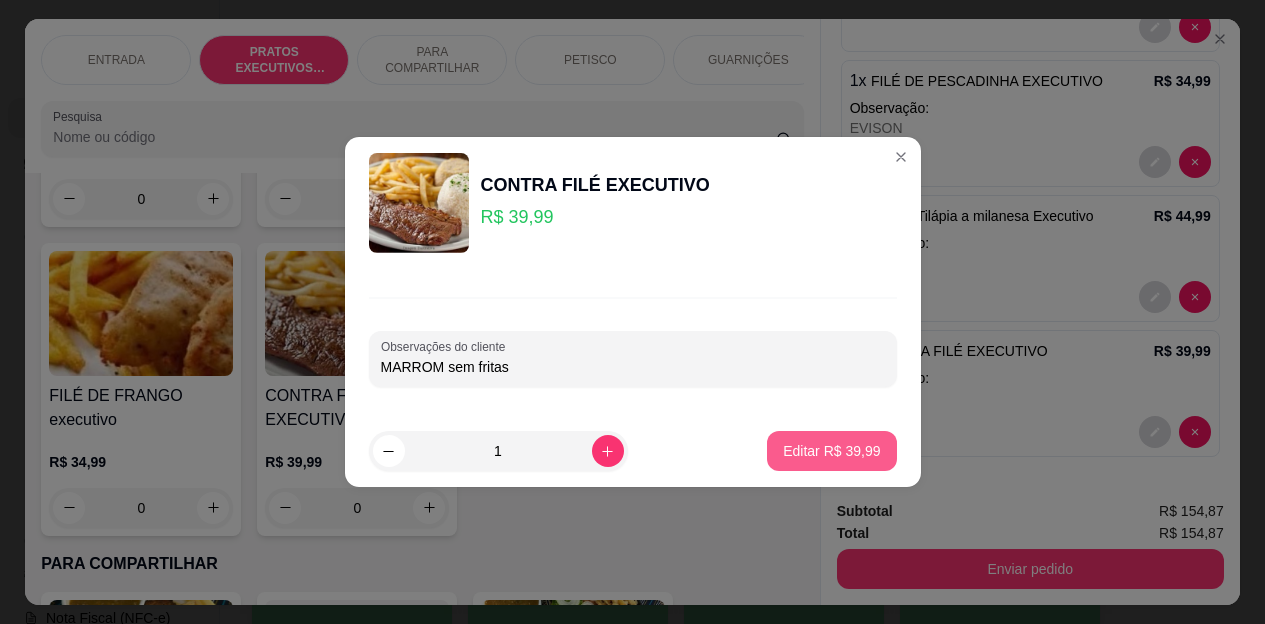 click on "Editar   R$ 39,99" at bounding box center [831, 451] 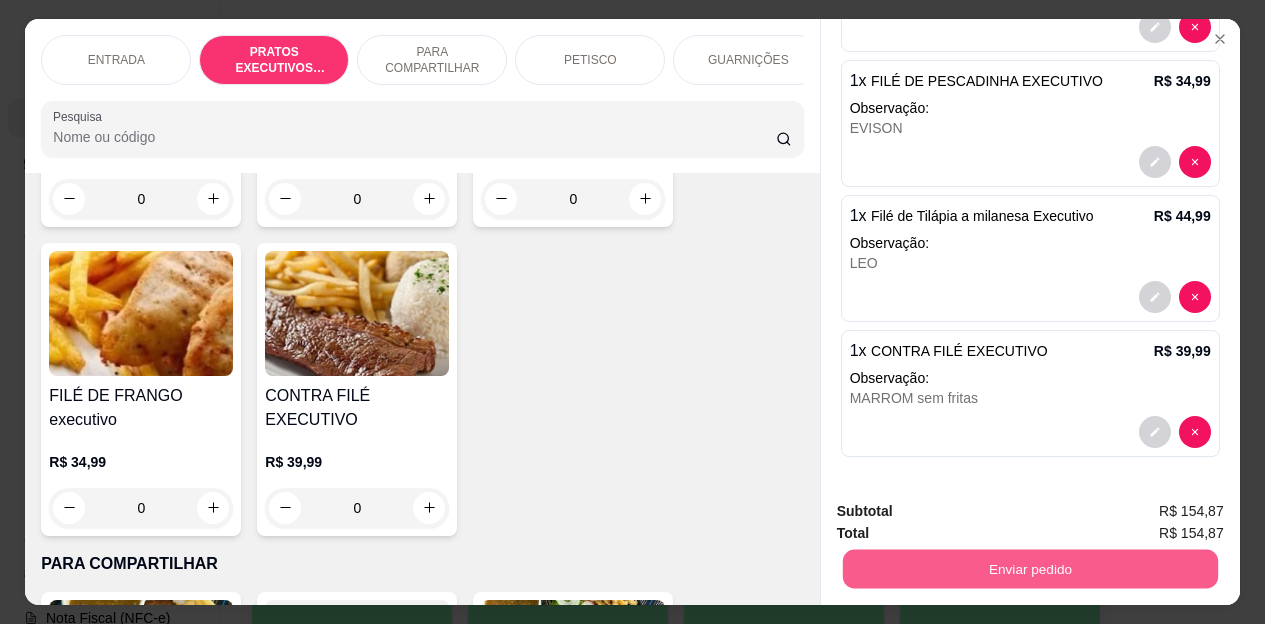 click on "Enviar pedido" at bounding box center [1029, 569] 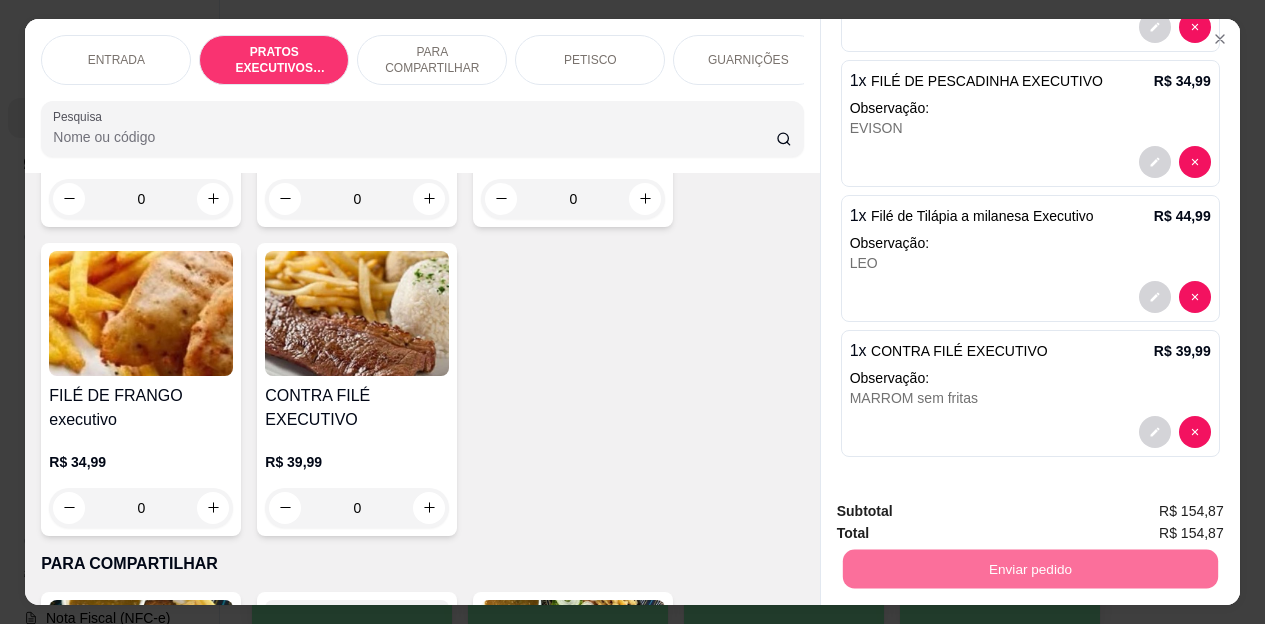 click on "Não registrar e enviar pedido" at bounding box center [964, 512] 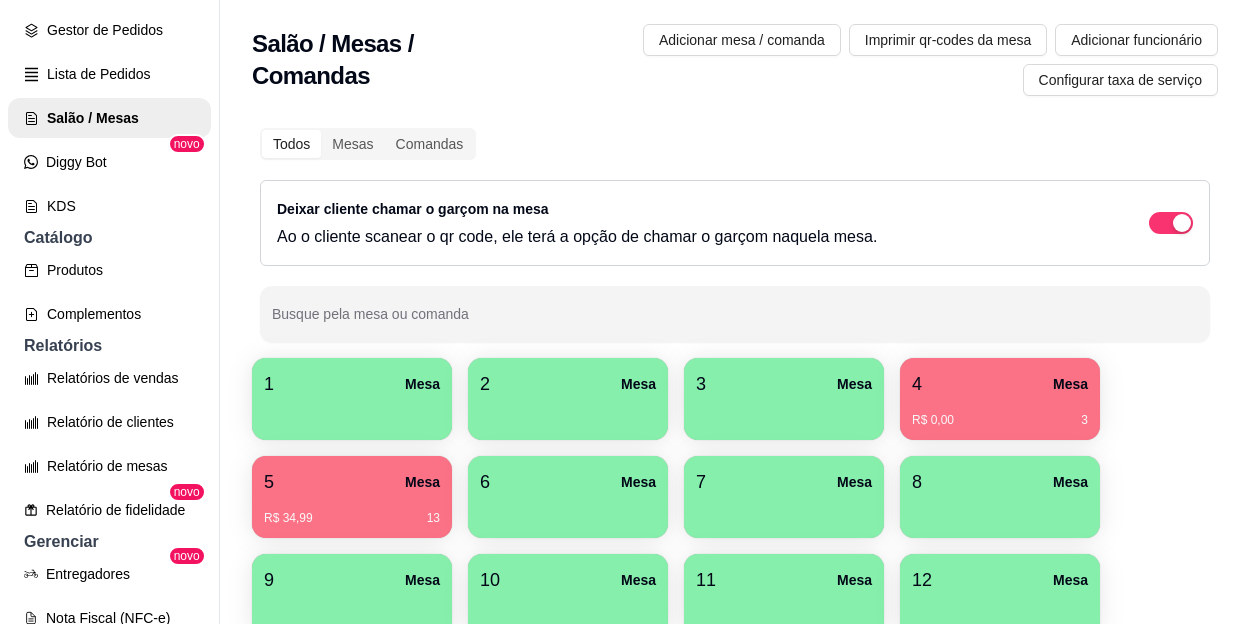 click at bounding box center (1000, 511) 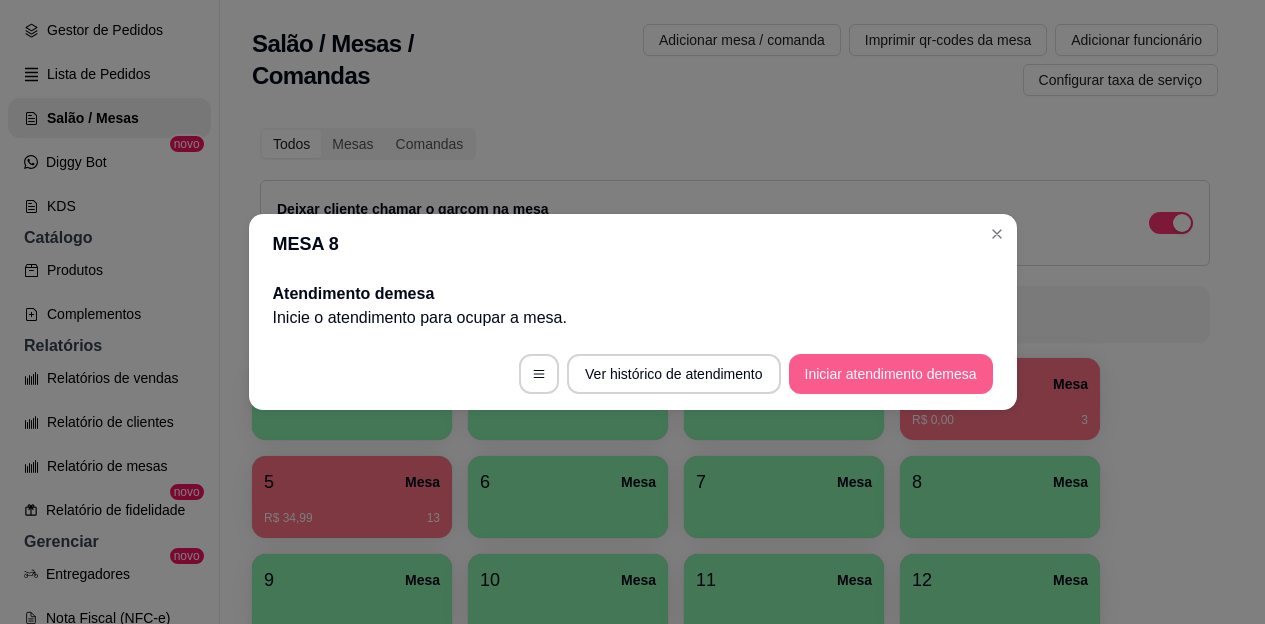 click on "Iniciar atendimento de  mesa" at bounding box center [891, 374] 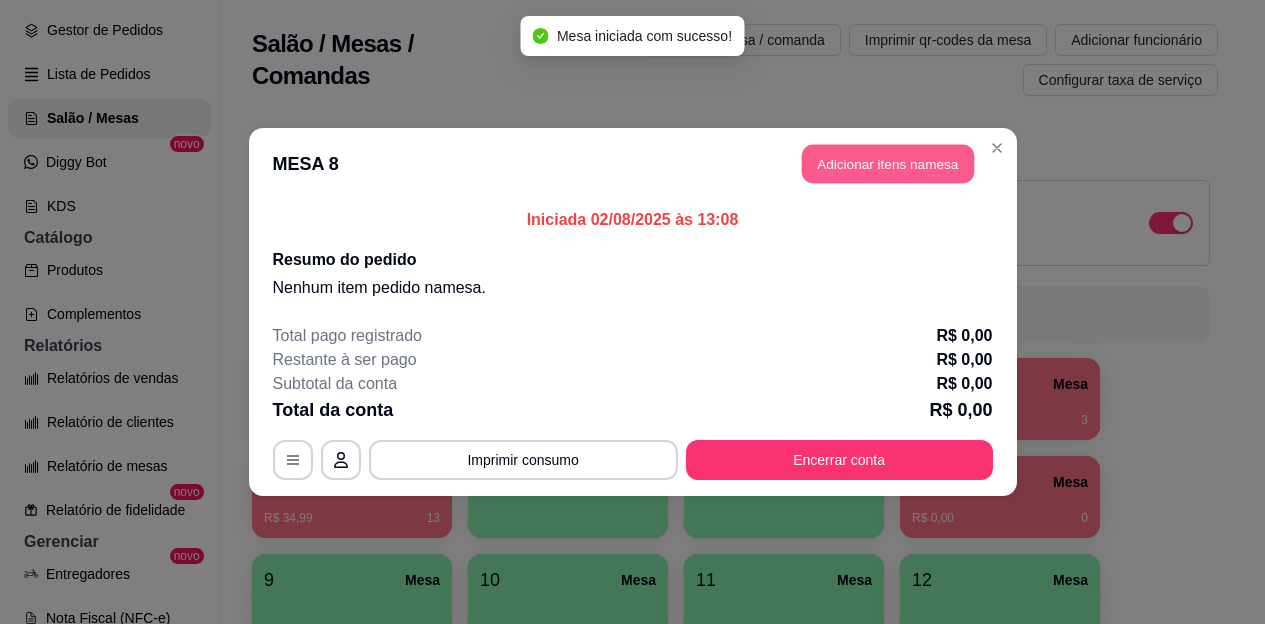 click on "Adicionar itens na  mesa" at bounding box center (888, 164) 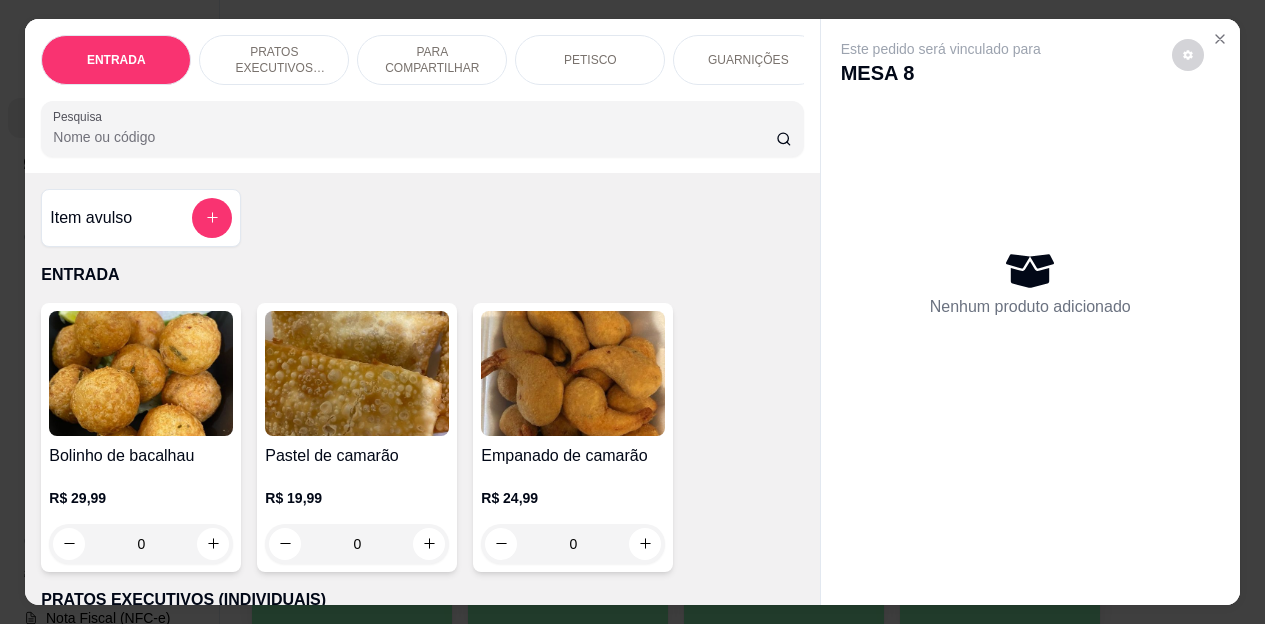 click on "PRATOS EXECUTIVOS (INDIVIDUAIS)" at bounding box center (274, 60) 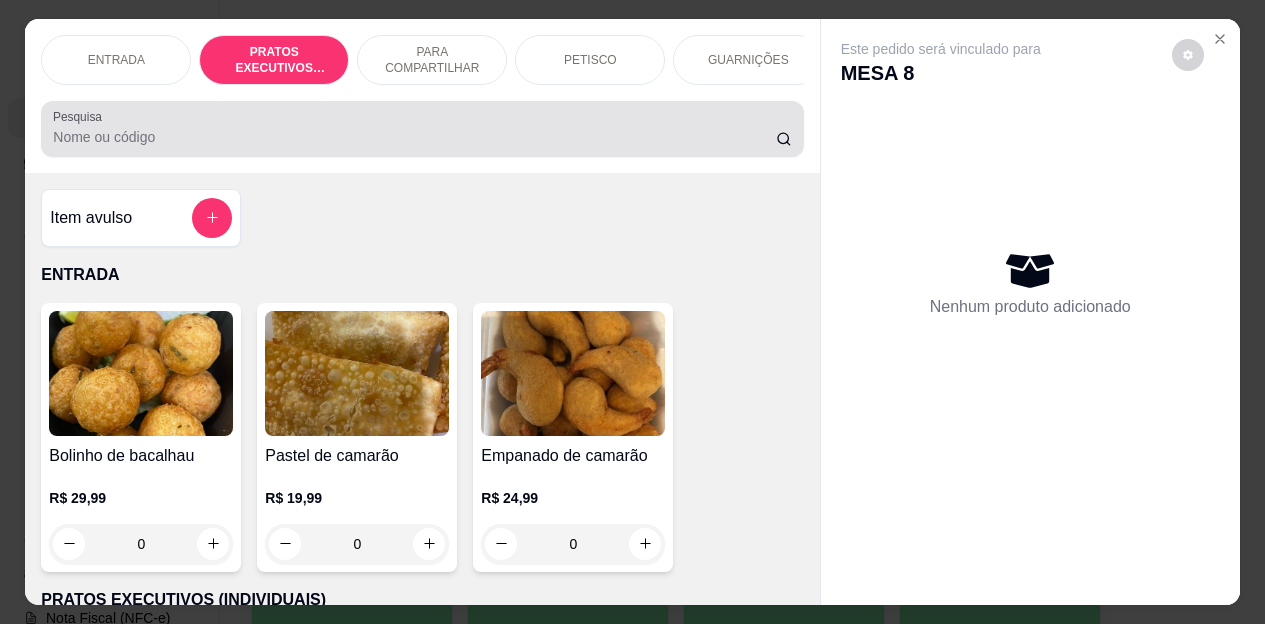 scroll, scrollTop: 415, scrollLeft: 0, axis: vertical 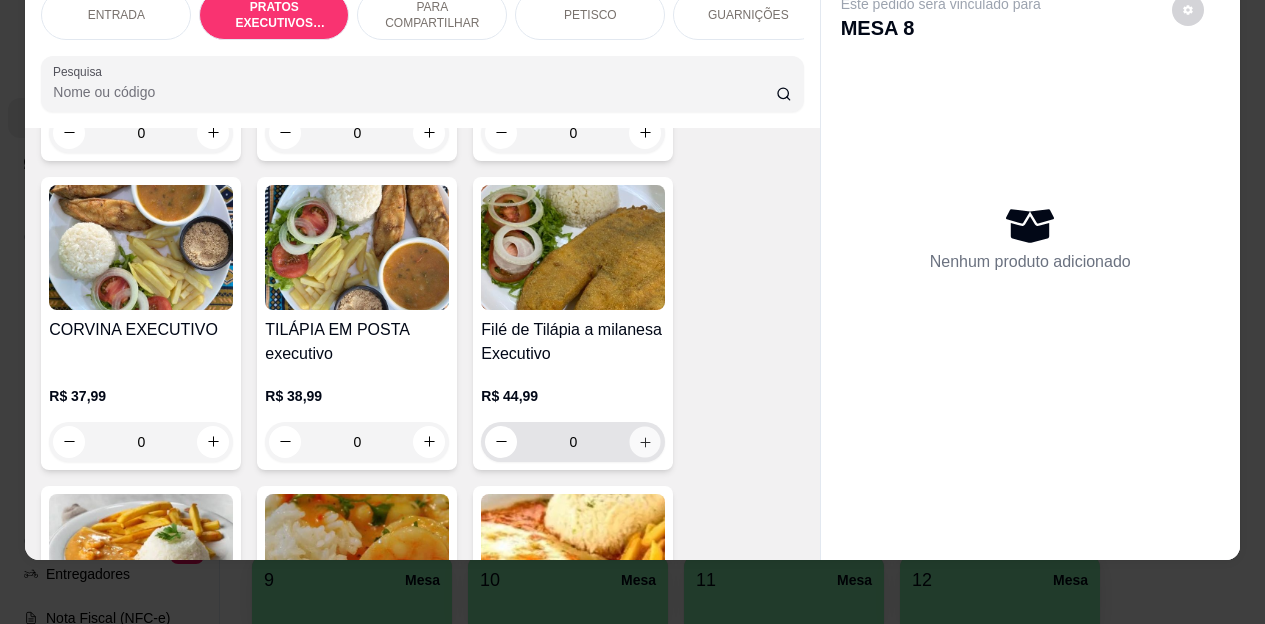 click 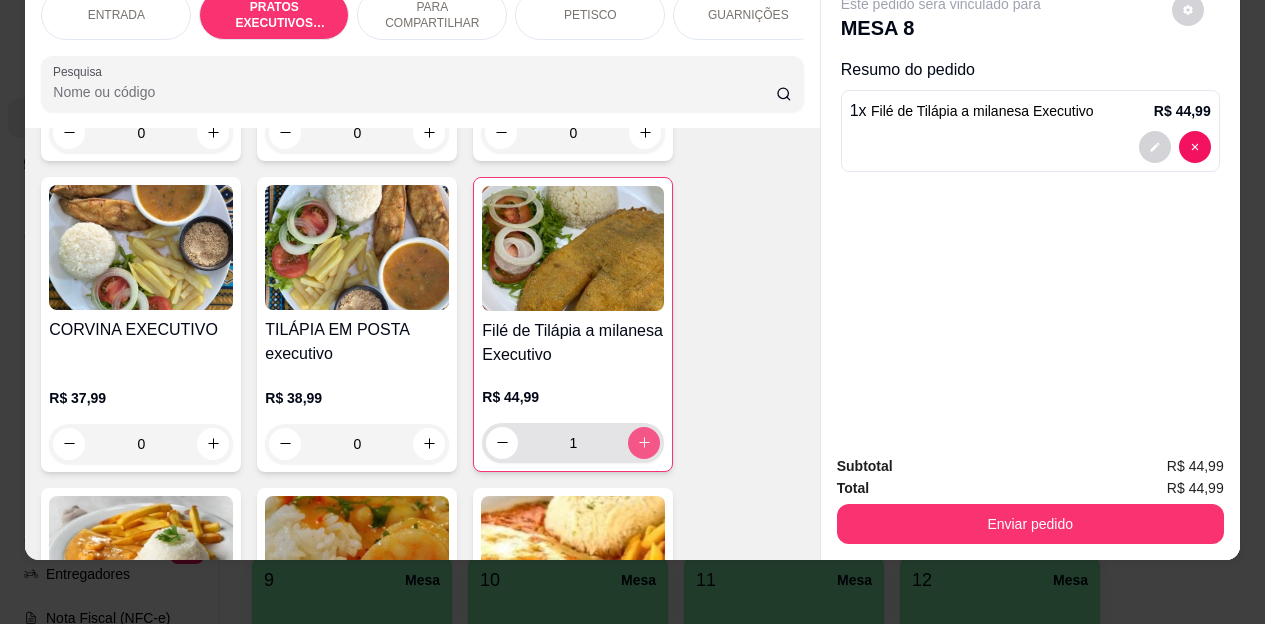 click at bounding box center [644, 443] 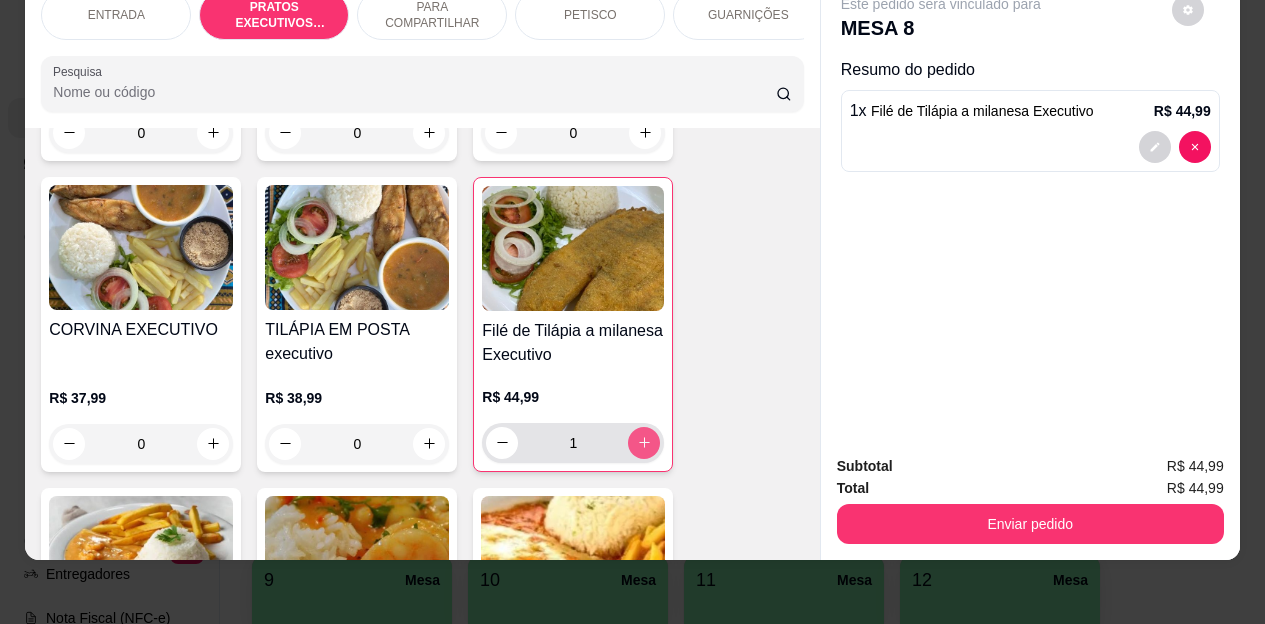 type on "2" 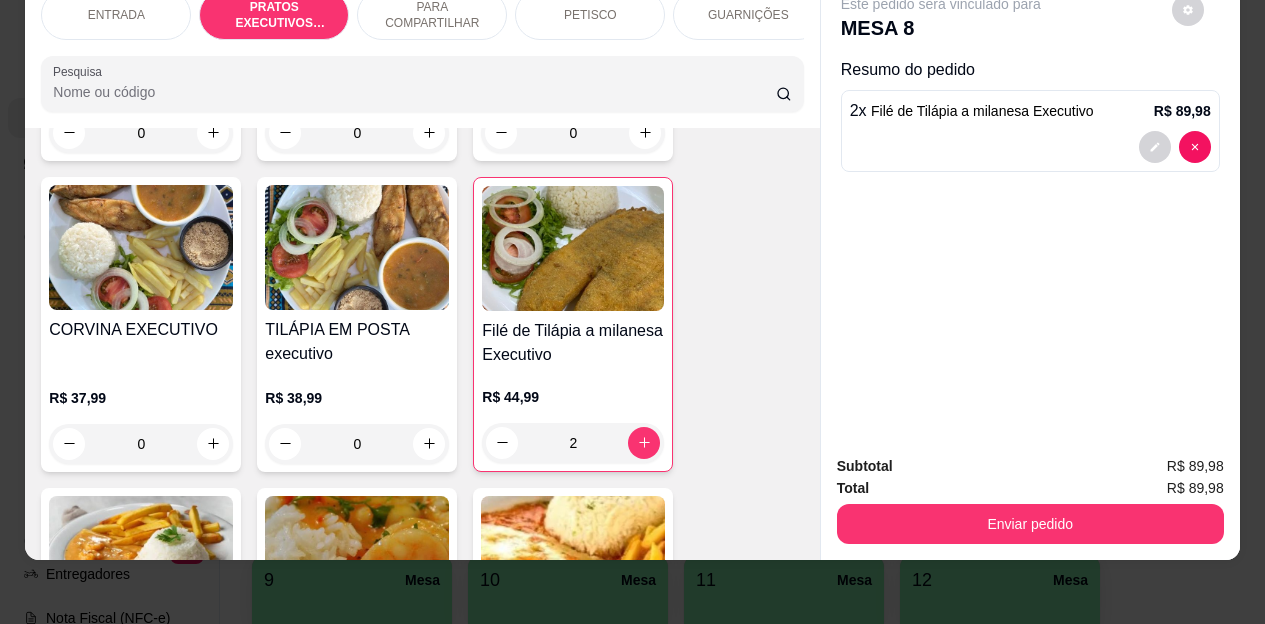 scroll, scrollTop: 0, scrollLeft: 0, axis: both 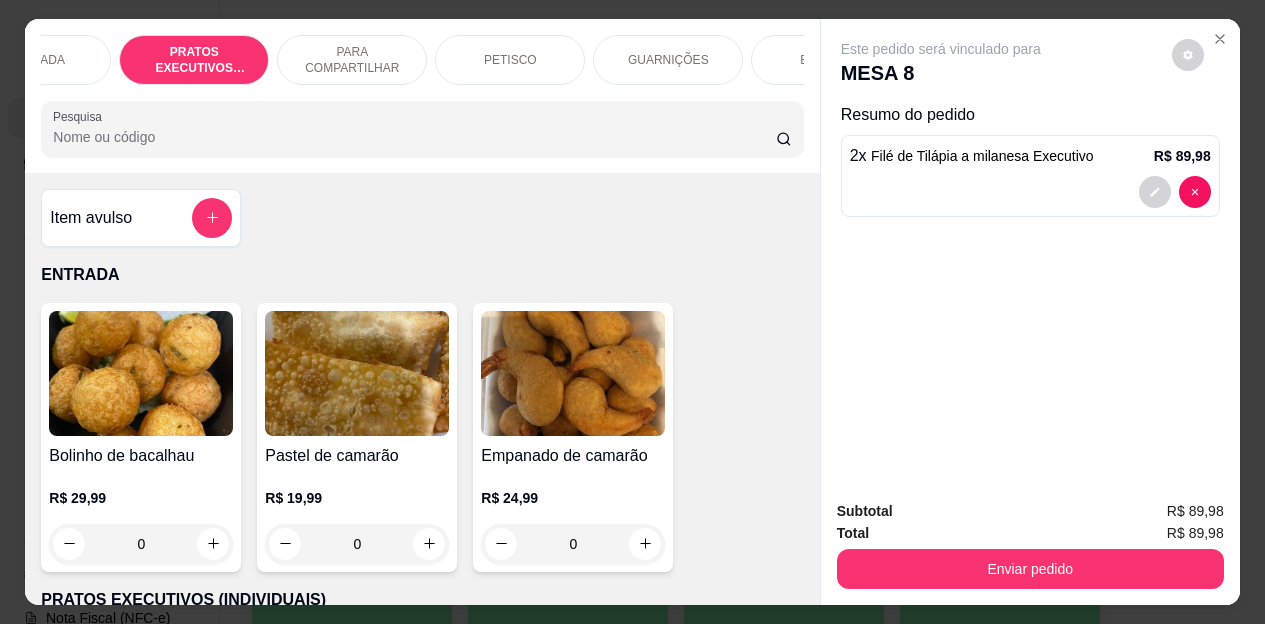 click on "BEBIDAS" at bounding box center (826, 60) 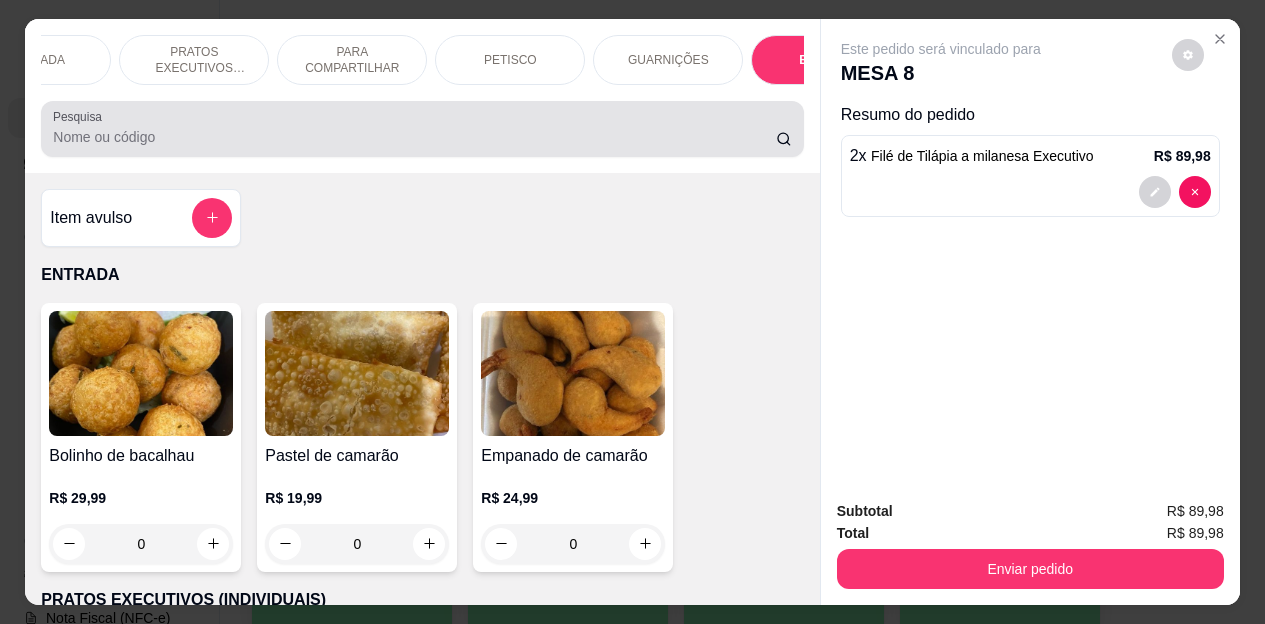 scroll, scrollTop: 4474, scrollLeft: 0, axis: vertical 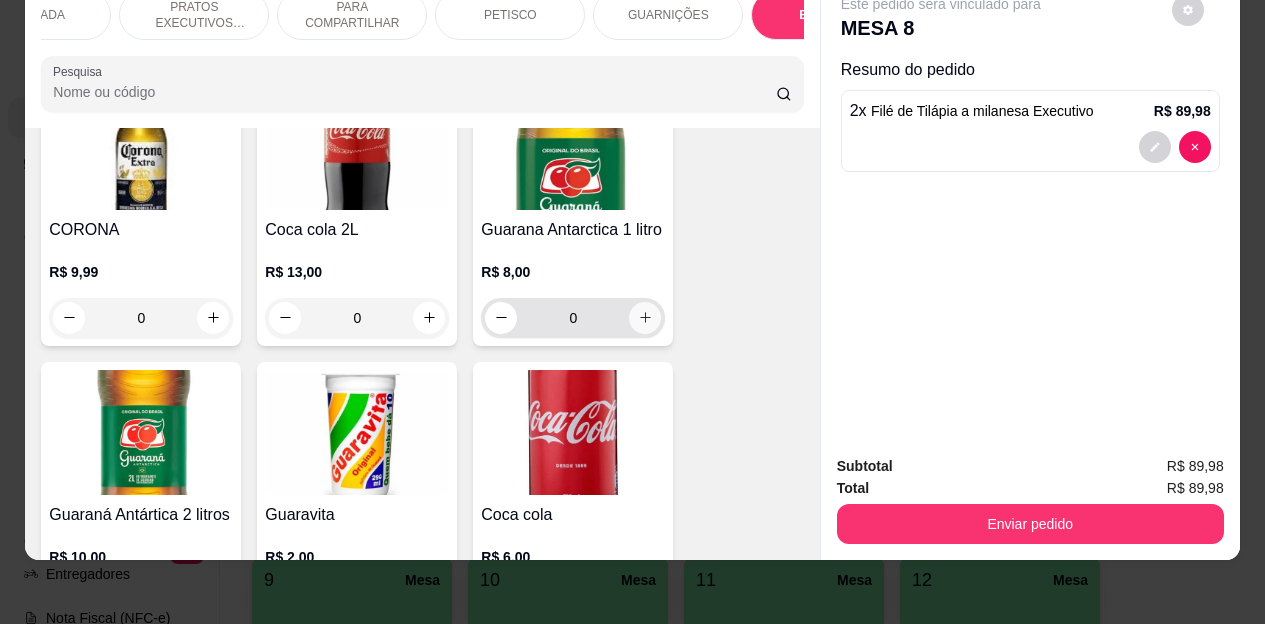 click 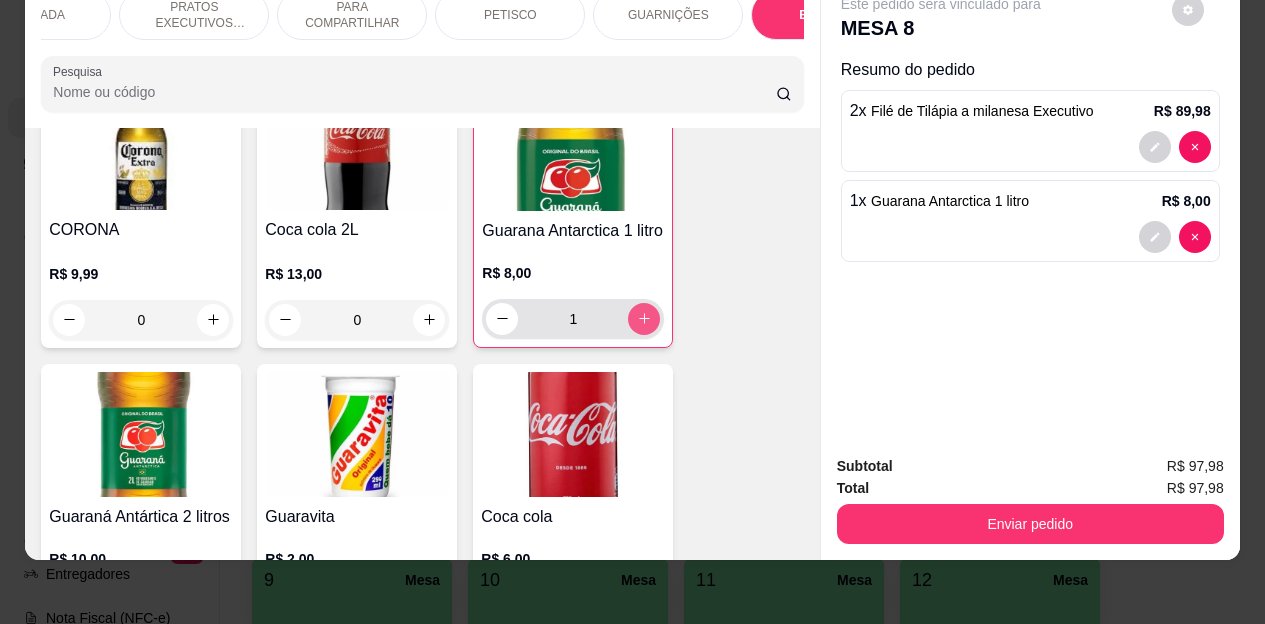 type on "1" 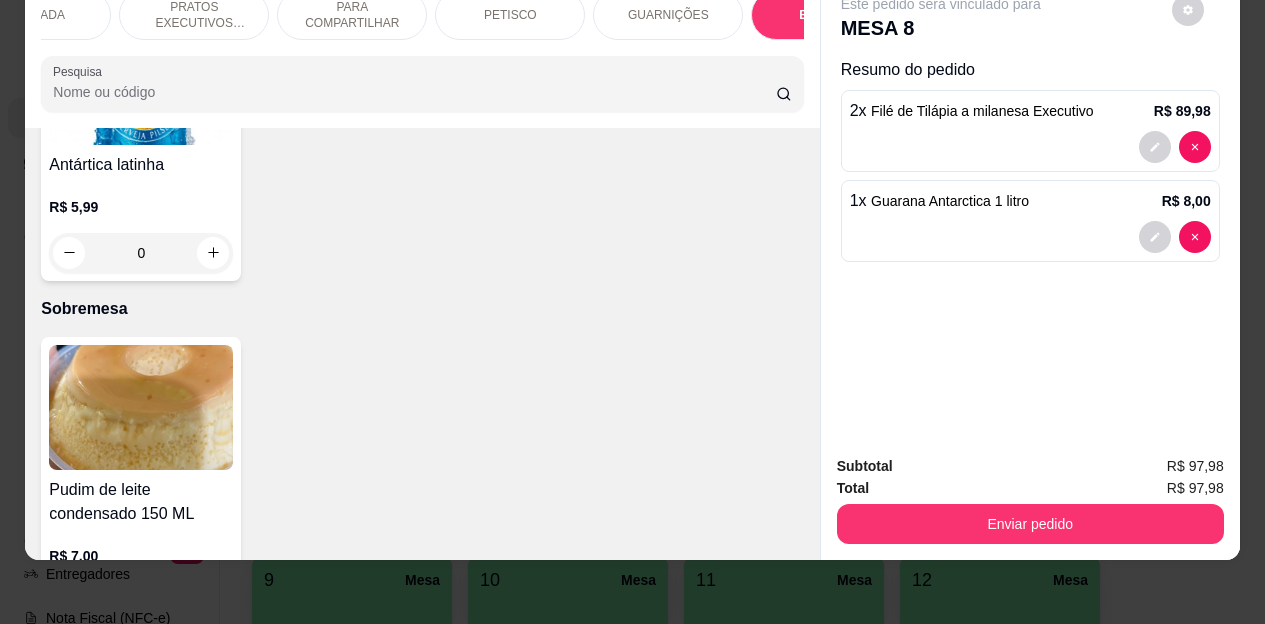 scroll, scrollTop: 6181, scrollLeft: 0, axis: vertical 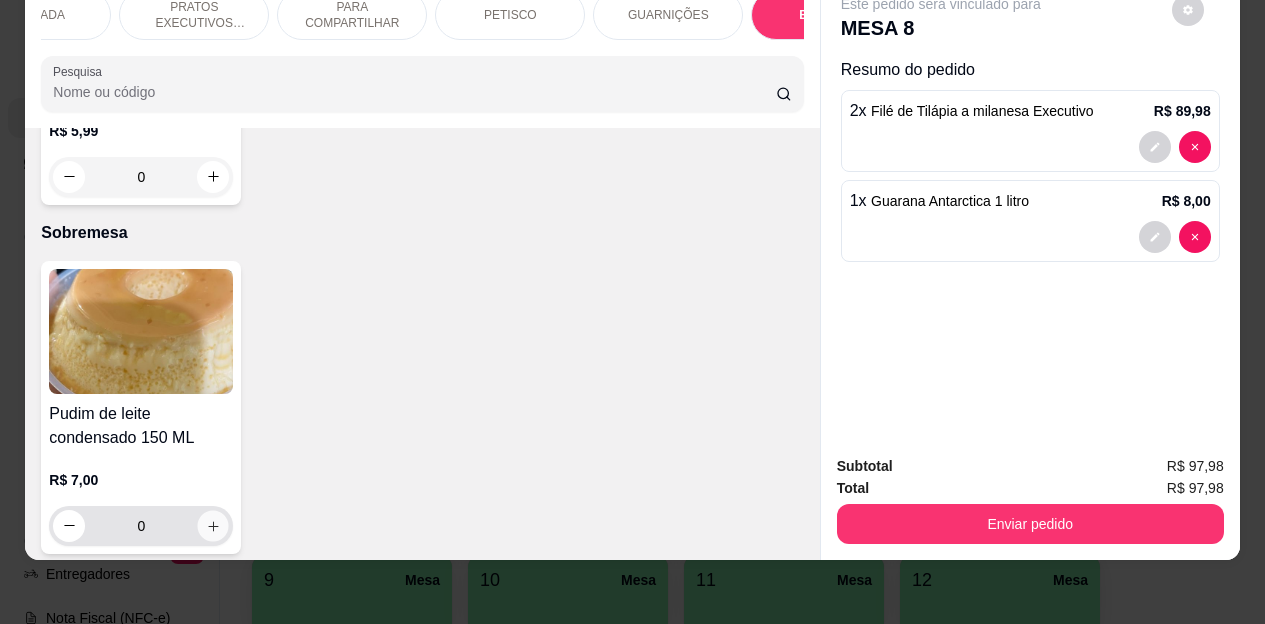 click 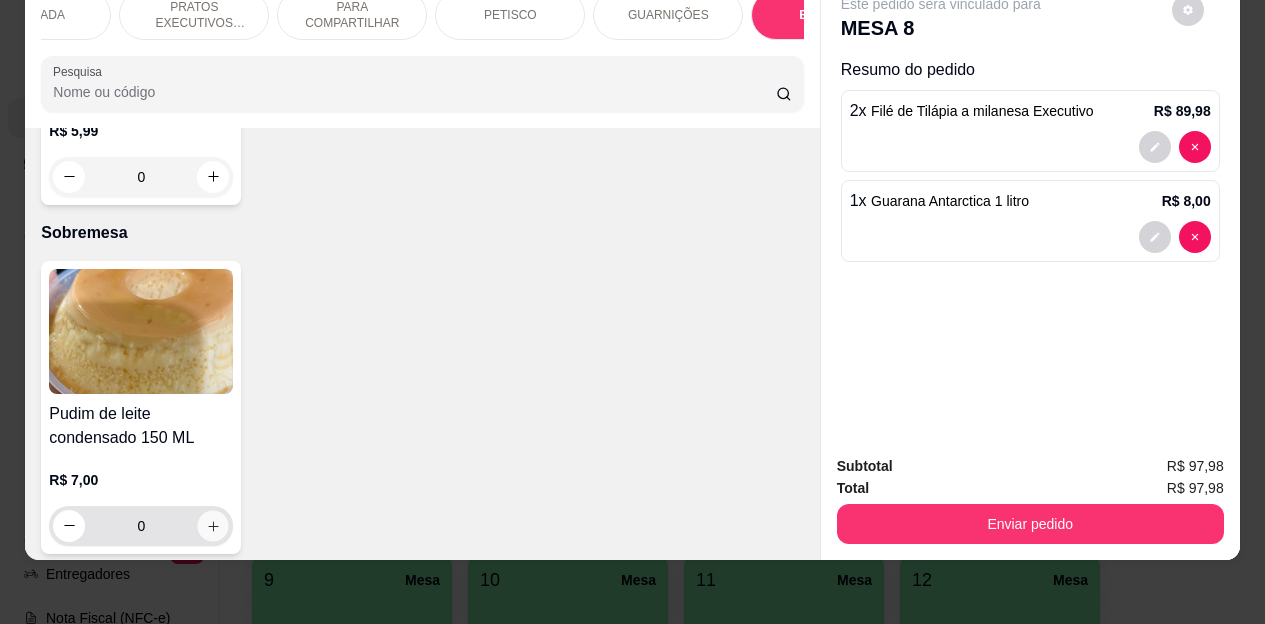 type on "1" 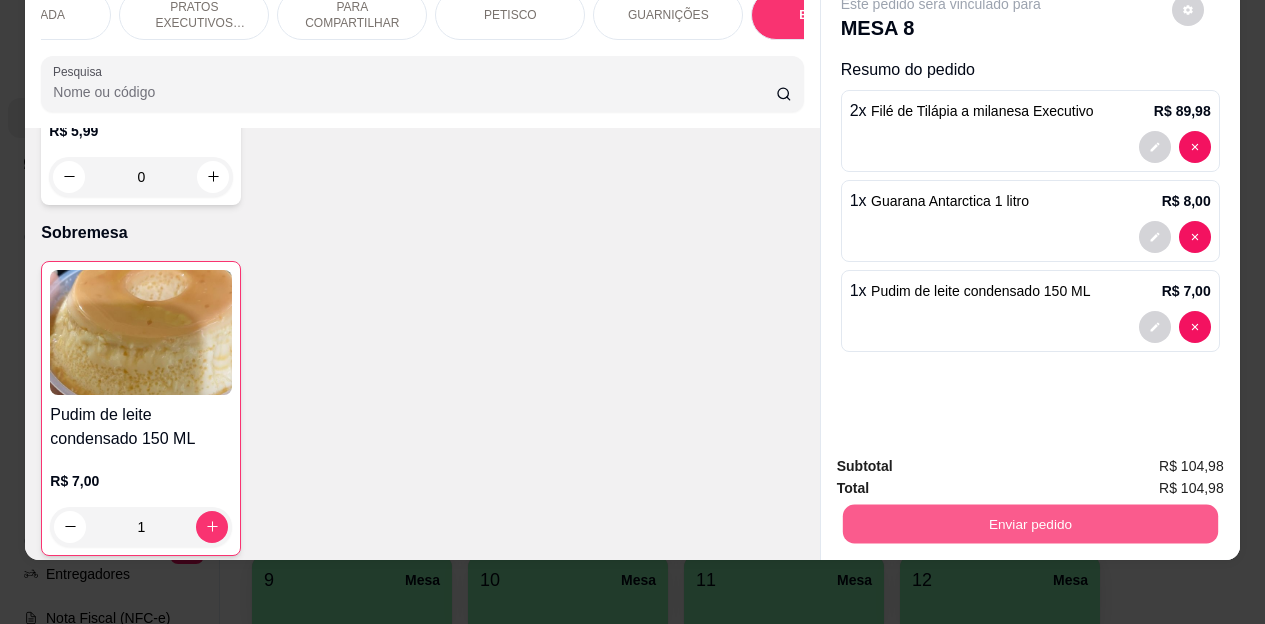 click on "Enviar pedido" at bounding box center [1029, 524] 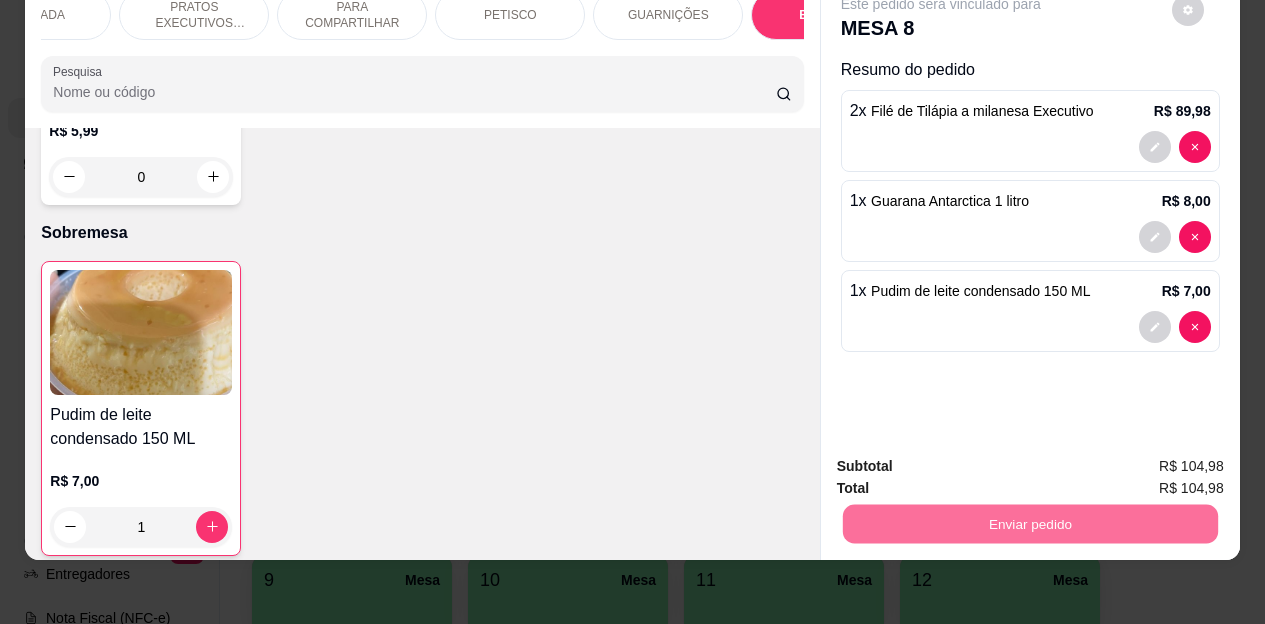 click on "Não registrar e enviar pedido" at bounding box center [964, 460] 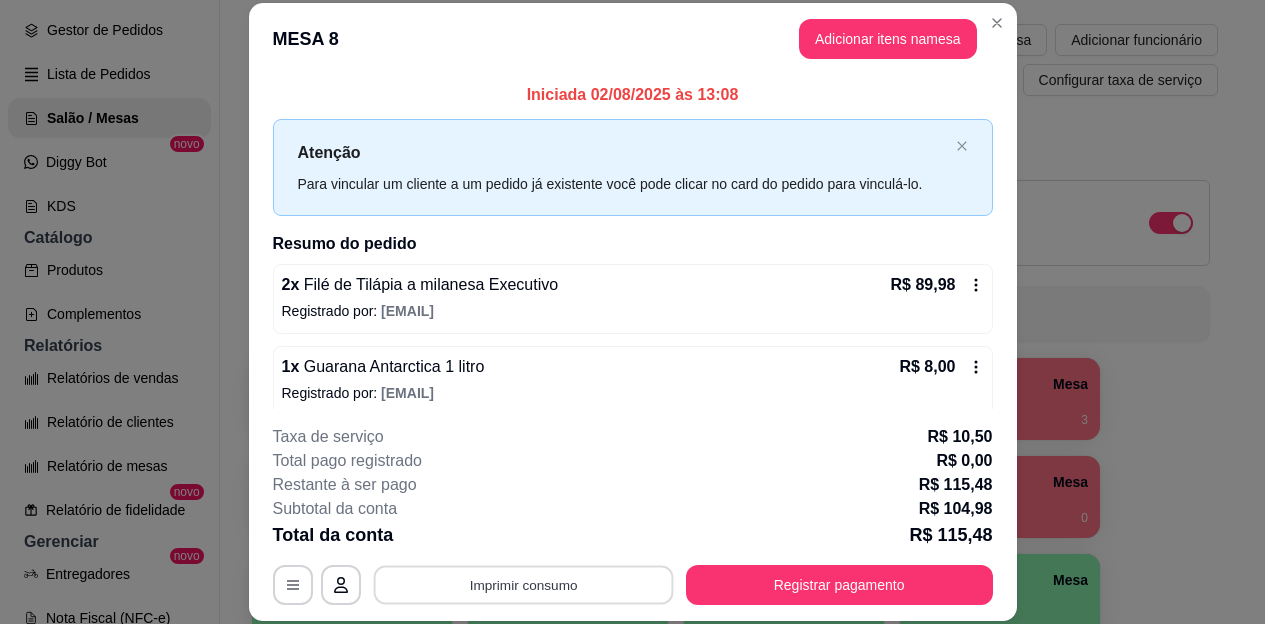 click on "Imprimir consumo" at bounding box center [523, 584] 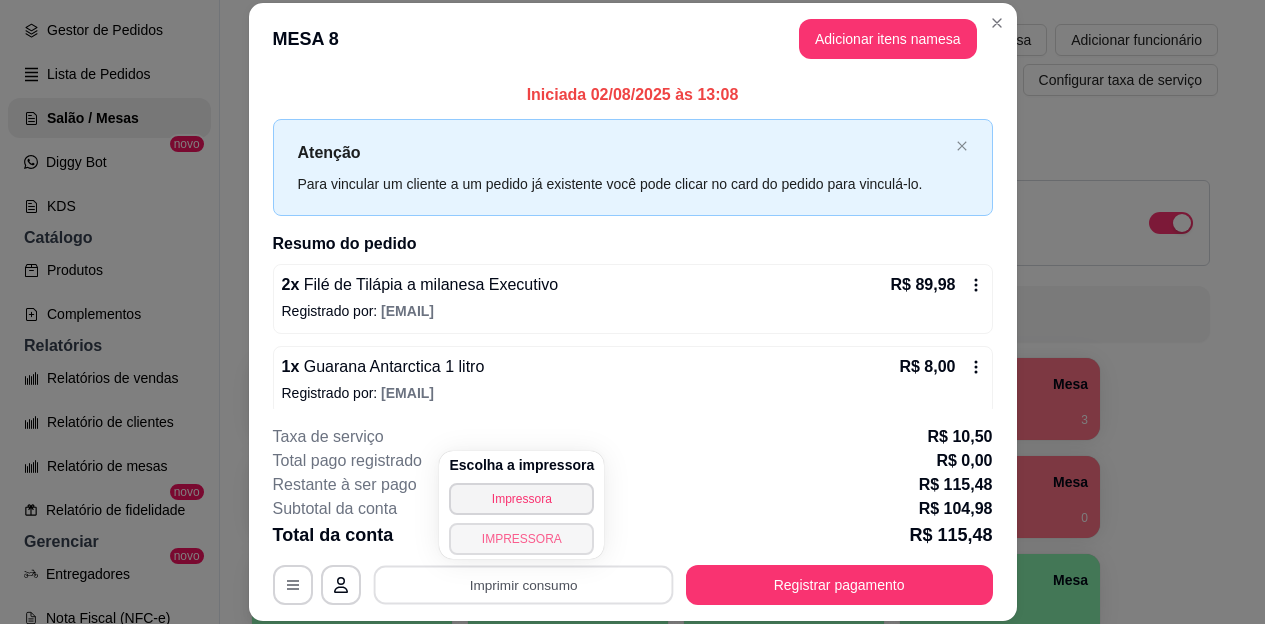 click on "IMPRESSORA" at bounding box center [521, 539] 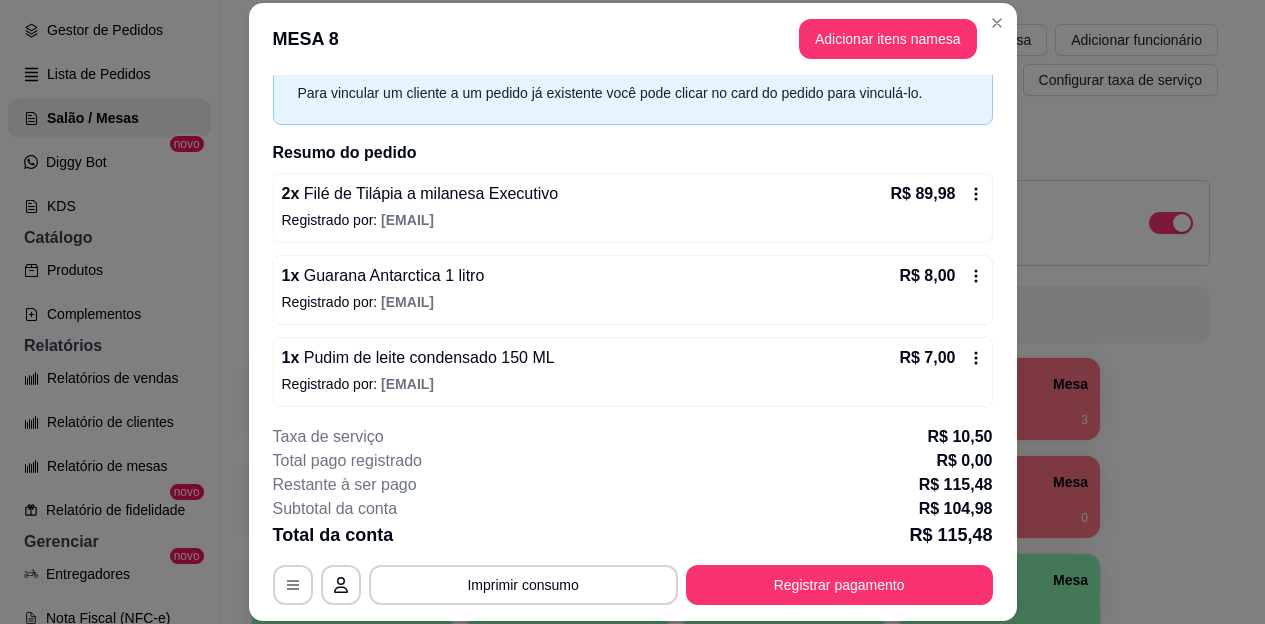 scroll, scrollTop: 97, scrollLeft: 0, axis: vertical 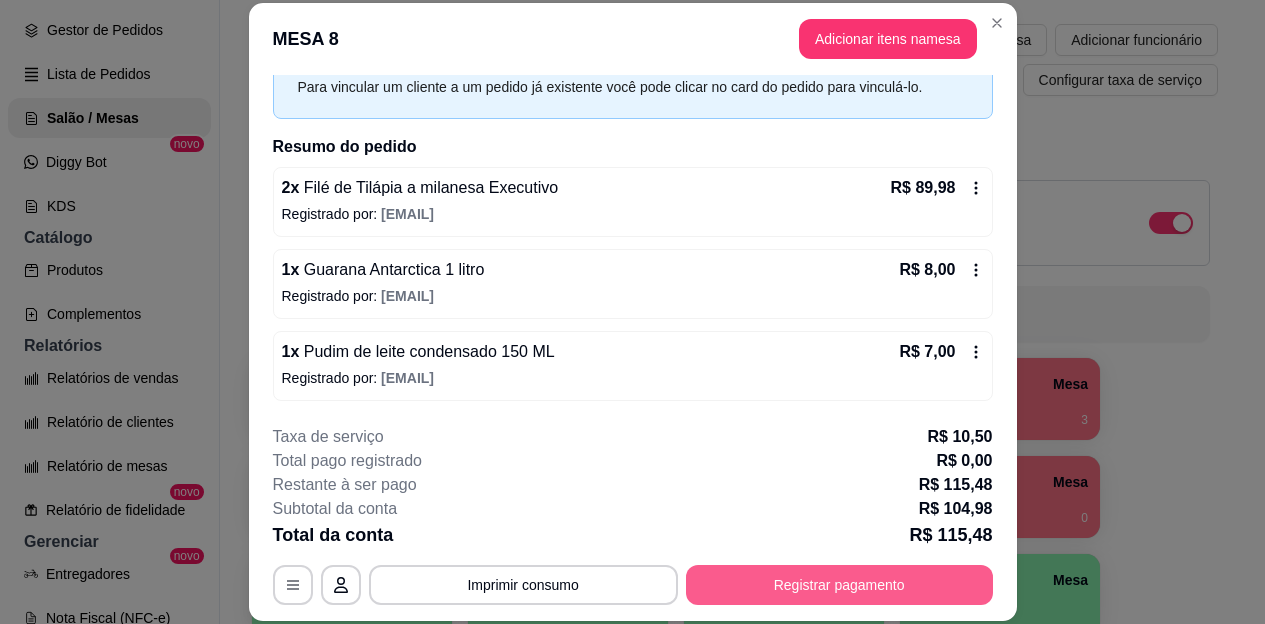 click on "Registrar pagamento" at bounding box center (839, 585) 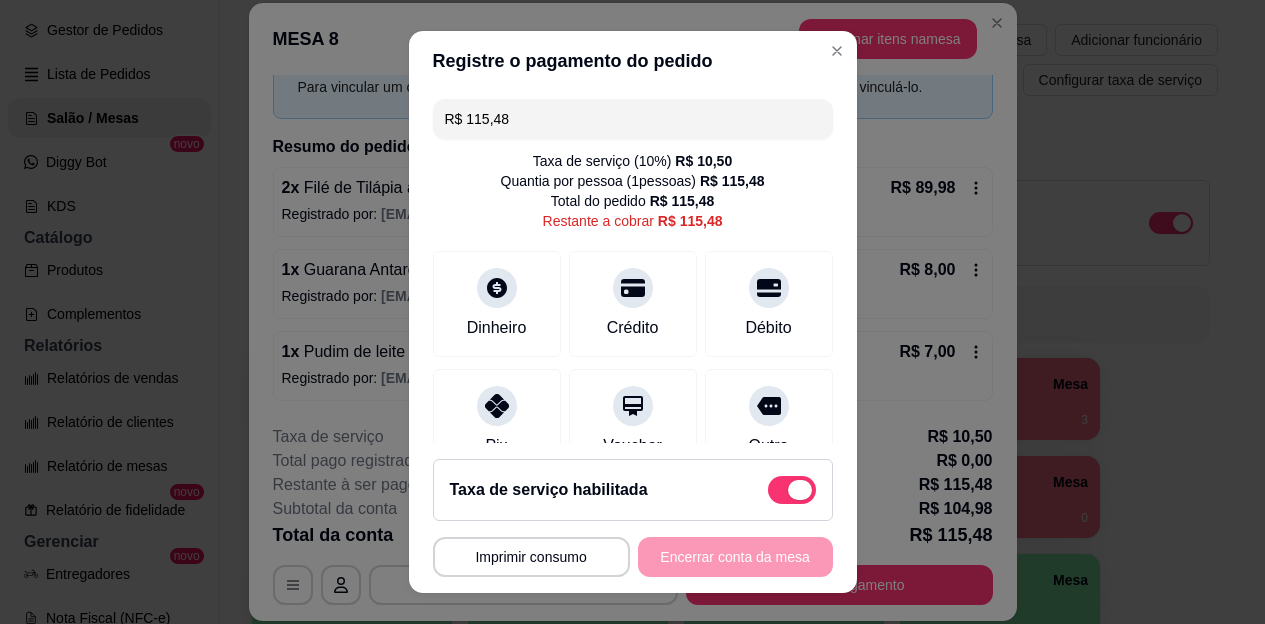 click at bounding box center [792, 490] 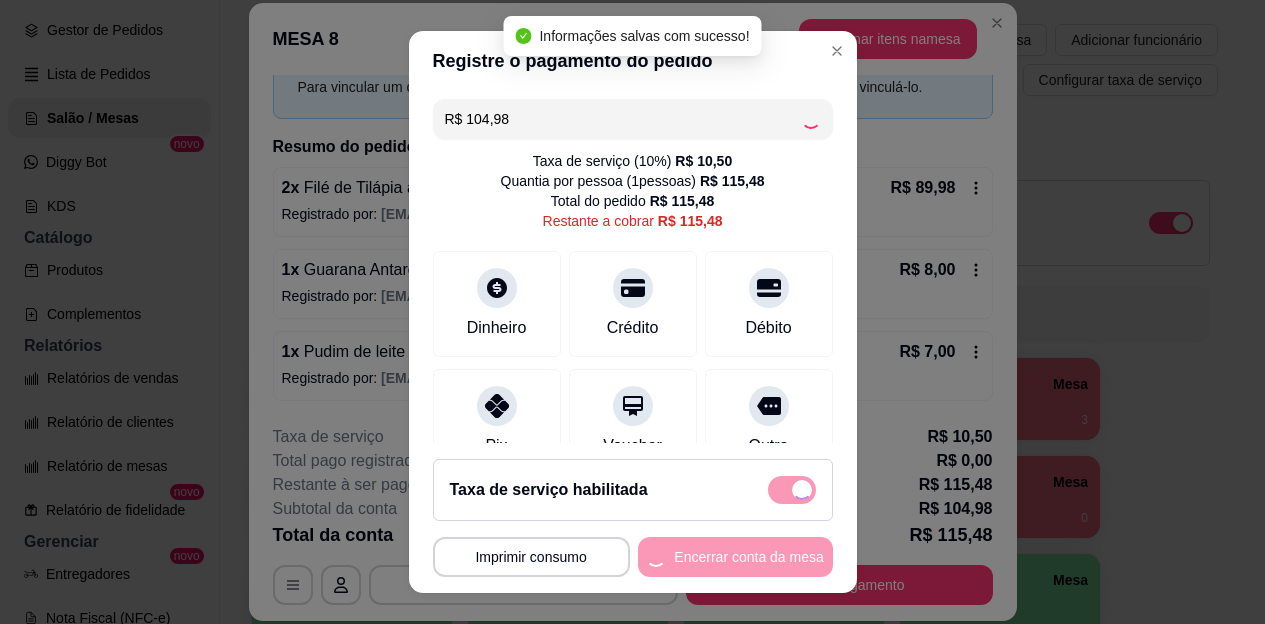 checkbox on "false" 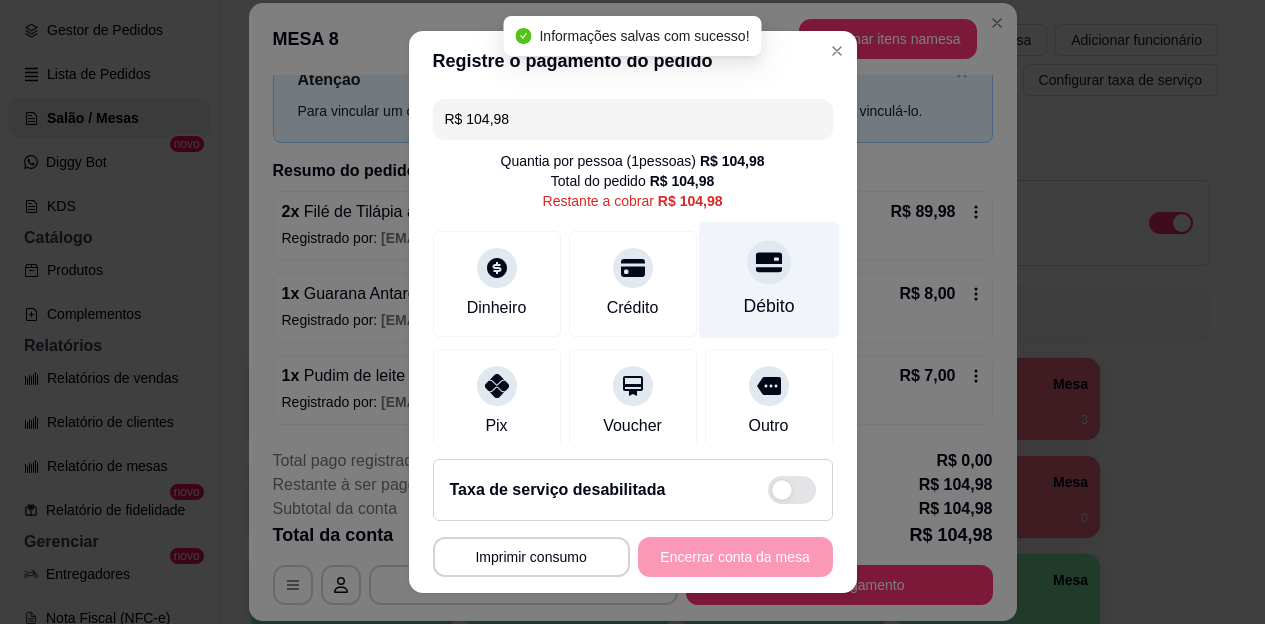 click 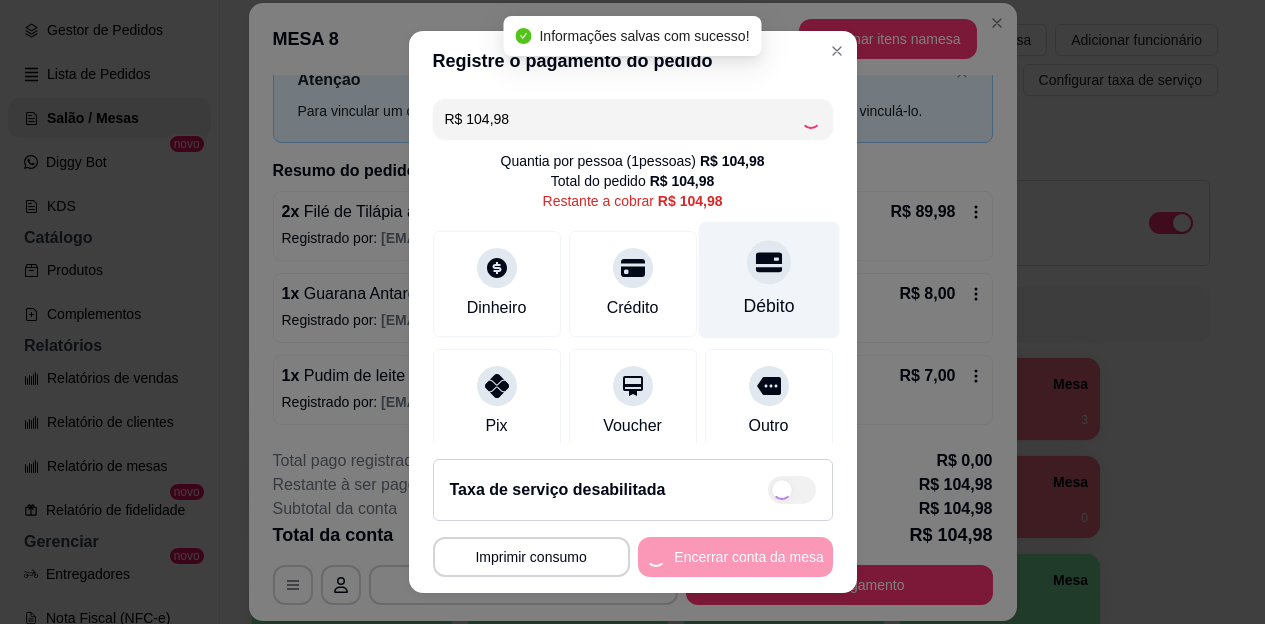 type on "R$ 0,00" 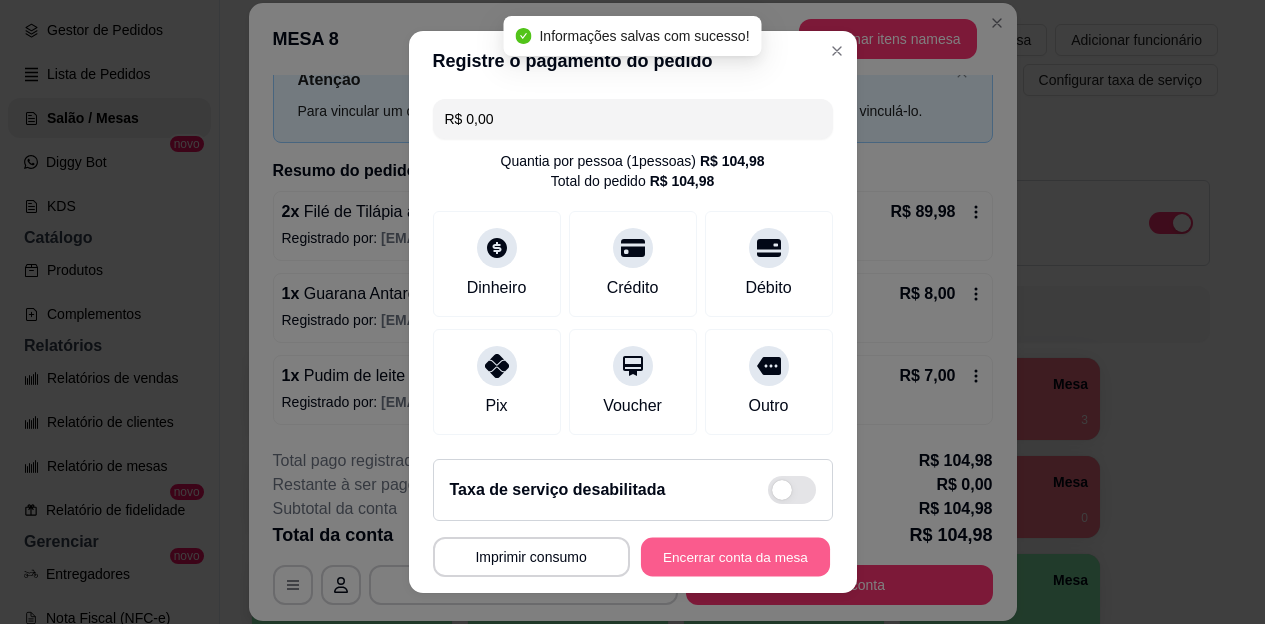 click on "Encerrar conta da mesa" at bounding box center (735, 556) 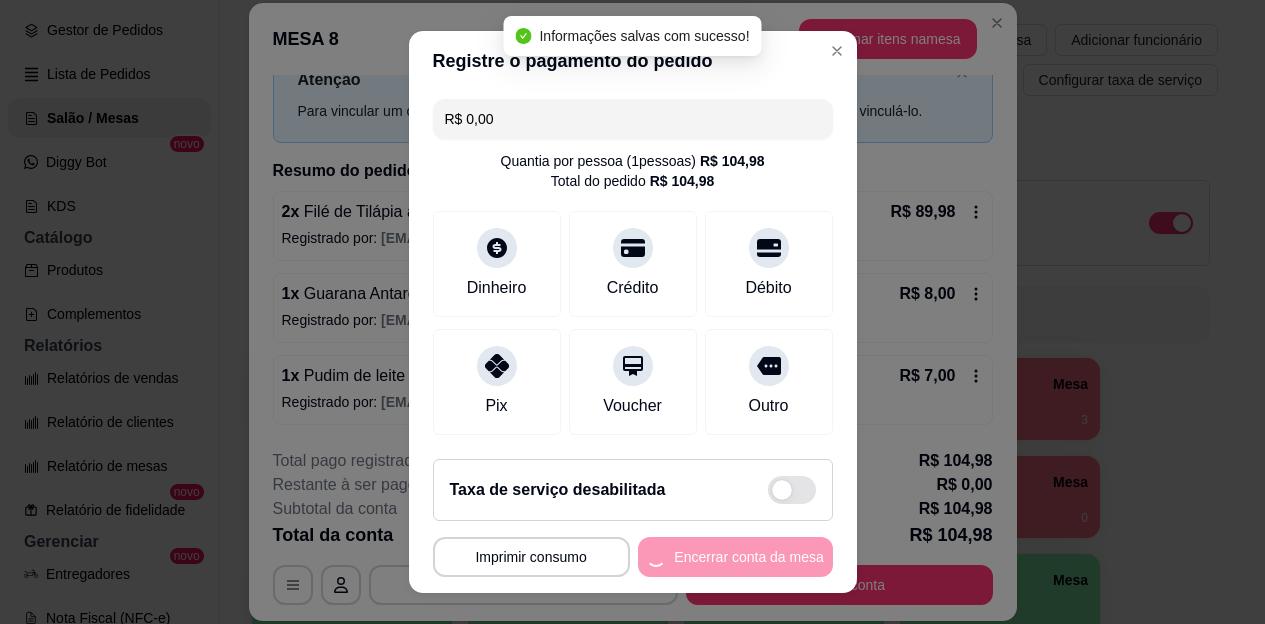 scroll, scrollTop: 0, scrollLeft: 0, axis: both 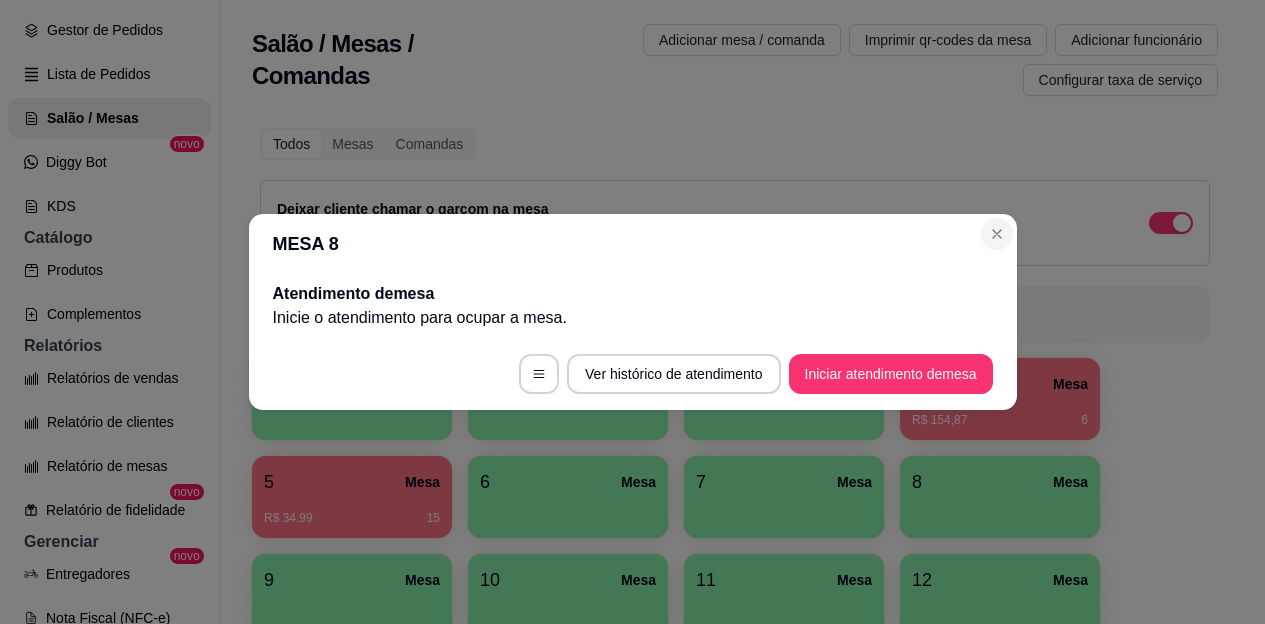 click on "MESA 8 Atendimento de  mesa Inicie o atendimento para ocupar a   mesa . Ver histórico de atendimento Iniciar atendimento de  mesa" at bounding box center [633, 312] 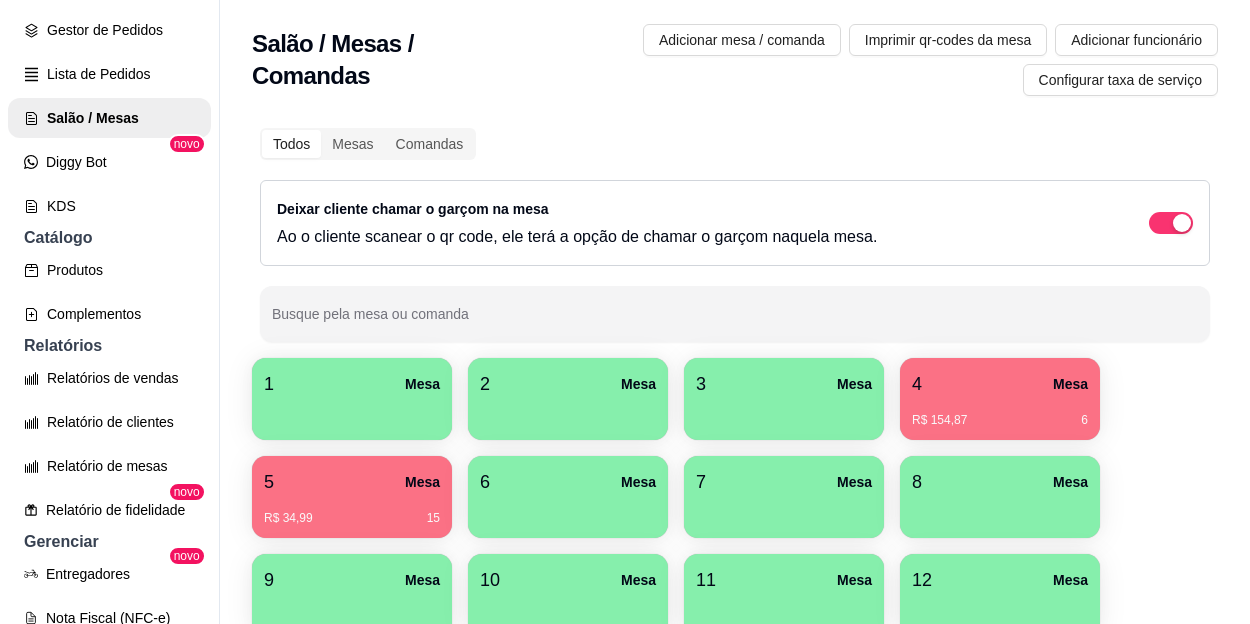 click at bounding box center (1000, 511) 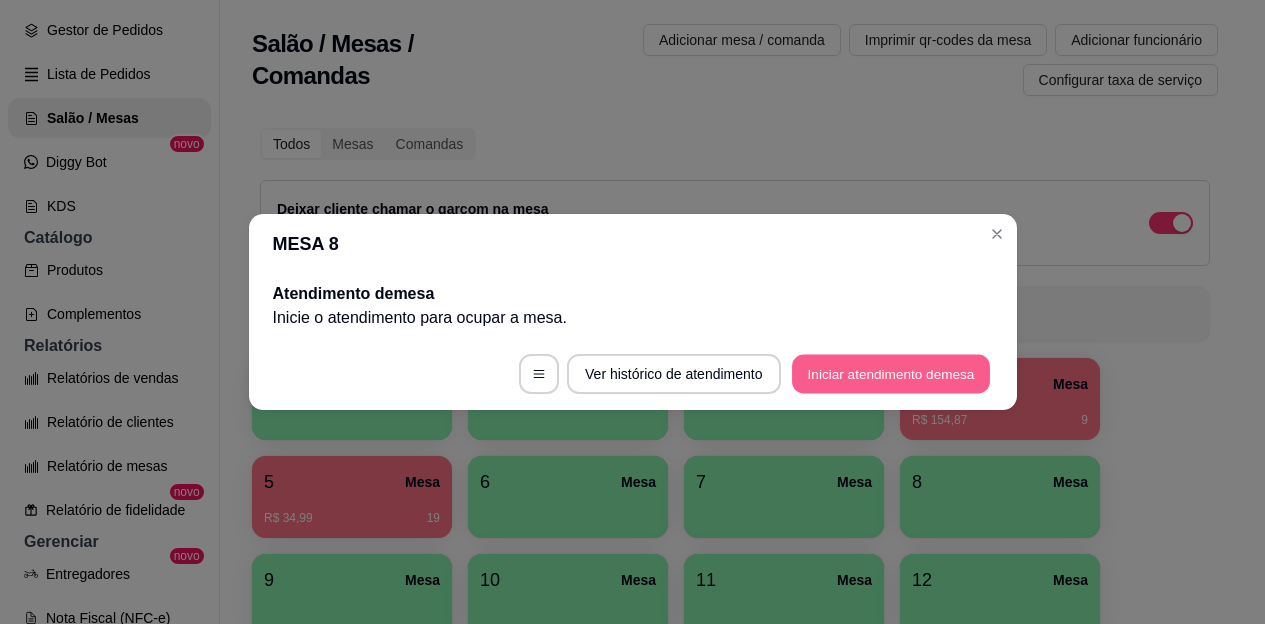 click on "Iniciar atendimento de  mesa" at bounding box center (891, 374) 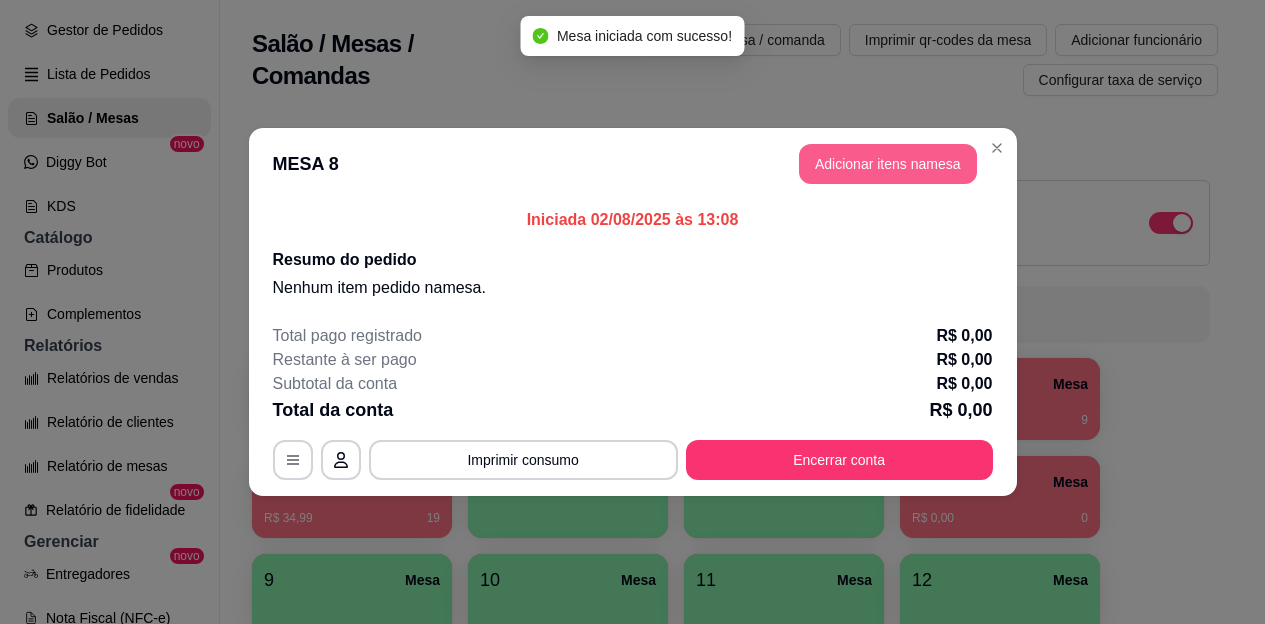 click on "Adicionar itens na  mesa" at bounding box center [888, 164] 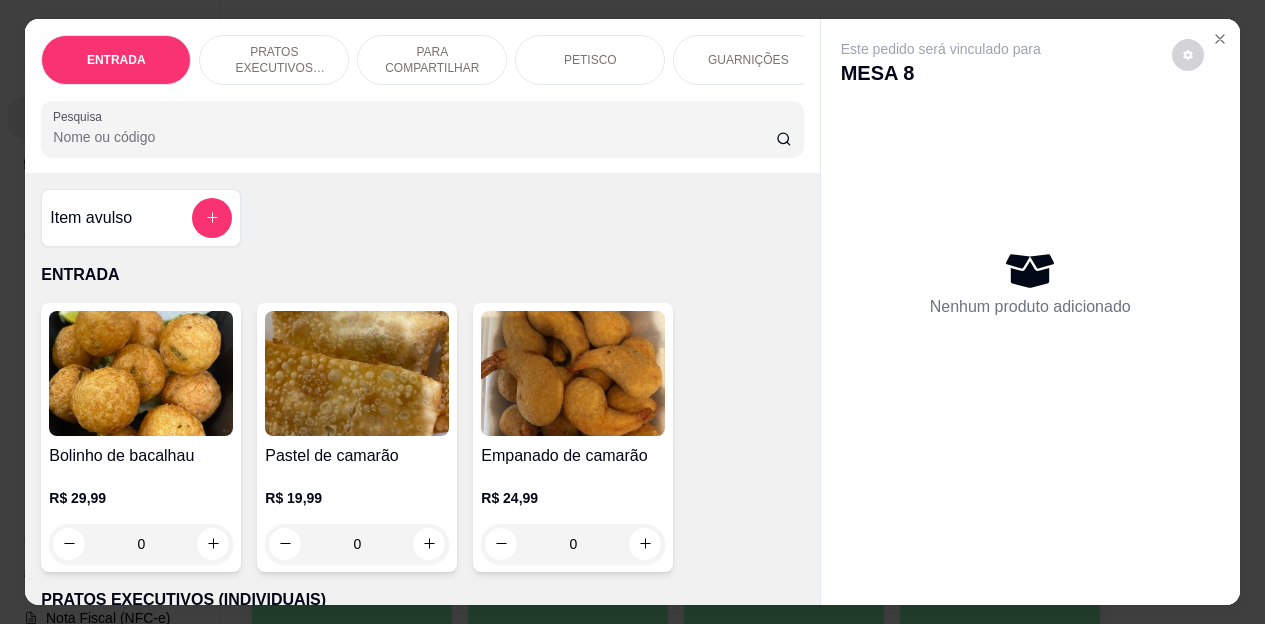 click on "PRATOS EXECUTIVOS (INDIVIDUAIS)" at bounding box center (274, 60) 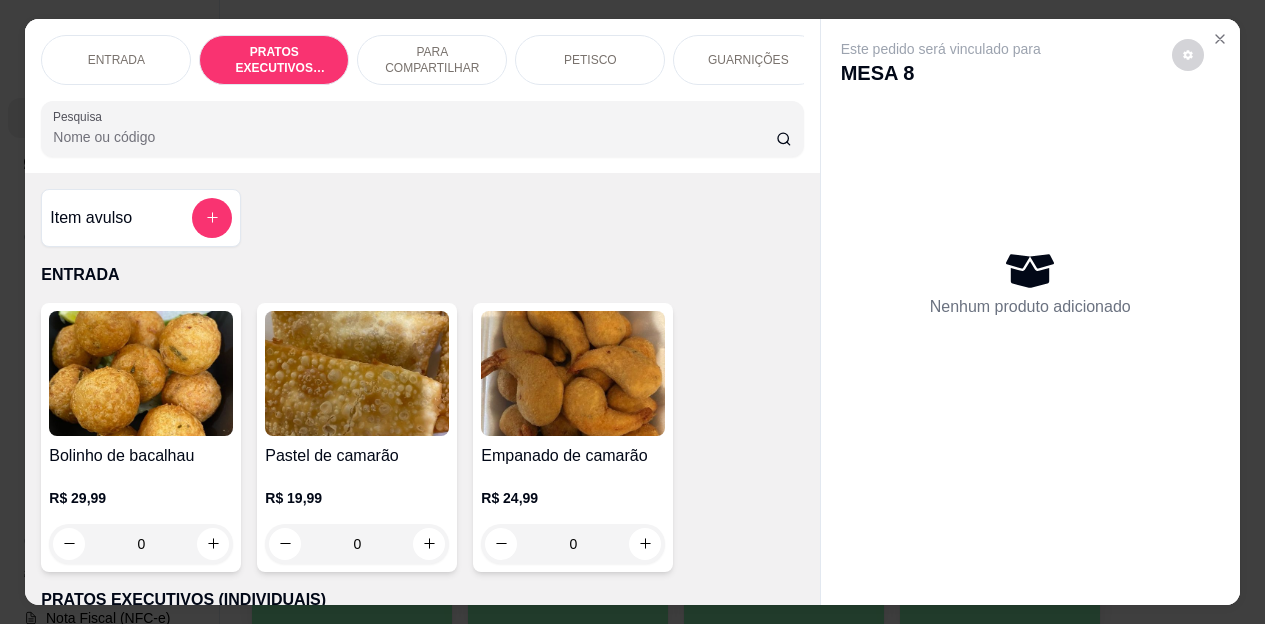 scroll, scrollTop: 415, scrollLeft: 0, axis: vertical 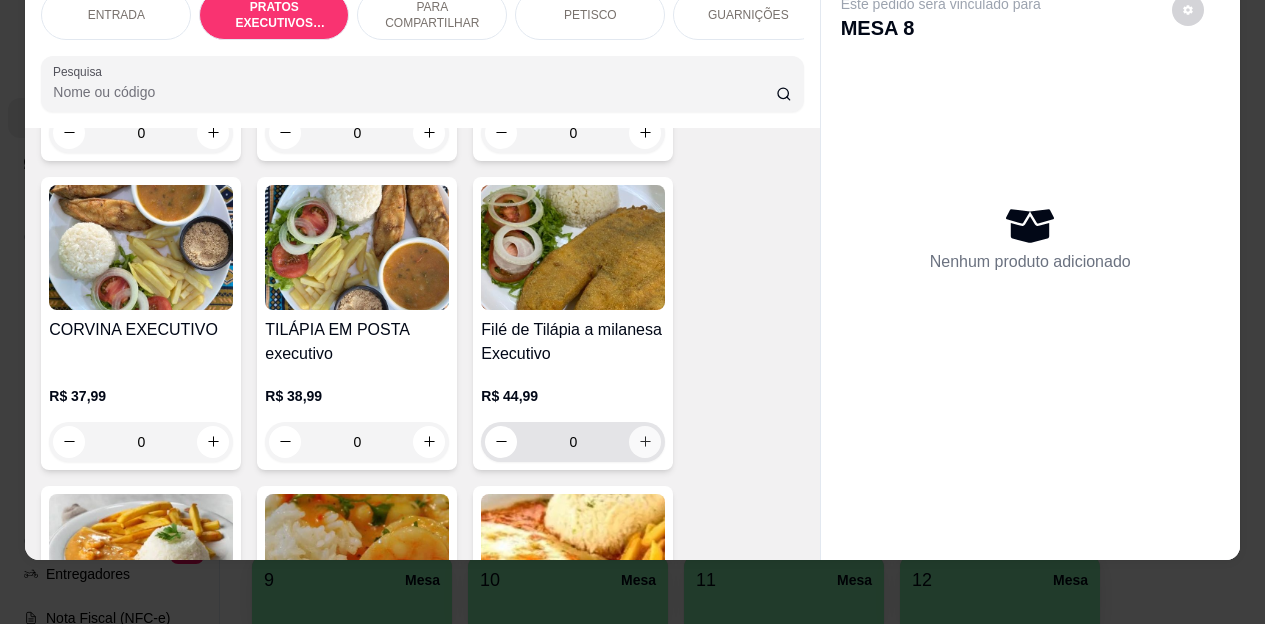 click 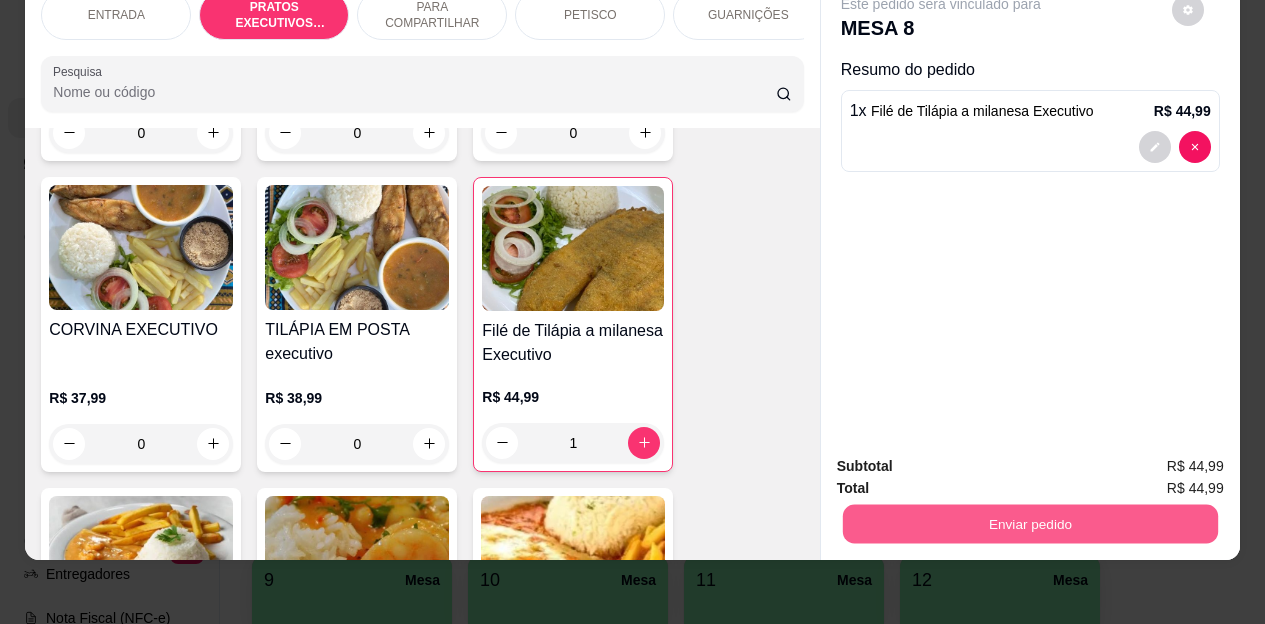 click on "Enviar pedido" at bounding box center (1029, 524) 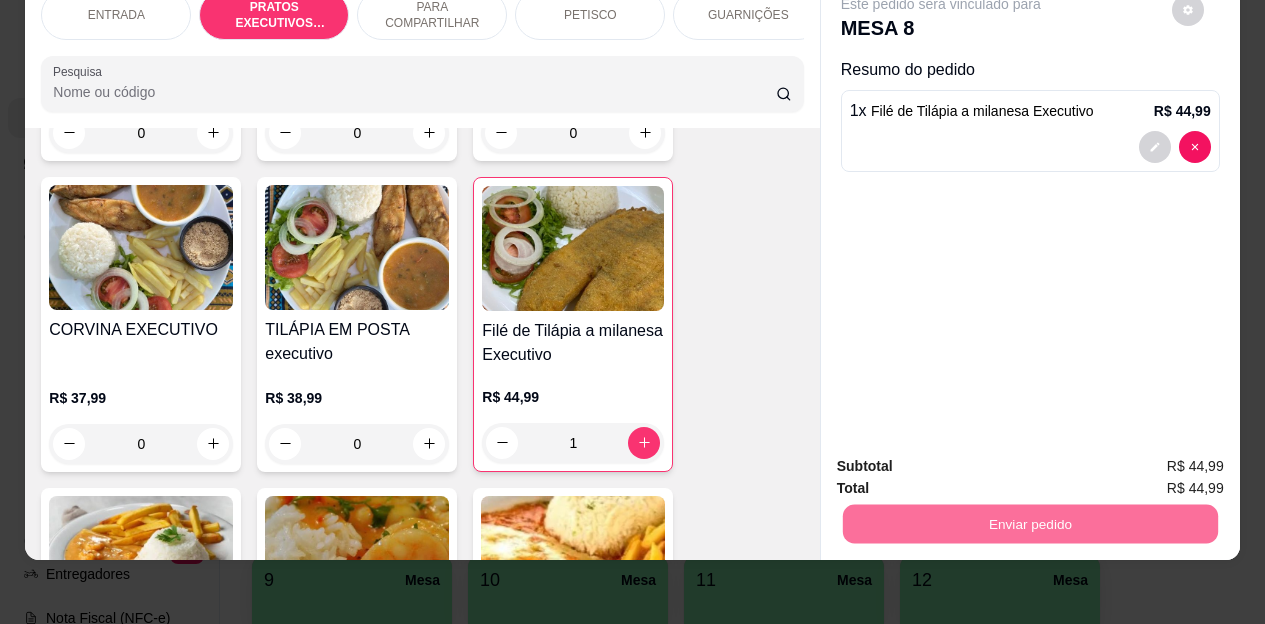 click on "Não registrar e enviar pedido" at bounding box center (964, 459) 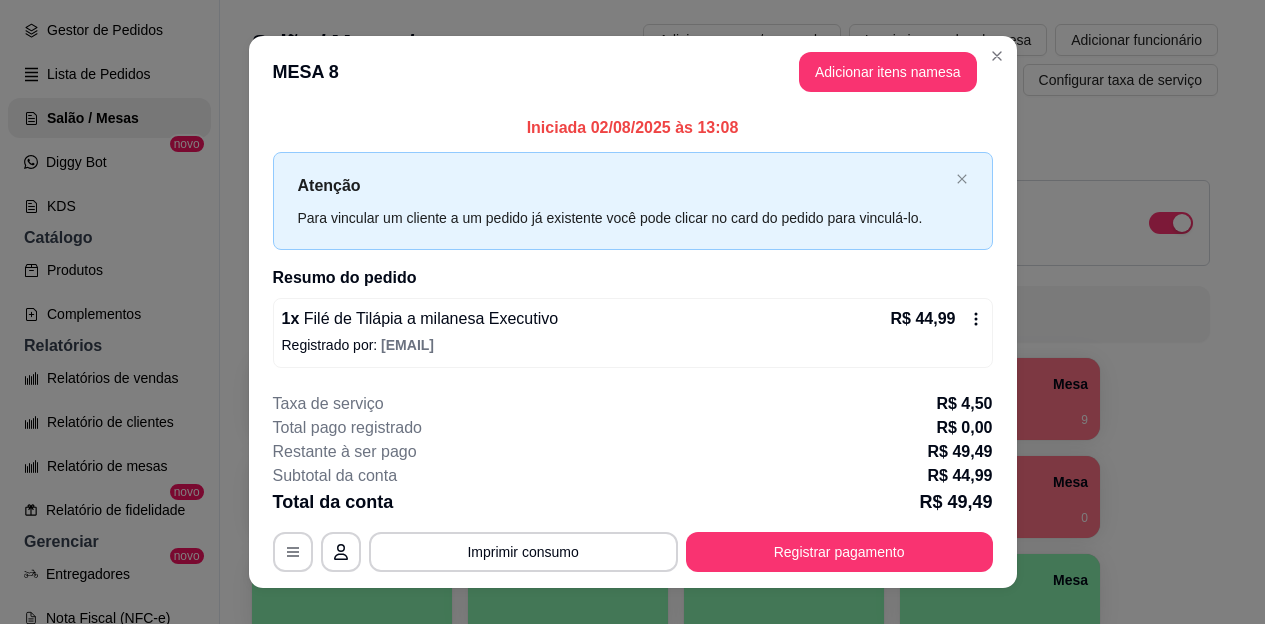 type 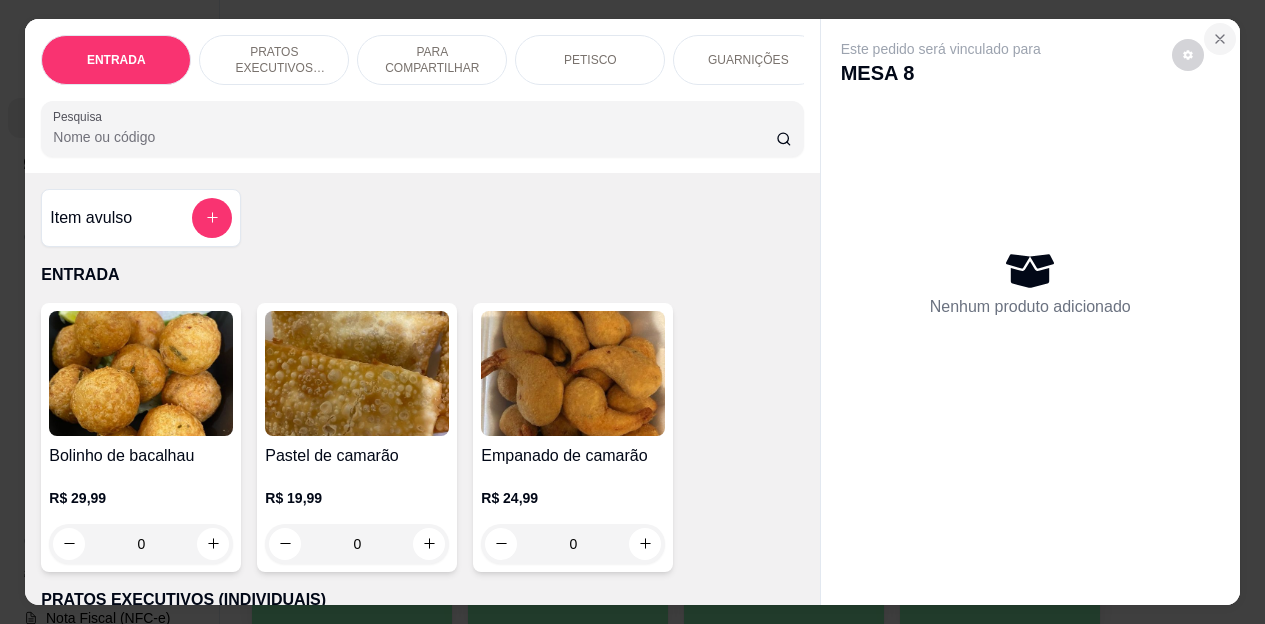 click 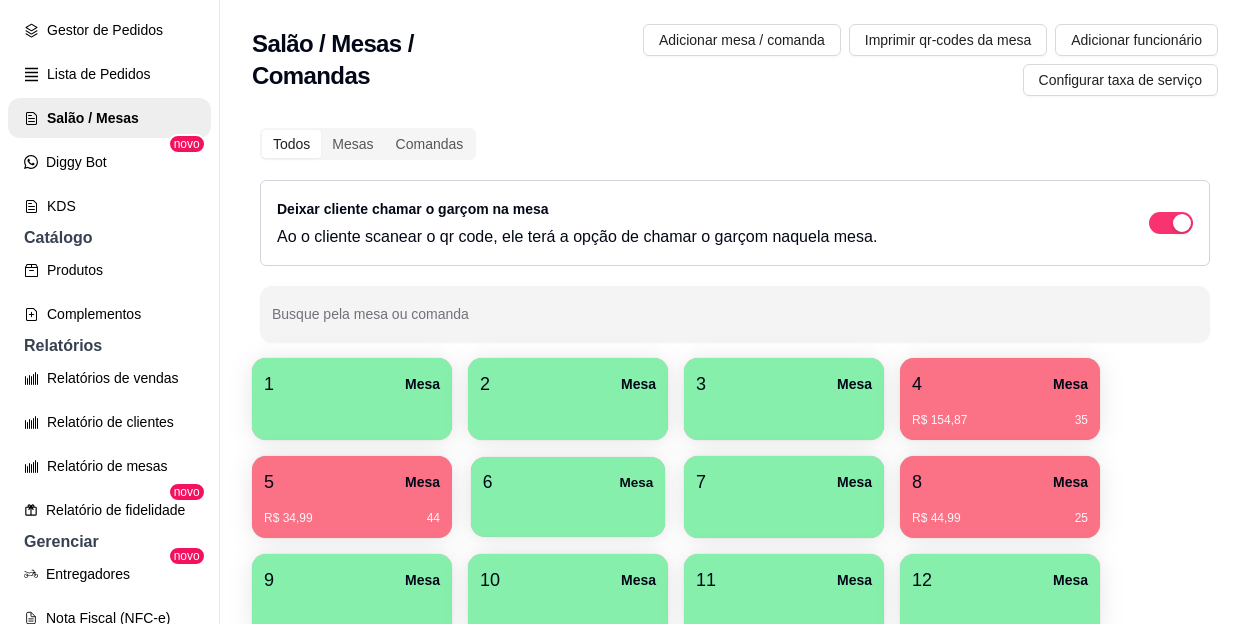 click on "6 Mesa" at bounding box center (568, 482) 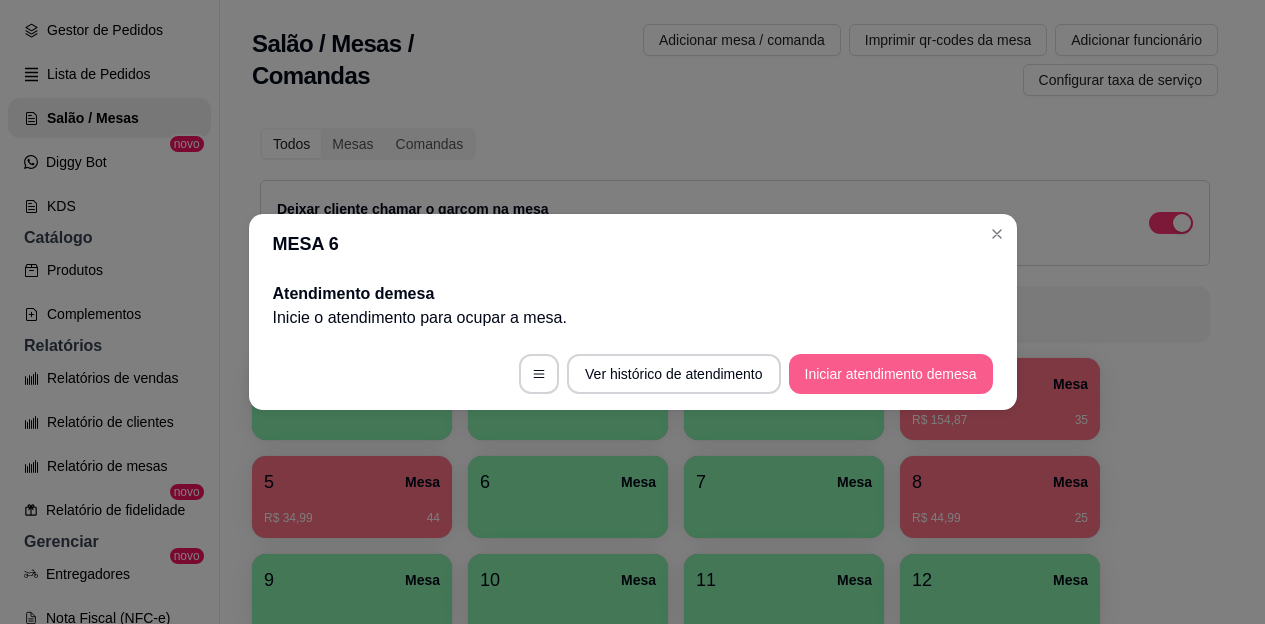click on "Iniciar atendimento de  mesa" at bounding box center (891, 374) 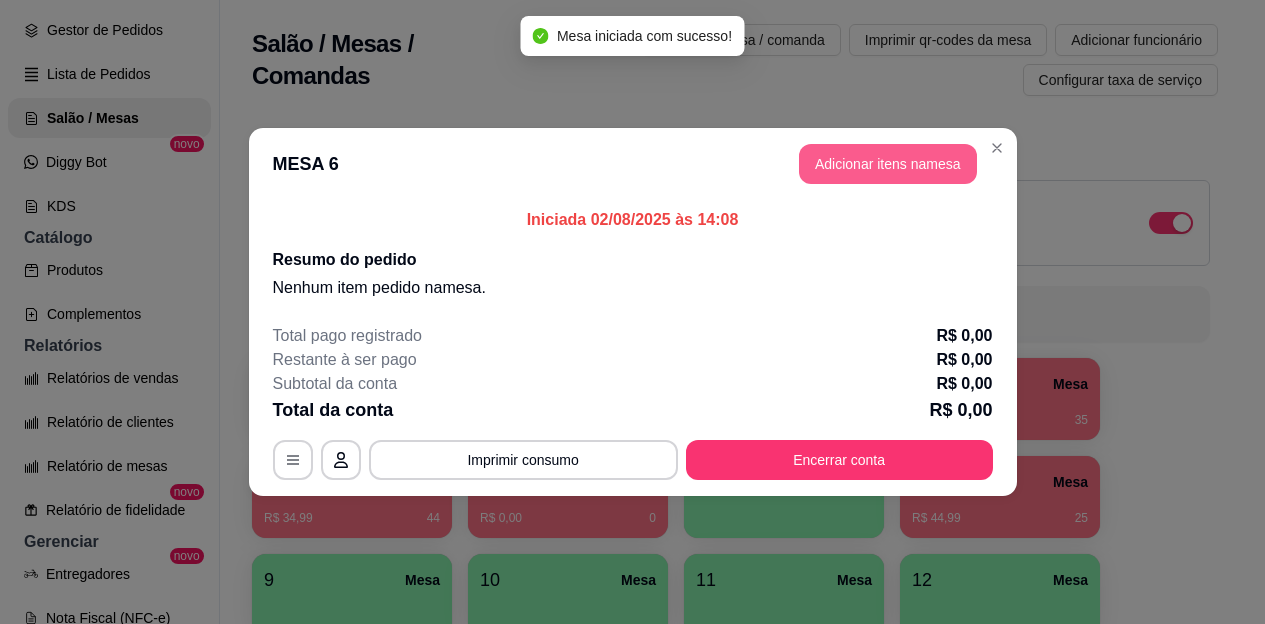 click on "Adicionar itens na  mesa" at bounding box center [888, 164] 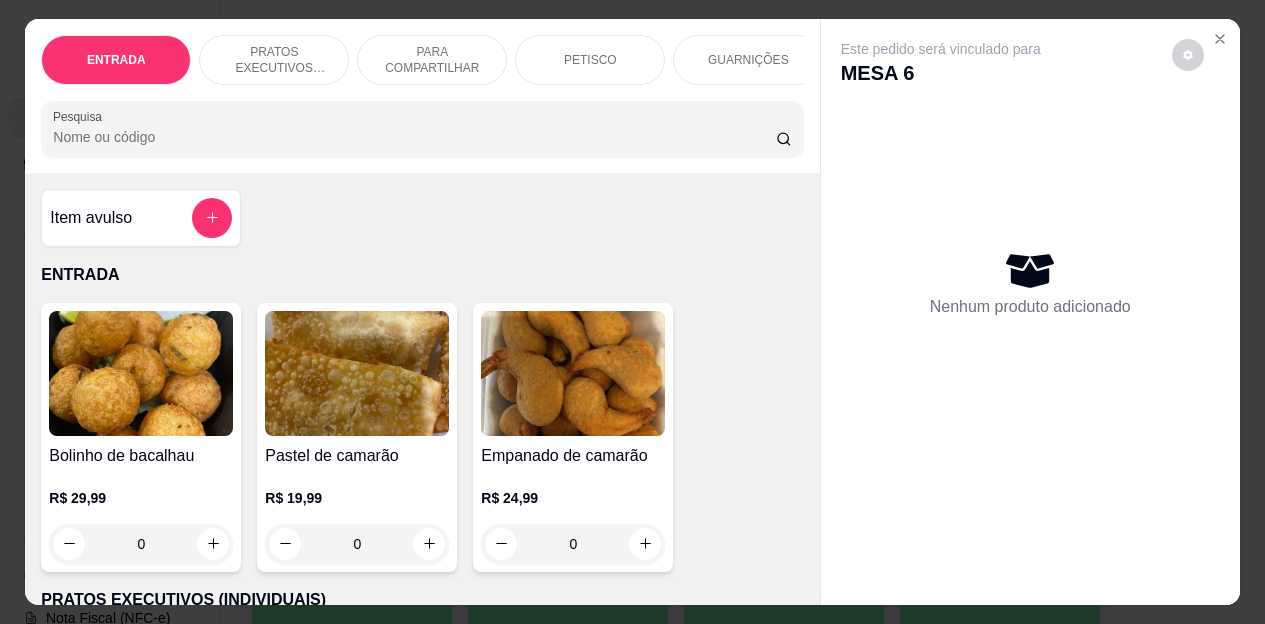 click on "PETISCO" at bounding box center [590, 60] 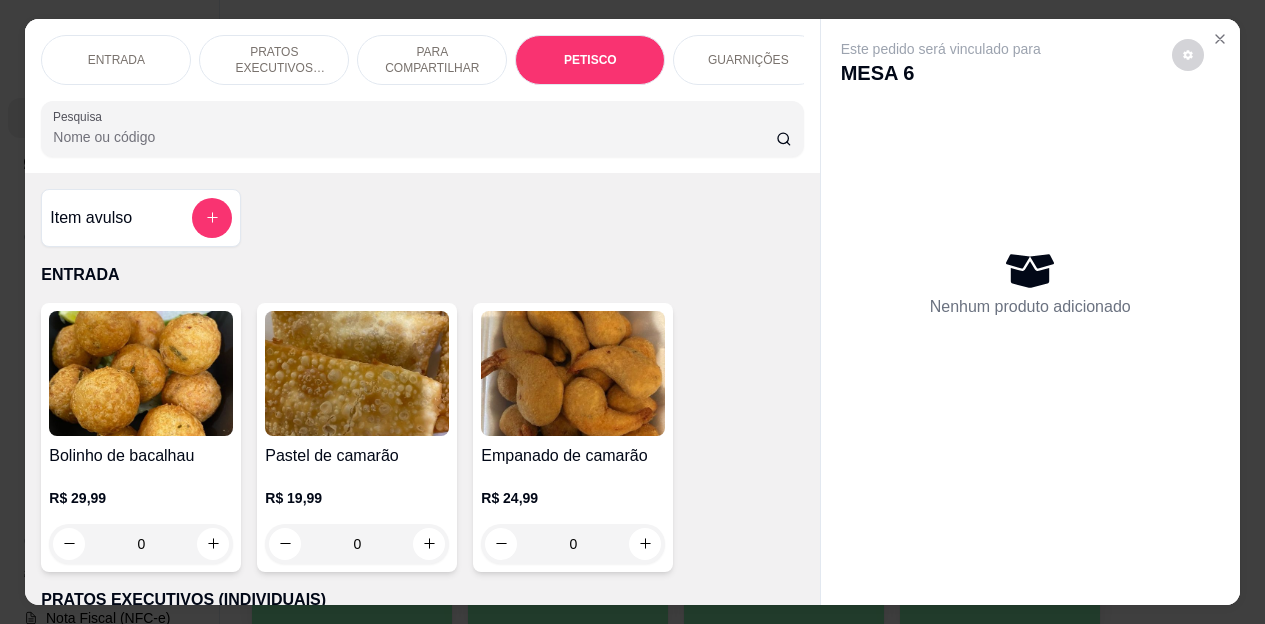 scroll, scrollTop: 2658, scrollLeft: 0, axis: vertical 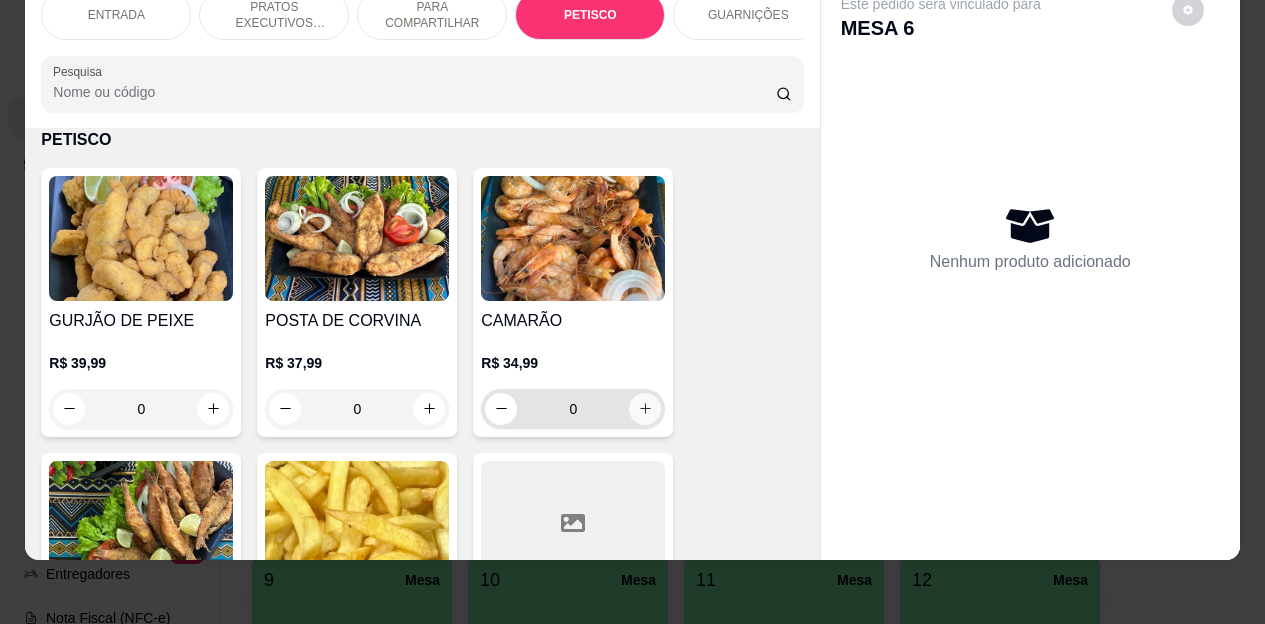 click 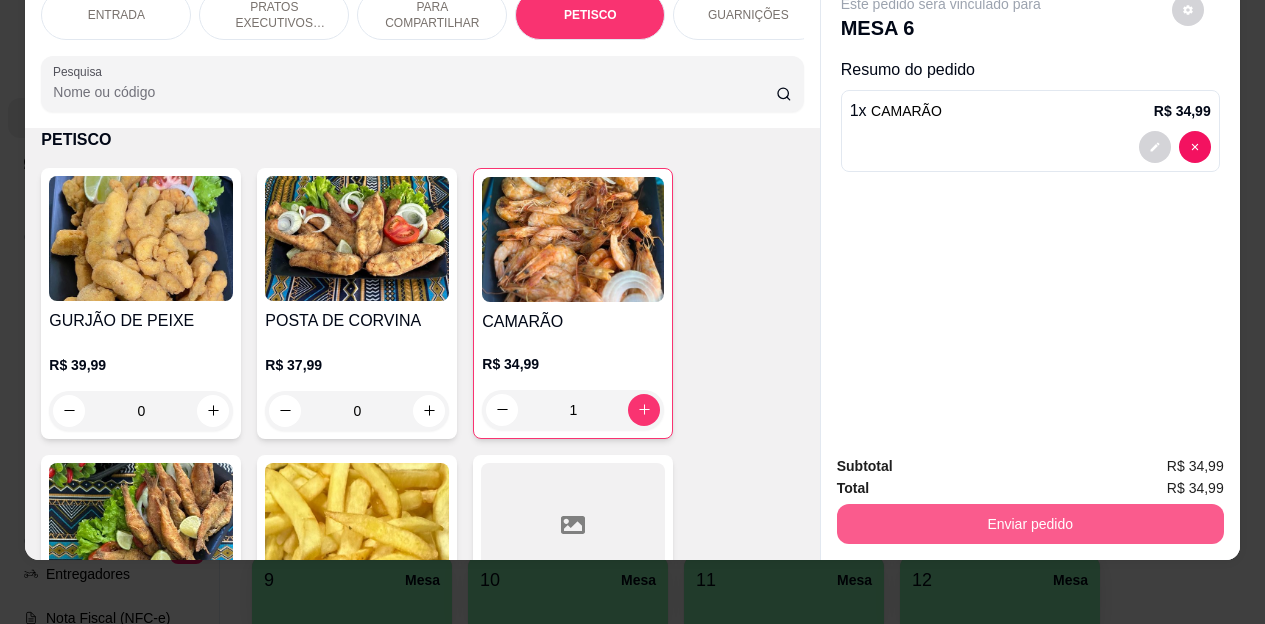 click on "Enviar pedido" at bounding box center (1030, 524) 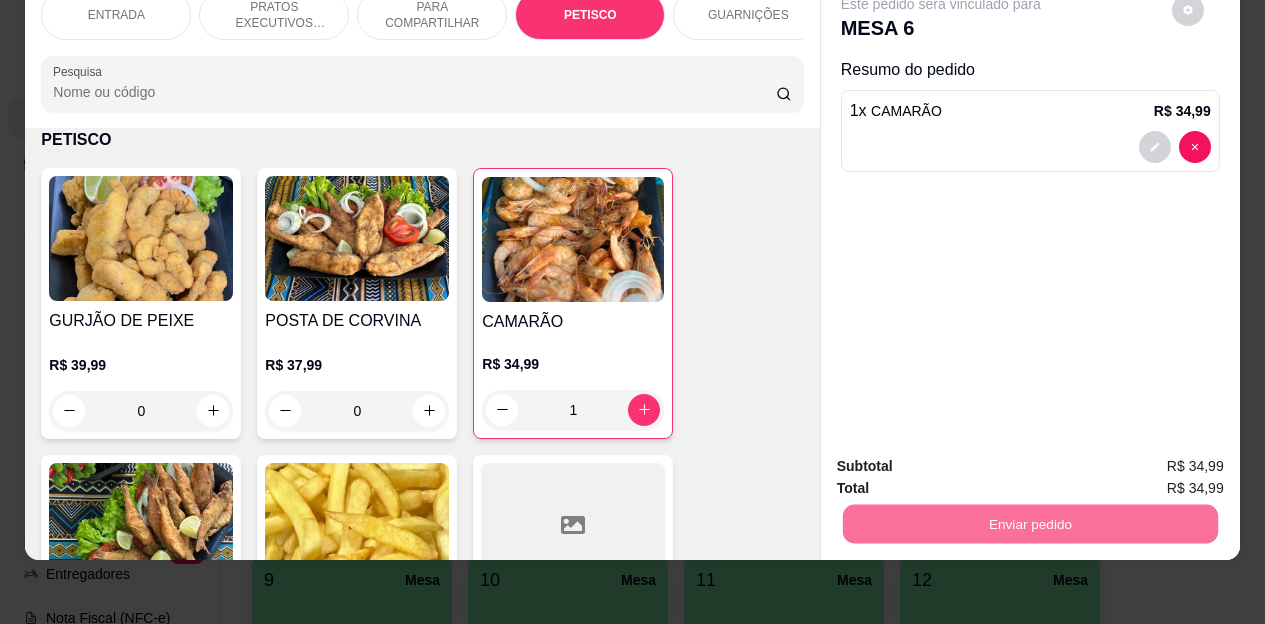 click on "Não registrar e enviar pedido" at bounding box center [964, 460] 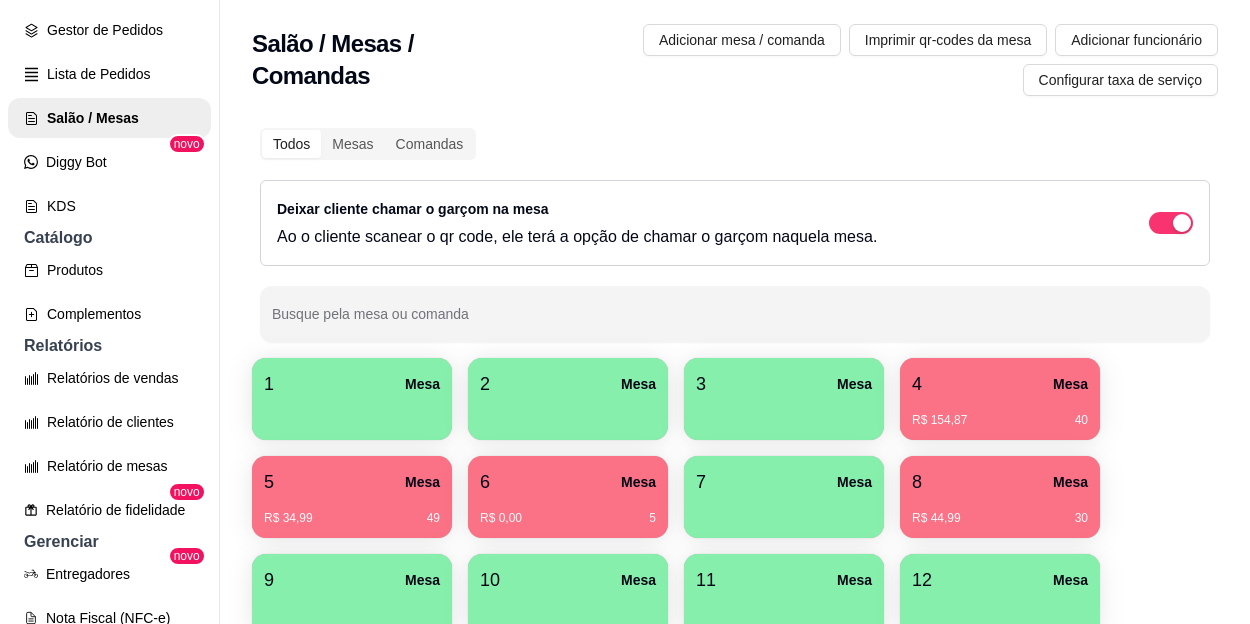 click on "5 Mesa" at bounding box center (352, 482) 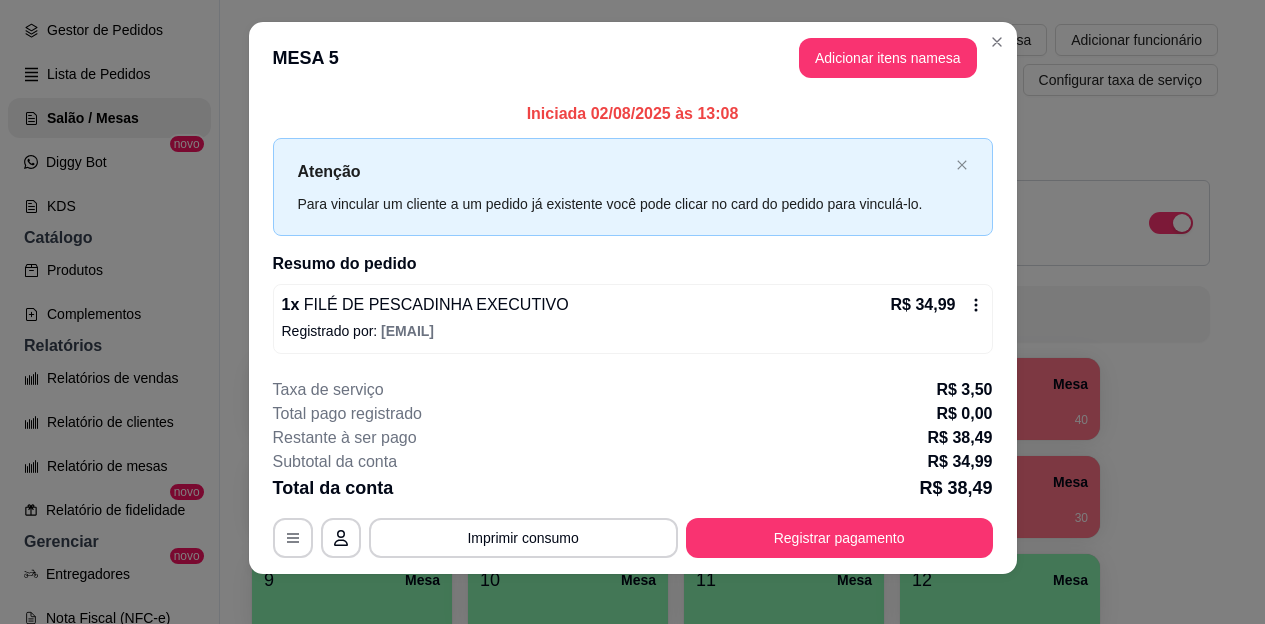 scroll, scrollTop: 28, scrollLeft: 0, axis: vertical 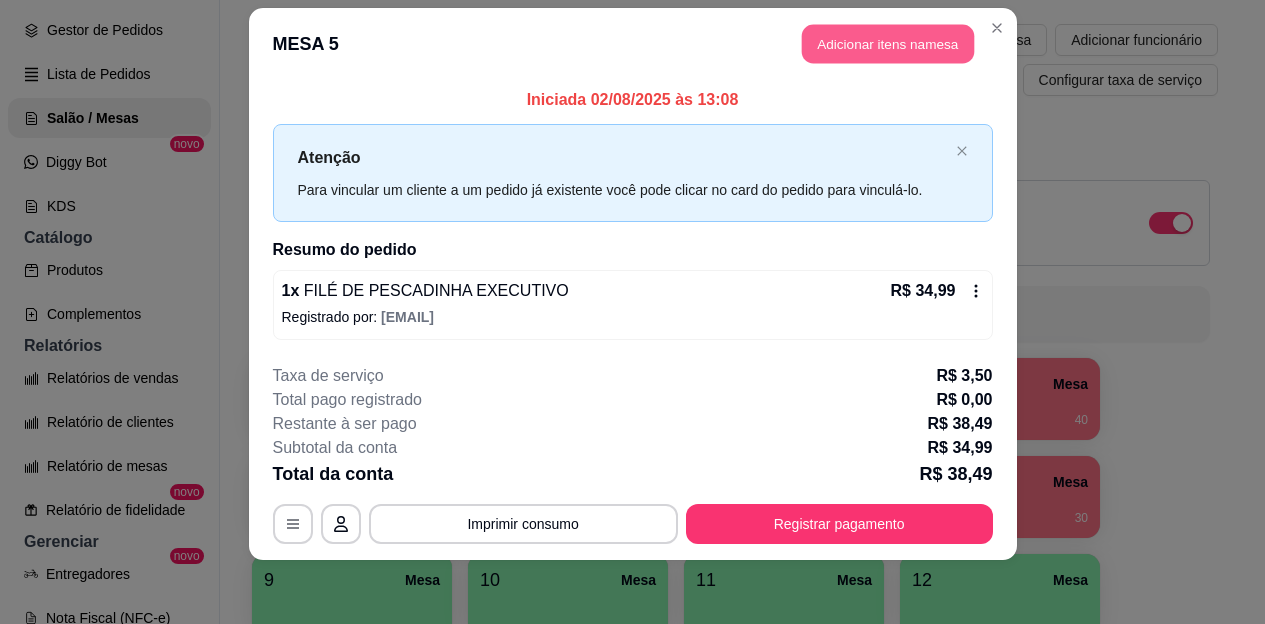 click on "Adicionar itens na  mesa" at bounding box center (888, 44) 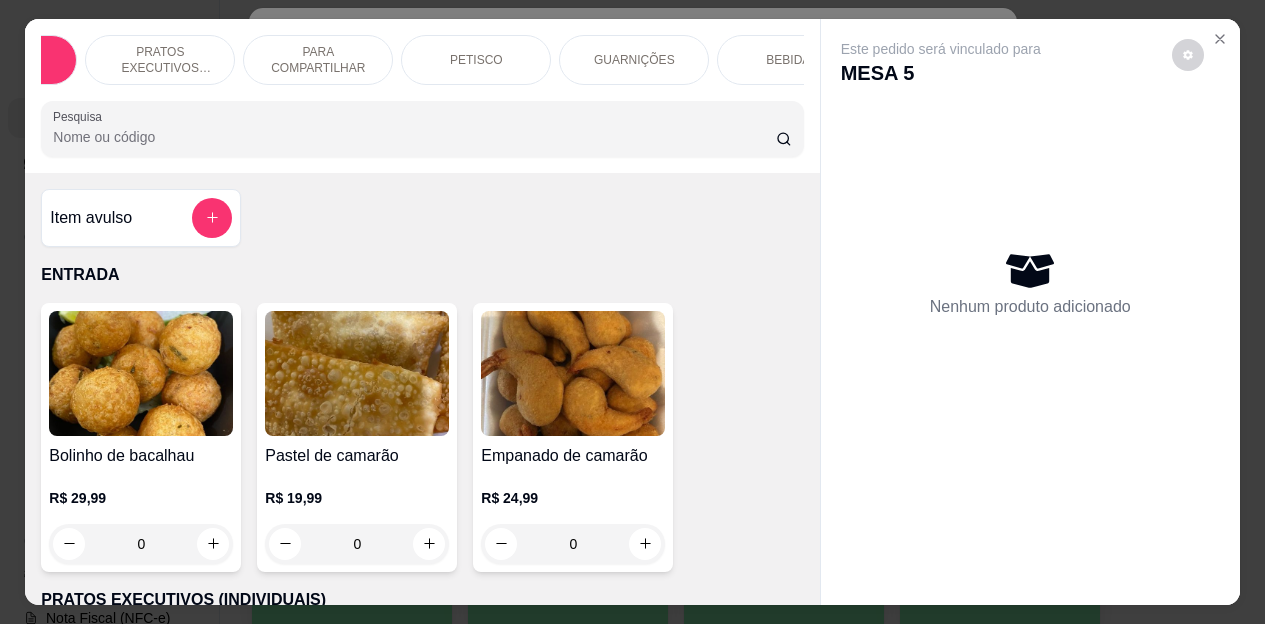 scroll, scrollTop: 0, scrollLeft: 120, axis: horizontal 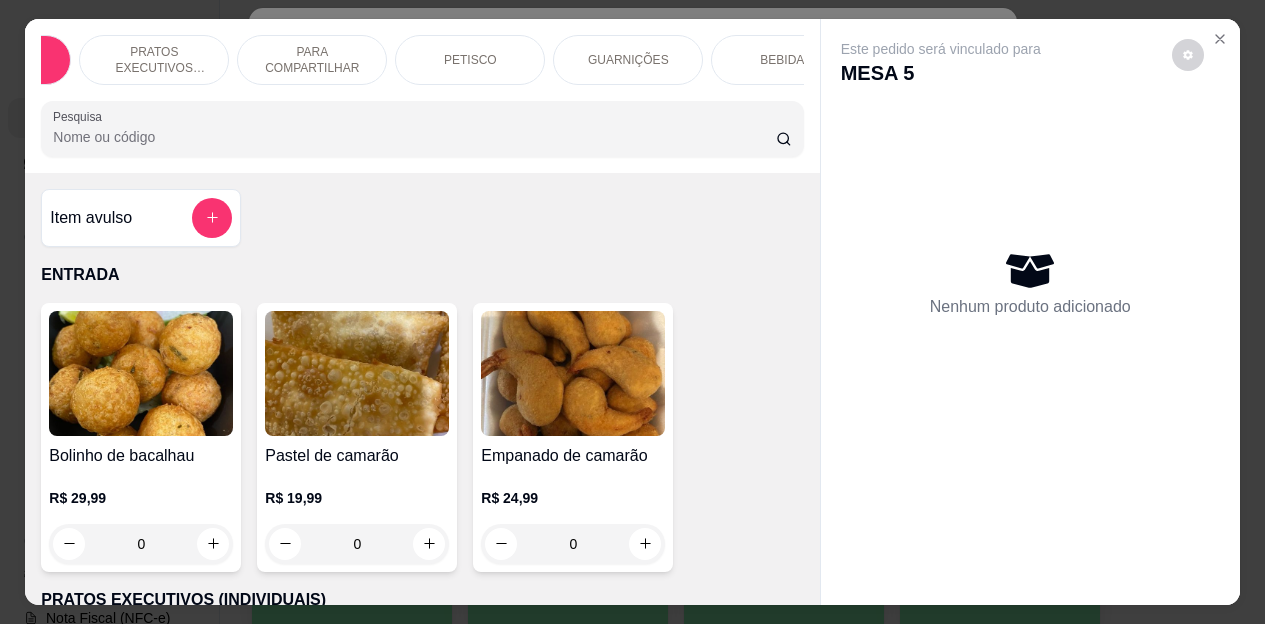 click on "BEBIDAS" at bounding box center [786, 60] 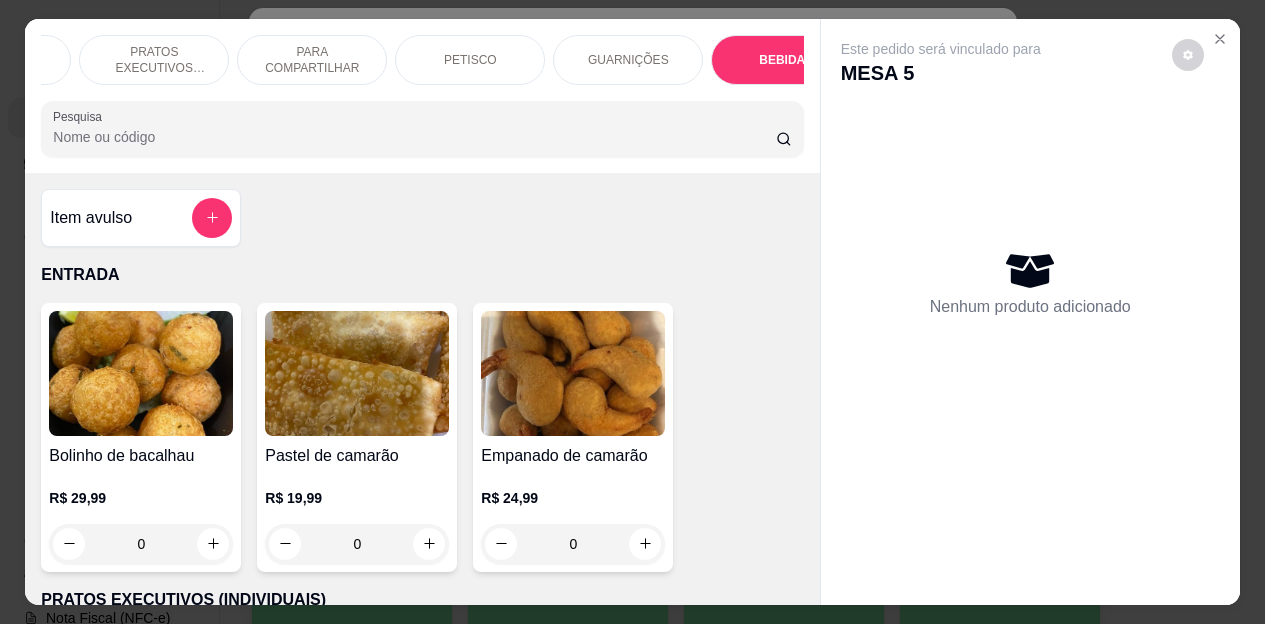 scroll, scrollTop: 4472, scrollLeft: 0, axis: vertical 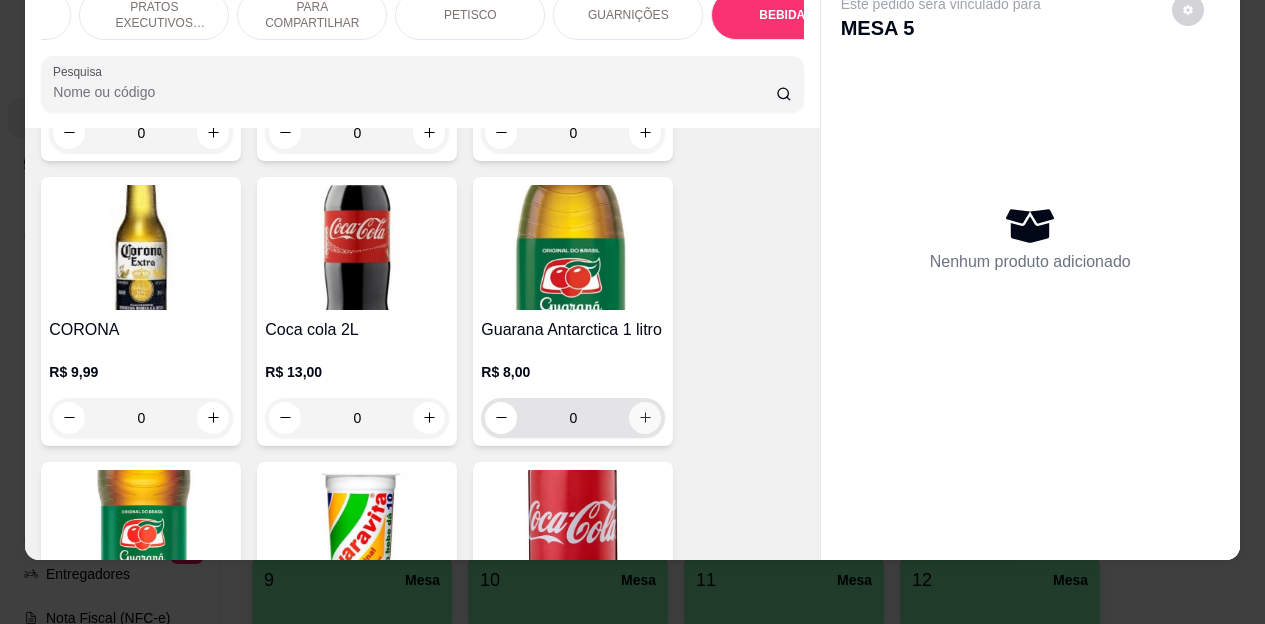 click 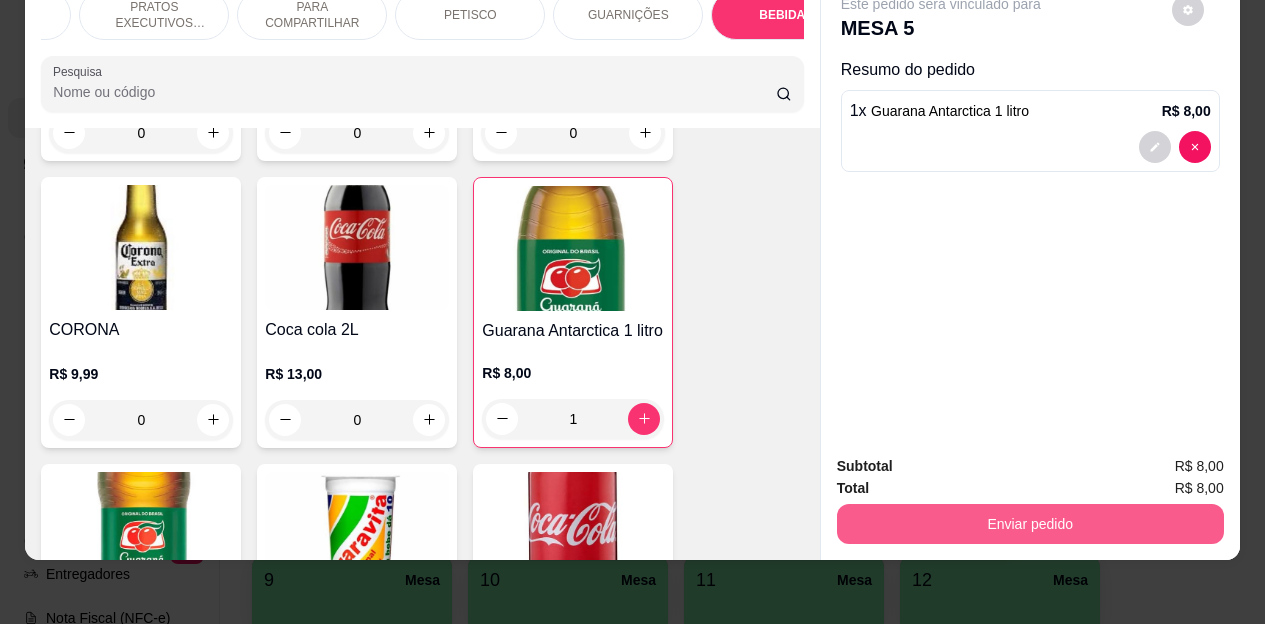 click on "Enviar pedido" at bounding box center (1030, 524) 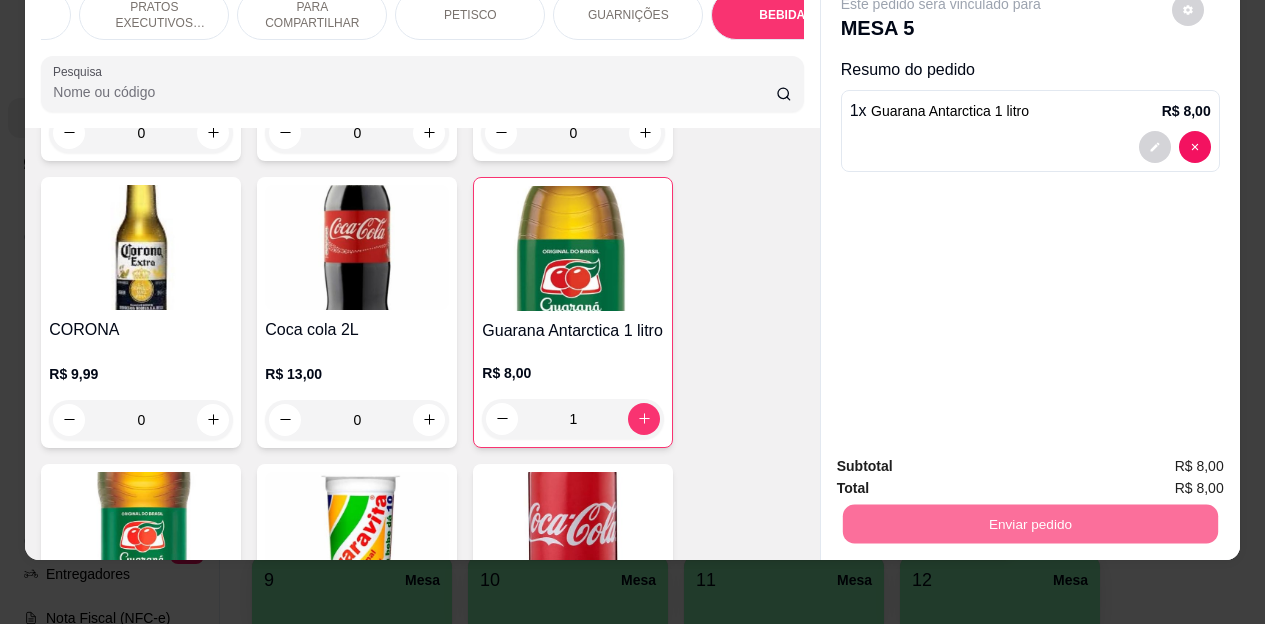 click on "Não registrar e enviar pedido" at bounding box center [964, 459] 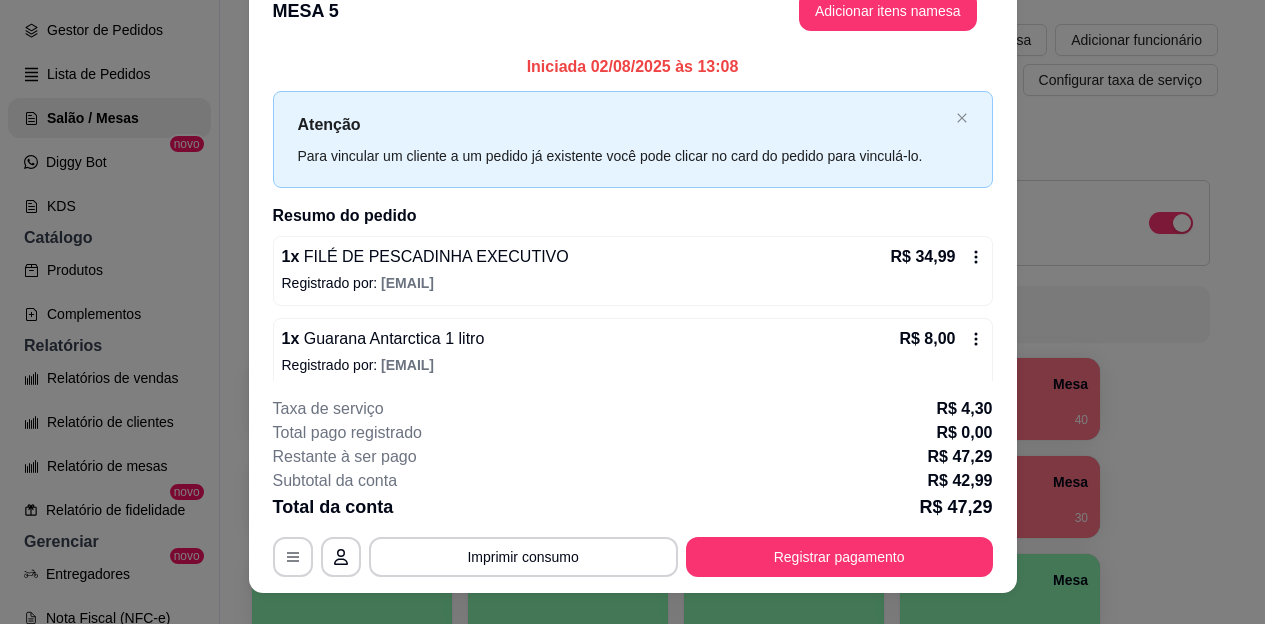 scroll, scrollTop: 0, scrollLeft: 0, axis: both 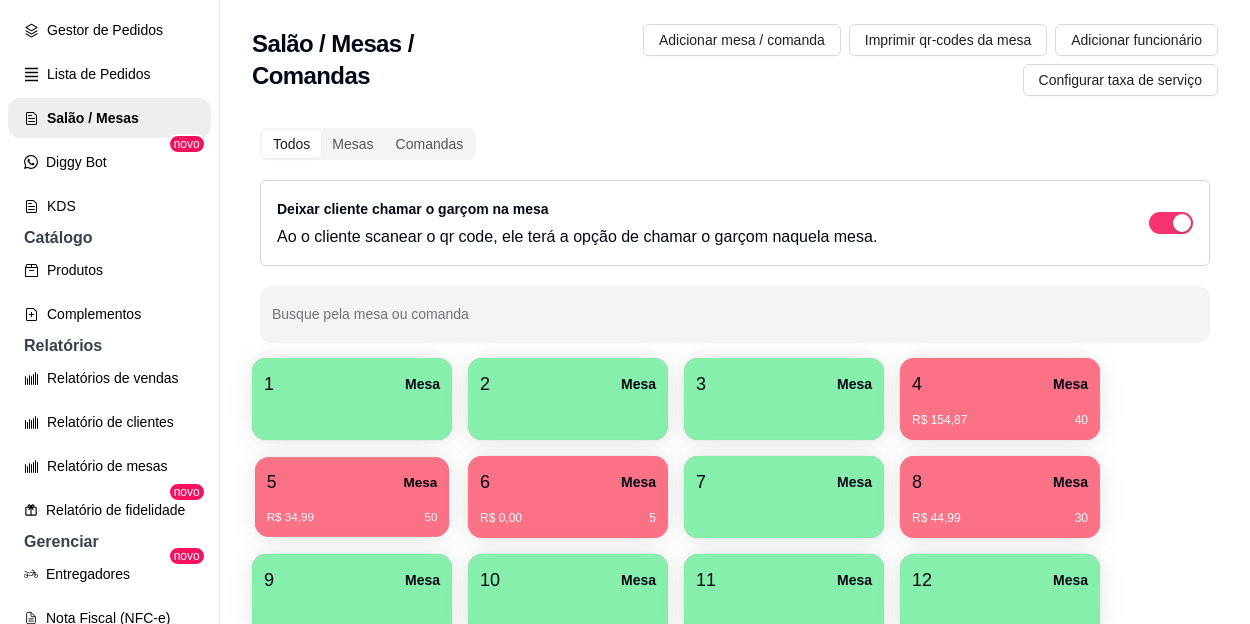click on "R$ 34,99 50" at bounding box center [352, 510] 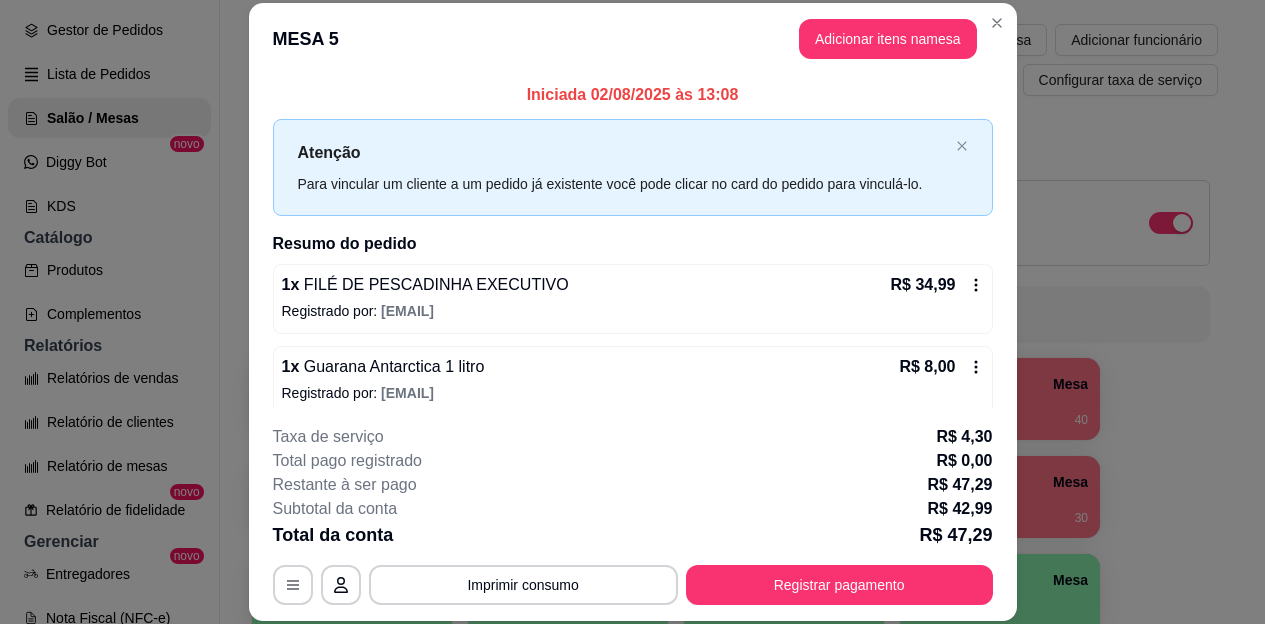 scroll, scrollTop: 15, scrollLeft: 0, axis: vertical 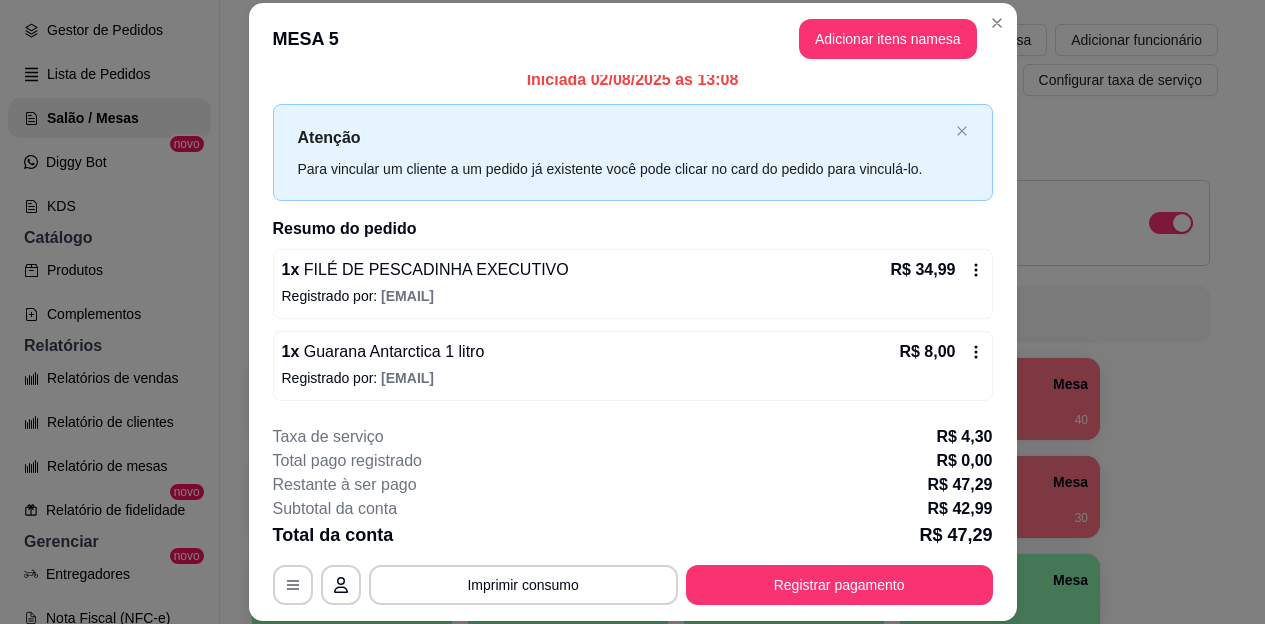 click 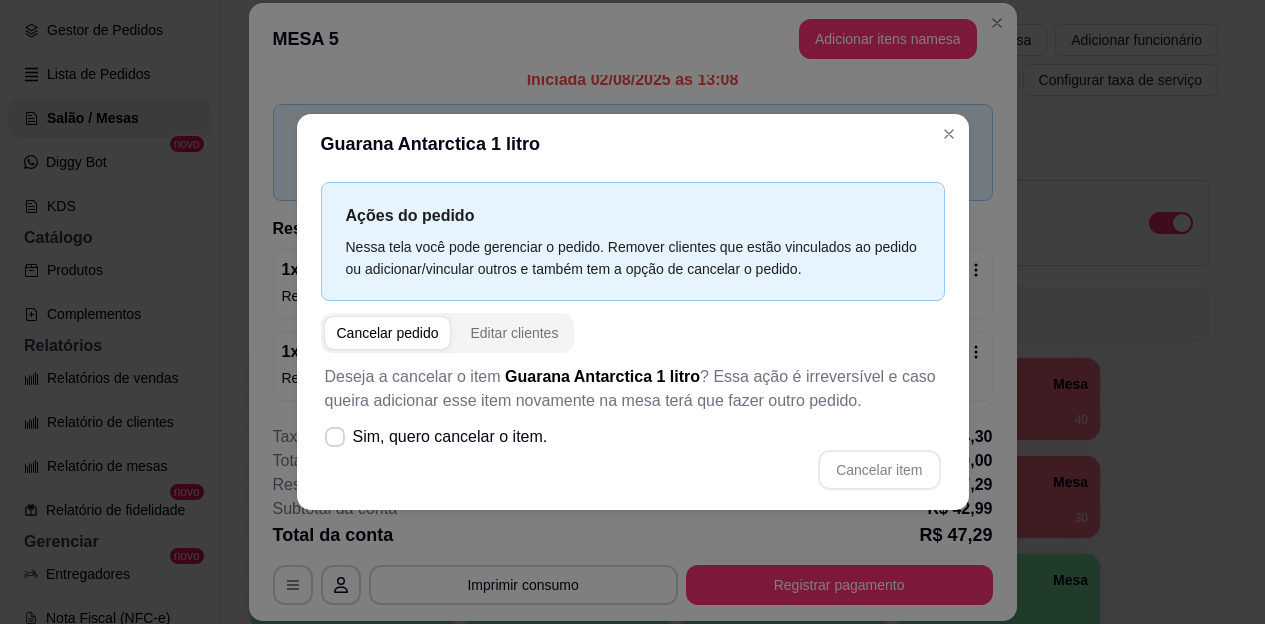 click on "Cancelar pedido" at bounding box center [388, 333] 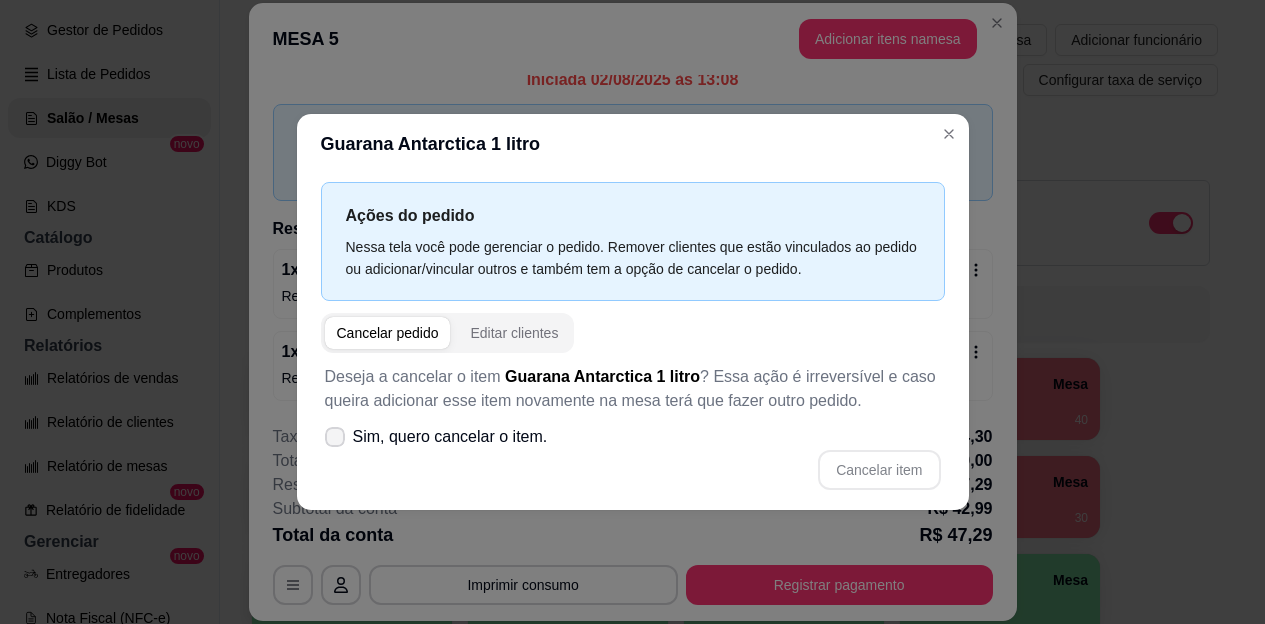 click at bounding box center [335, 437] 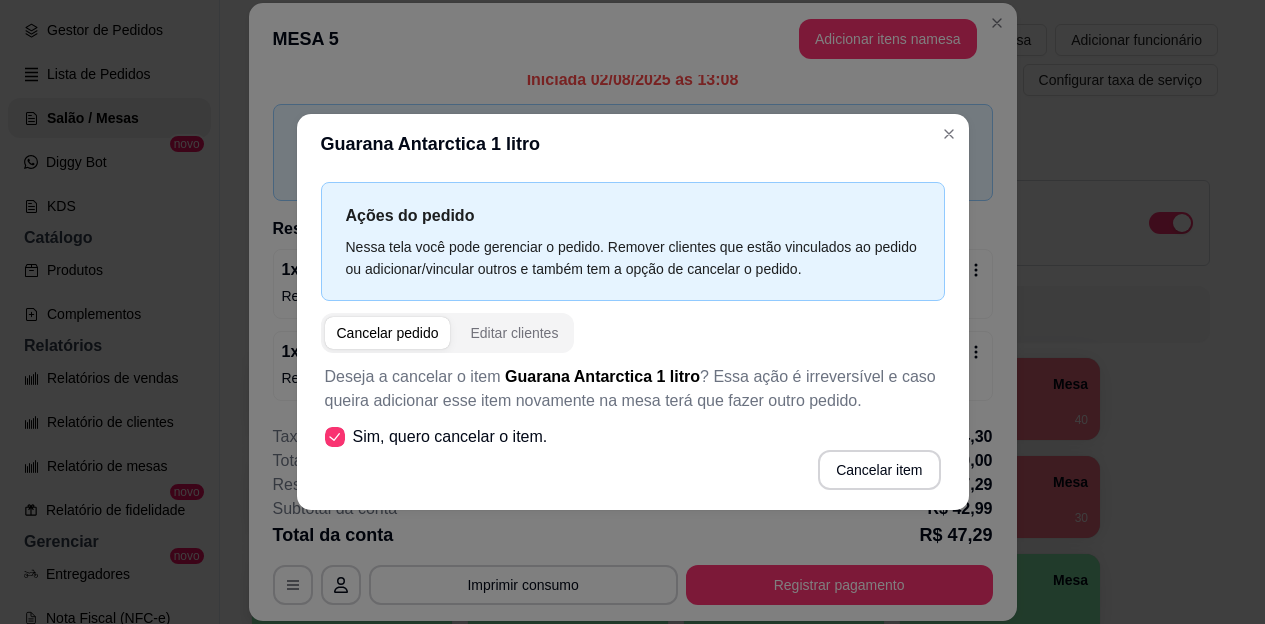 click on "Cancelar pedido" at bounding box center (388, 333) 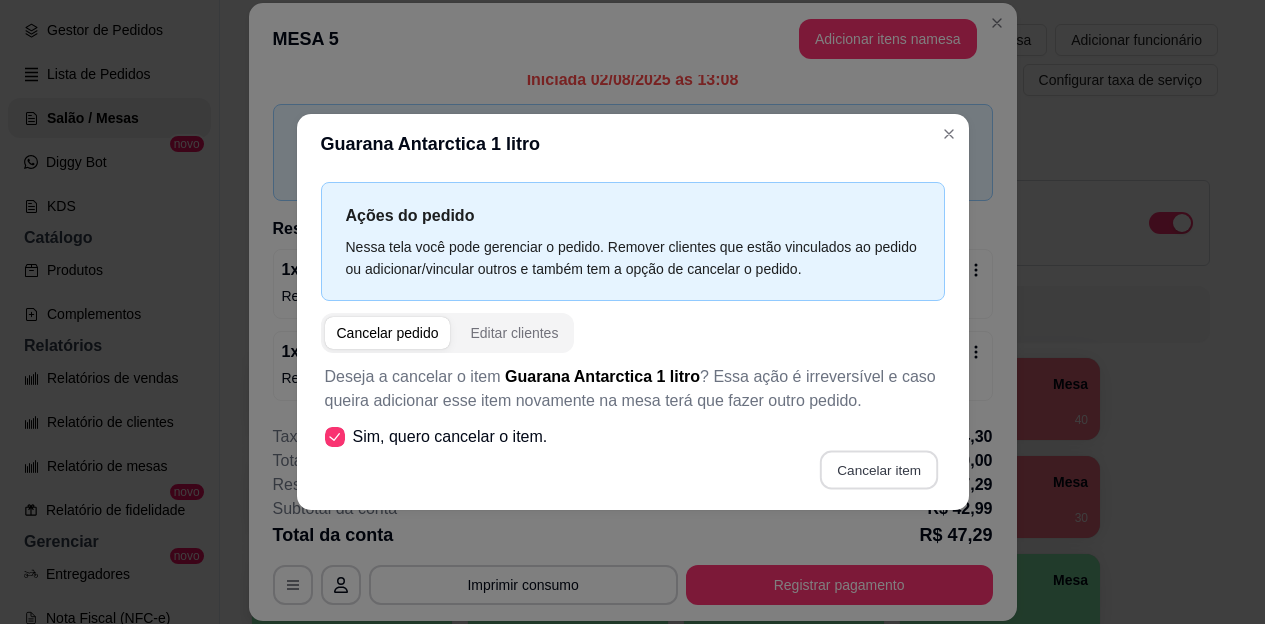 click on "Cancelar item" at bounding box center (879, 470) 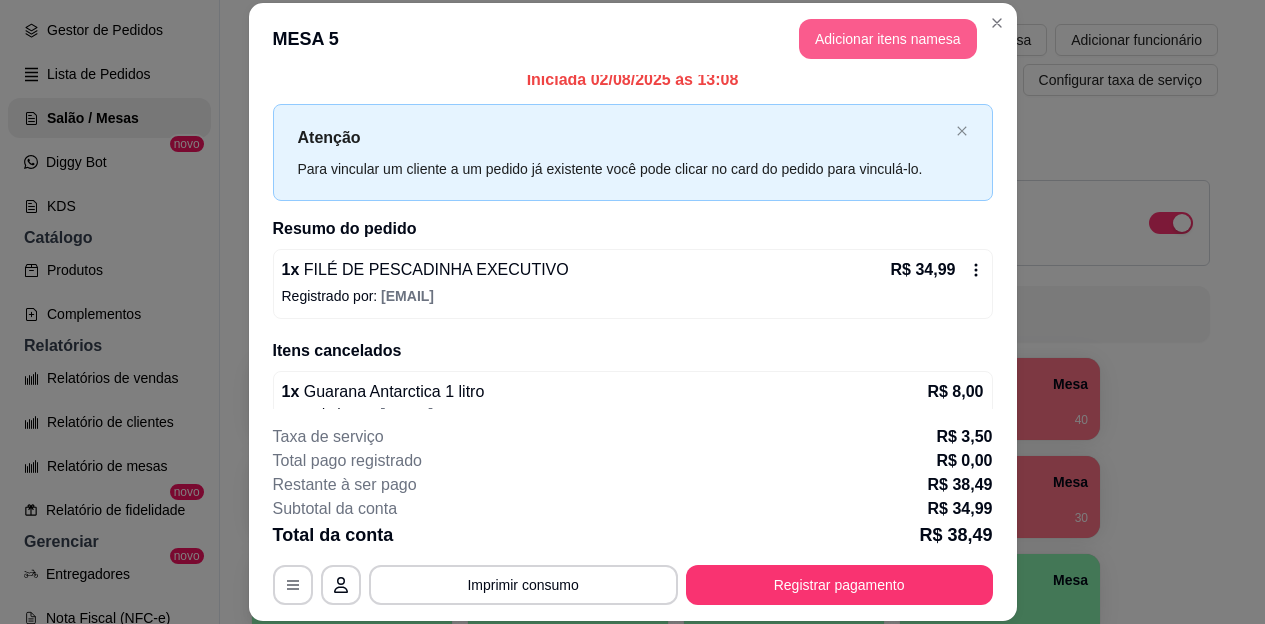 click on "Adicionar itens na  mesa" at bounding box center [888, 39] 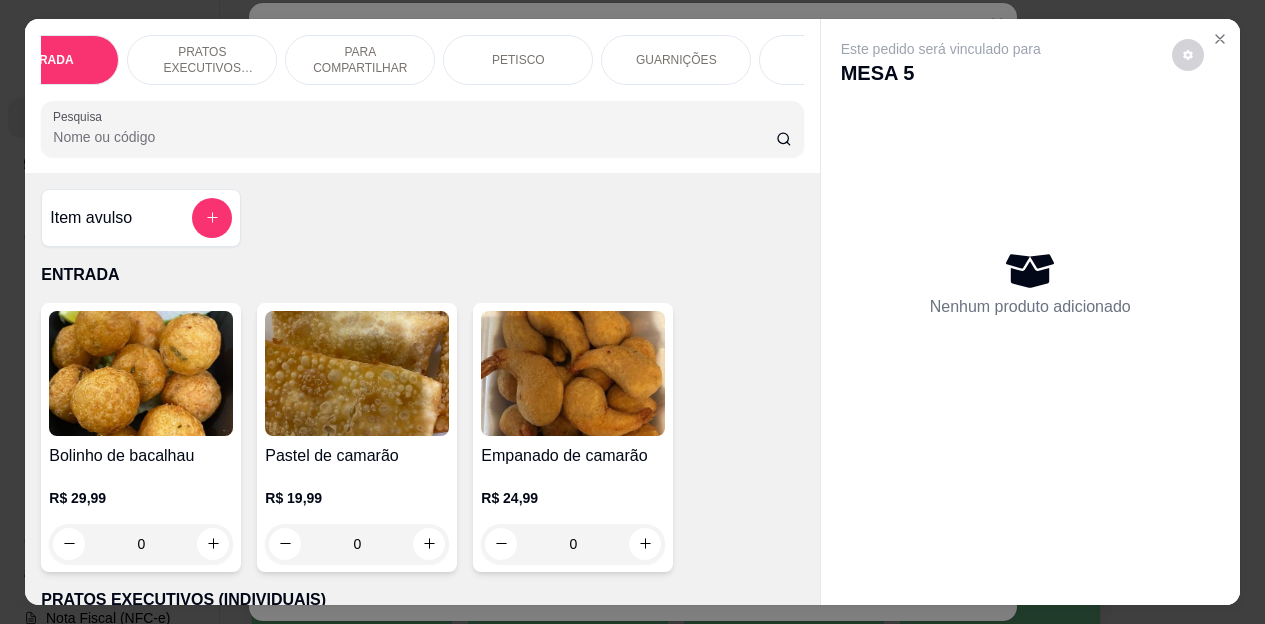 scroll, scrollTop: 0, scrollLeft: 120, axis: horizontal 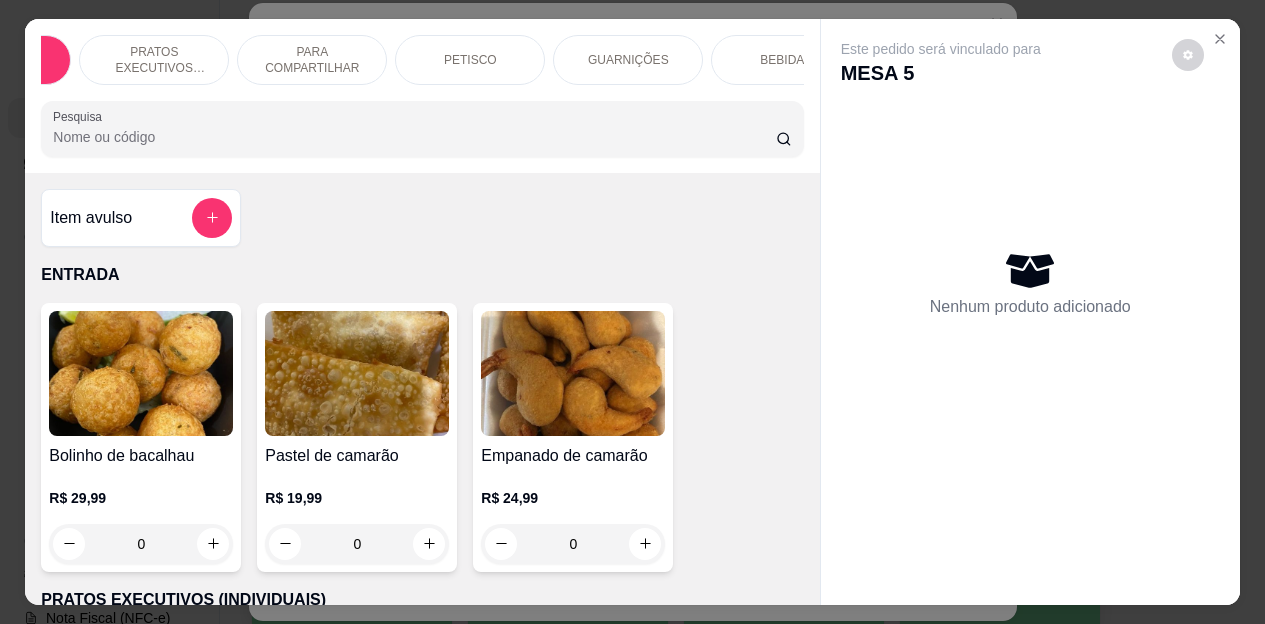 click on "BEBIDAS" at bounding box center [786, 60] 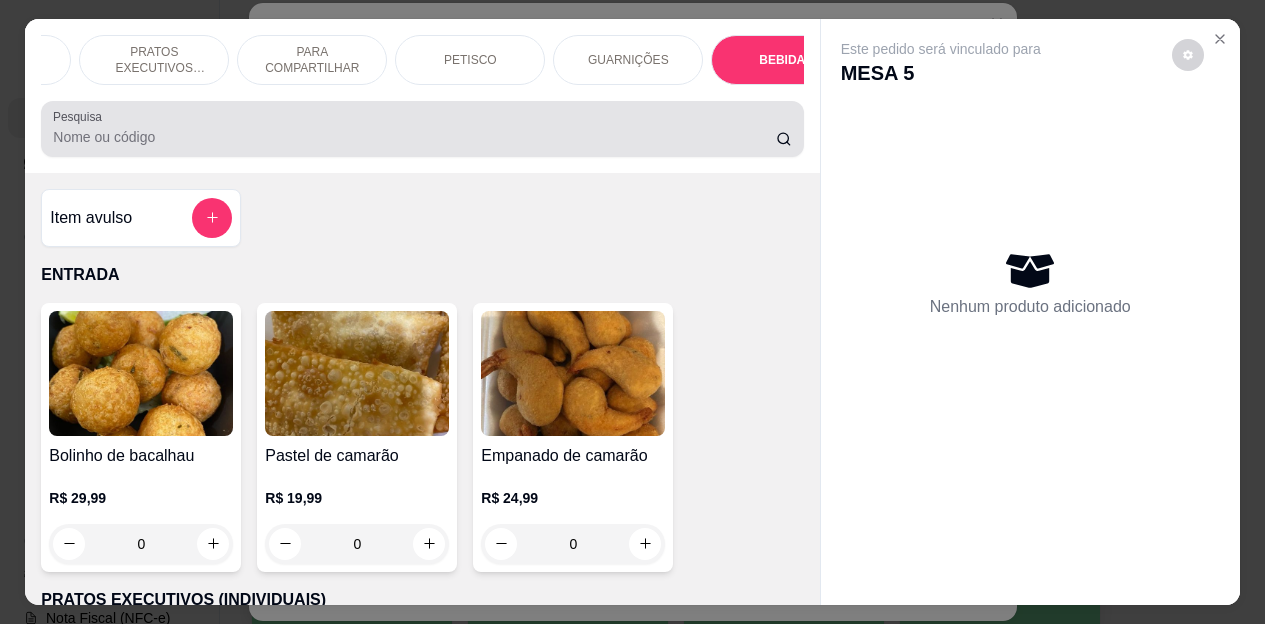scroll, scrollTop: 4472, scrollLeft: 0, axis: vertical 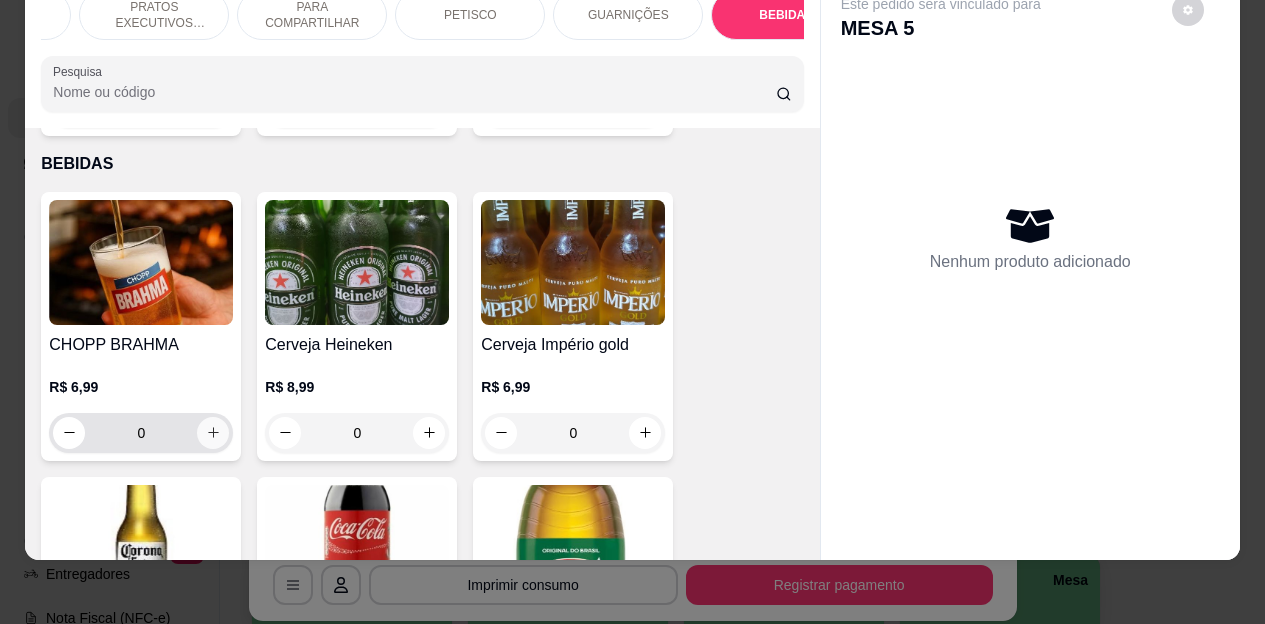 click 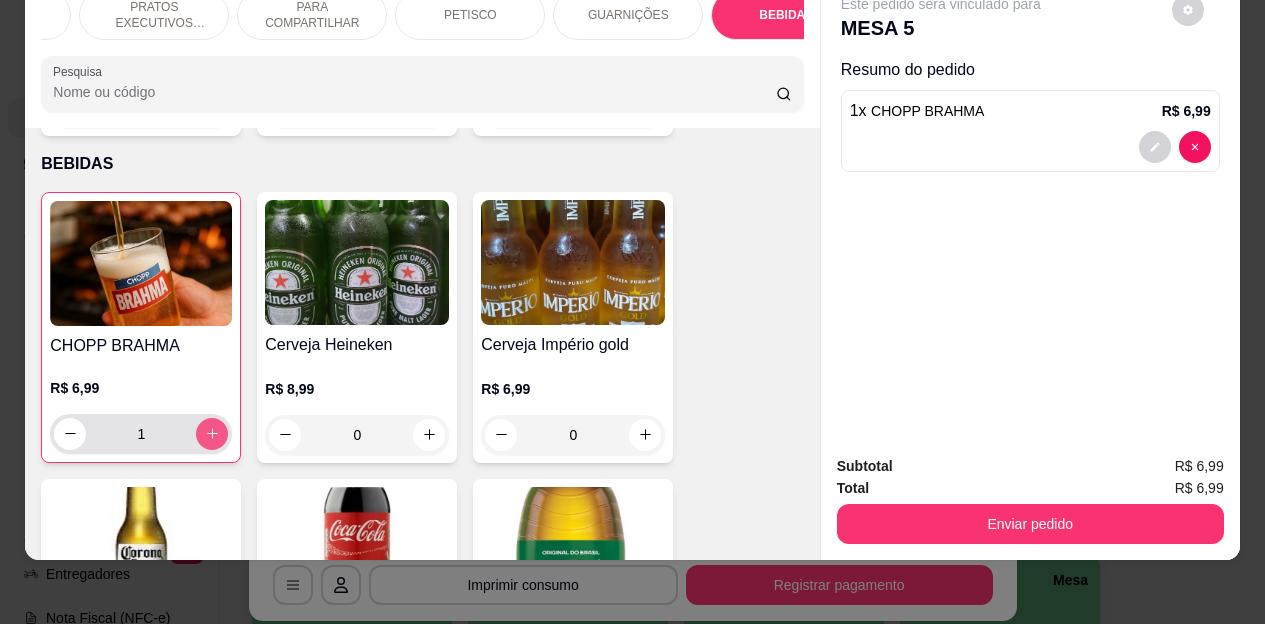 click 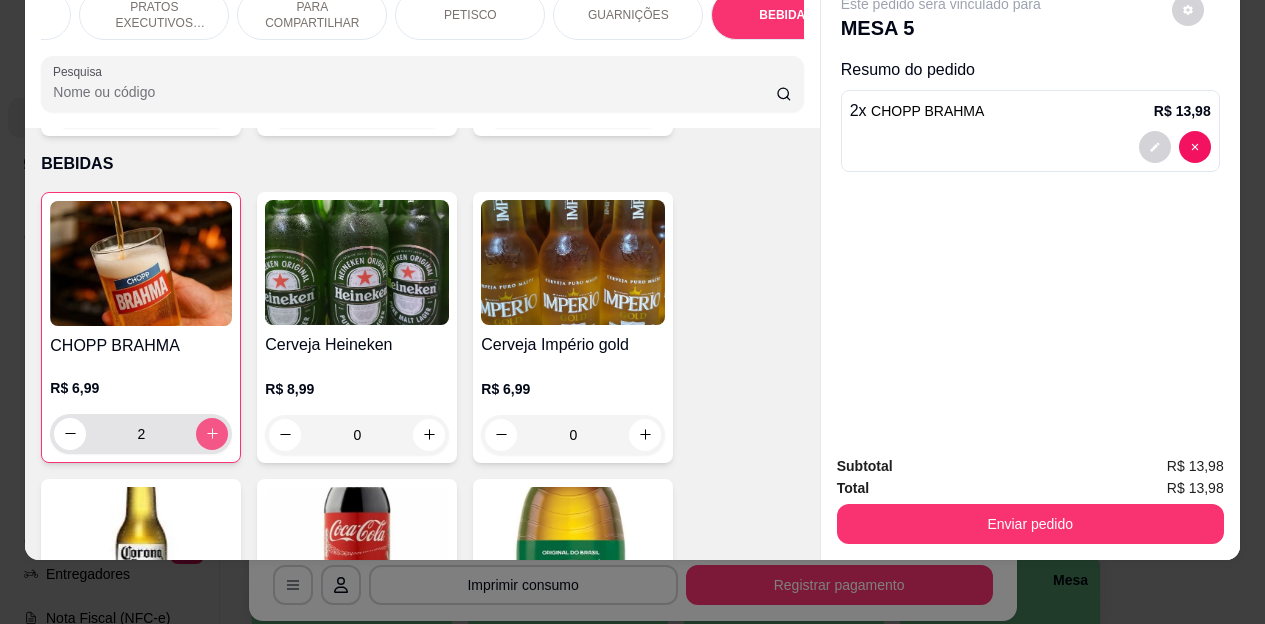 click 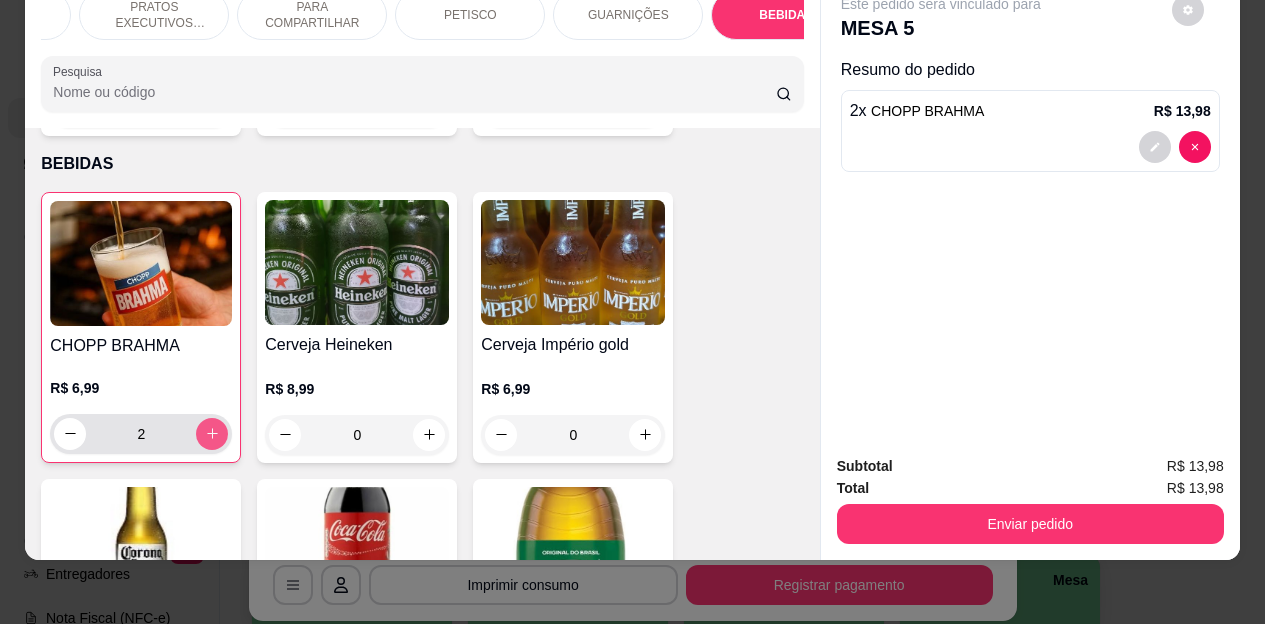type on "3" 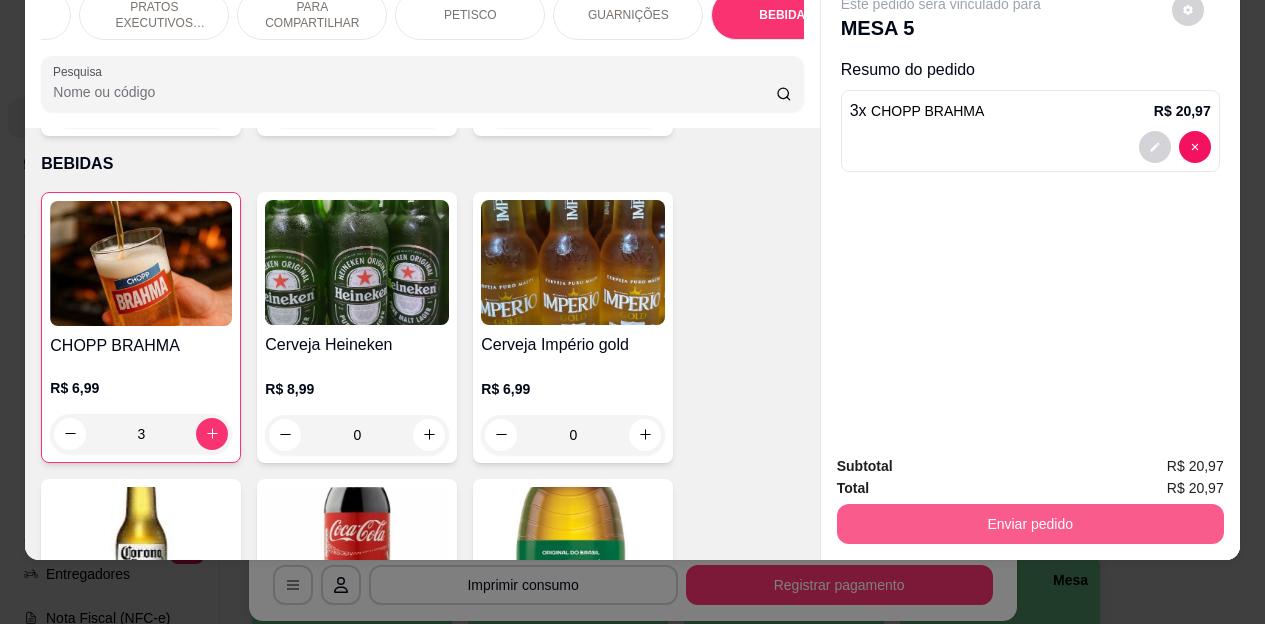 click on "Enviar pedido" at bounding box center [1030, 524] 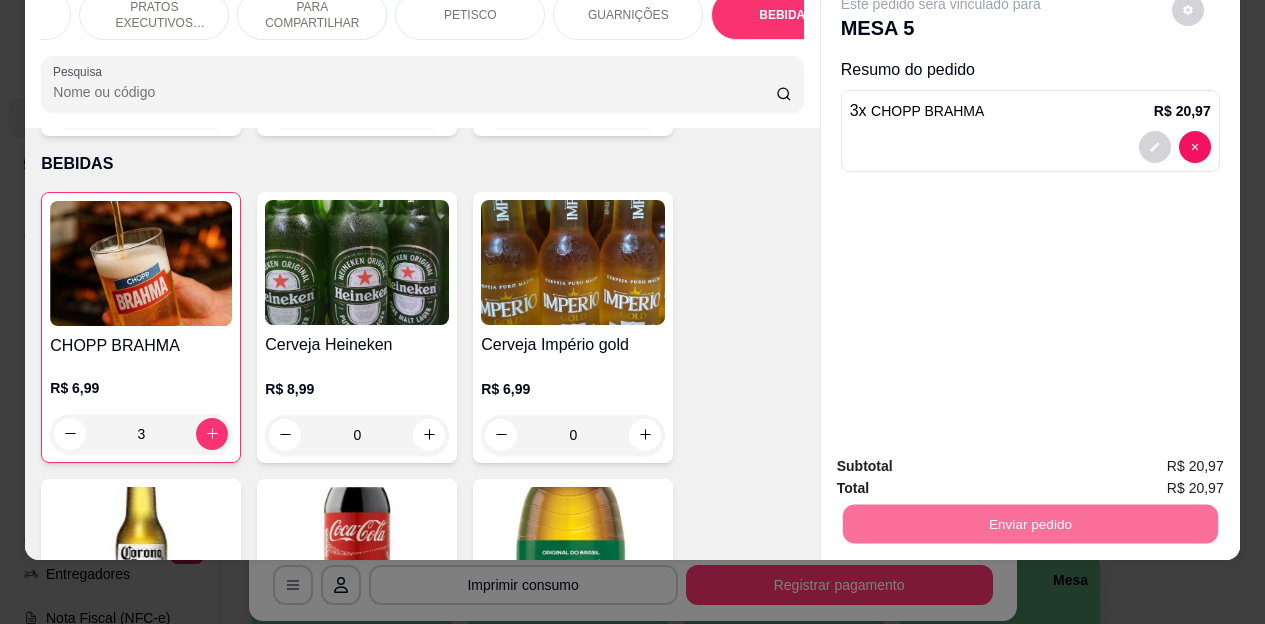 click on "Não registrar e enviar pedido" at bounding box center (964, 460) 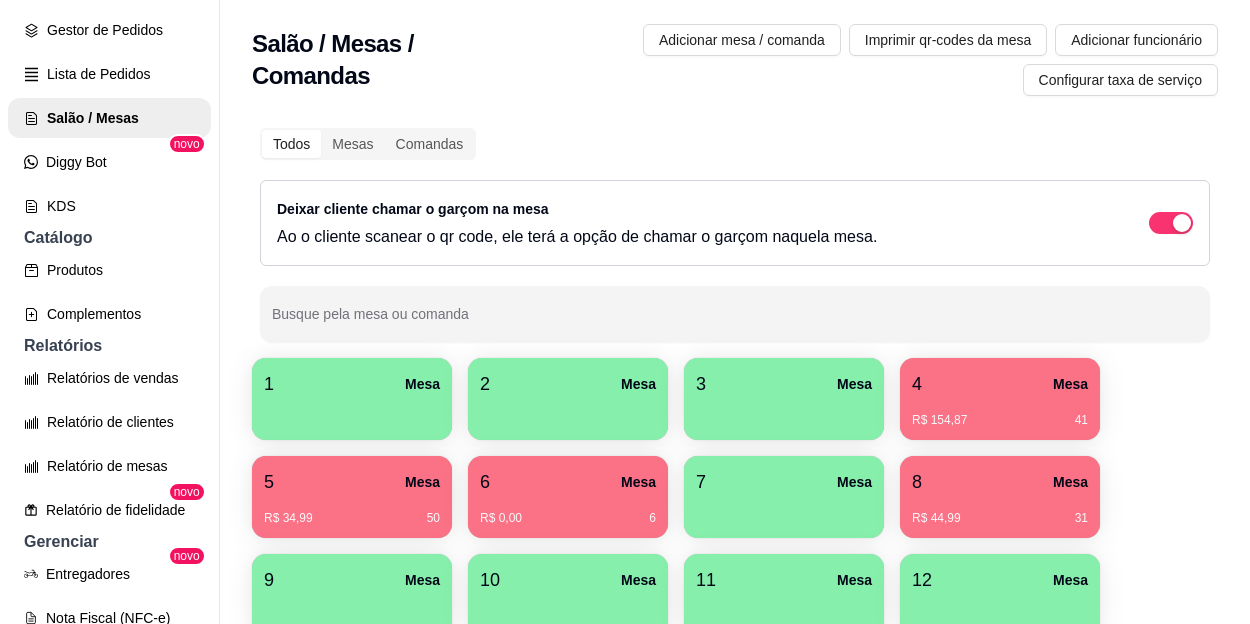 click on "4 Mesa" at bounding box center [1000, 384] 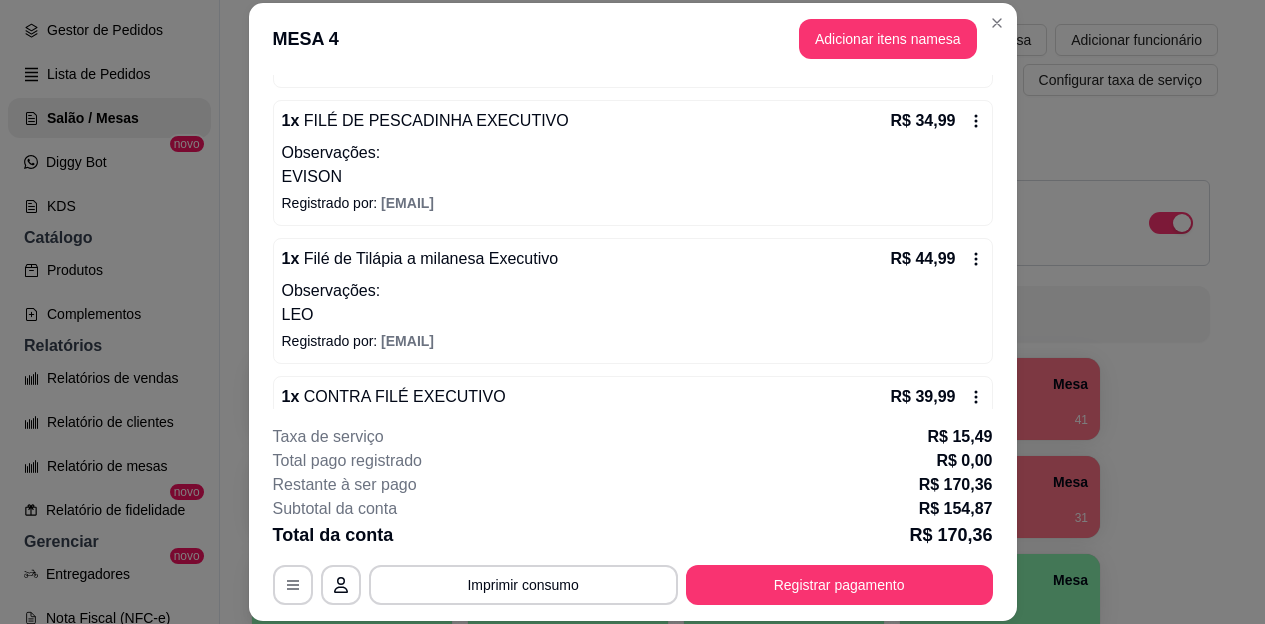 scroll, scrollTop: 403, scrollLeft: 0, axis: vertical 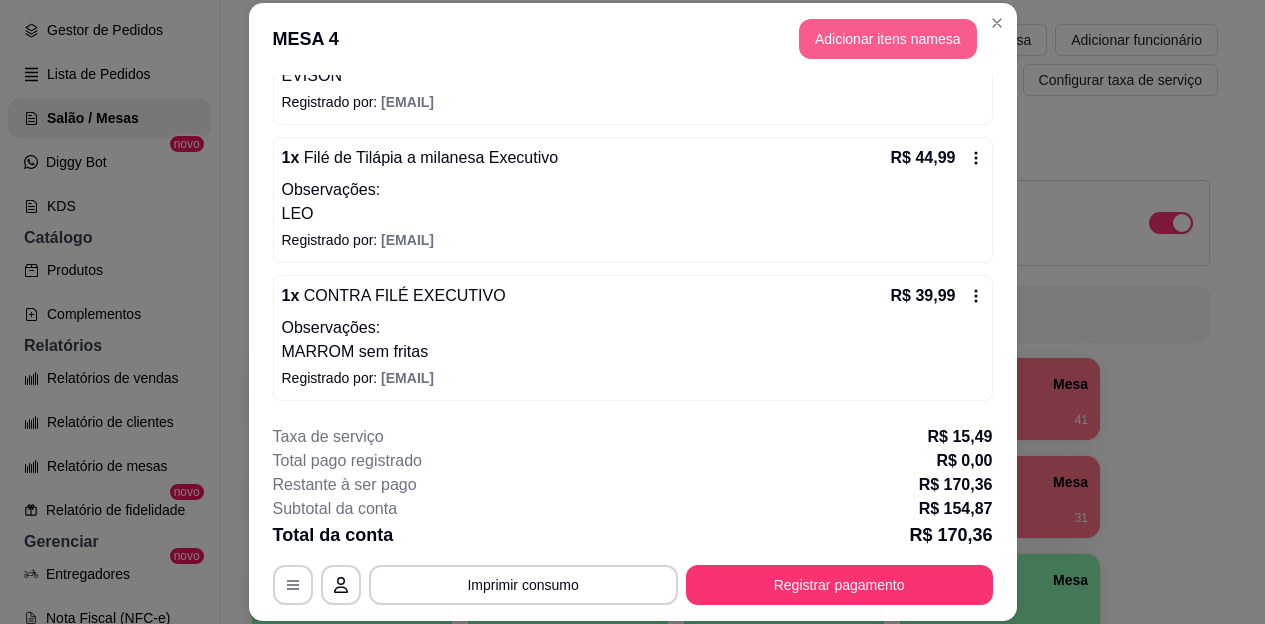 click on "Adicionar itens na  mesa" at bounding box center [888, 39] 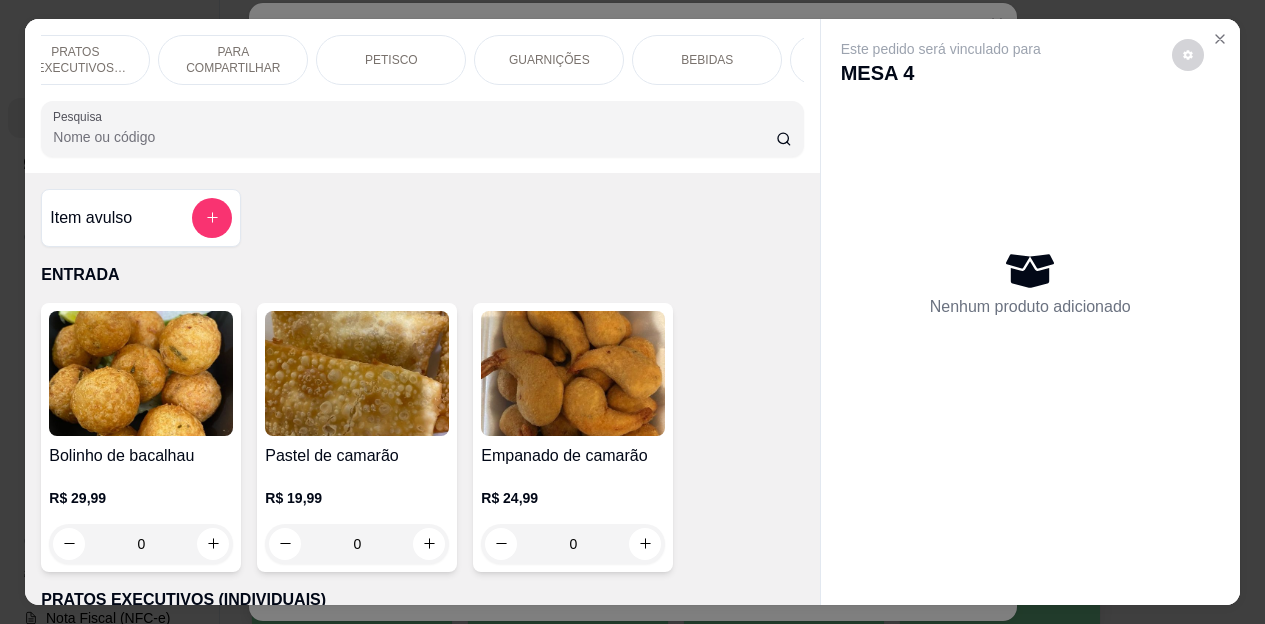 scroll, scrollTop: 0, scrollLeft: 200, axis: horizontal 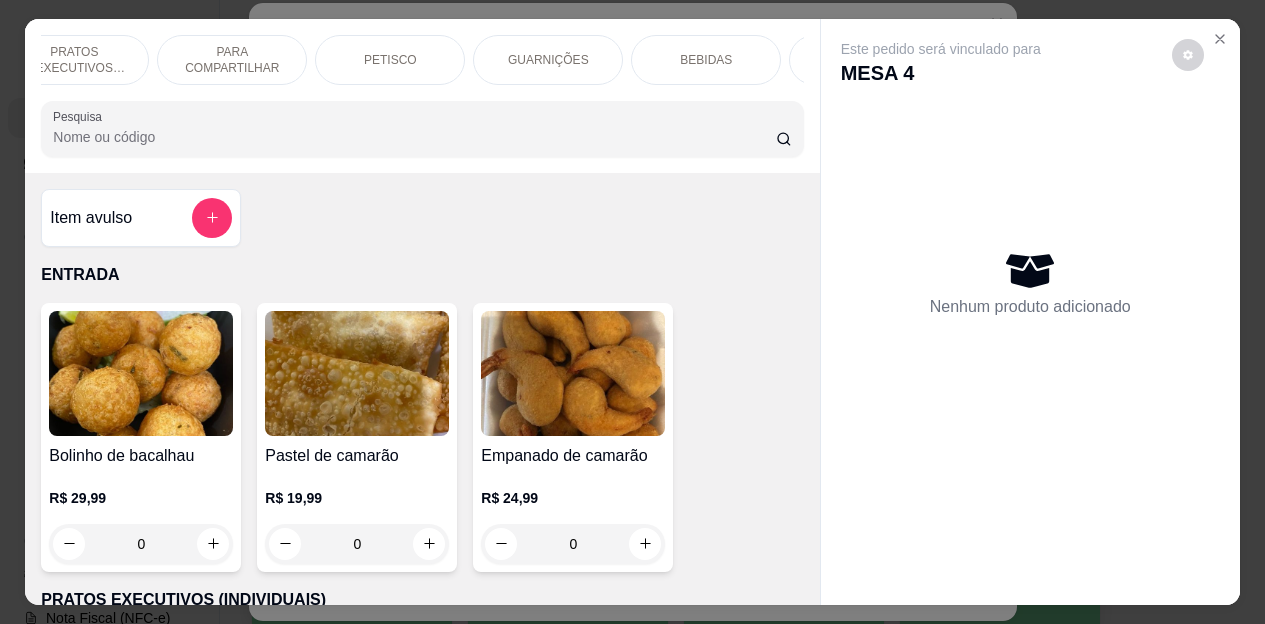 click on "BEBIDAS" at bounding box center [706, 60] 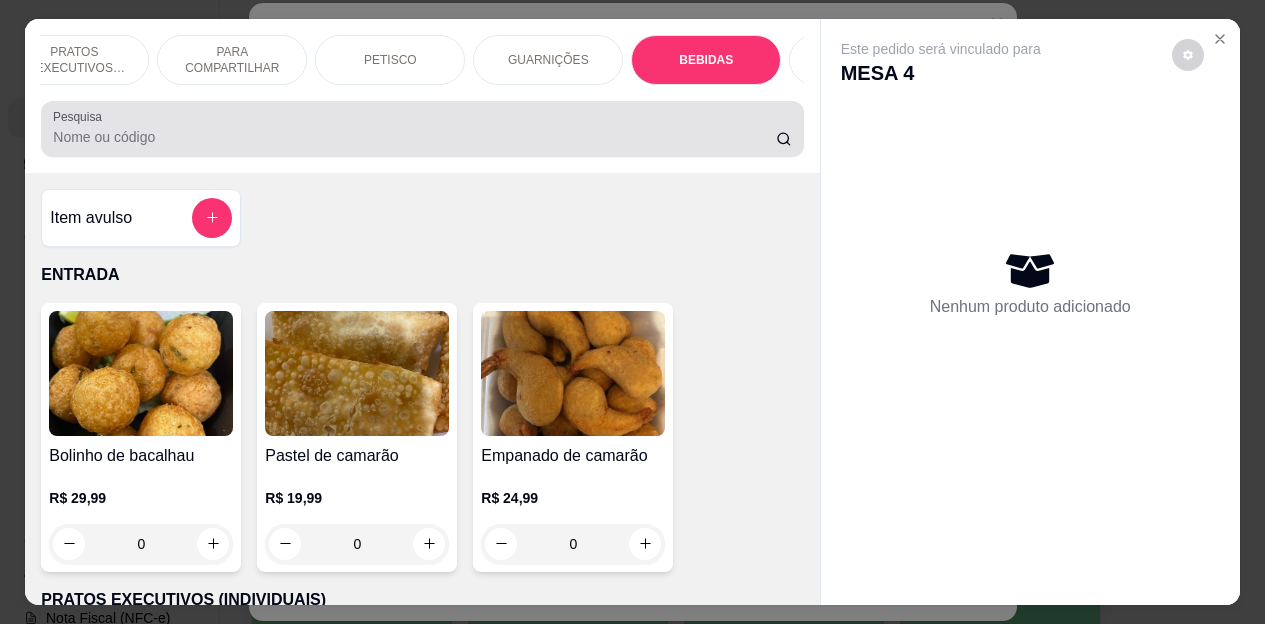 scroll, scrollTop: 4472, scrollLeft: 0, axis: vertical 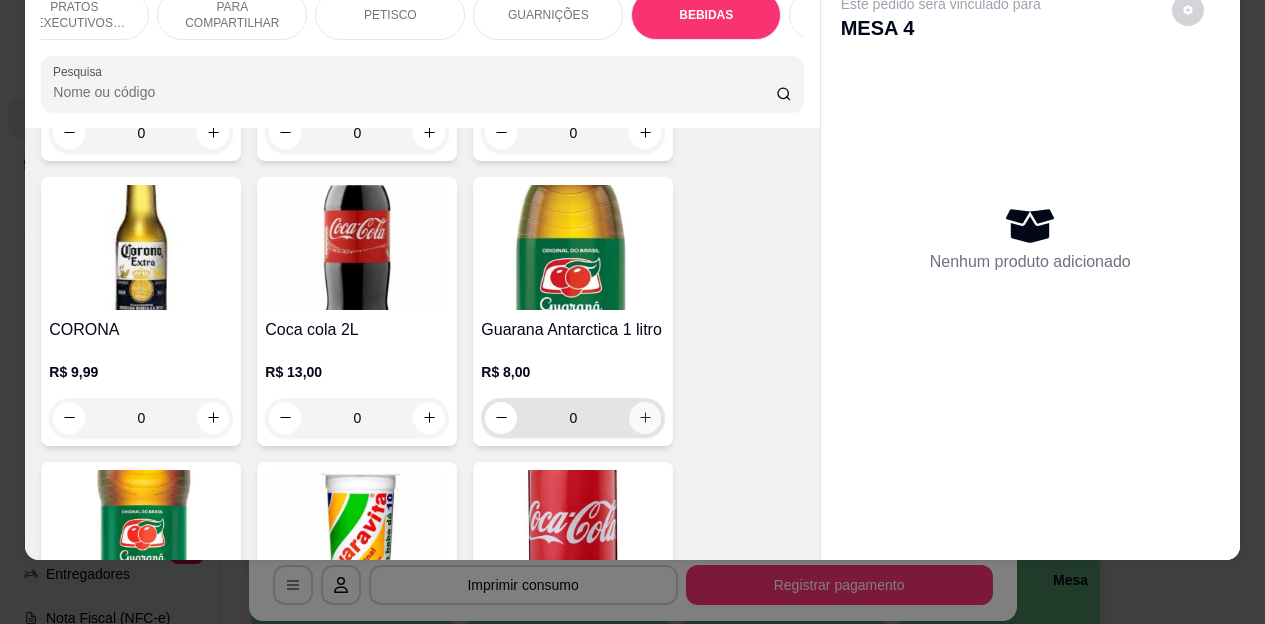 click 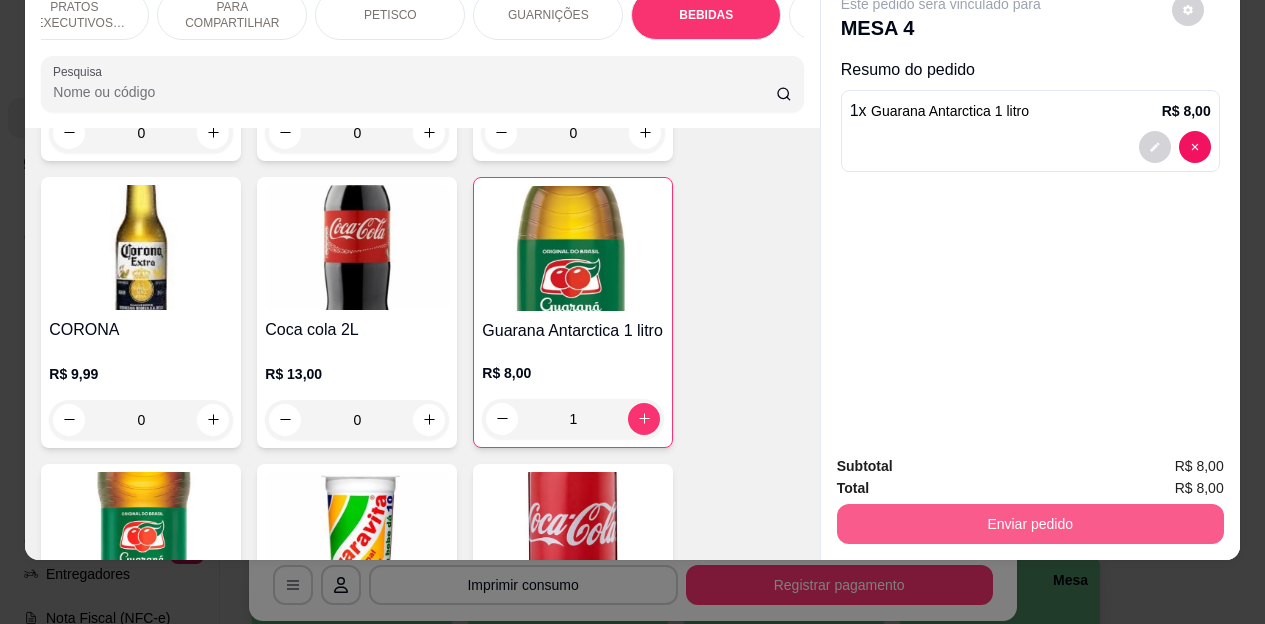 click on "Enviar pedido" at bounding box center (1030, 524) 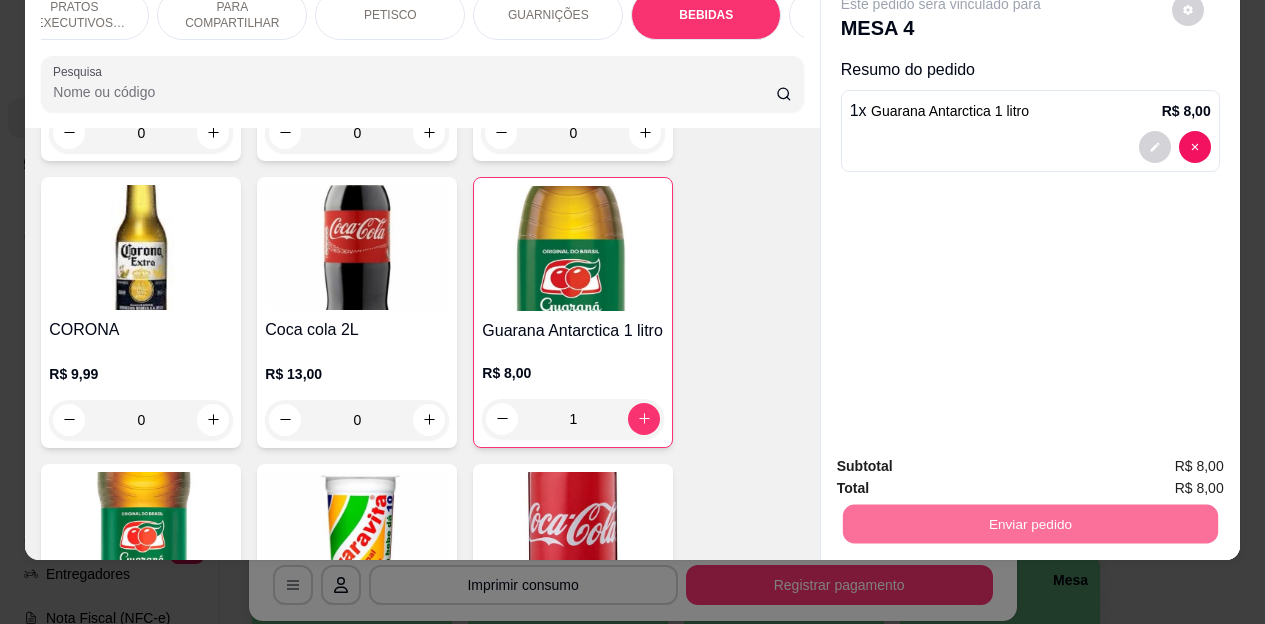 click on "Não registrar e enviar pedido" at bounding box center [964, 460] 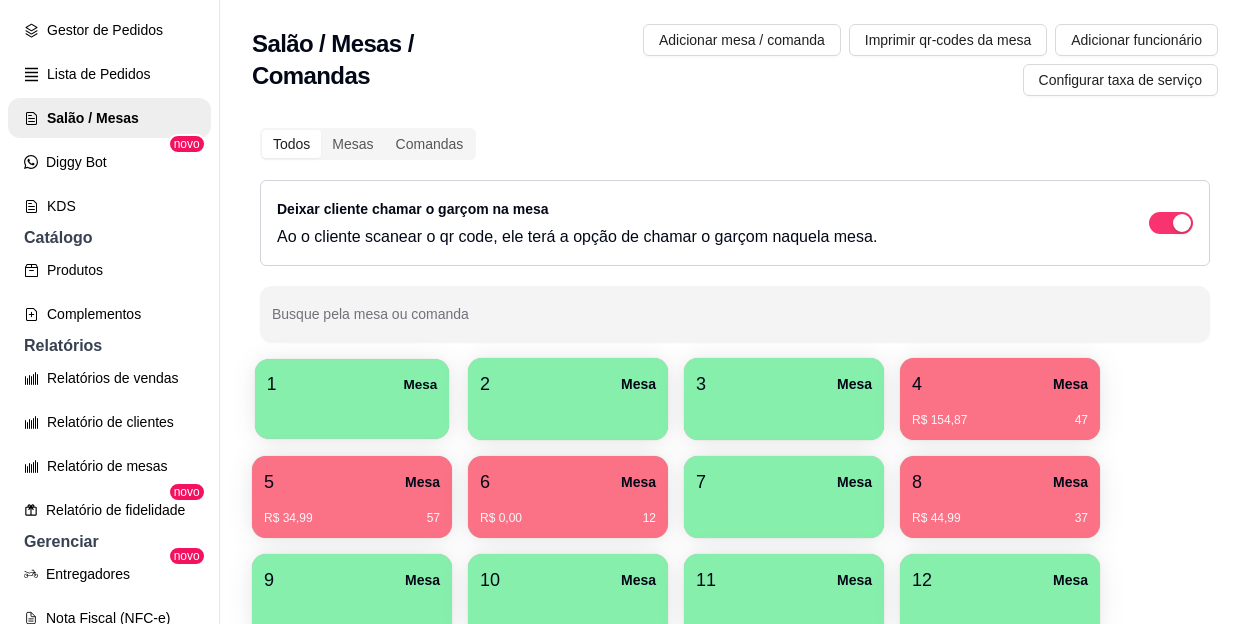 click at bounding box center (352, 412) 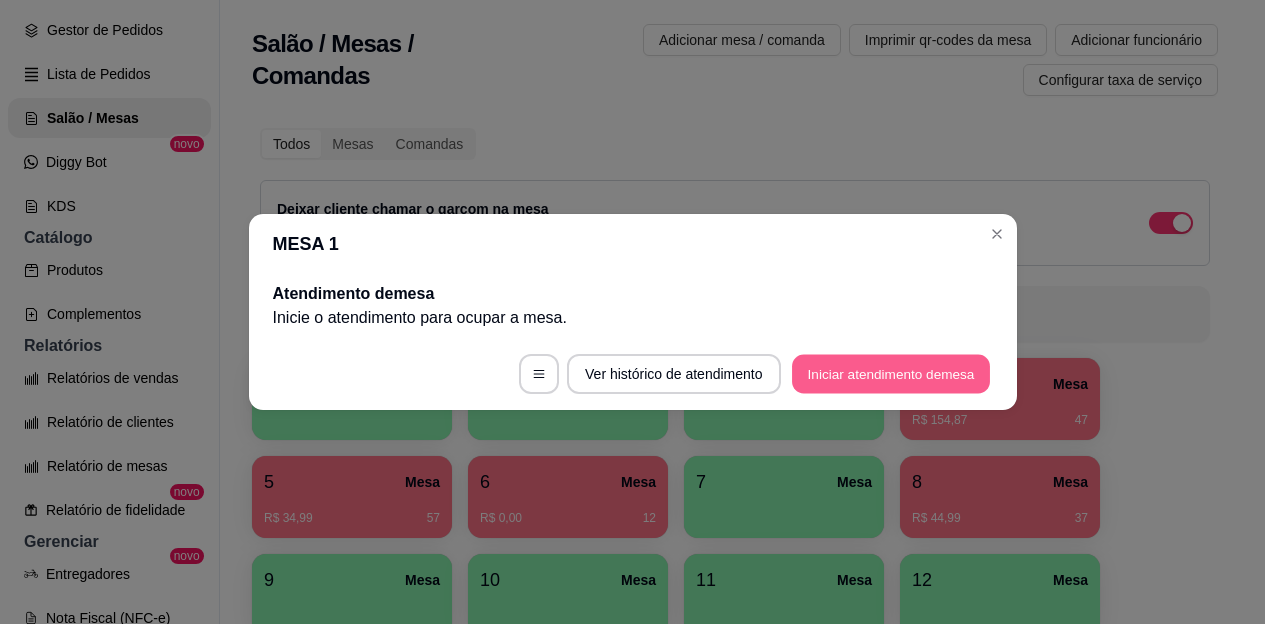 click on "Iniciar atendimento de  mesa" at bounding box center [891, 374] 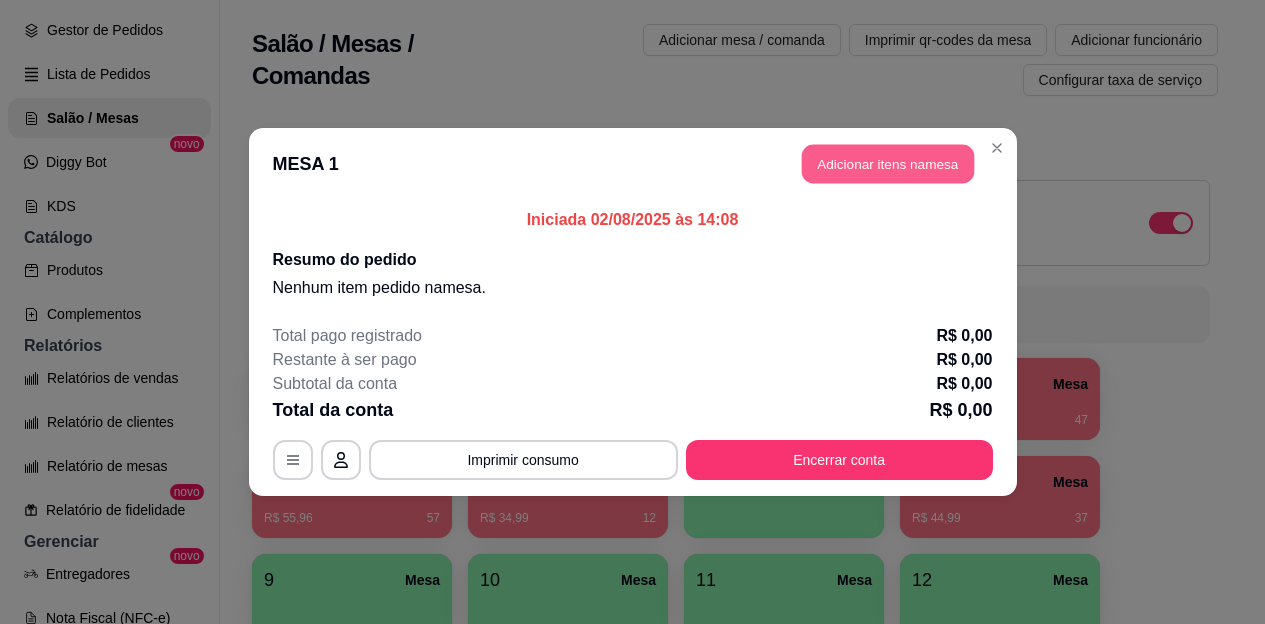 click on "Adicionar itens na  mesa" at bounding box center [888, 164] 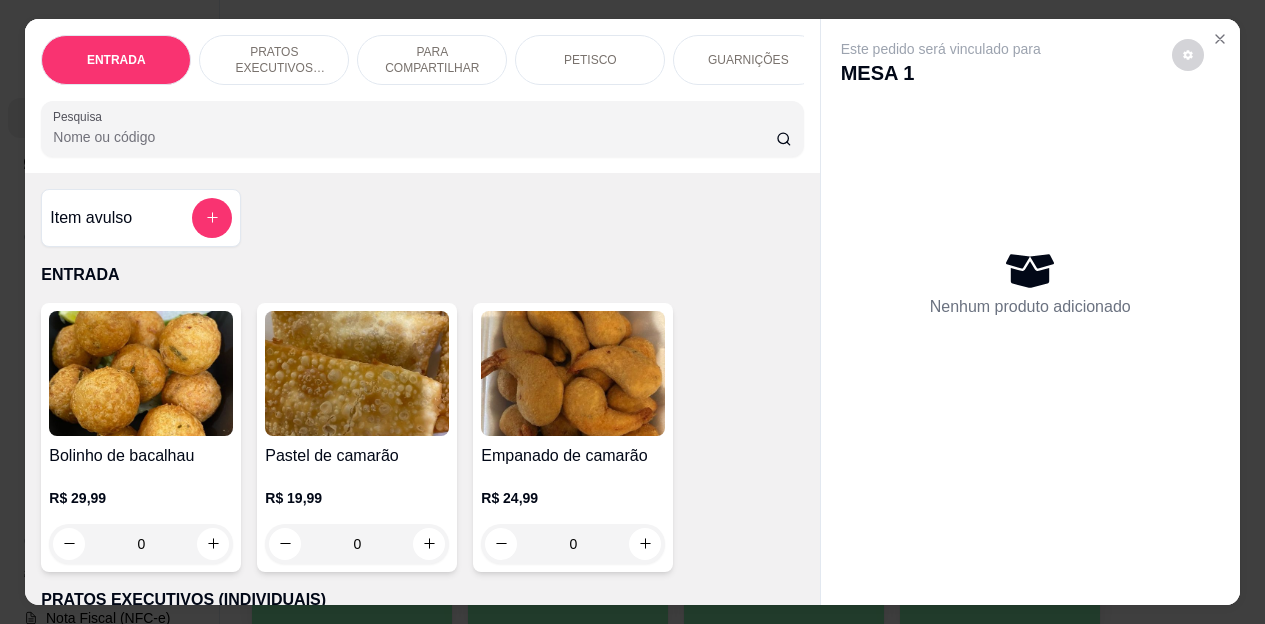 click on "PRATOS EXECUTIVOS (INDIVIDUAIS)" at bounding box center [274, 60] 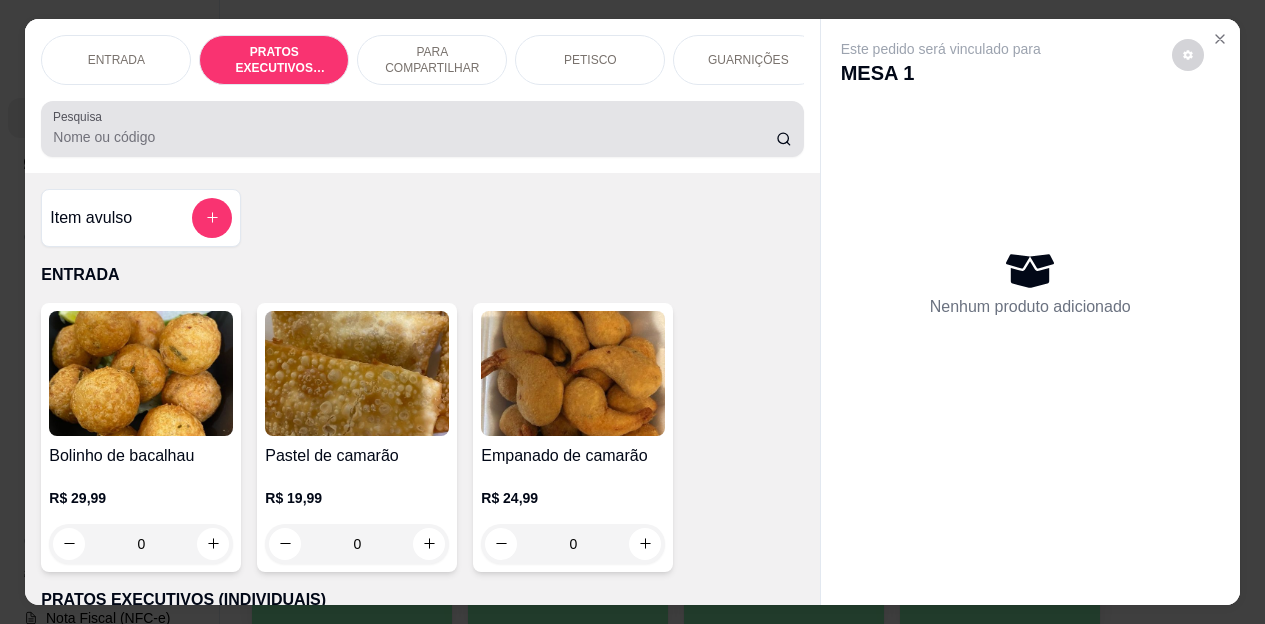 scroll, scrollTop: 415, scrollLeft: 0, axis: vertical 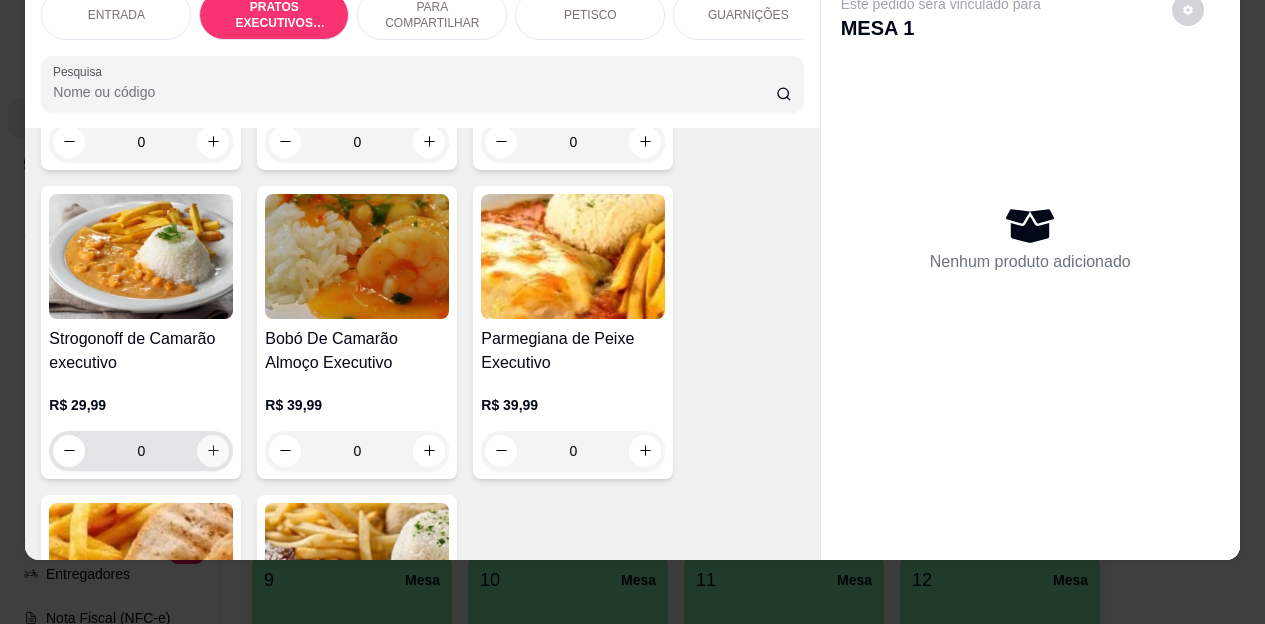 click 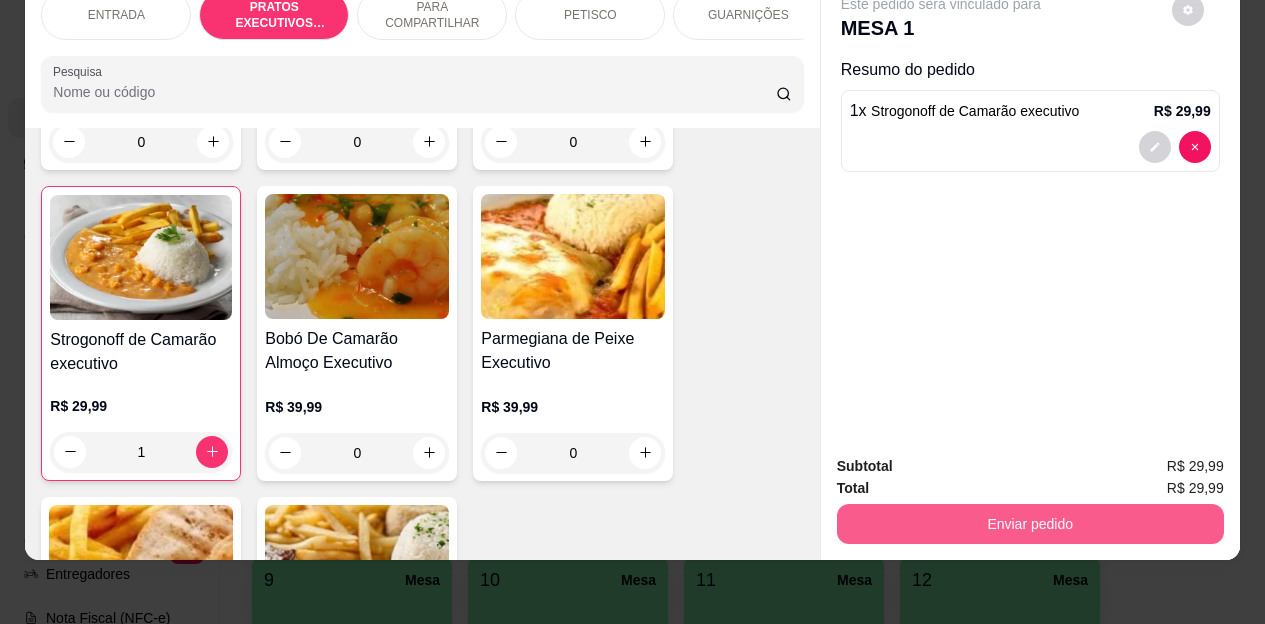 click on "Enviar pedido" at bounding box center [1030, 524] 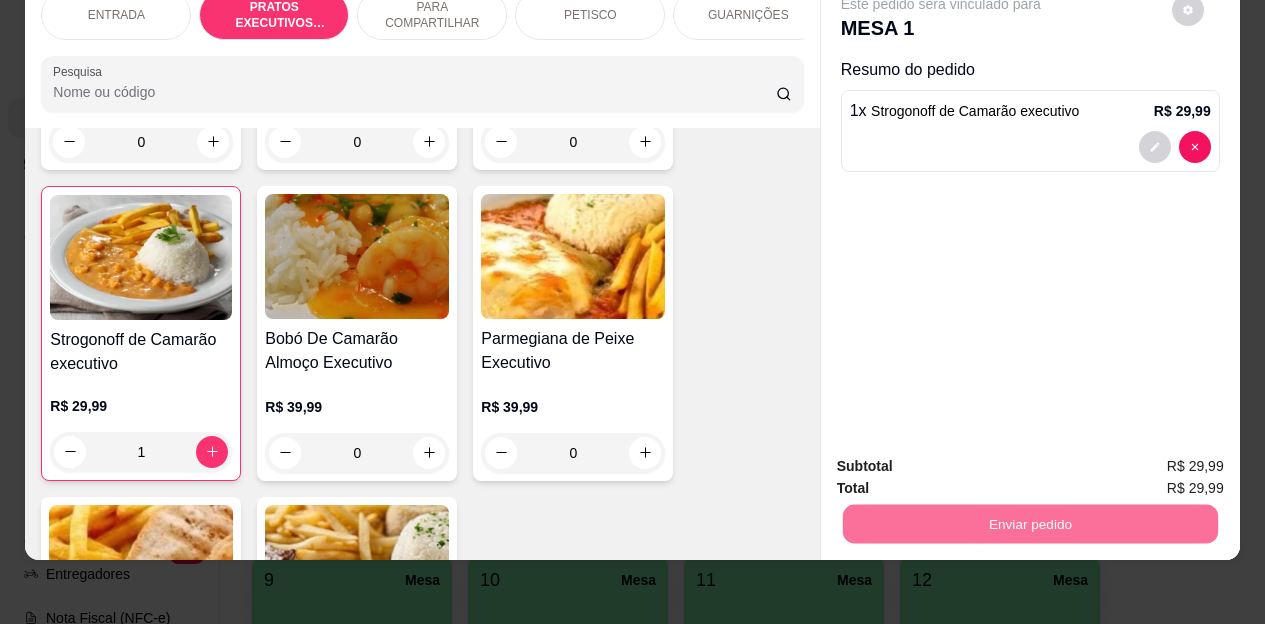 click on "Não registrar e enviar pedido" at bounding box center (964, 459) 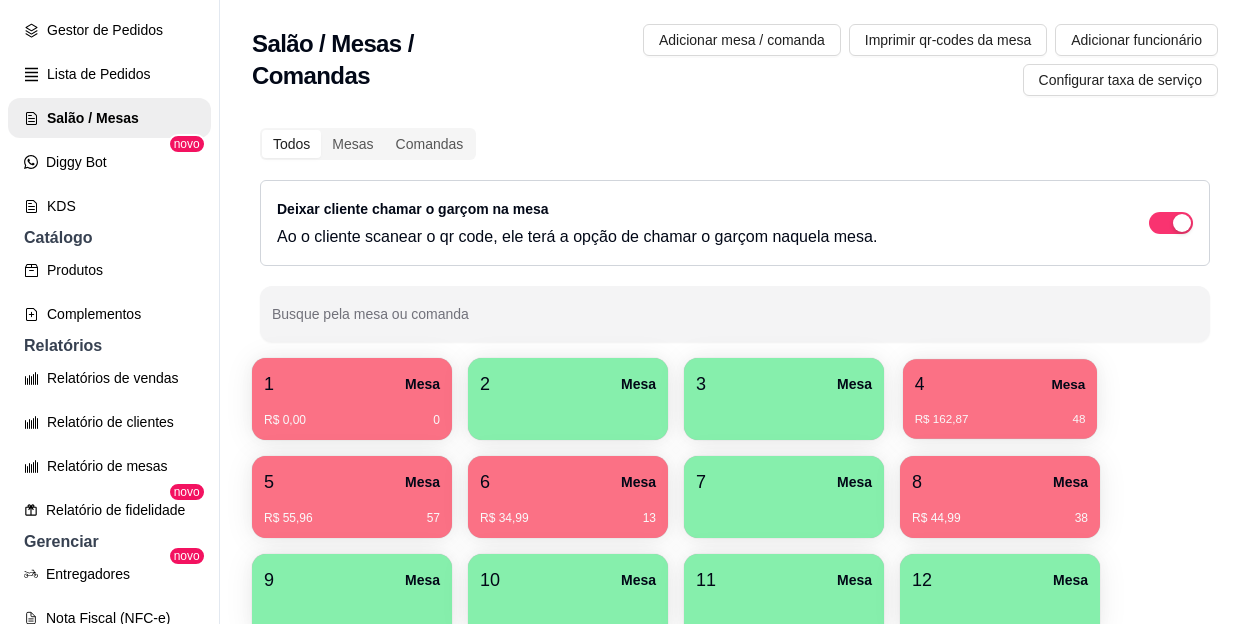 click on "4 Mesa" at bounding box center (1000, 384) 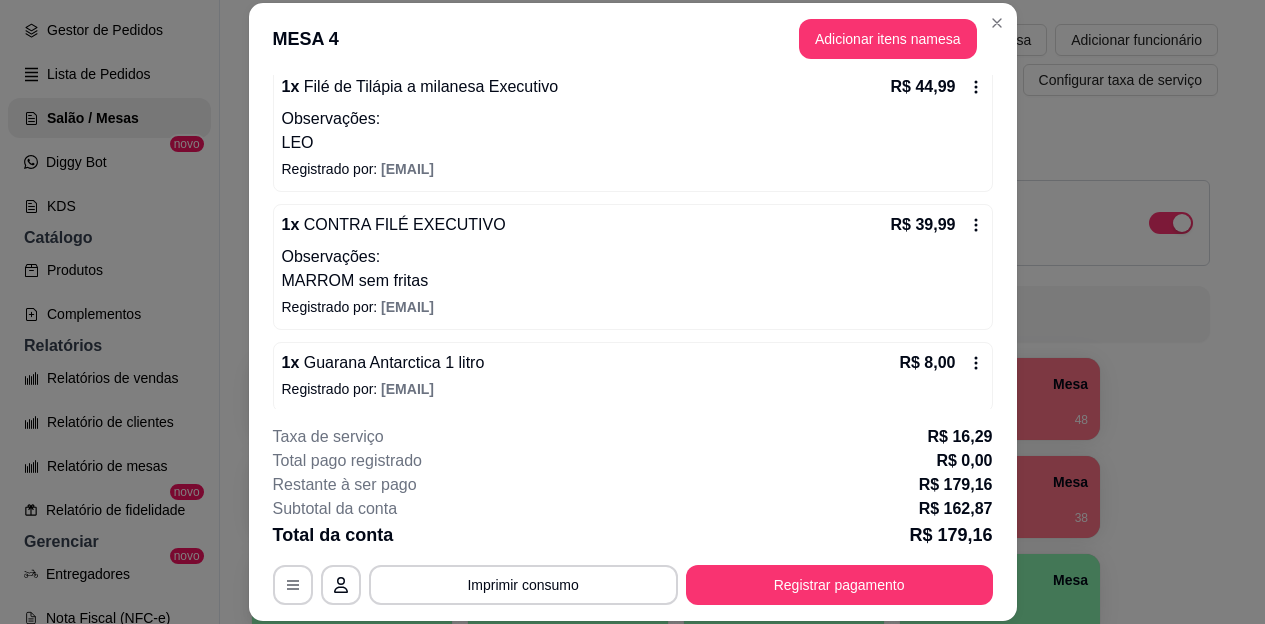 scroll, scrollTop: 485, scrollLeft: 0, axis: vertical 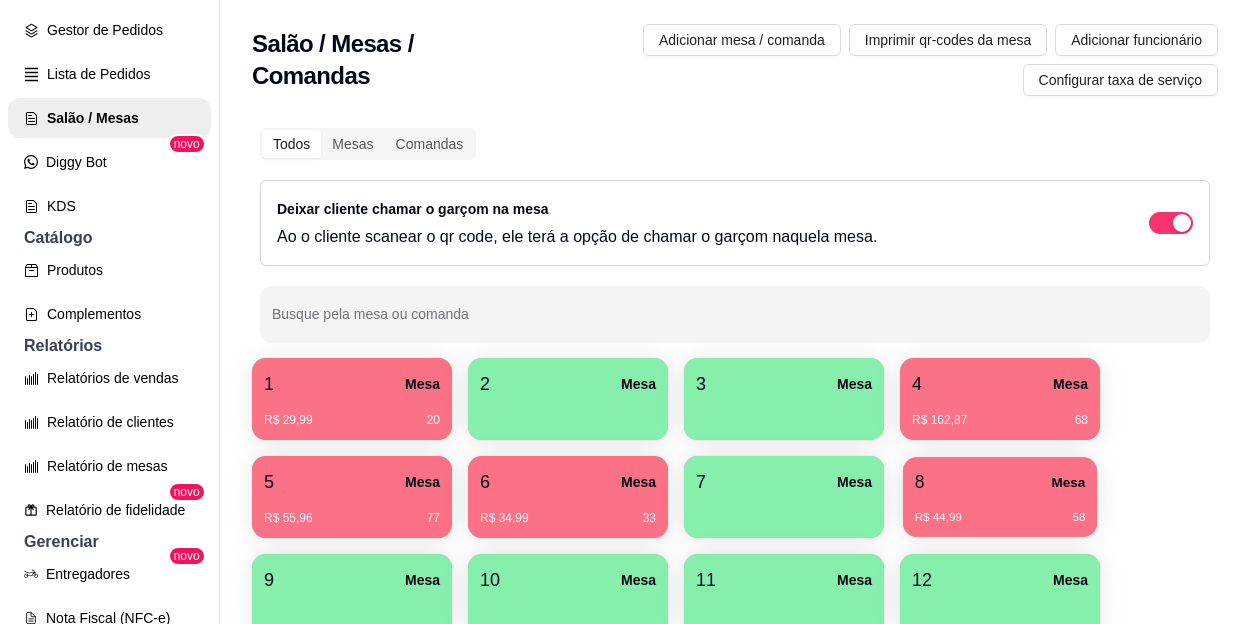 click on "R$ 44,99 58" at bounding box center (1000, 510) 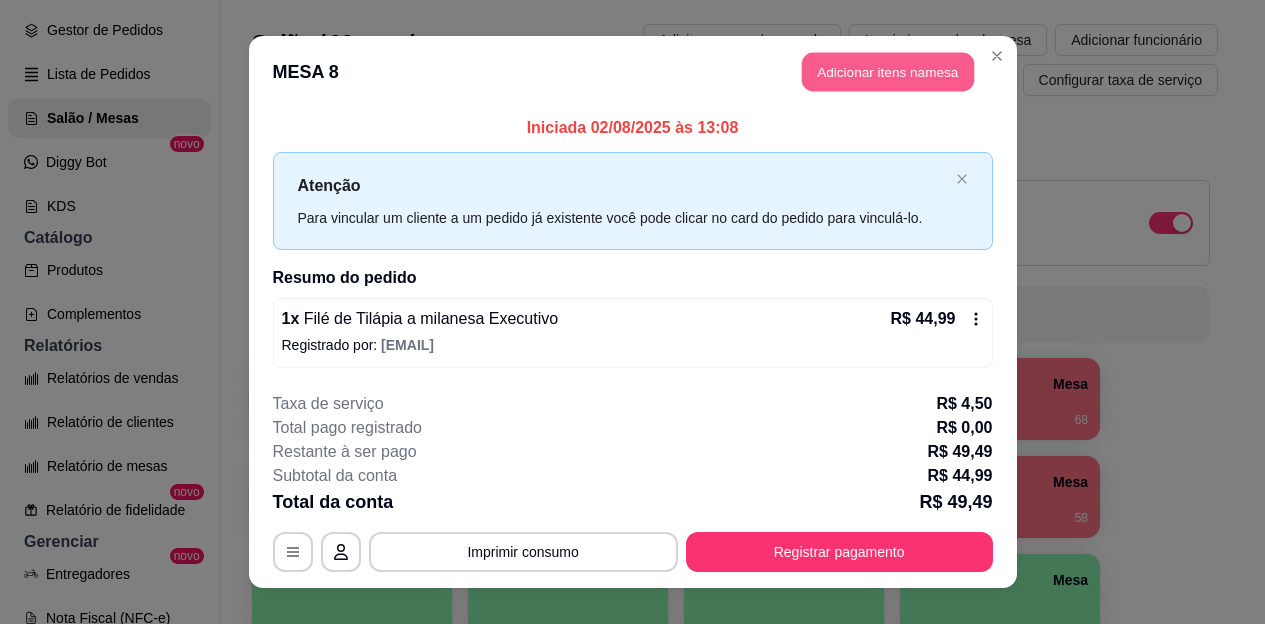 click on "Adicionar itens na  mesa" at bounding box center [888, 72] 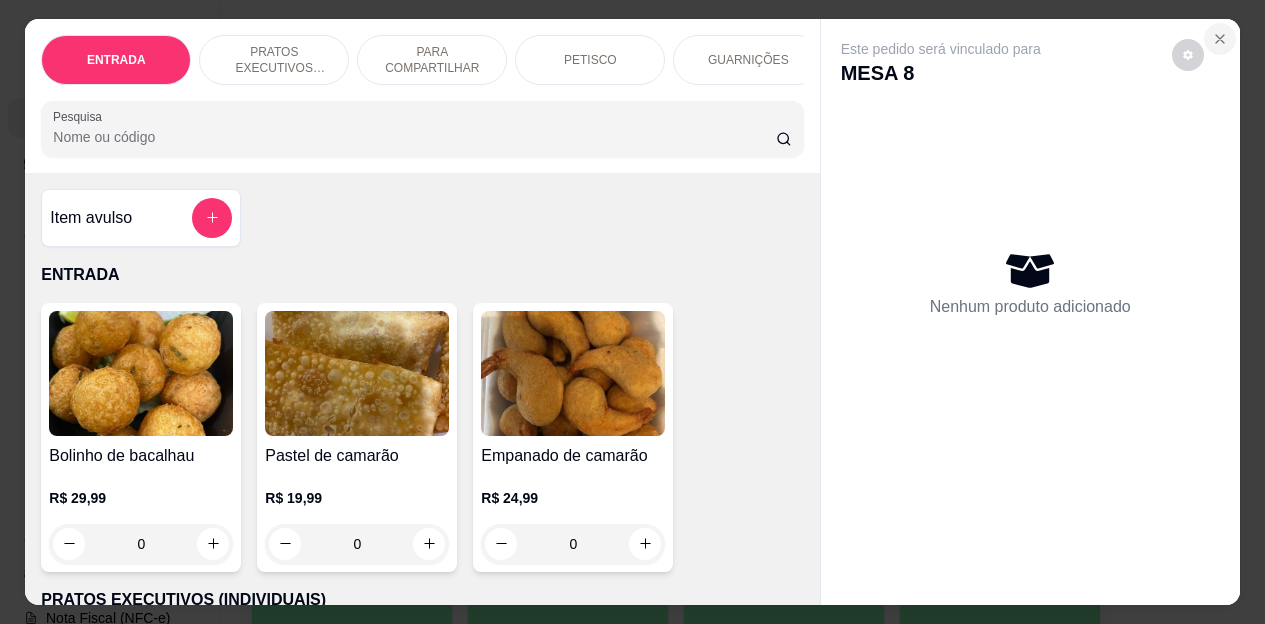 click 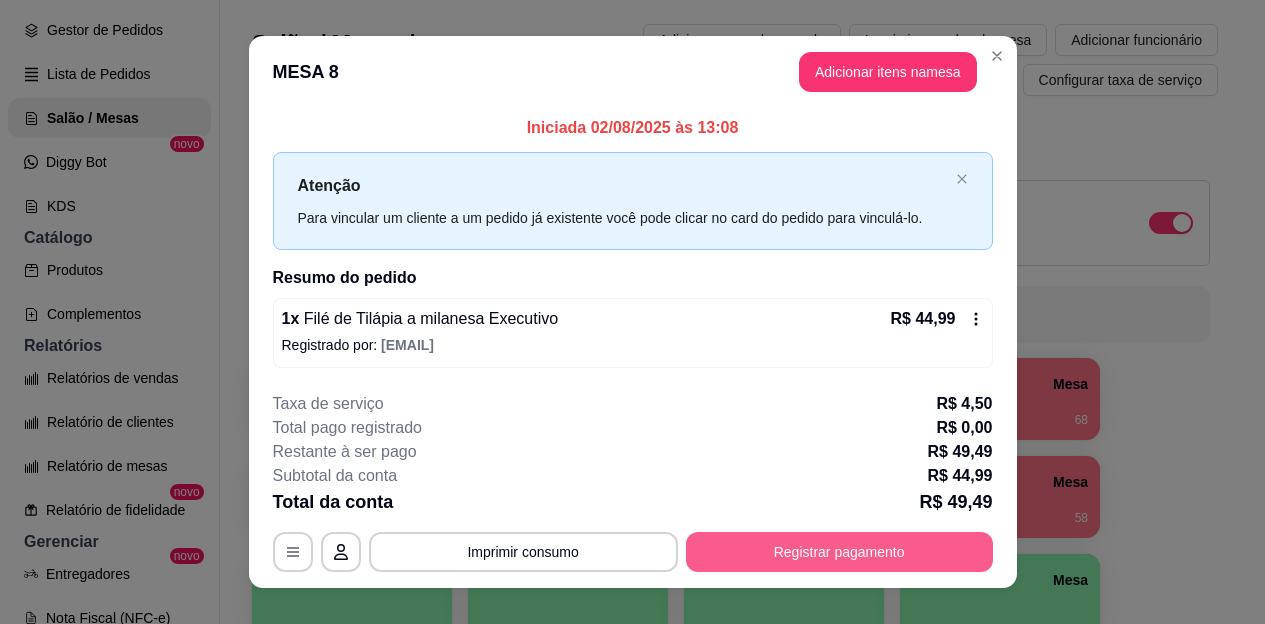 click on "Registrar pagamento" at bounding box center [839, 552] 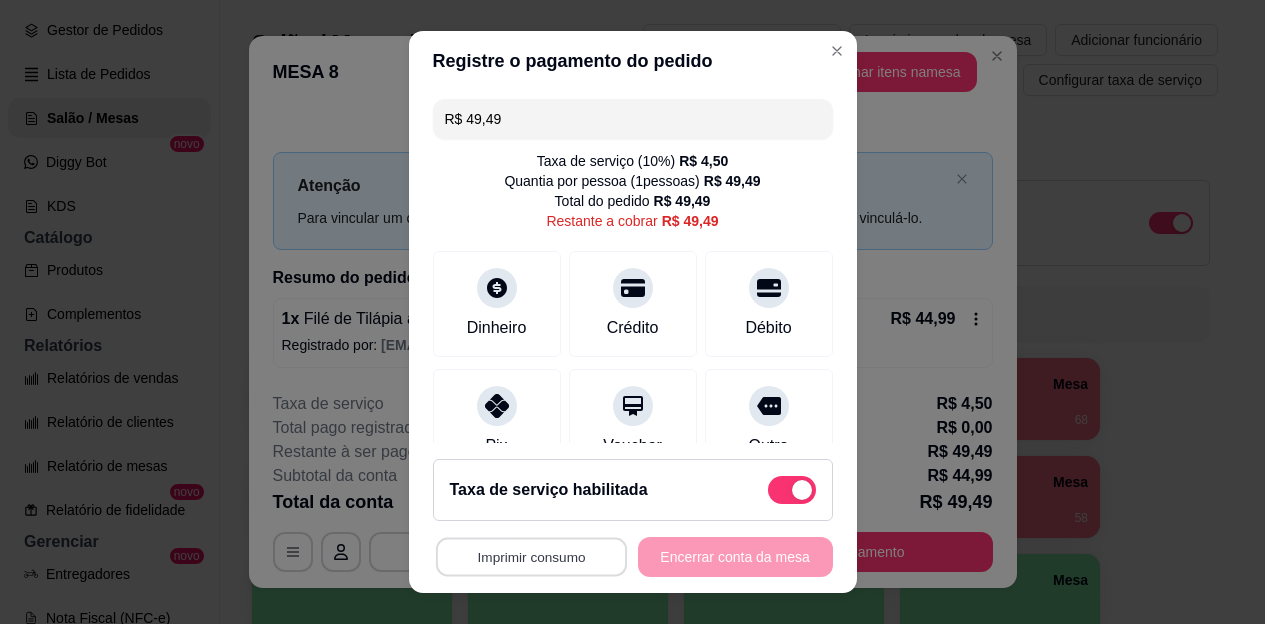 click on "Imprimir consumo" at bounding box center [530, 556] 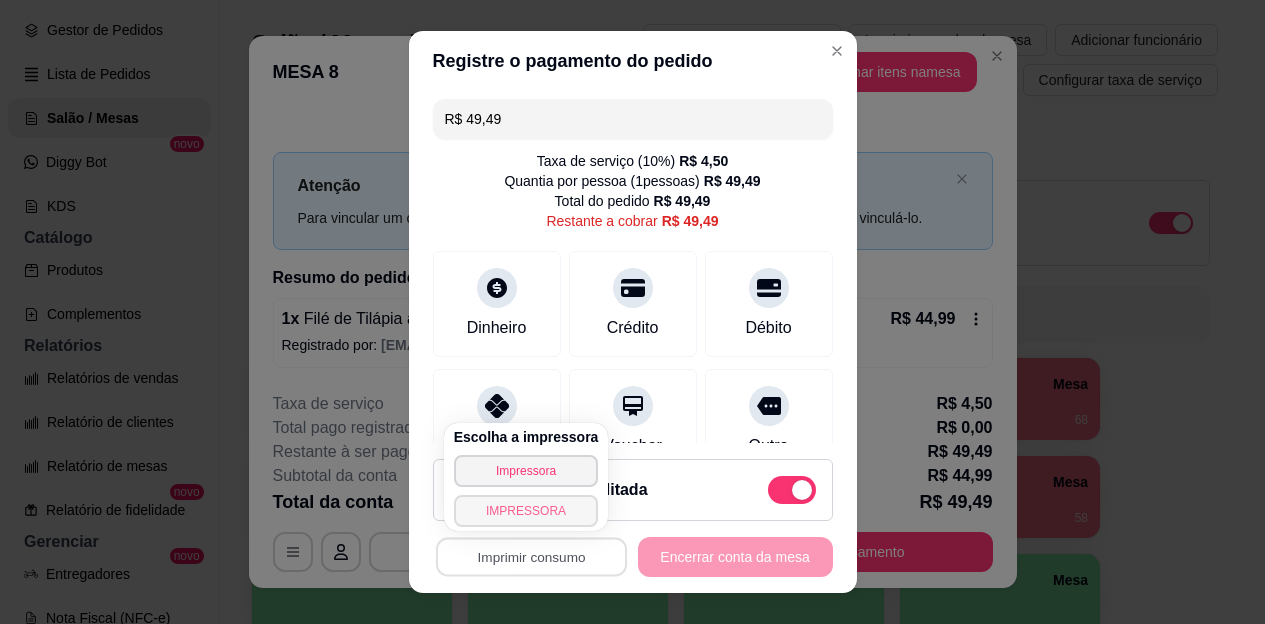 click on "IMPRESSORA" at bounding box center [526, 511] 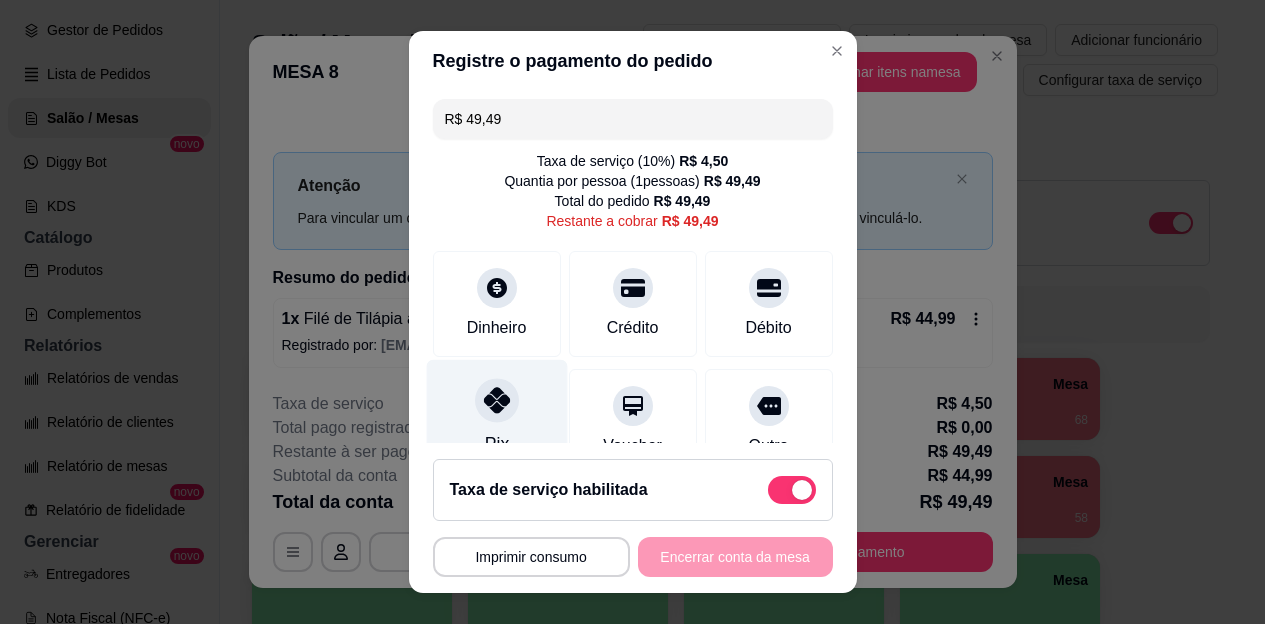 click at bounding box center [497, 401] 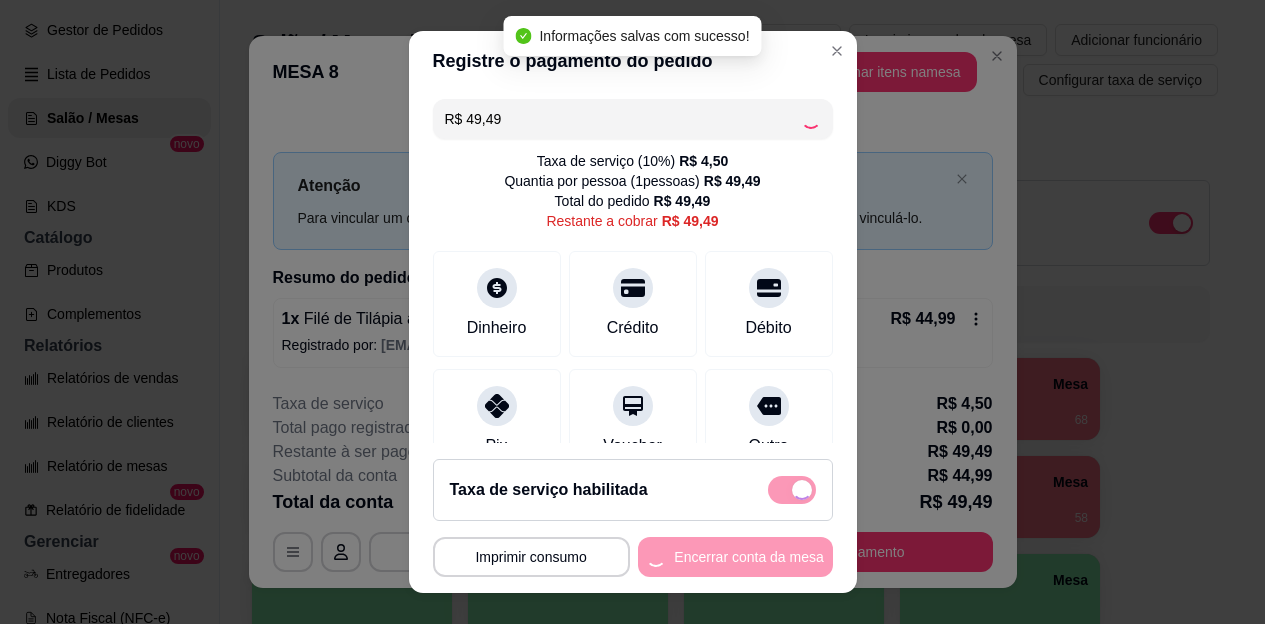 type on "R$ 0,00" 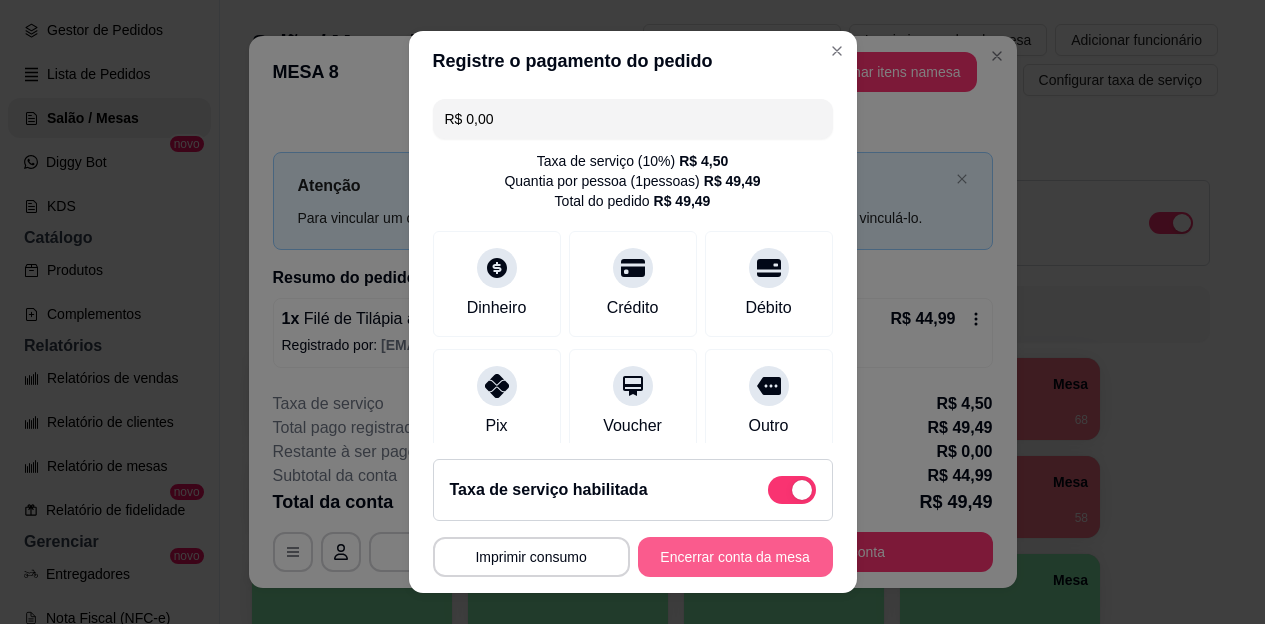 click on "Encerrar conta da mesa" at bounding box center (735, 557) 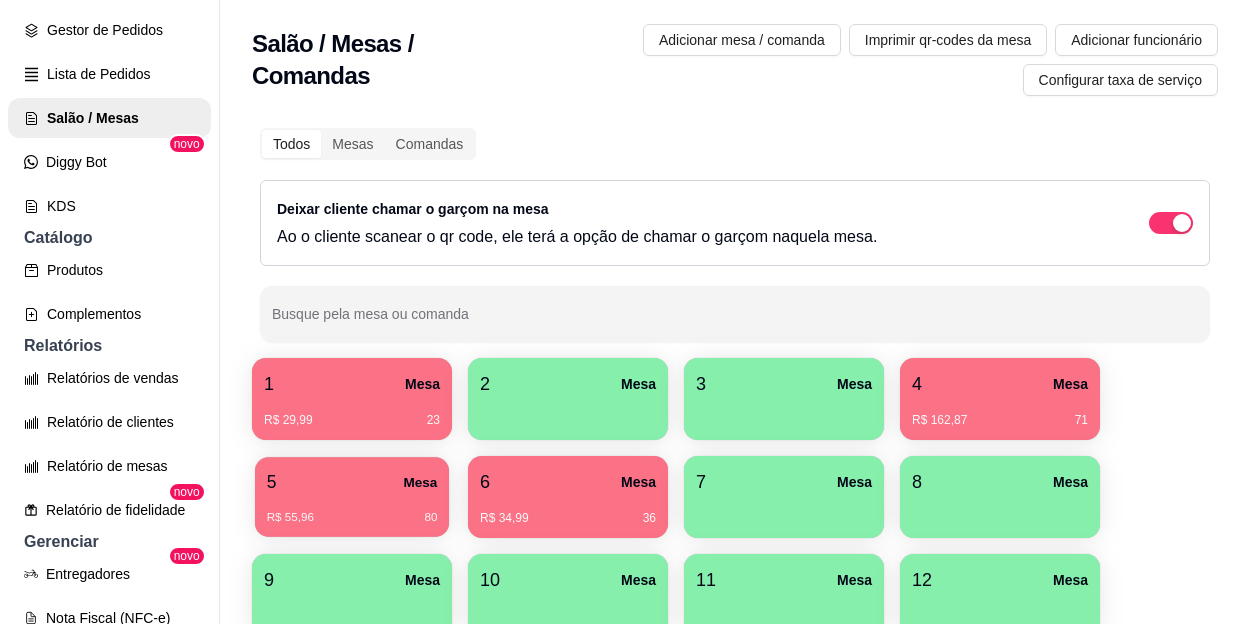 click on "R$ 55,96 80" at bounding box center (352, 518) 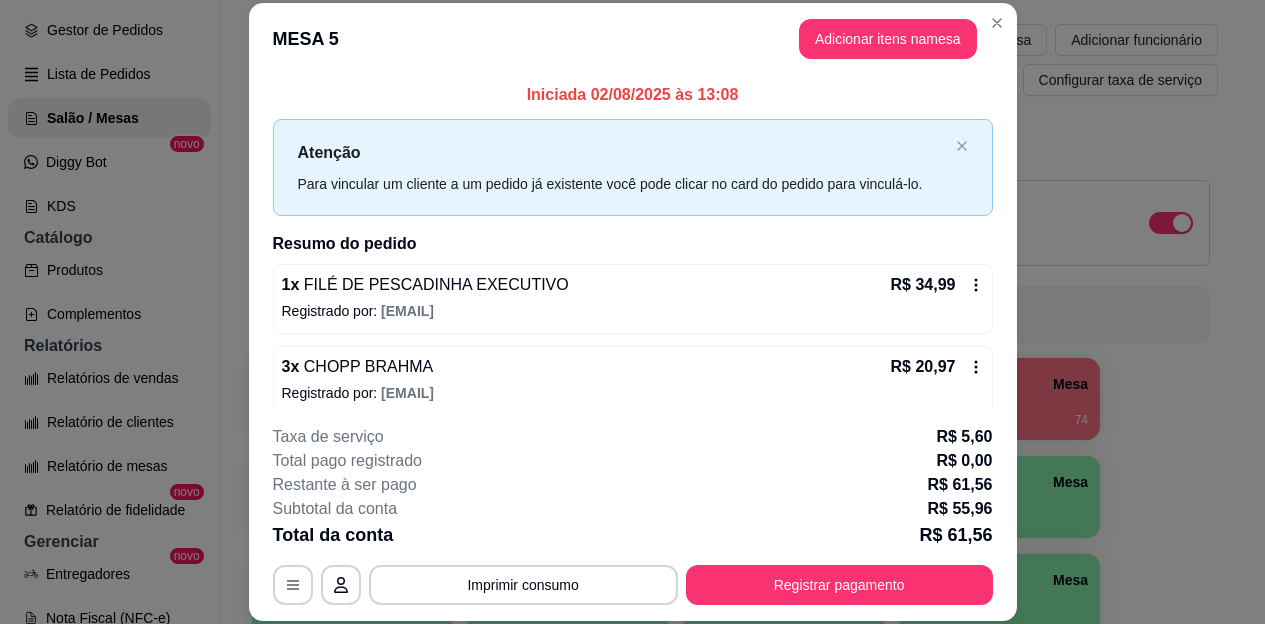 click 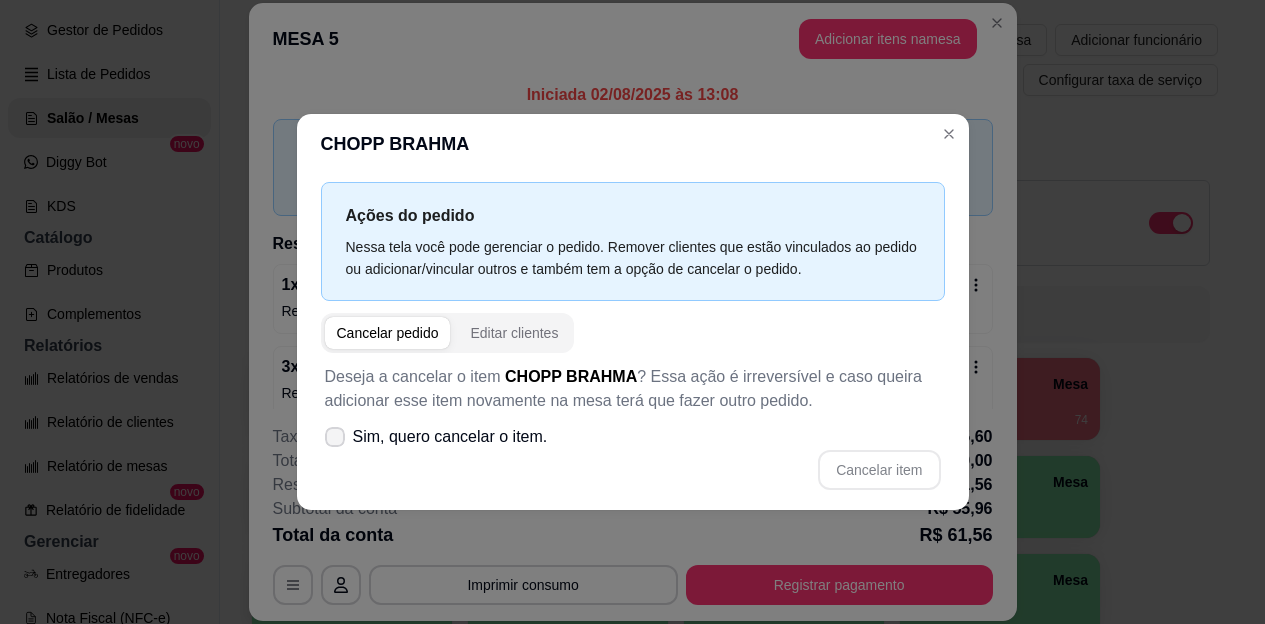click 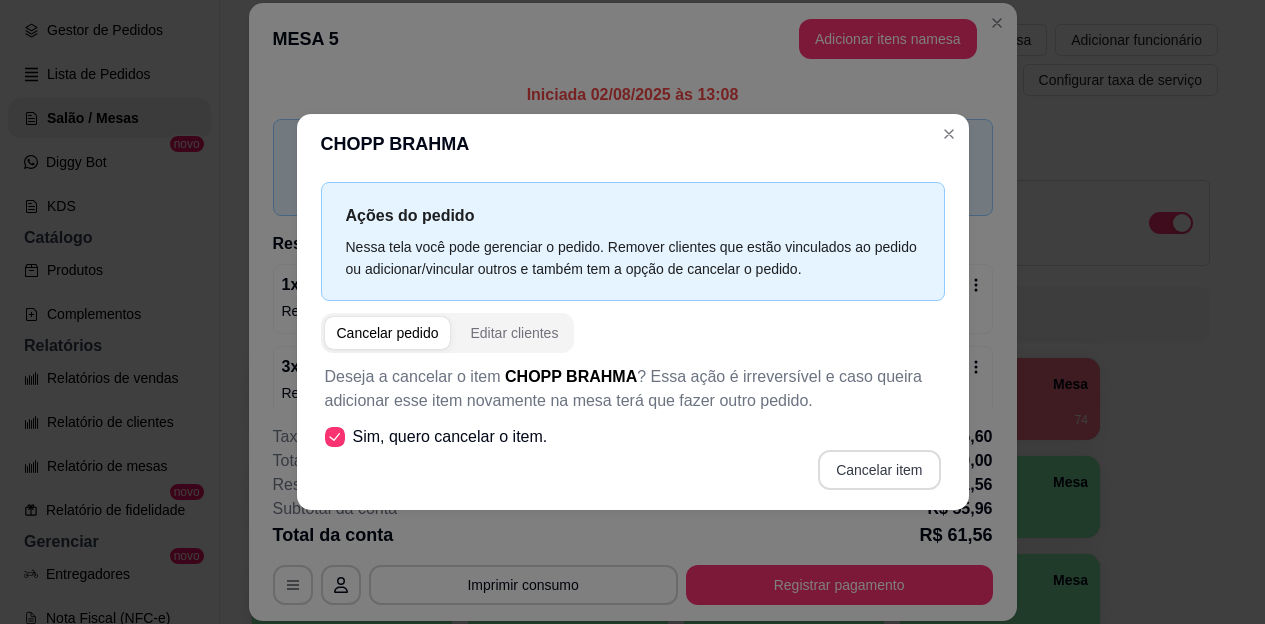 click on "Cancelar item" at bounding box center [879, 470] 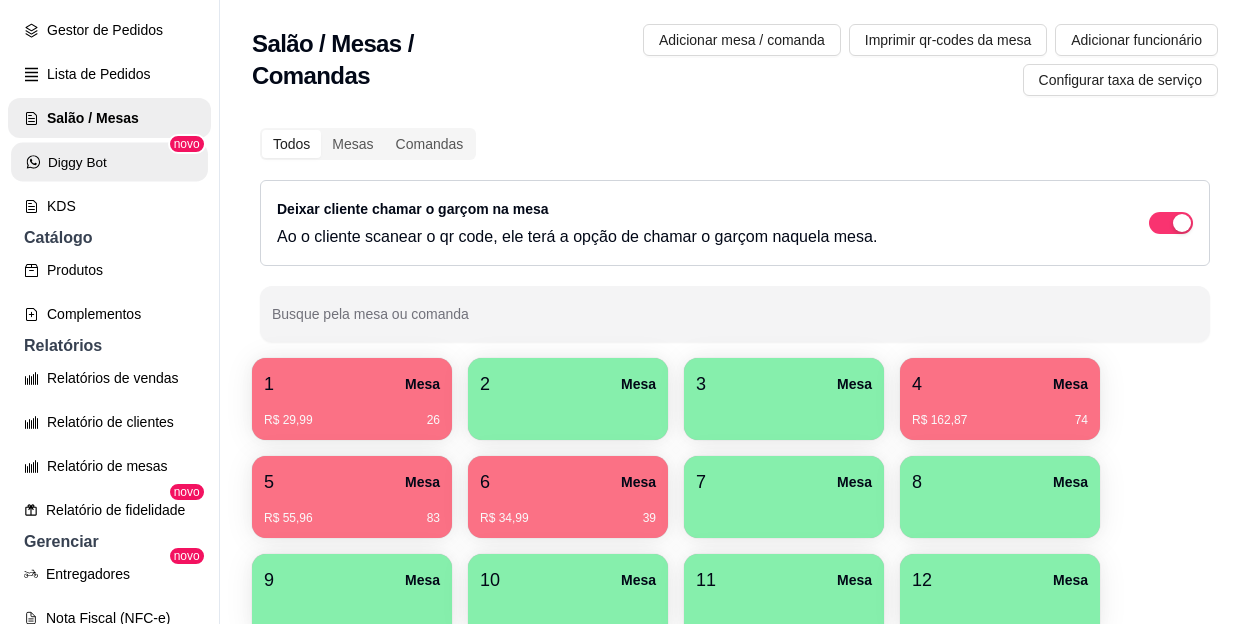 click on "Diggy Bot" at bounding box center [109, 162] 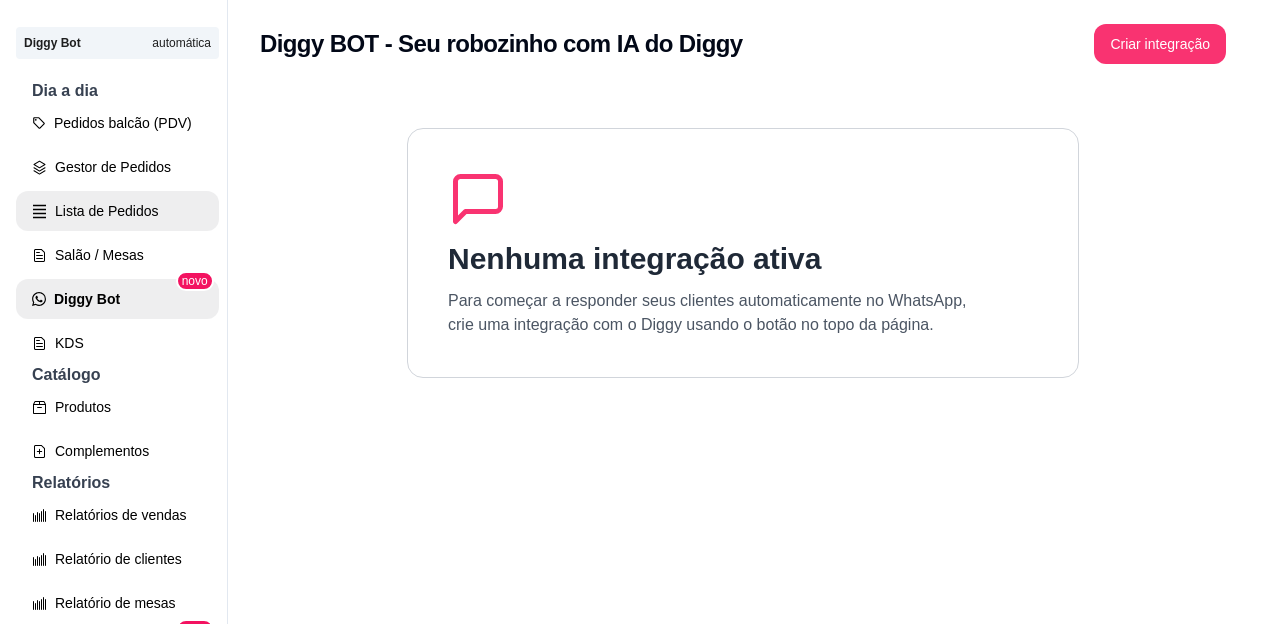 scroll, scrollTop: 100, scrollLeft: 0, axis: vertical 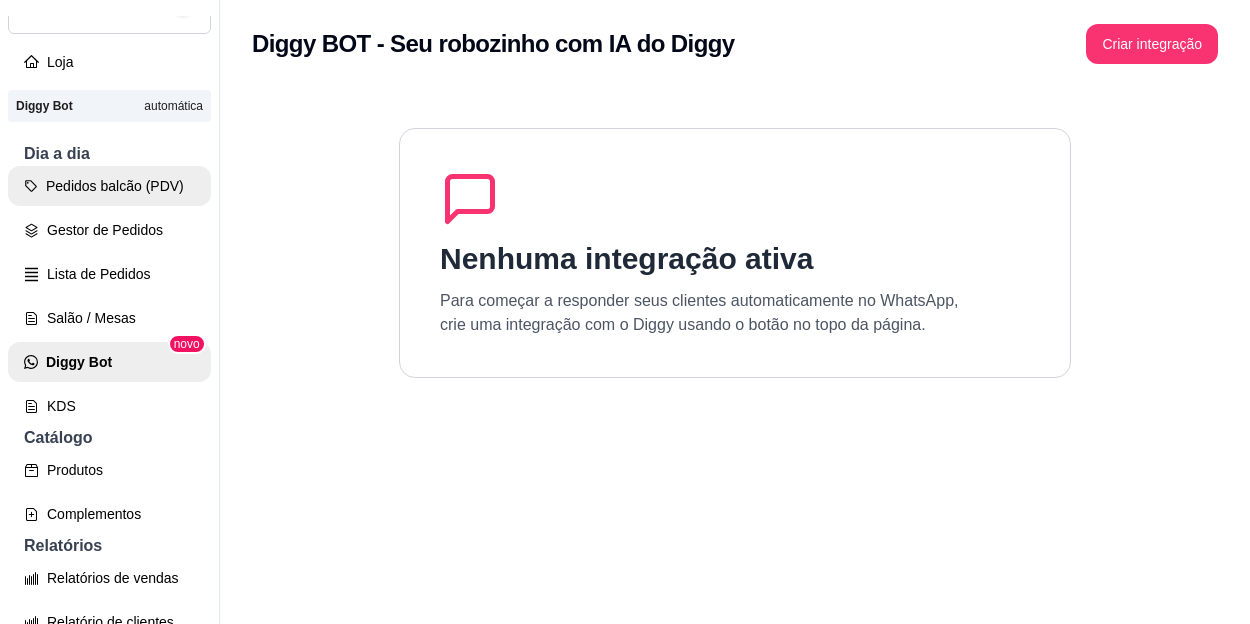 click on "Pedidos balcão (PDV)" at bounding box center [109, 186] 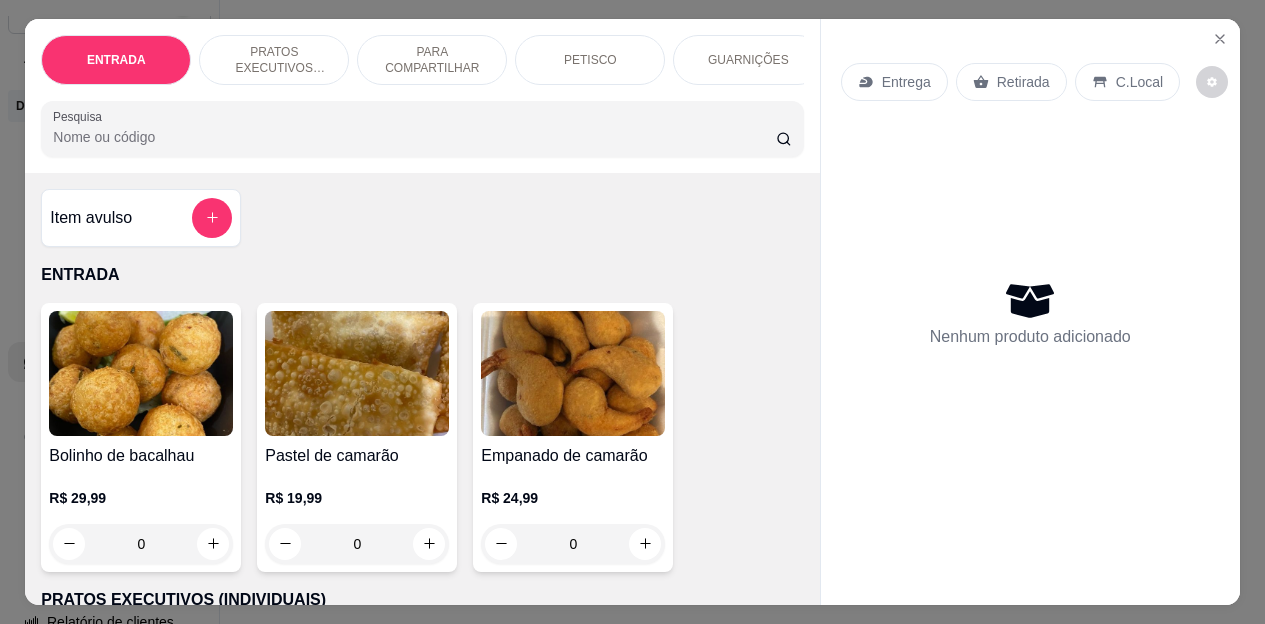 click on "PRATOS EXECUTIVOS (INDIVIDUAIS)" at bounding box center [274, 60] 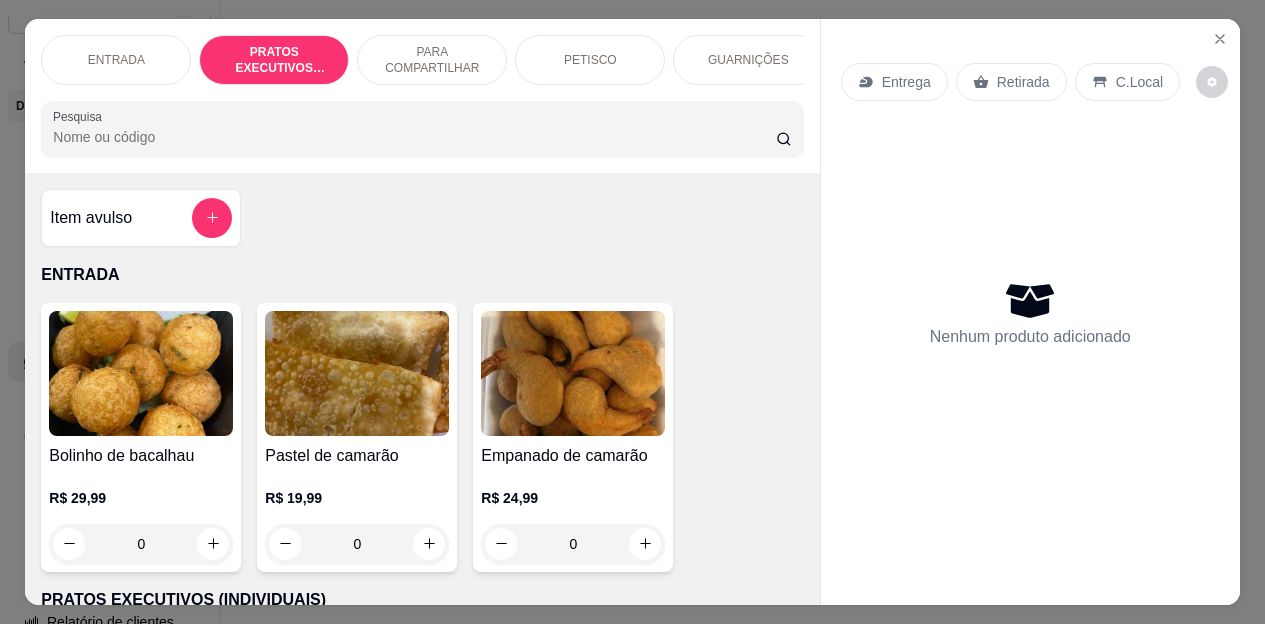 scroll, scrollTop: 415, scrollLeft: 0, axis: vertical 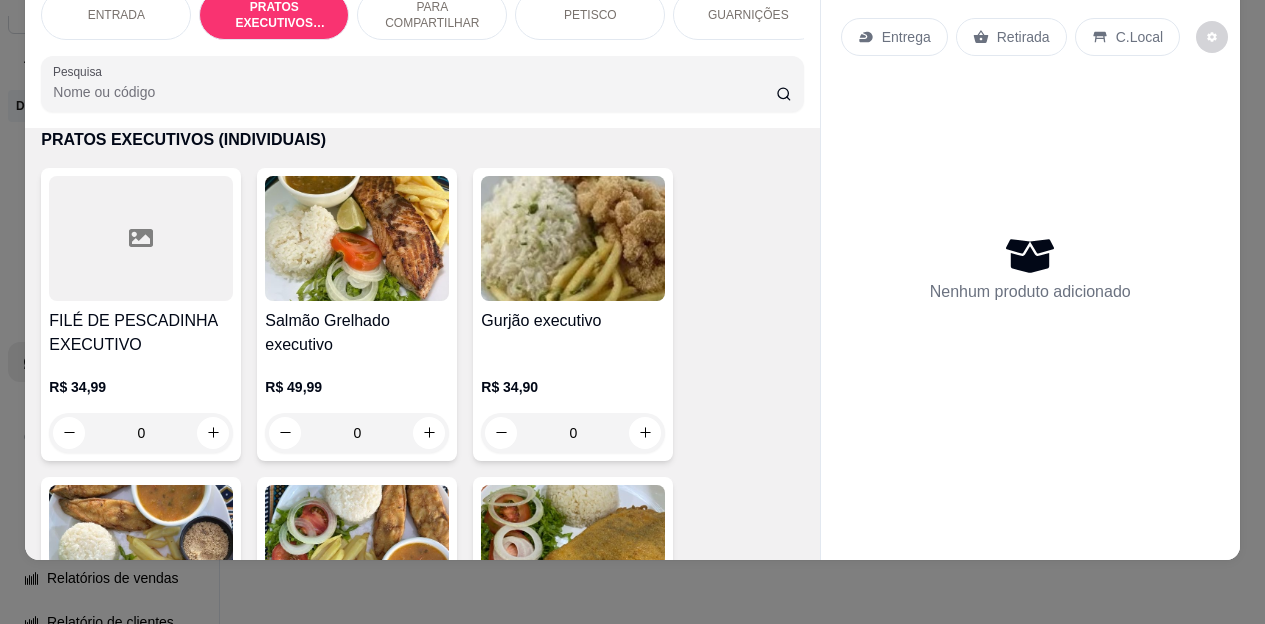click on "C.Local" at bounding box center [1139, 37] 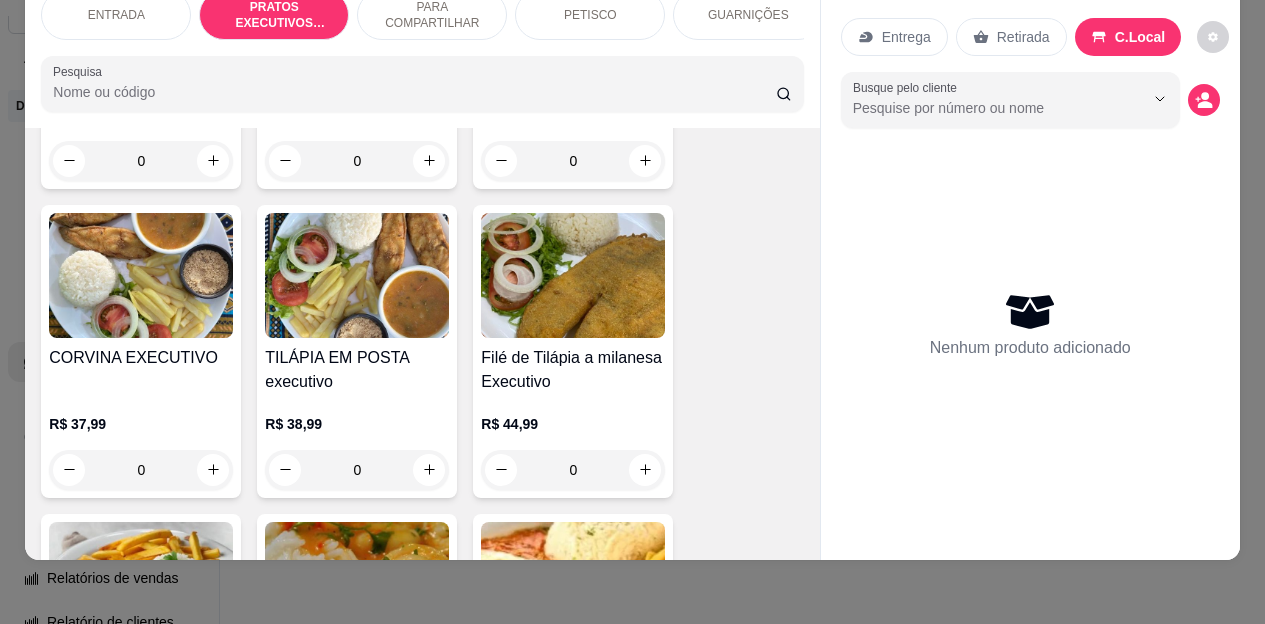 scroll, scrollTop: 715, scrollLeft: 0, axis: vertical 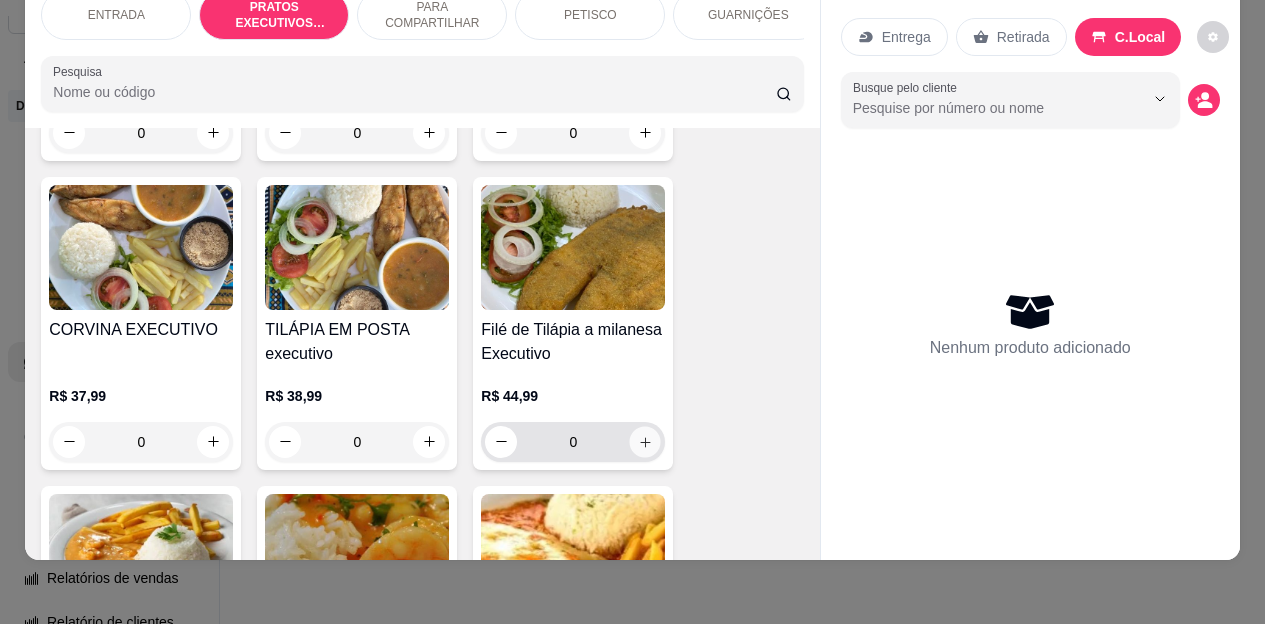 click 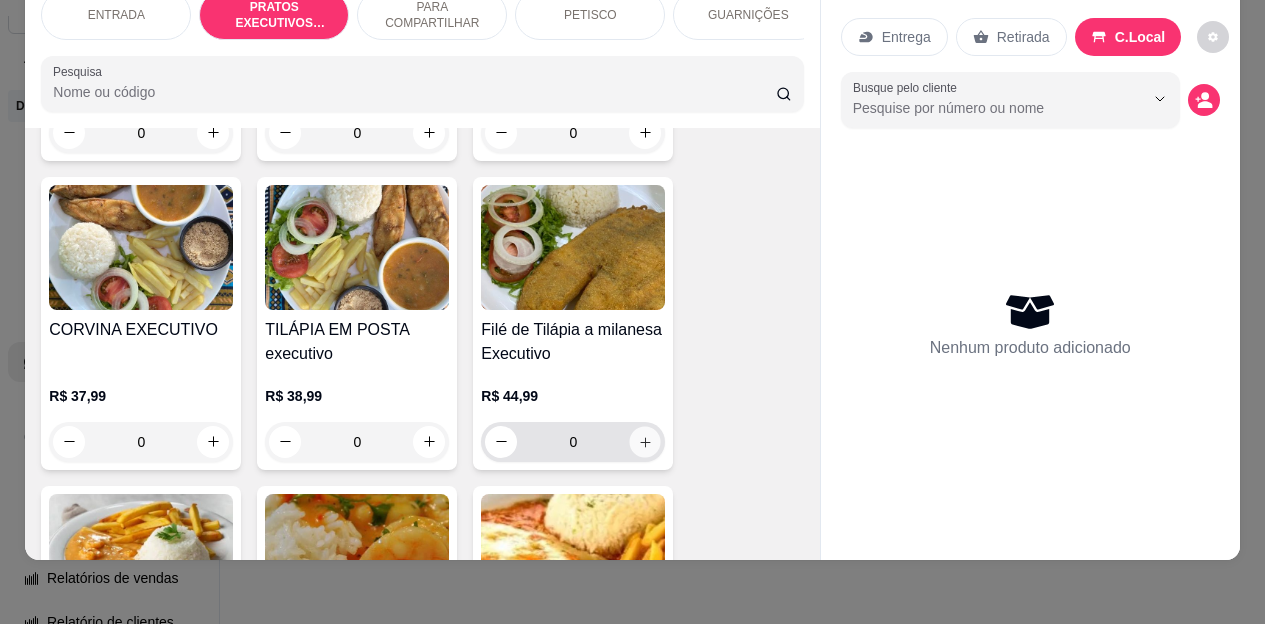 type on "1" 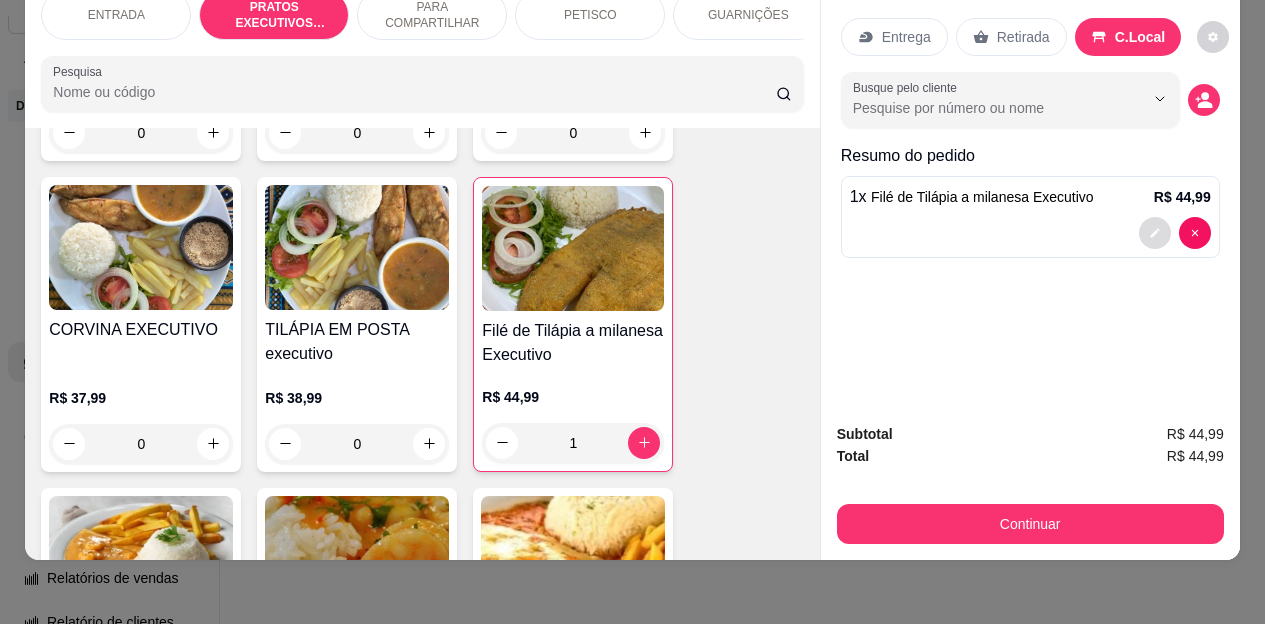 click at bounding box center (1155, 233) 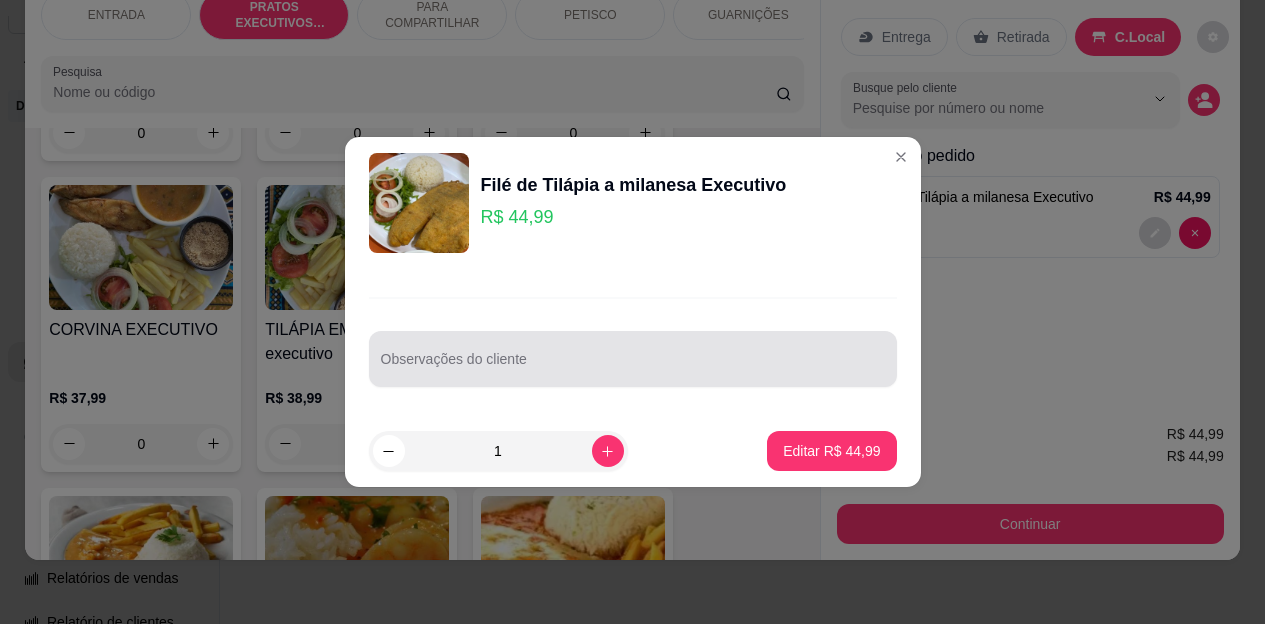 click on "Observações do cliente" at bounding box center [633, 367] 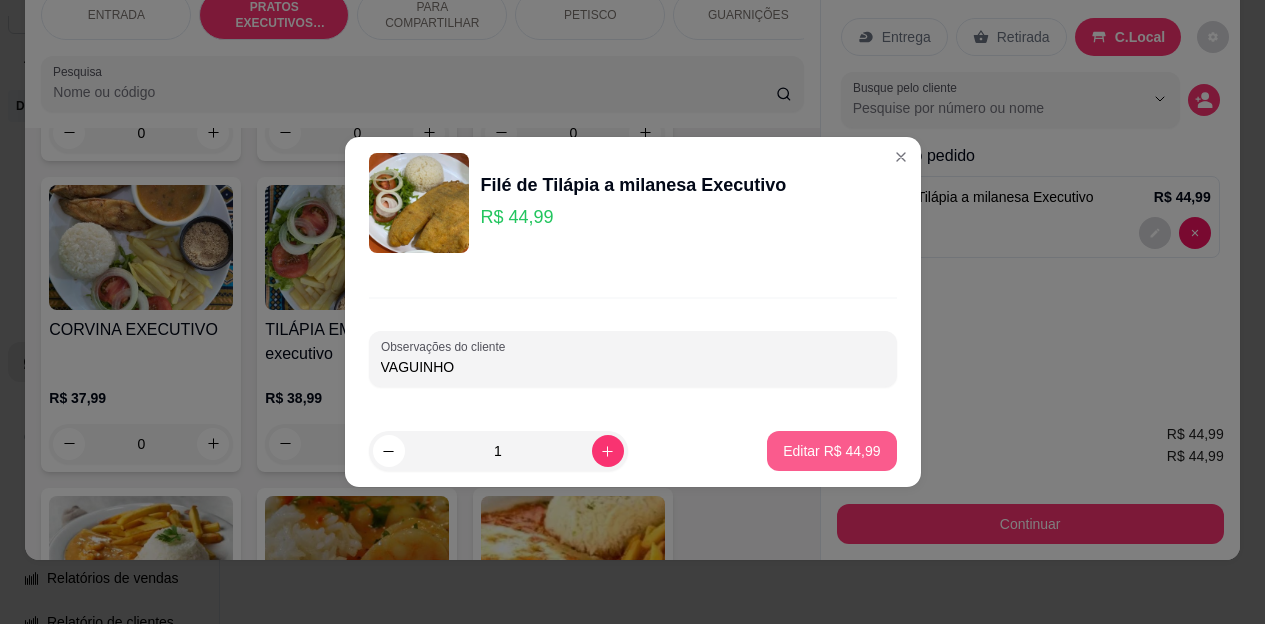 type on "VAGUINHO" 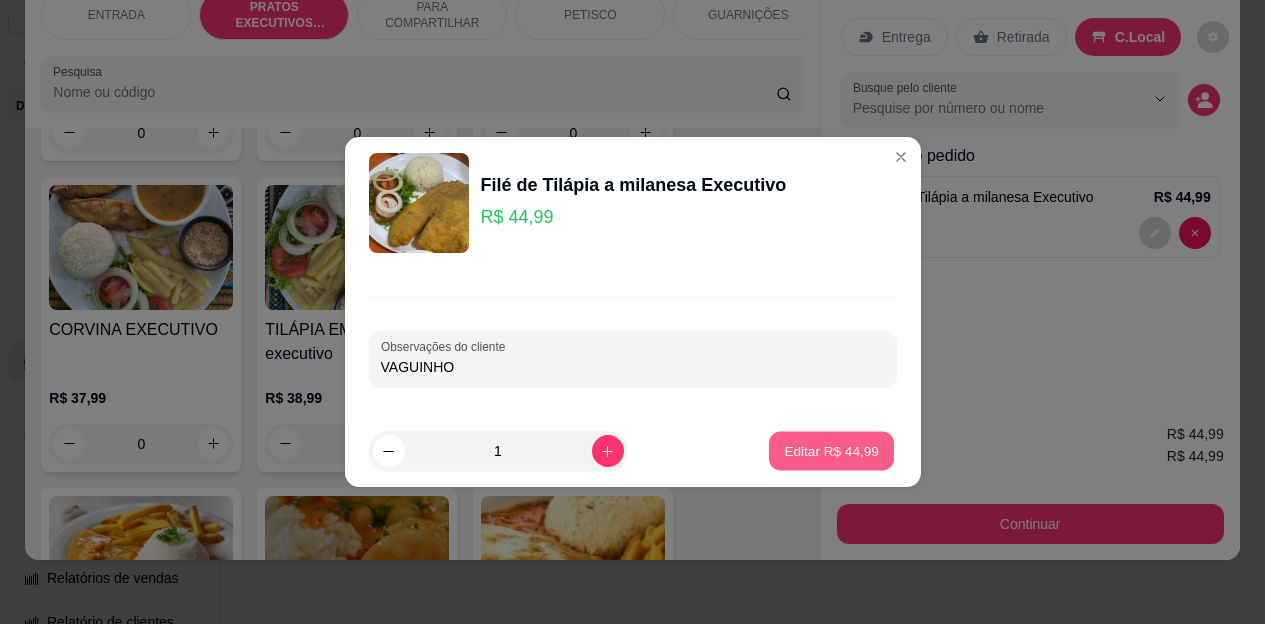 click on "Editar   R$ 44,99" at bounding box center [832, 450] 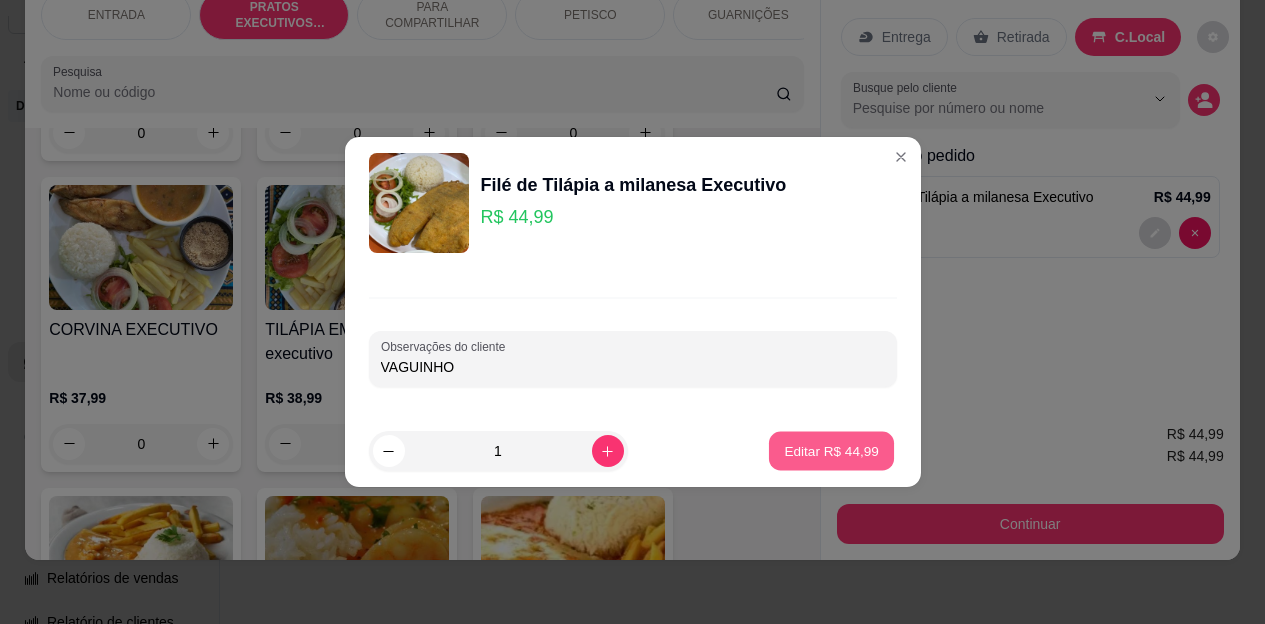 type on "0" 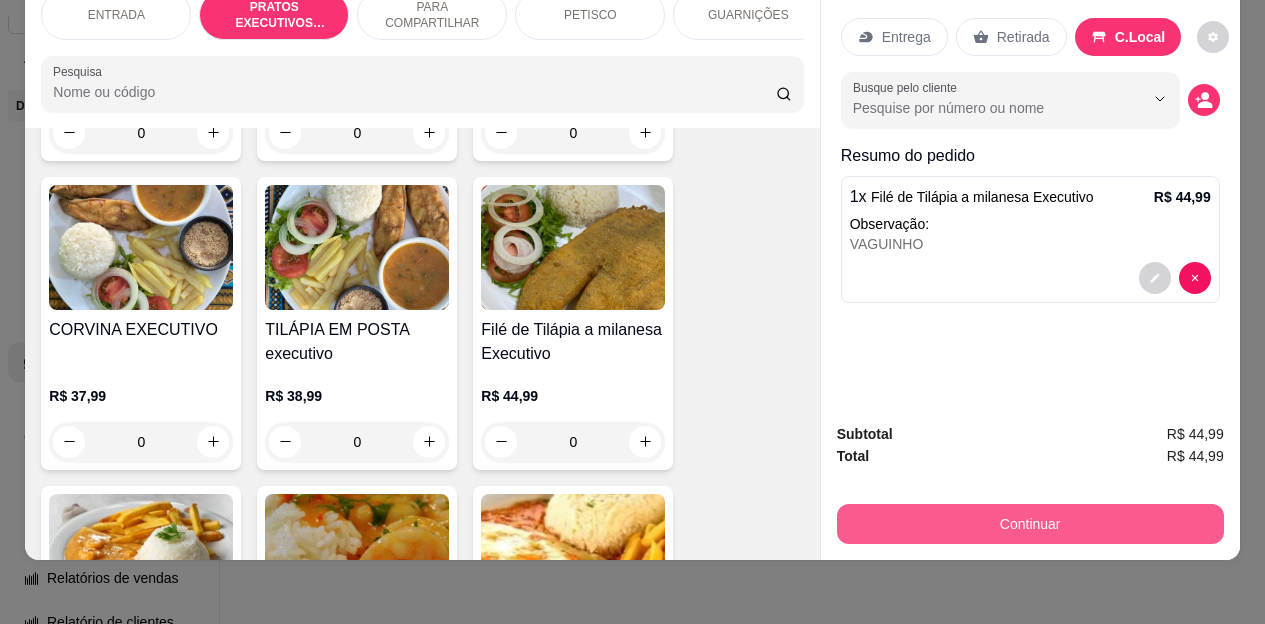 click on "Continuar" at bounding box center (1030, 524) 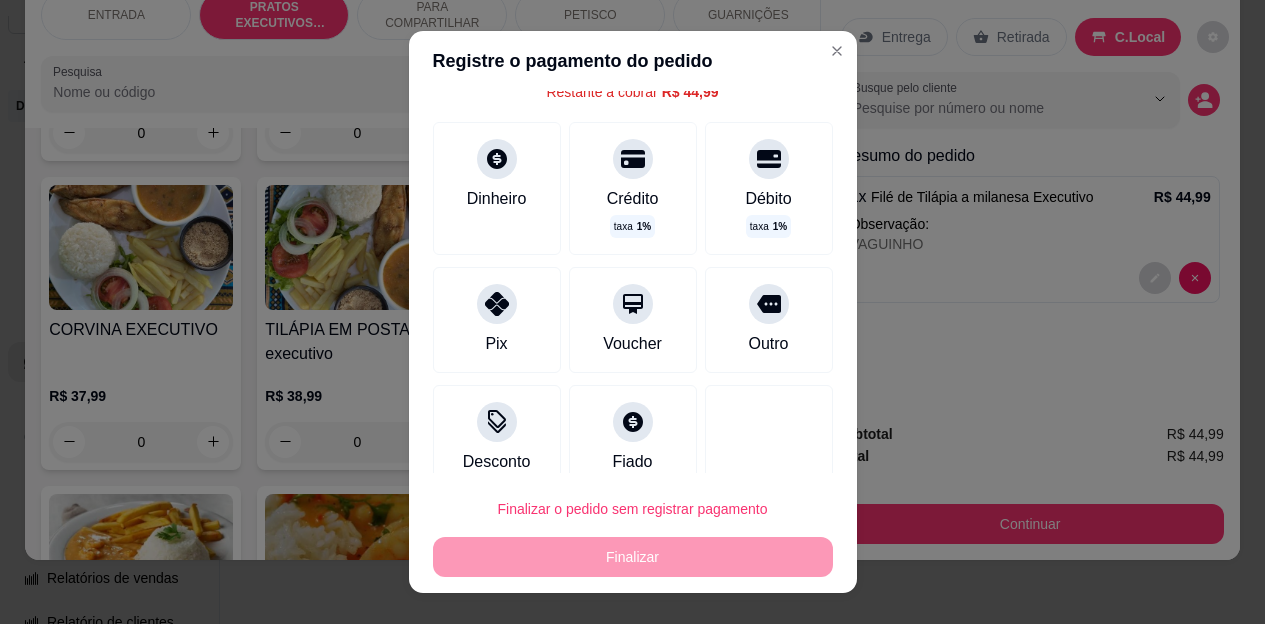 scroll, scrollTop: 115, scrollLeft: 0, axis: vertical 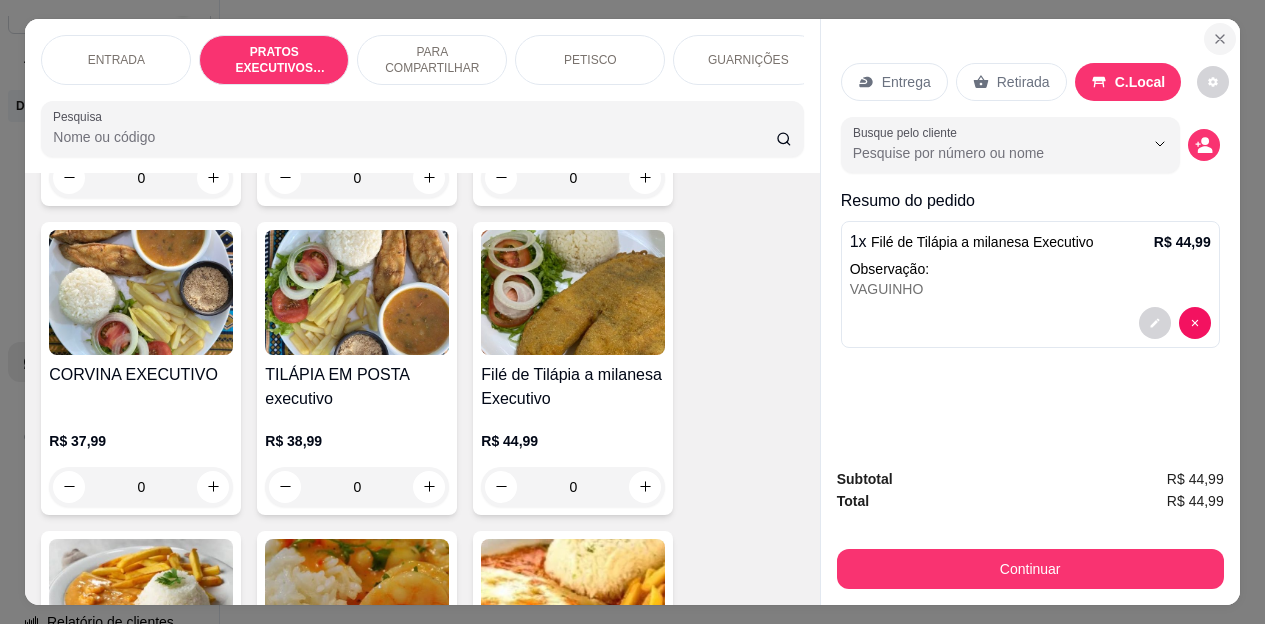 click 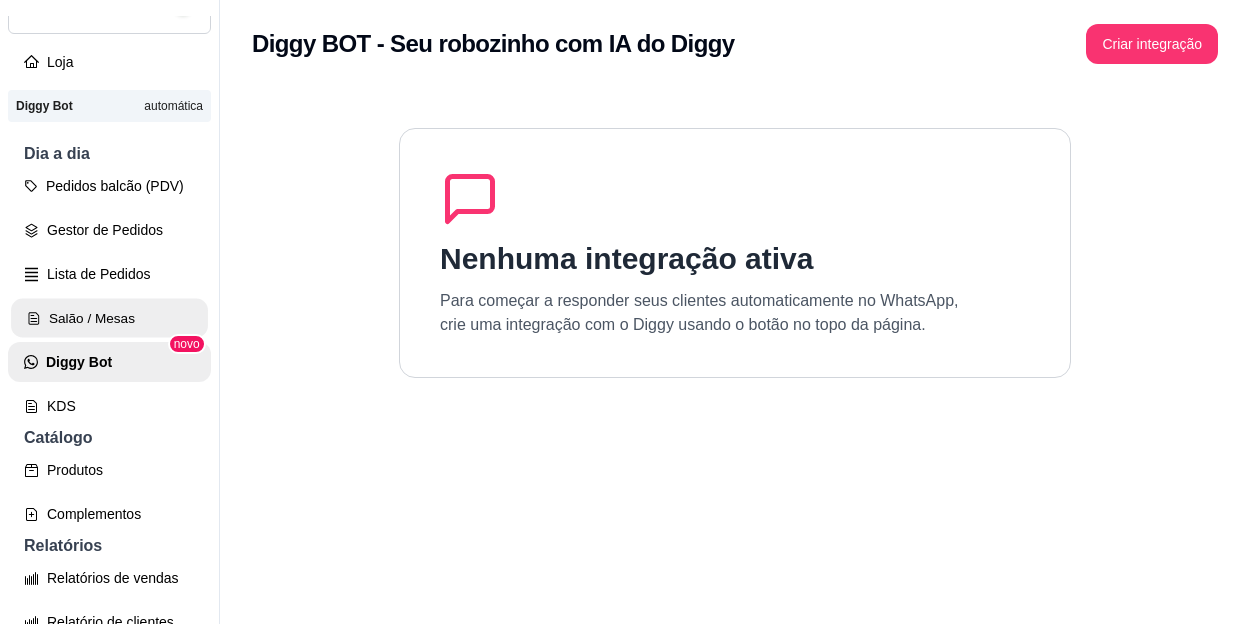 click on "Salão / Mesas" at bounding box center (109, 318) 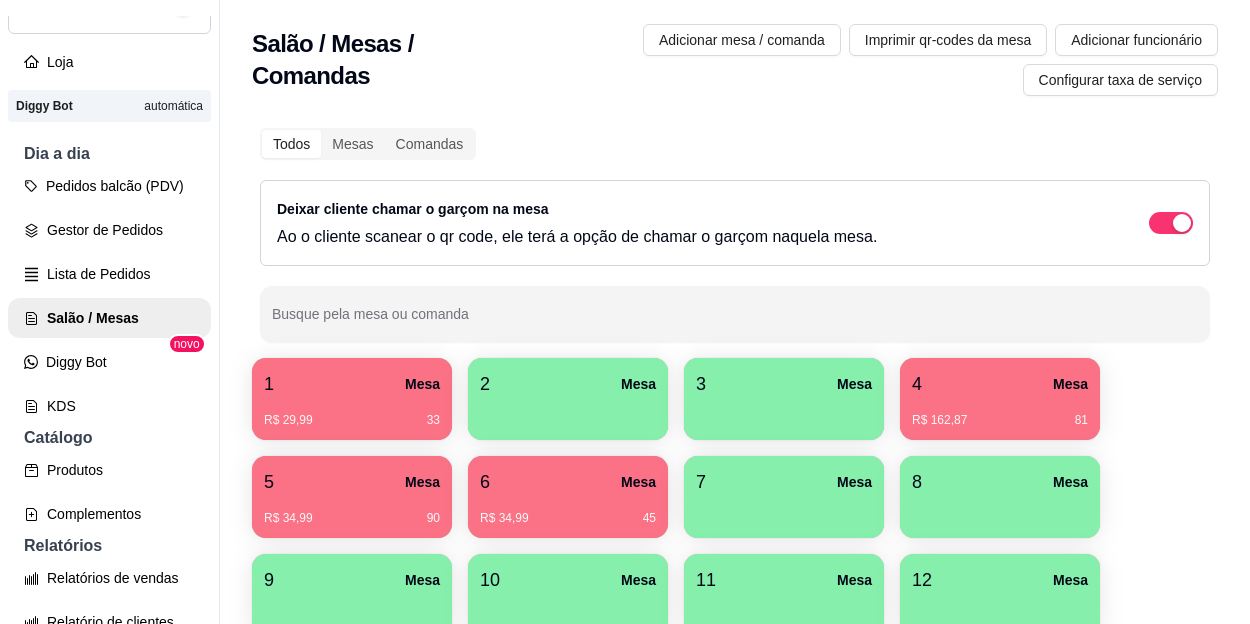click on "R$ 162,87 81" at bounding box center (1000, 420) 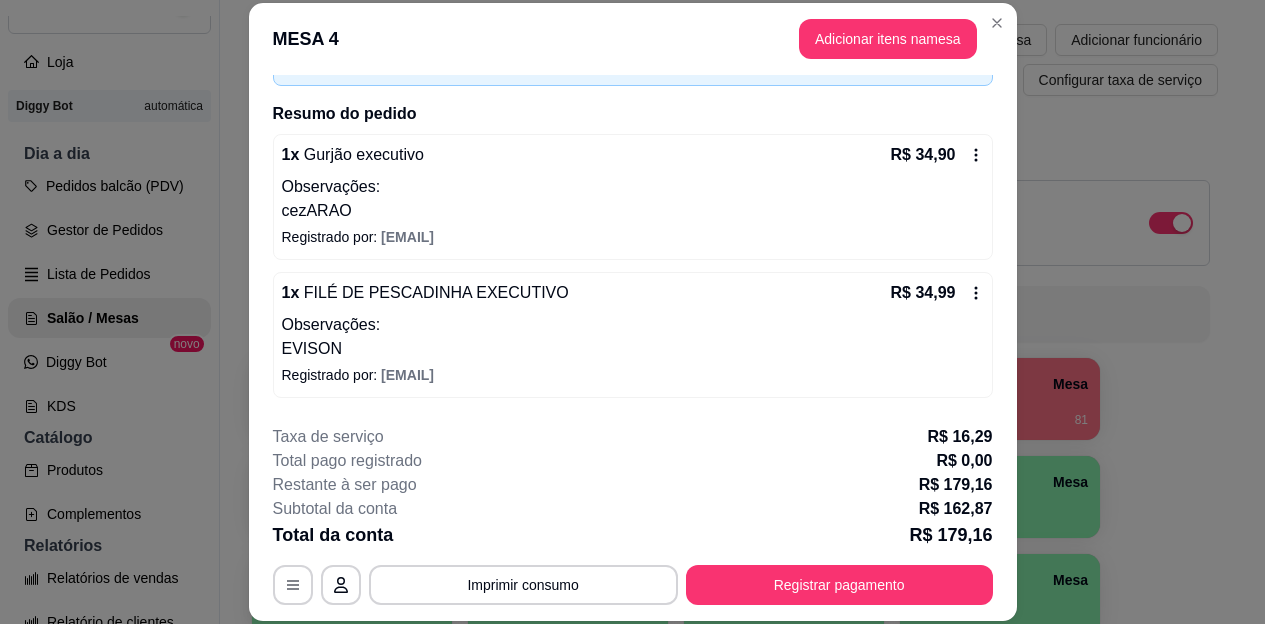 scroll, scrollTop: 200, scrollLeft: 0, axis: vertical 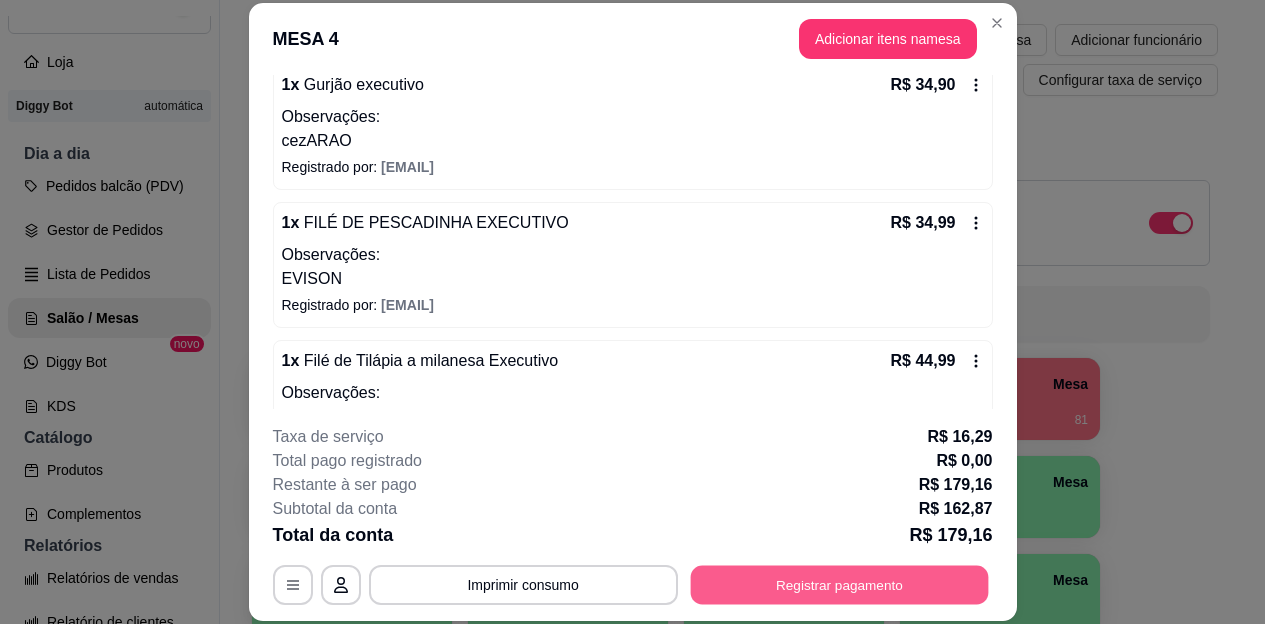click on "Registrar pagamento" at bounding box center (839, 584) 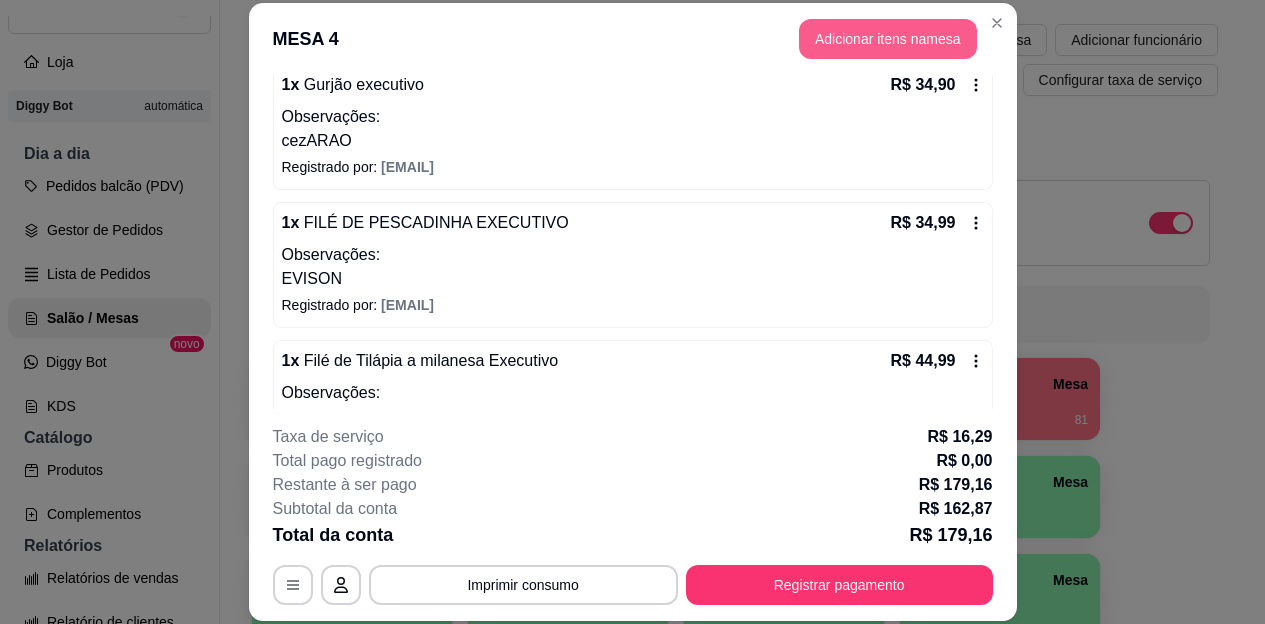 click on "Adicionar itens na  mesa" at bounding box center (888, 39) 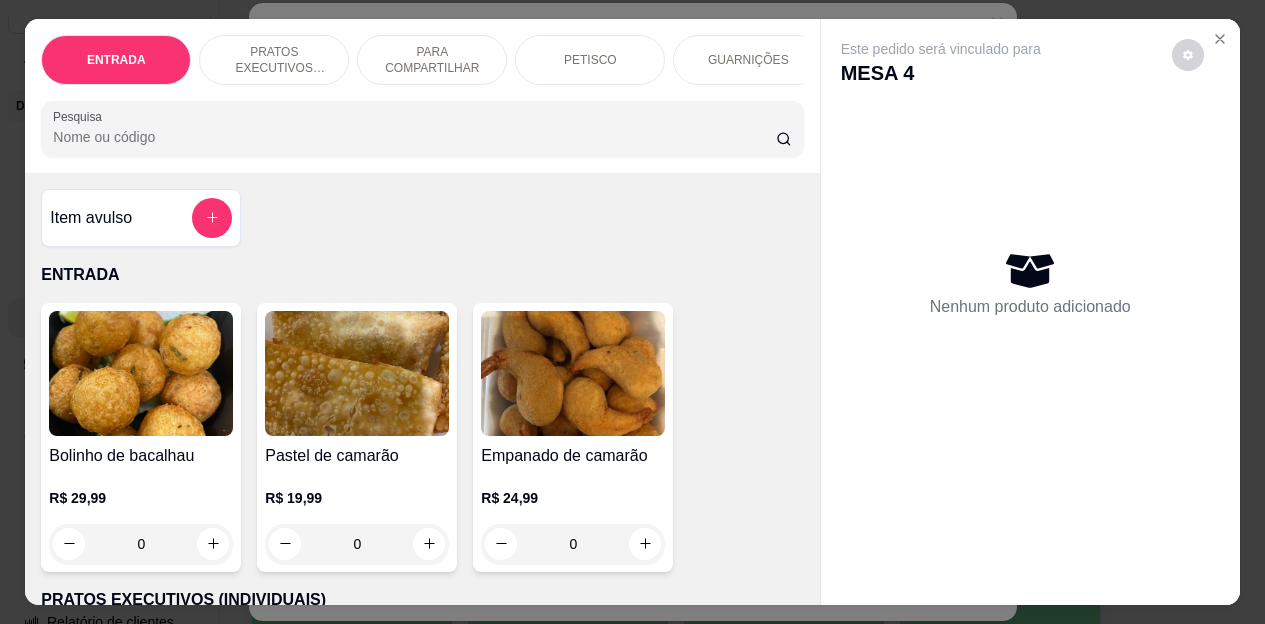 click on "PRATOS EXECUTIVOS (INDIVIDUAIS)" at bounding box center (274, 60) 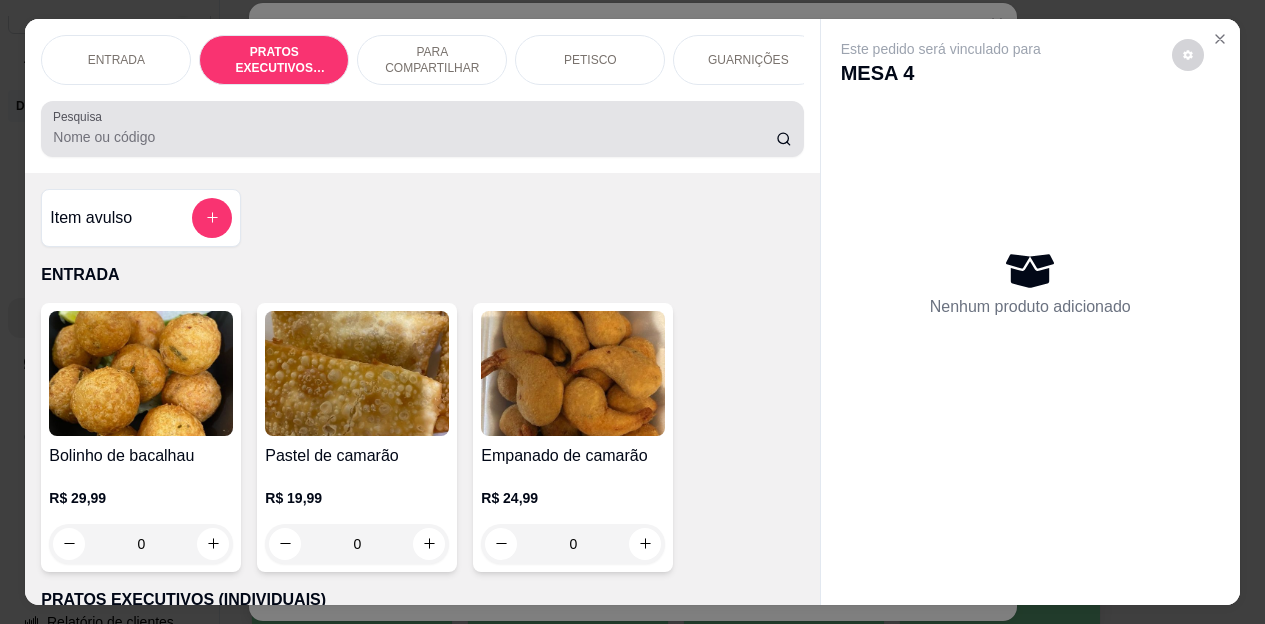 scroll, scrollTop: 415, scrollLeft: 0, axis: vertical 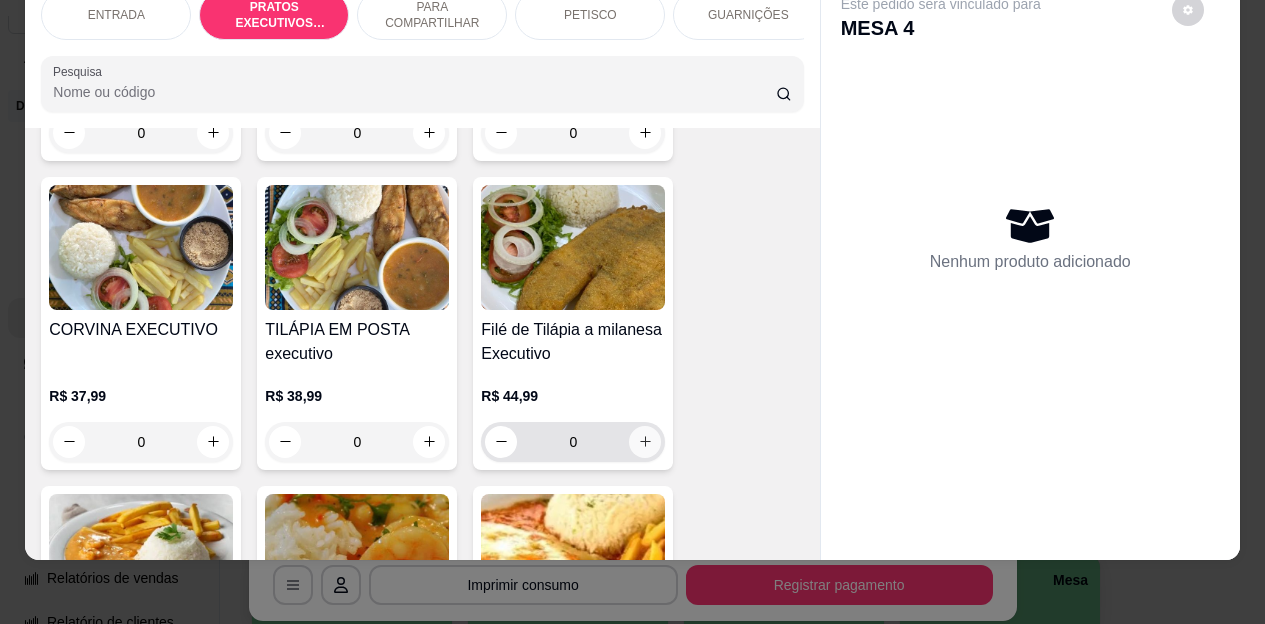 click 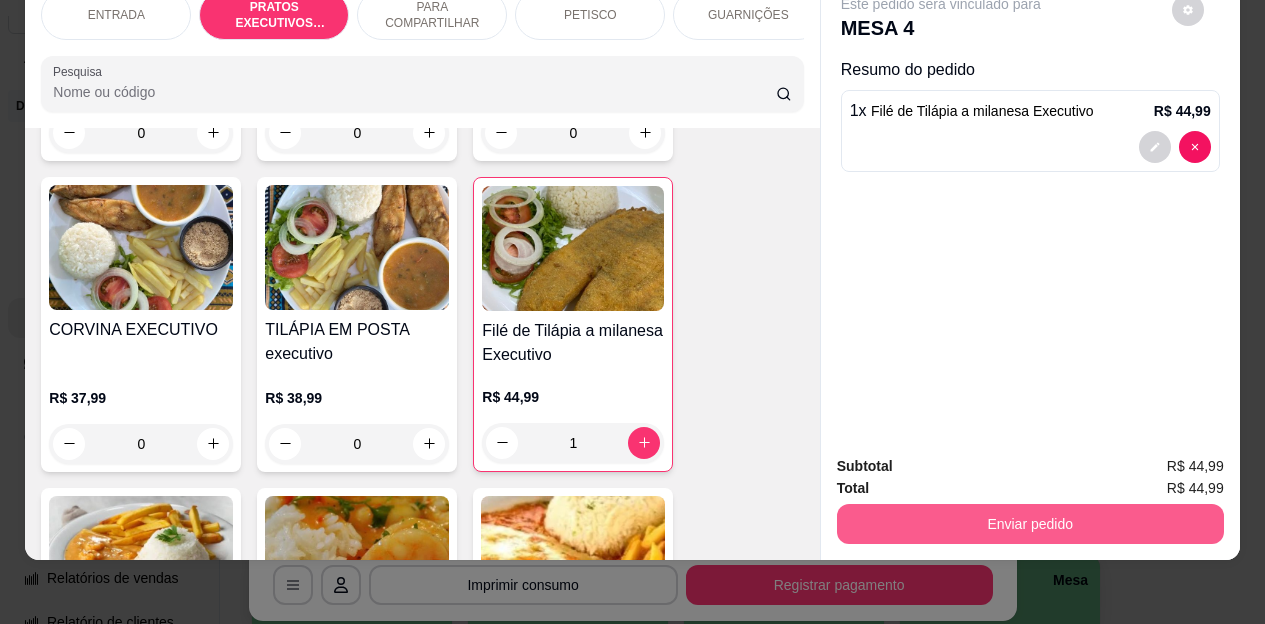click on "Enviar pedido" at bounding box center (1030, 524) 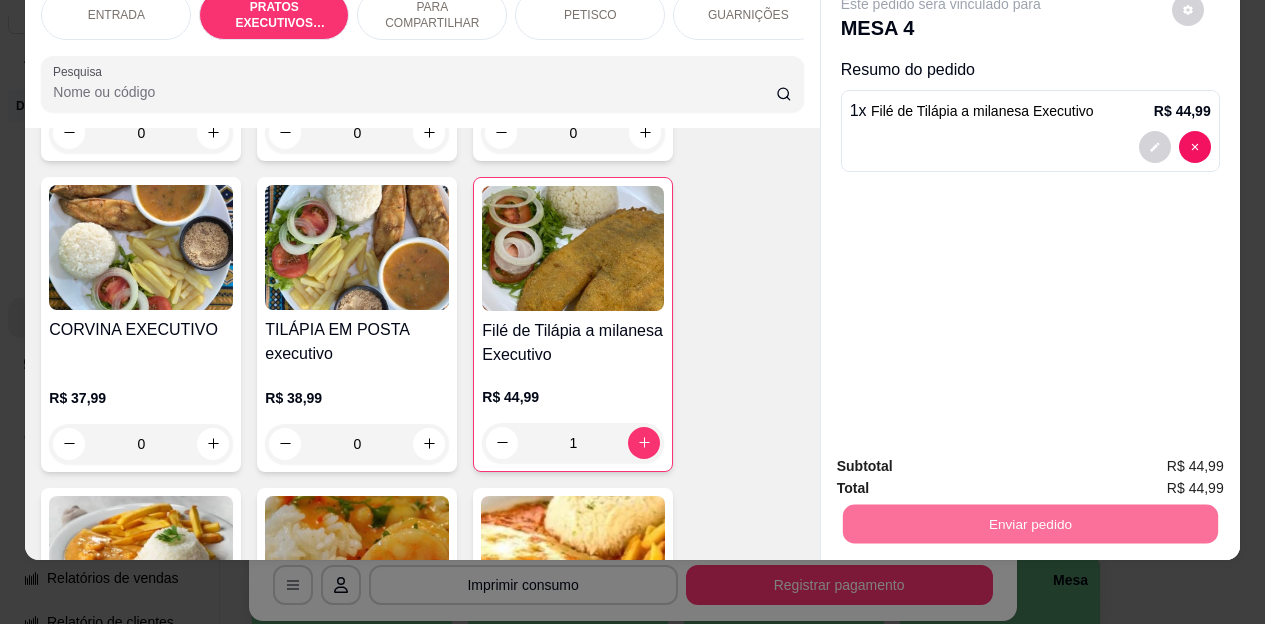 click on "Não registrar e enviar pedido" at bounding box center [964, 459] 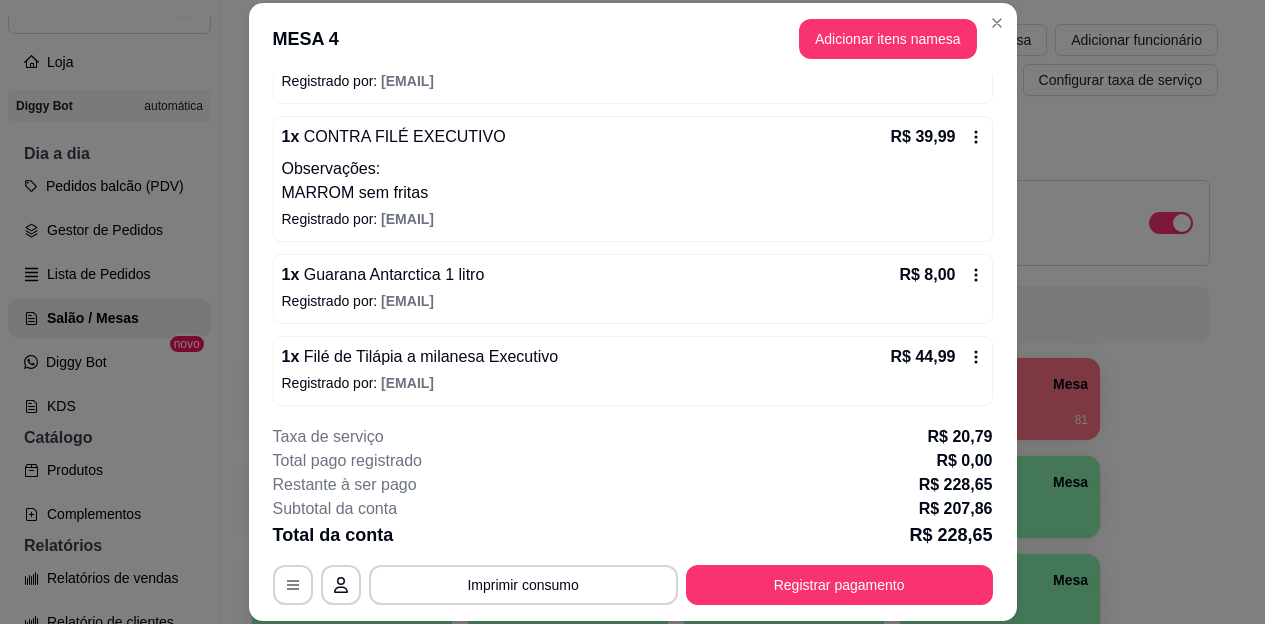 scroll, scrollTop: 567, scrollLeft: 0, axis: vertical 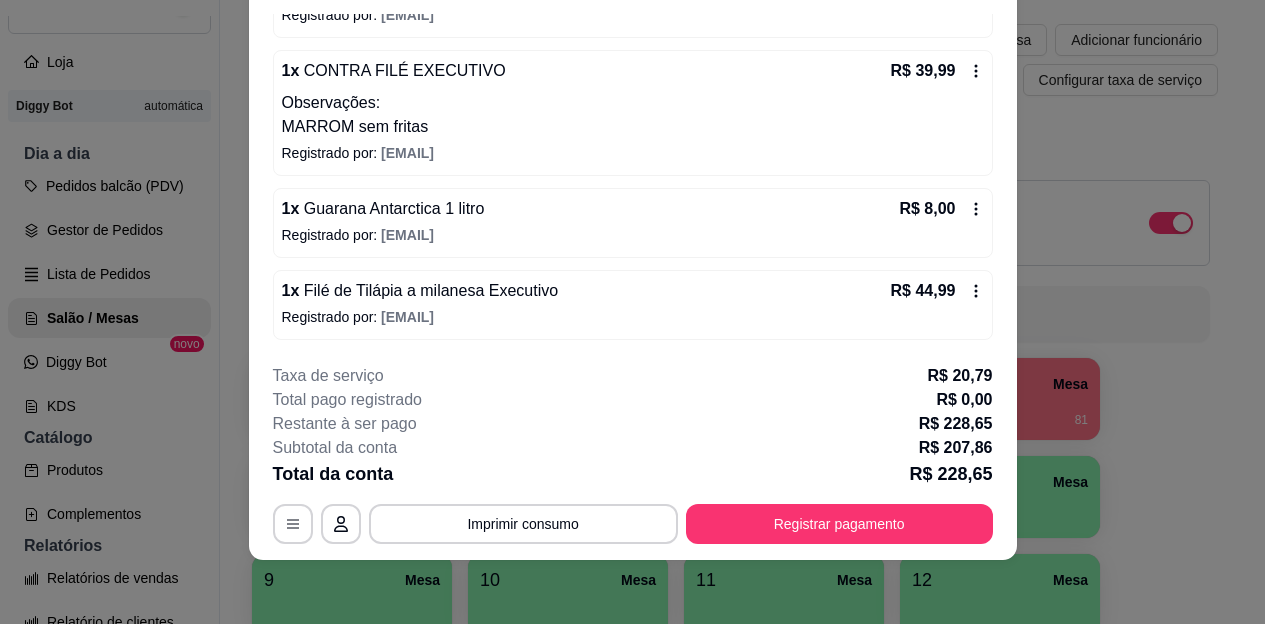 click 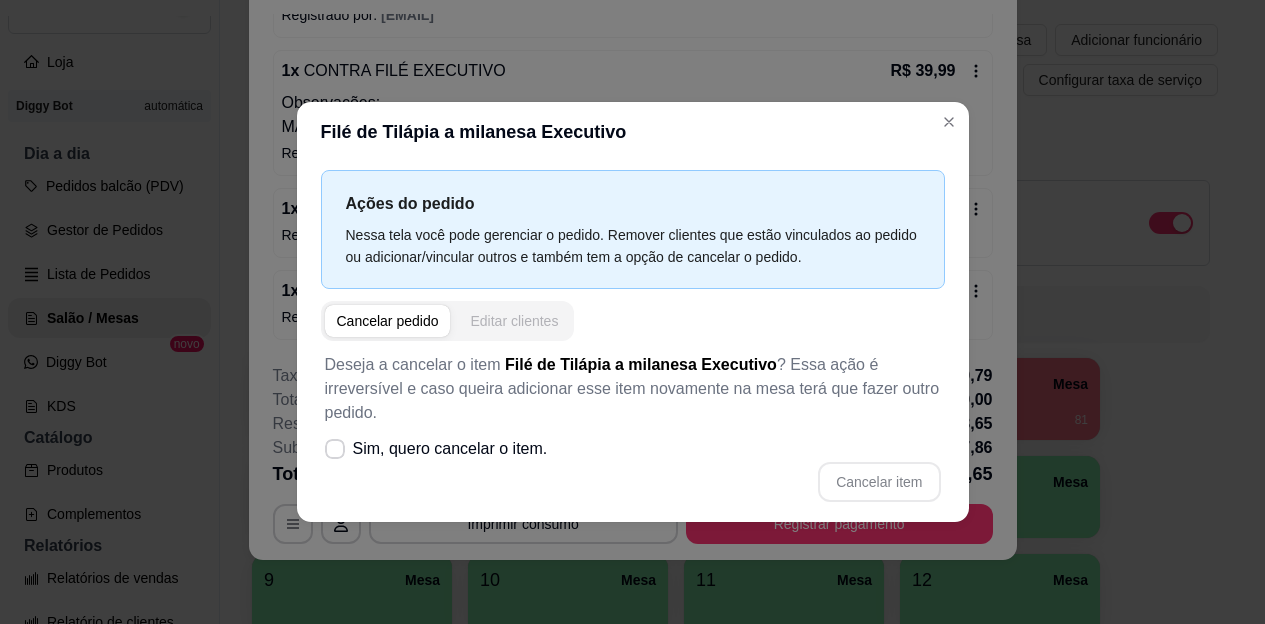 click on "Editar clientes" at bounding box center (514, 321) 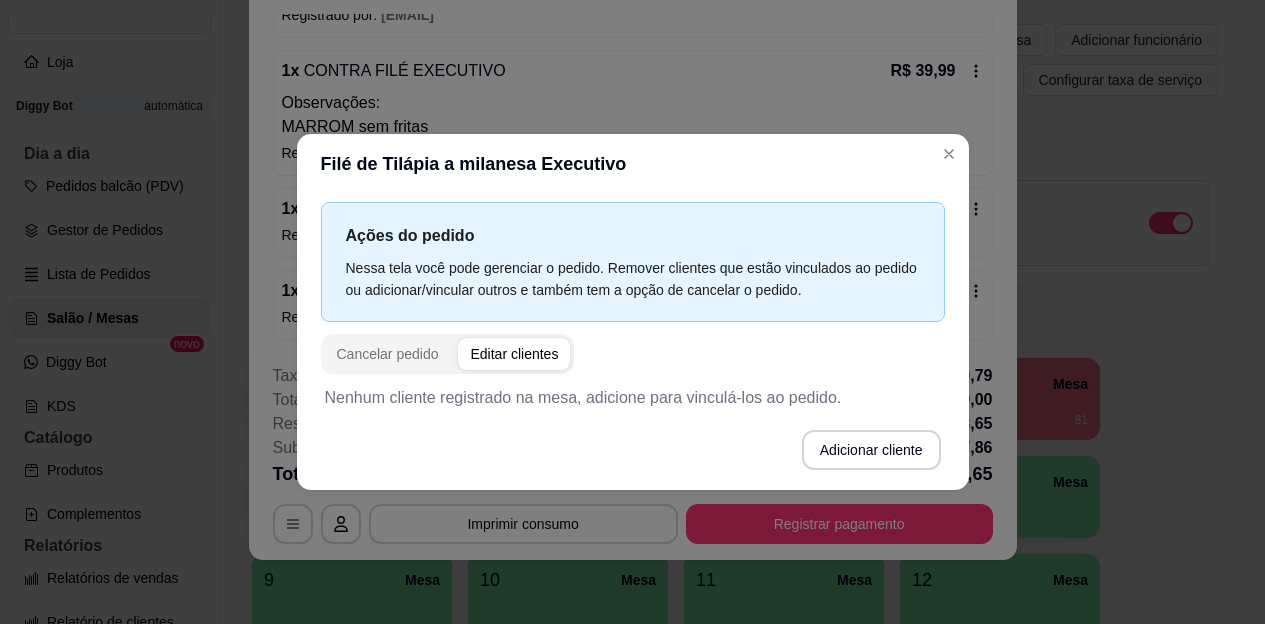 click on "Editar clientes" at bounding box center [514, 354] 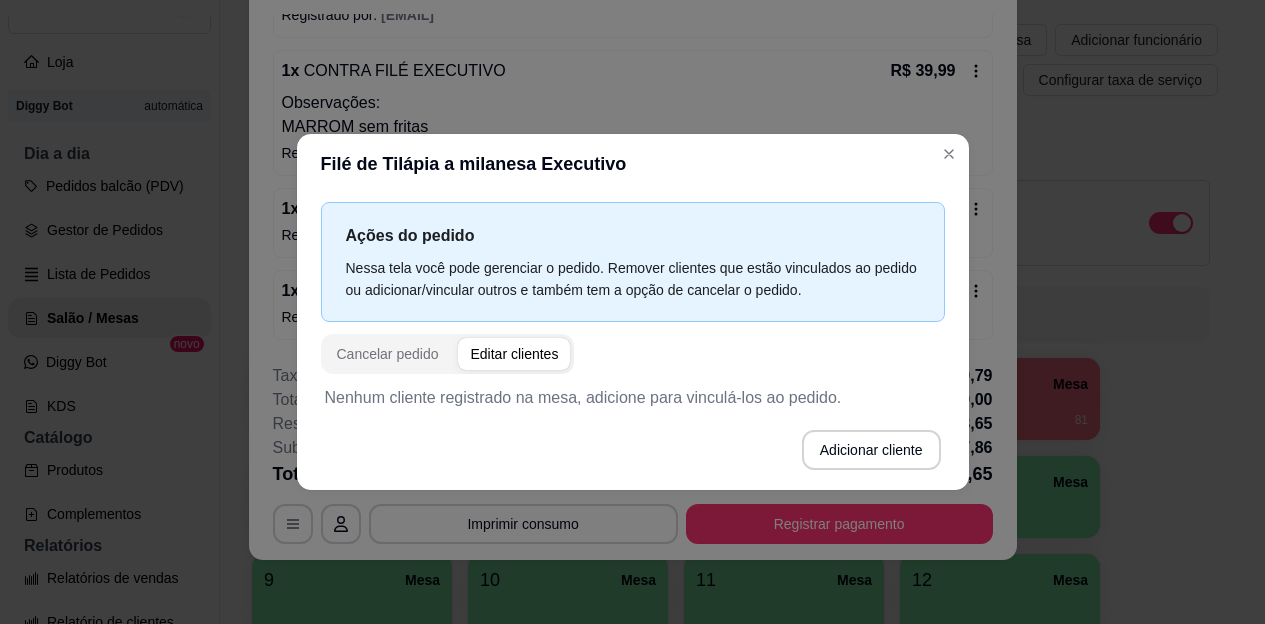click on "Nenhum cliente registrado na mesa, adicione para vinculá-los ao pedido." at bounding box center (633, 398) 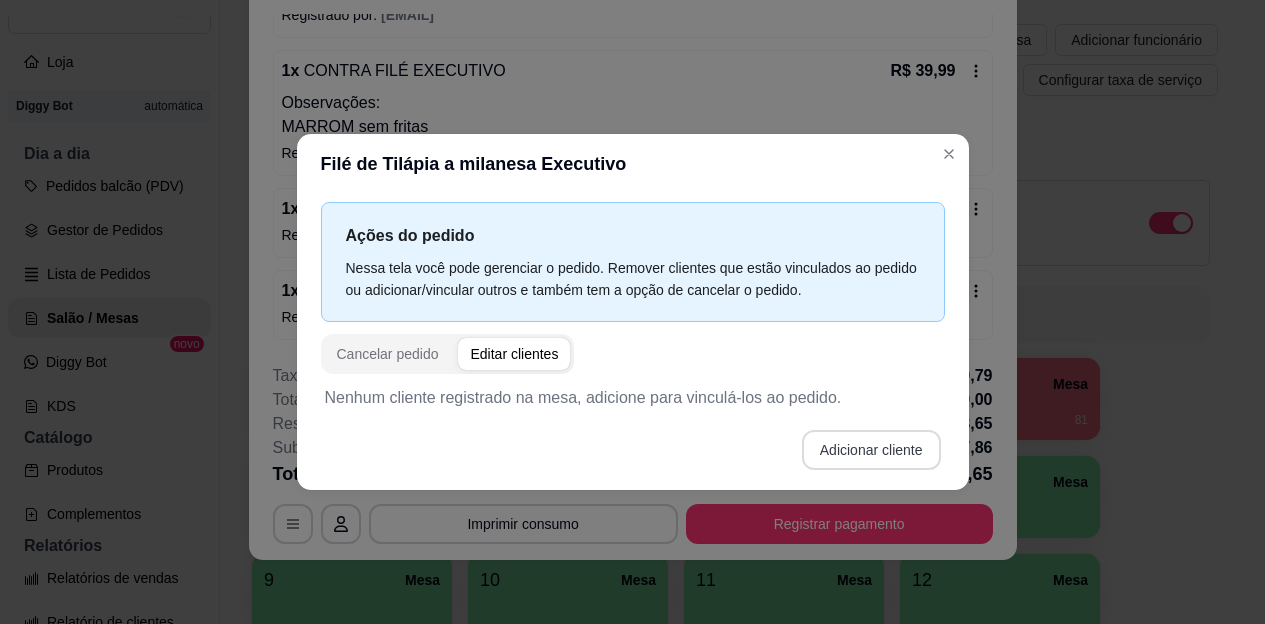 click on "Adicionar cliente" at bounding box center [871, 450] 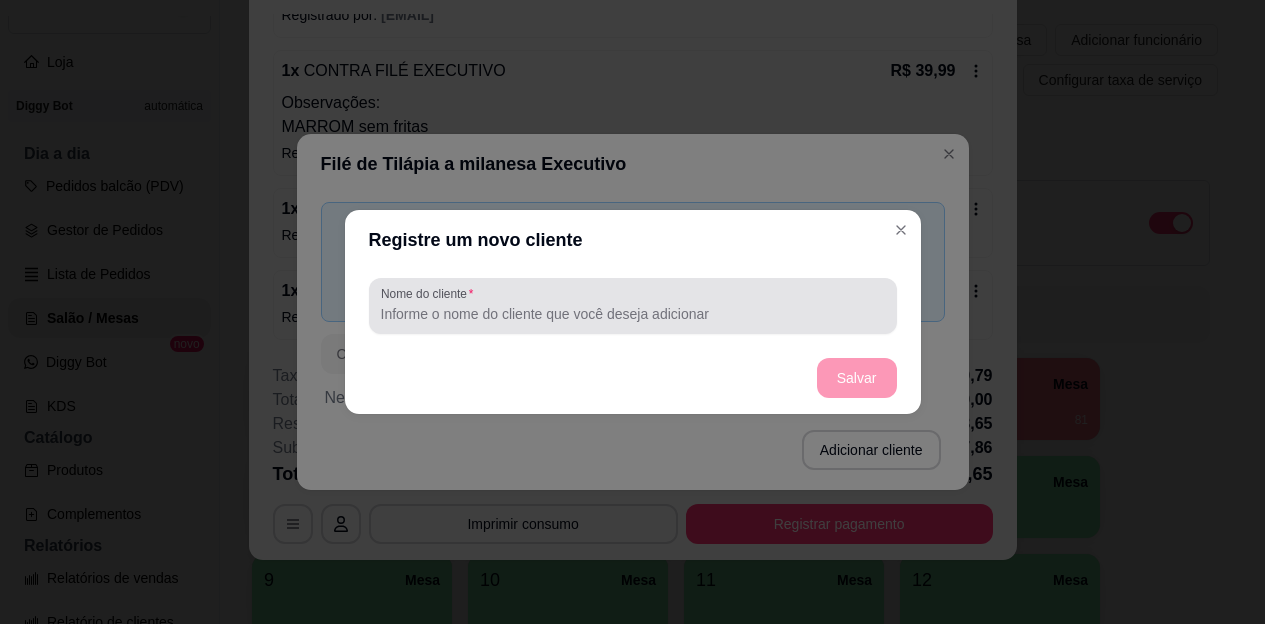 click at bounding box center [633, 306] 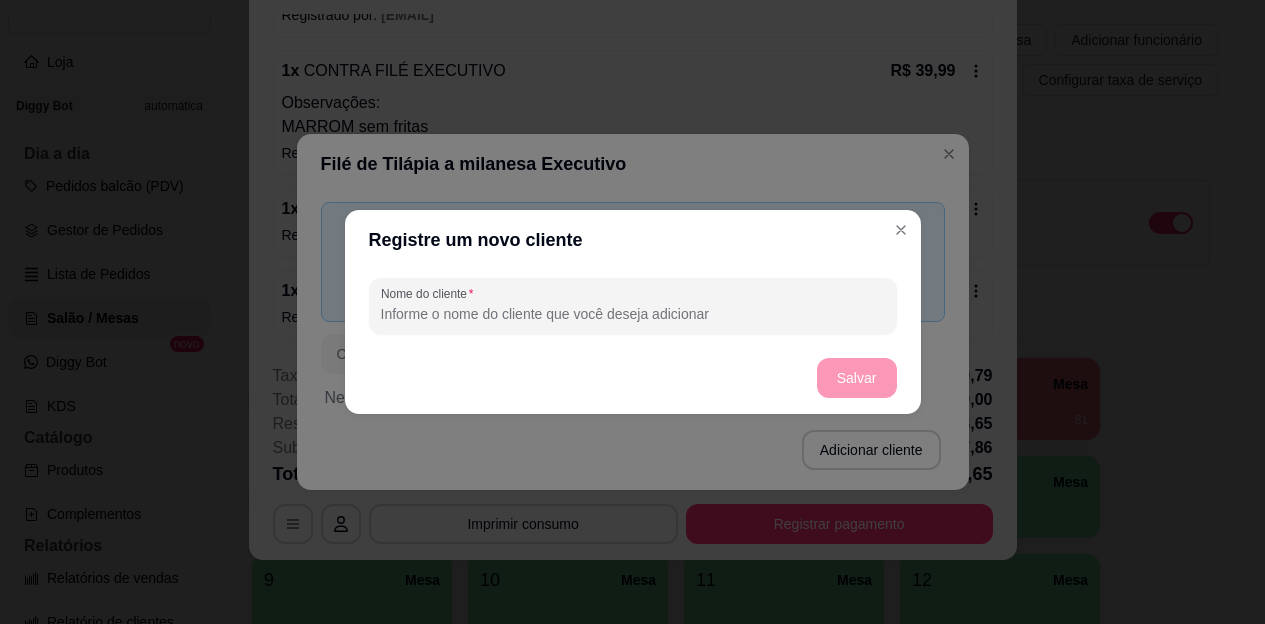 click at bounding box center (633, 306) 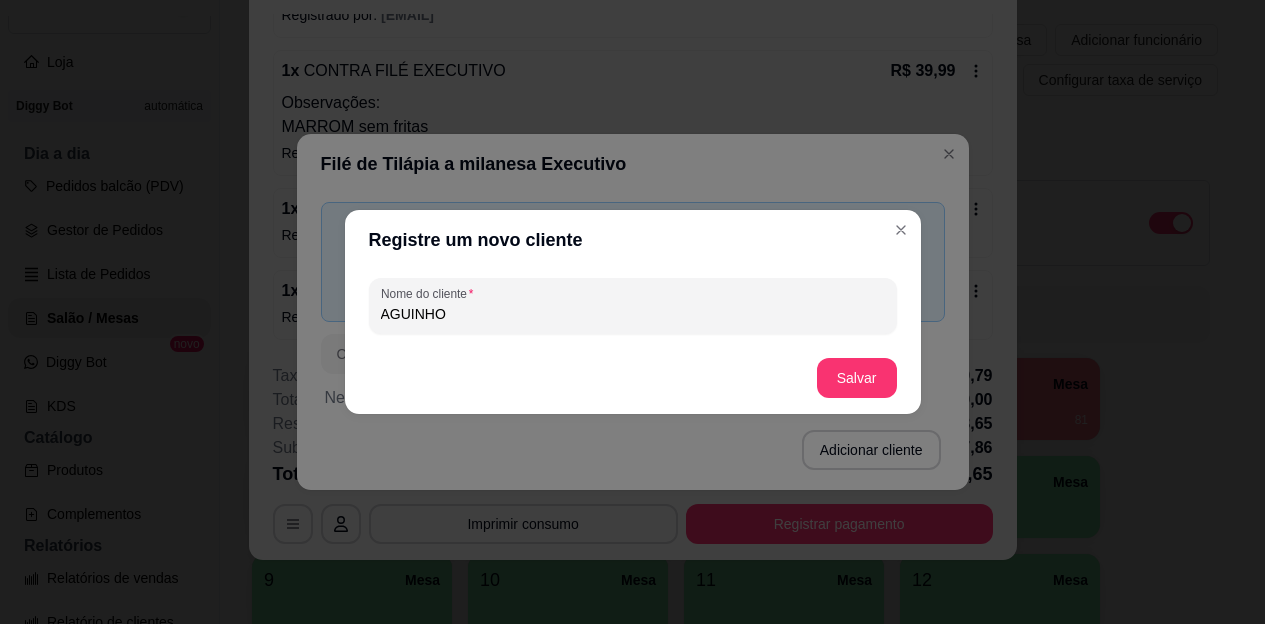 click on "AGUINHO" at bounding box center (633, 314) 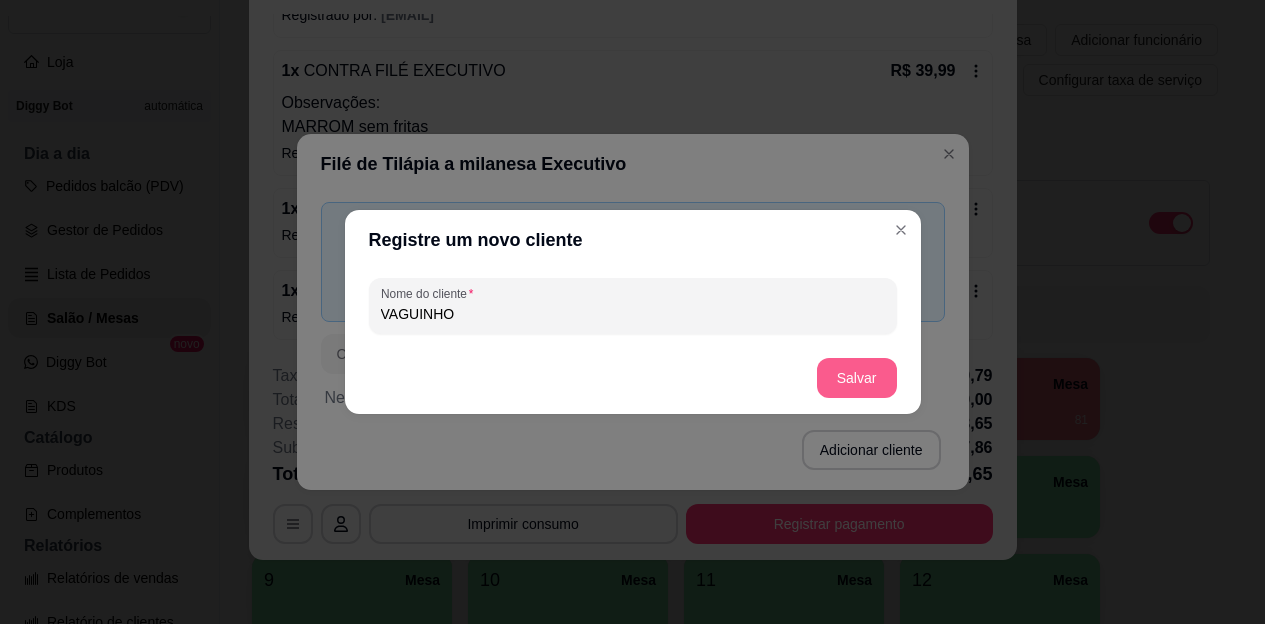 type on "VAGUINHO" 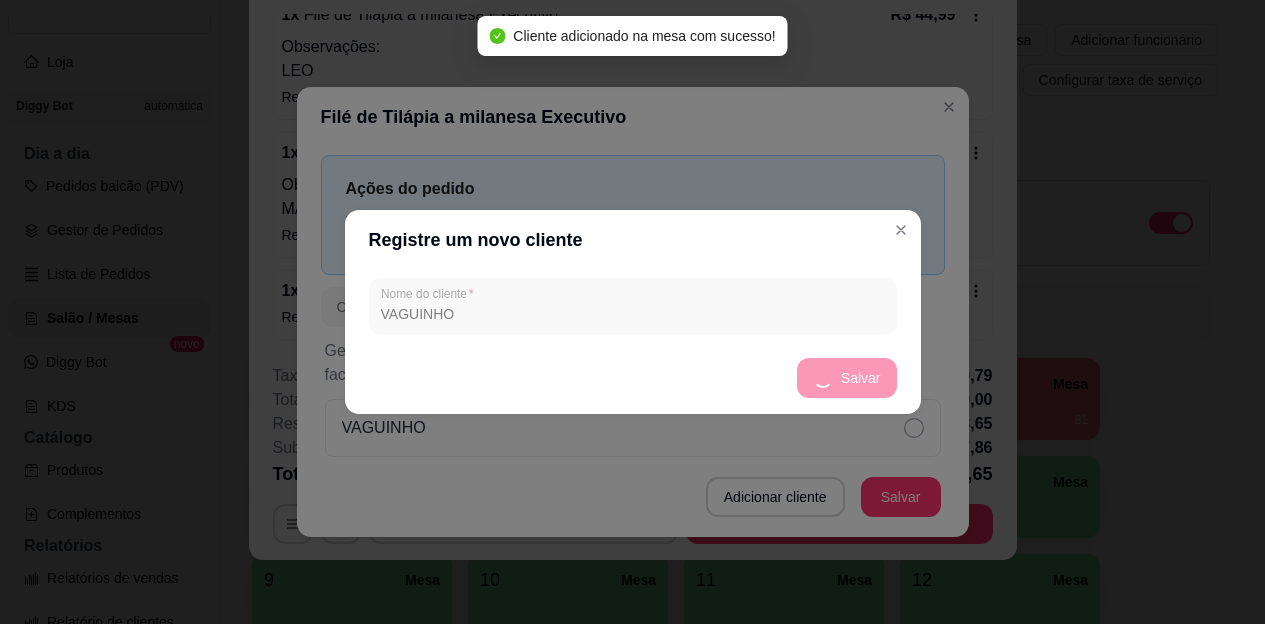 scroll, scrollTop: 649, scrollLeft: 0, axis: vertical 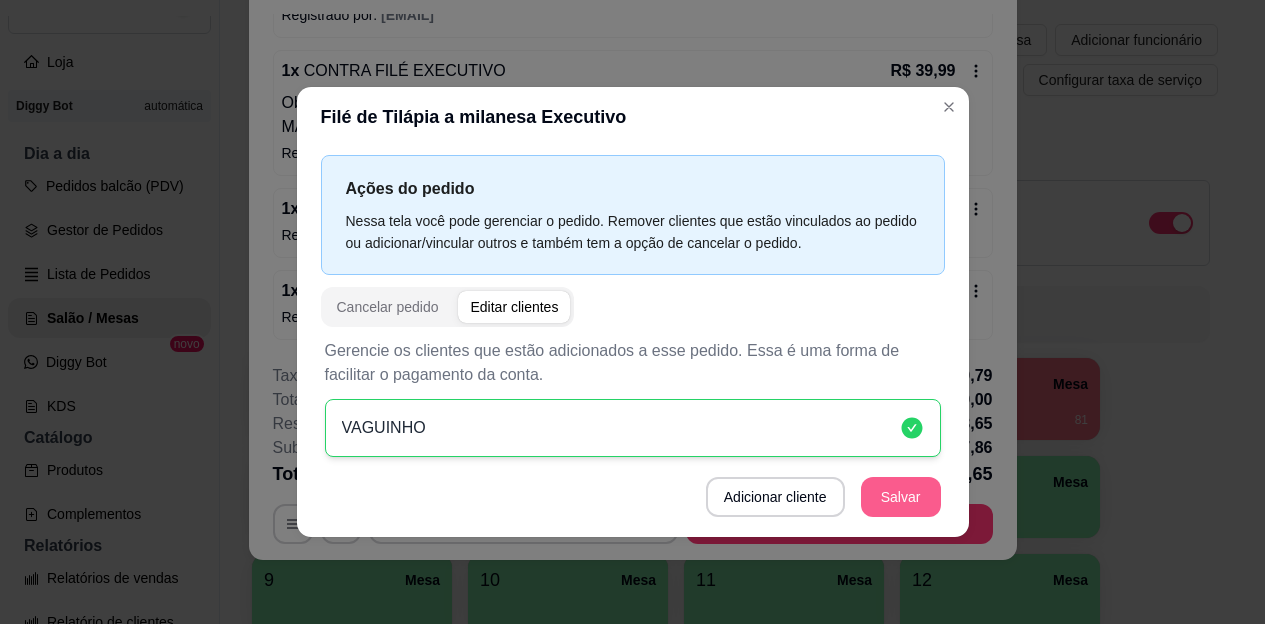click on "Salvar" at bounding box center [901, 497] 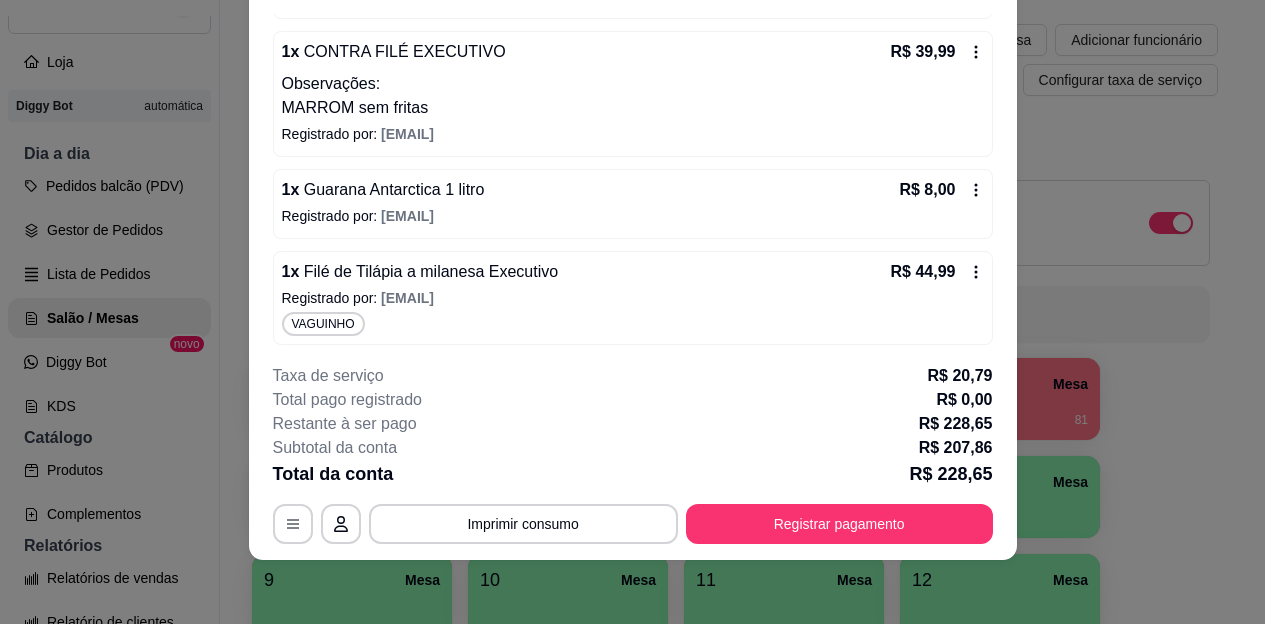 scroll, scrollTop: 673, scrollLeft: 0, axis: vertical 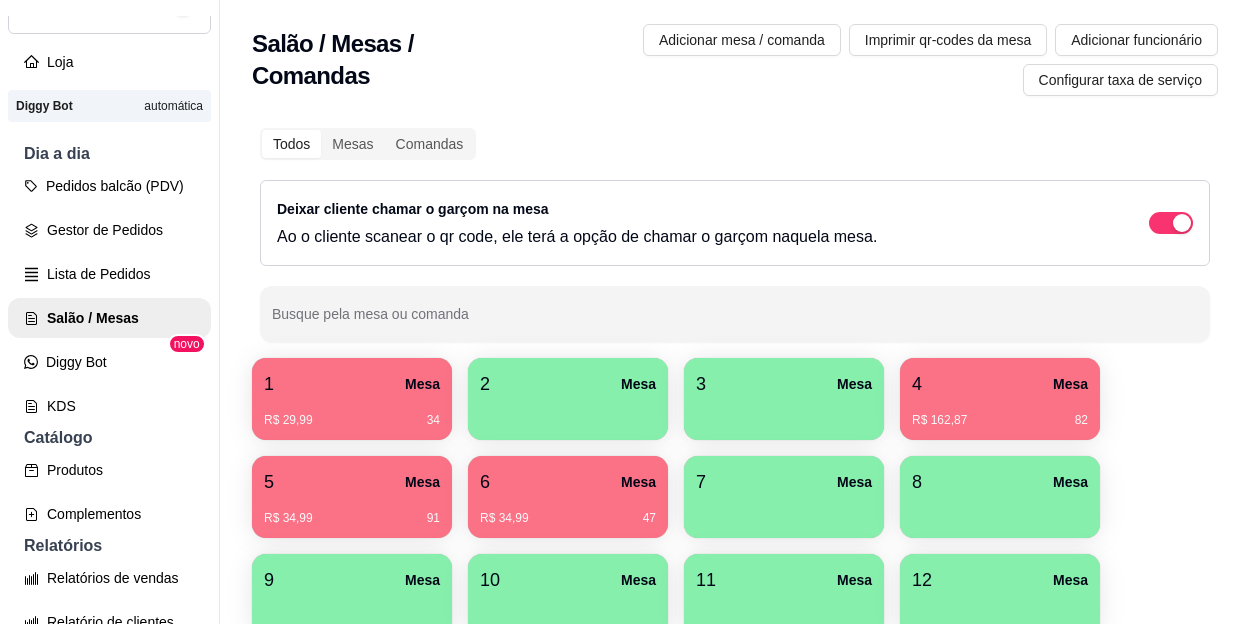 click on "8 Mesa" at bounding box center (1000, 482) 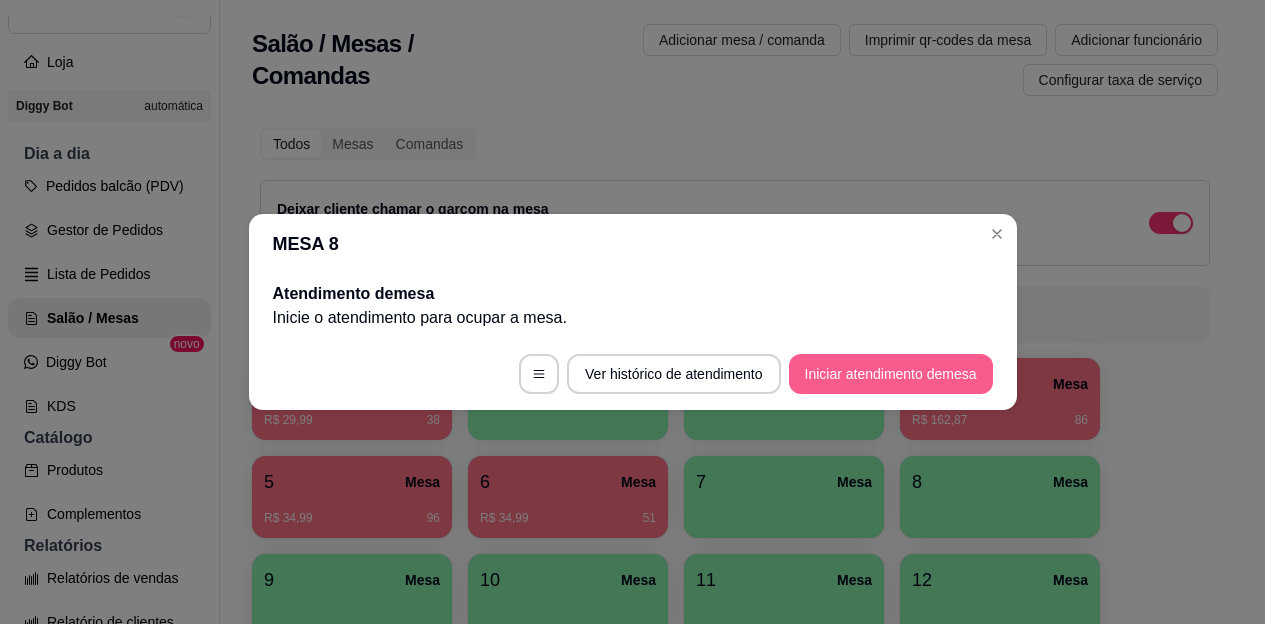 click on "Iniciar atendimento de  mesa" at bounding box center (891, 374) 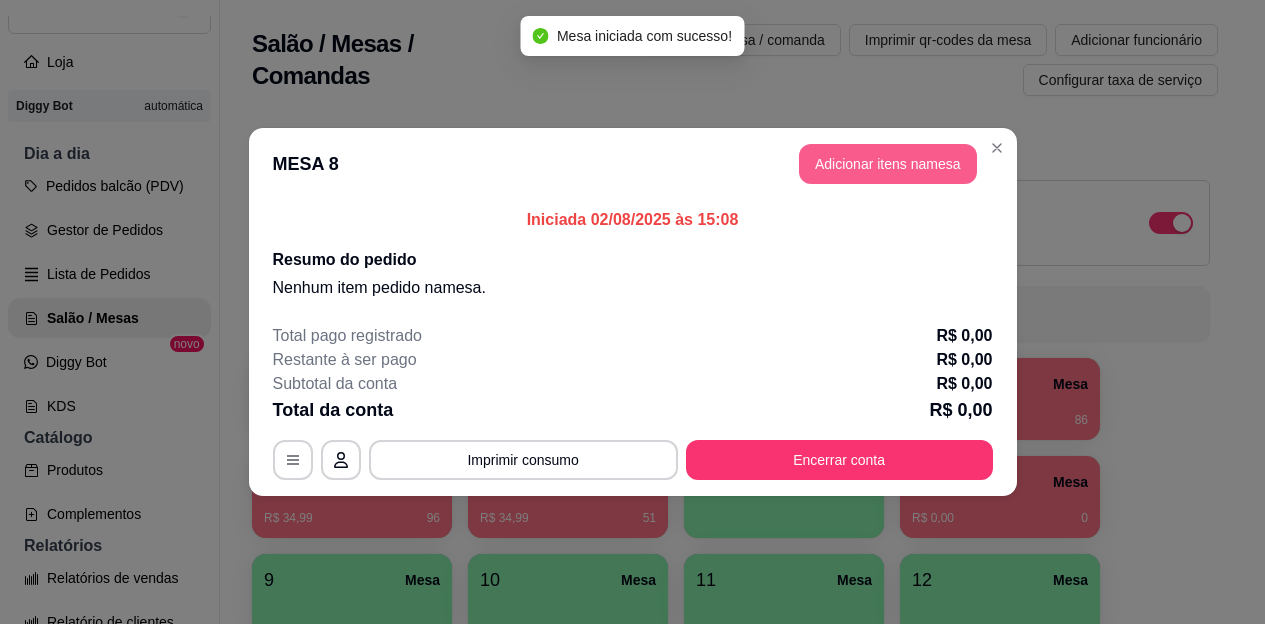 click on "Adicionar itens na  mesa" at bounding box center [888, 164] 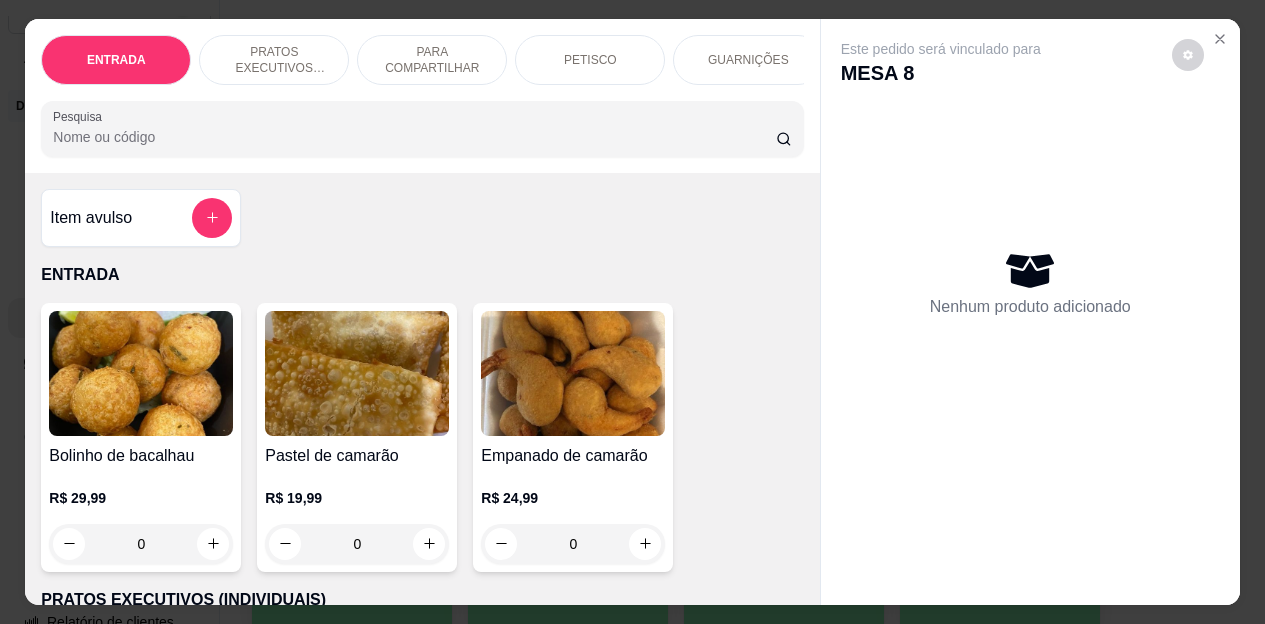 click on "PARA COMPARTILHAR" at bounding box center (432, 60) 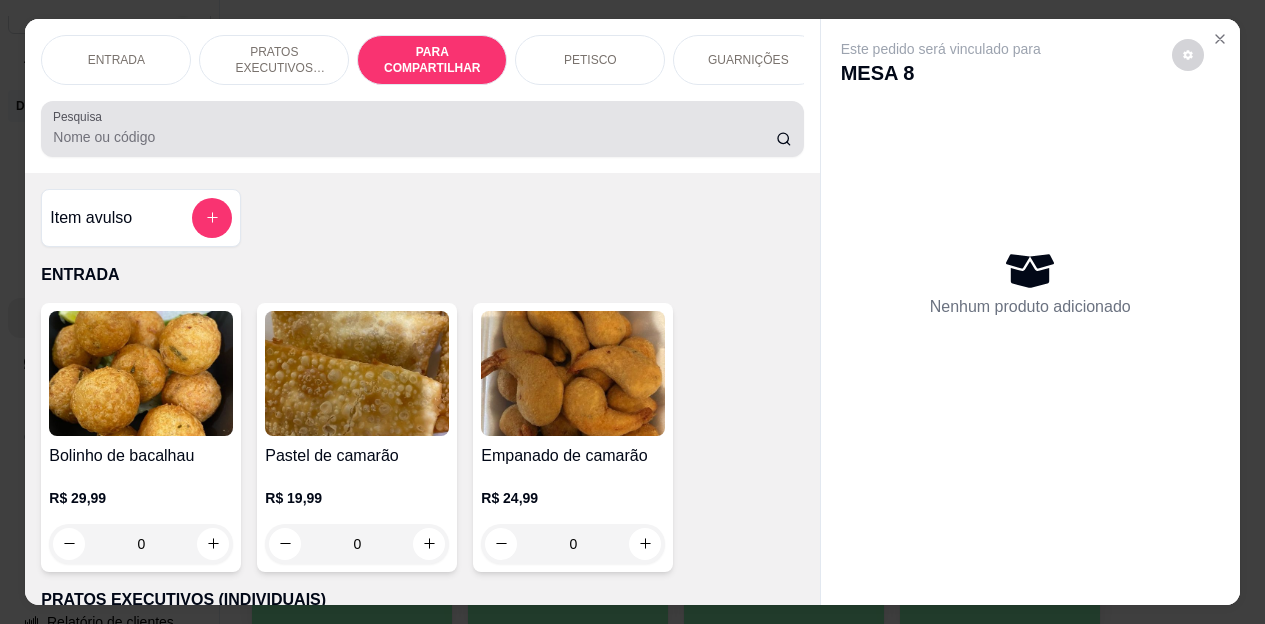 scroll, scrollTop: 1691, scrollLeft: 0, axis: vertical 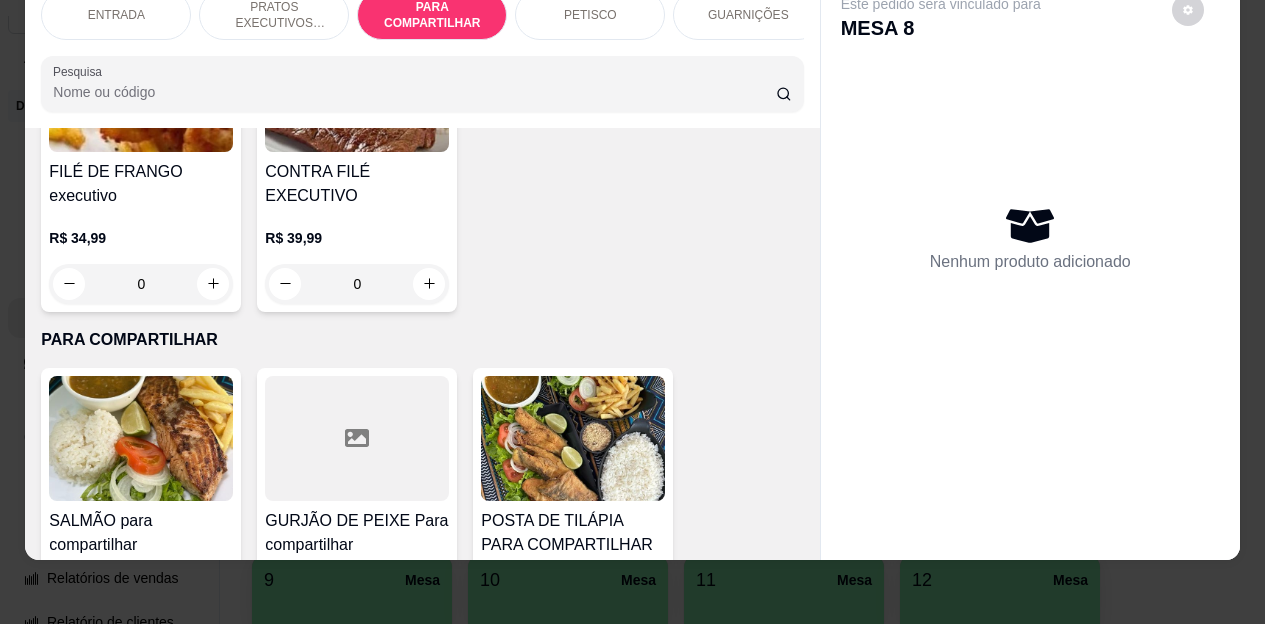 click on "PRATOS EXECUTIVOS (INDIVIDUAIS)" at bounding box center [274, 15] 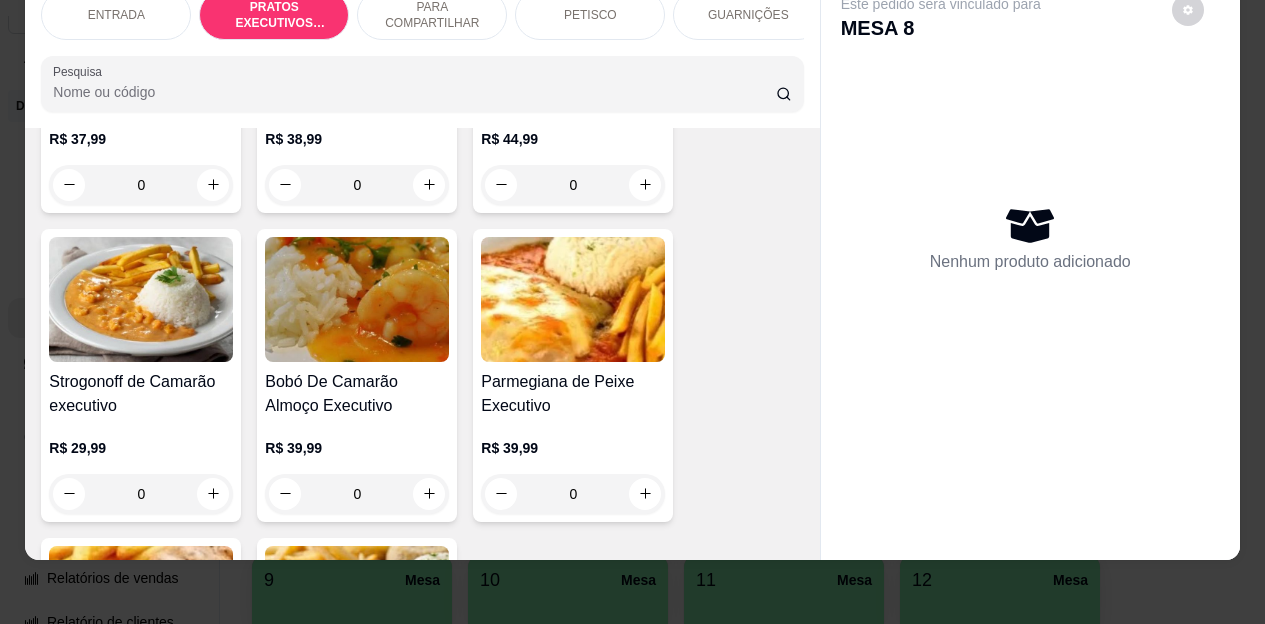 scroll, scrollTop: 1015, scrollLeft: 0, axis: vertical 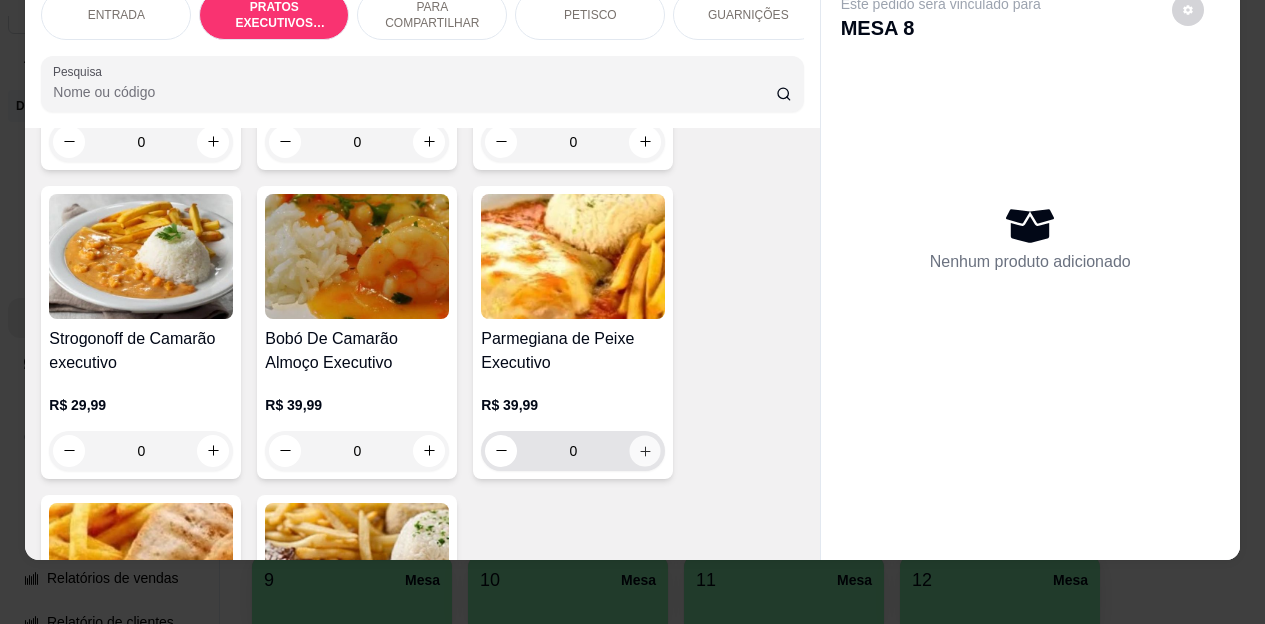 click 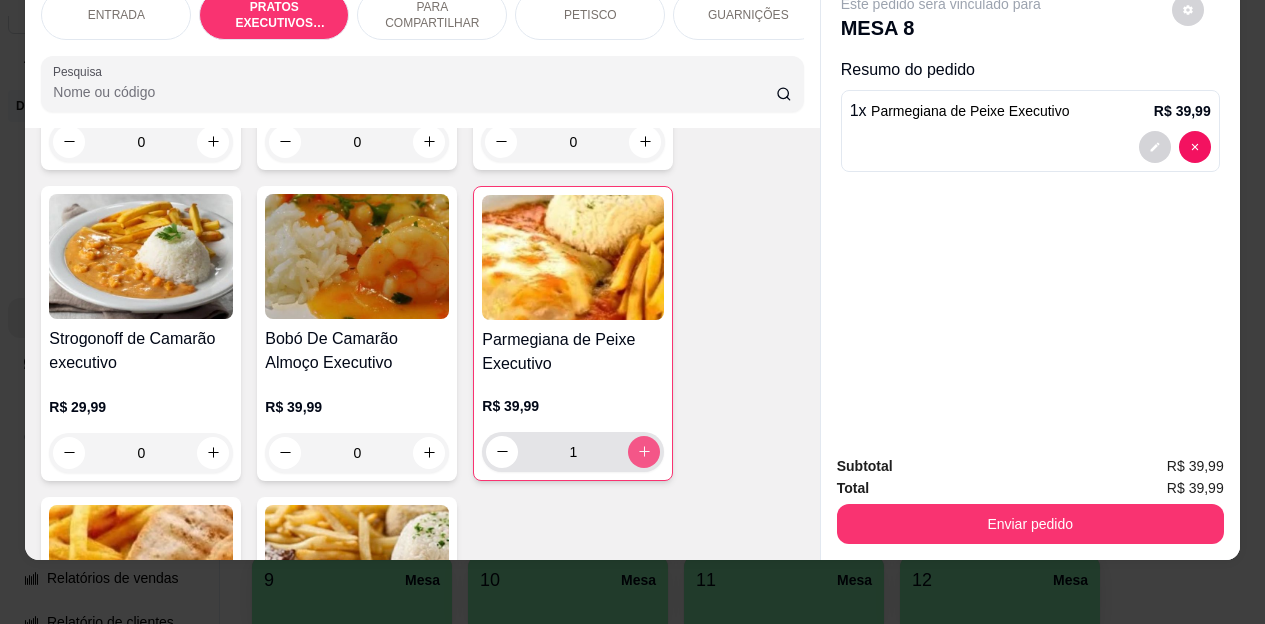 click 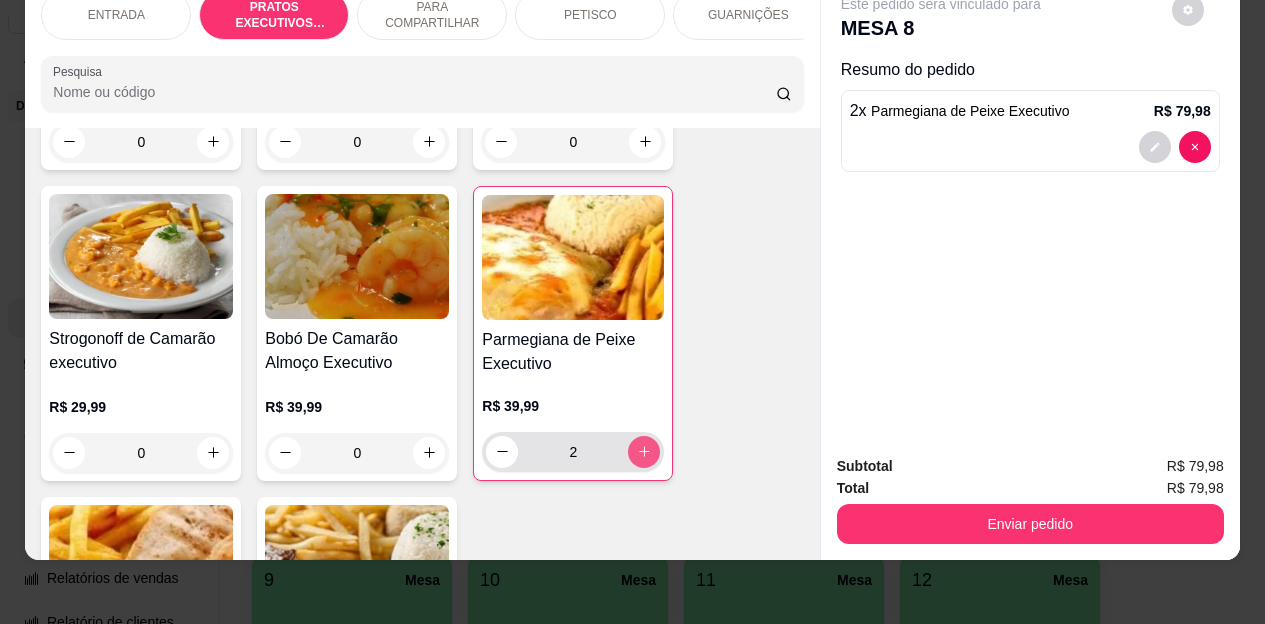click 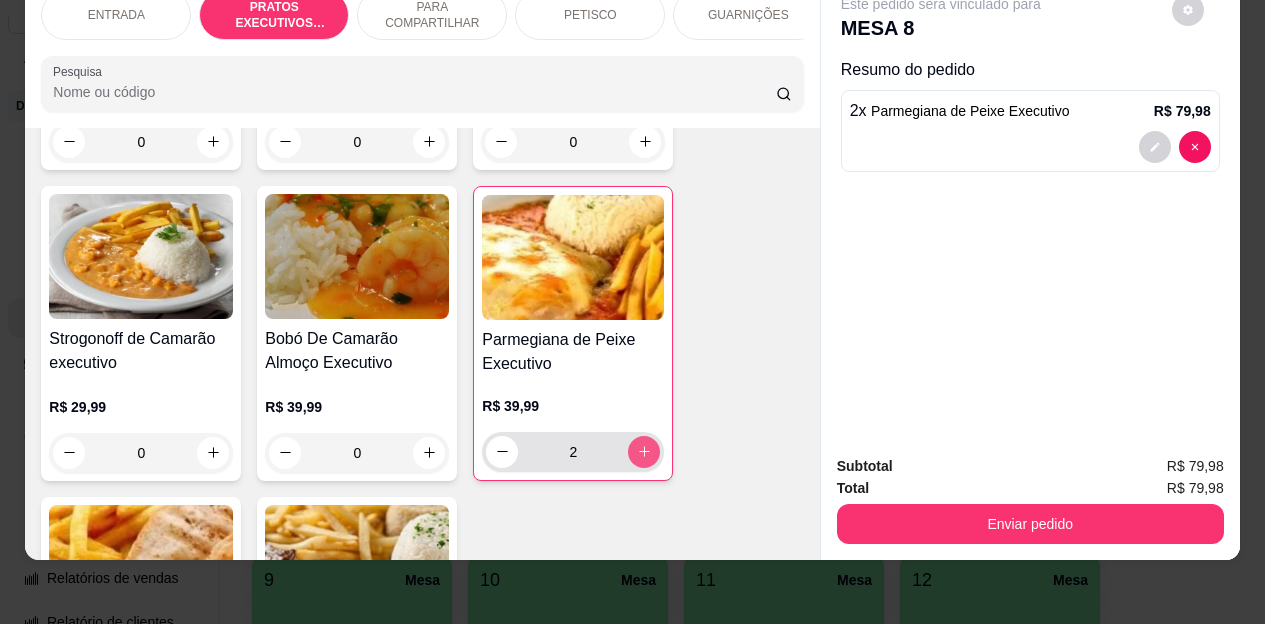 type on "3" 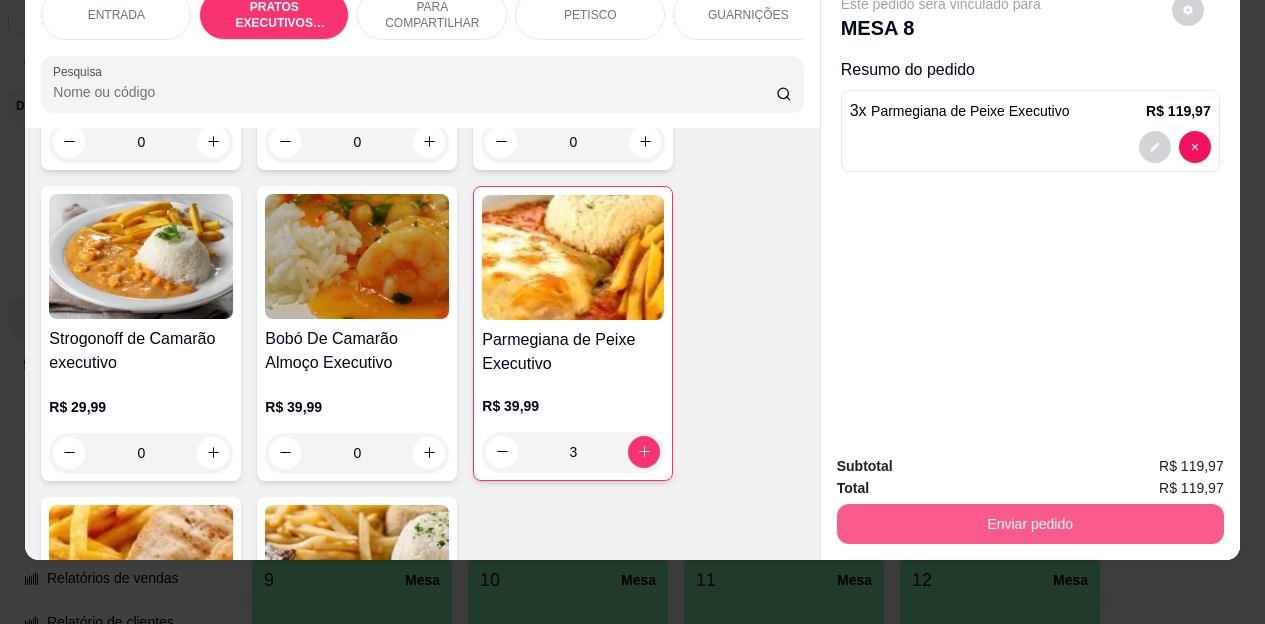 click on "Enviar pedido" at bounding box center [1030, 524] 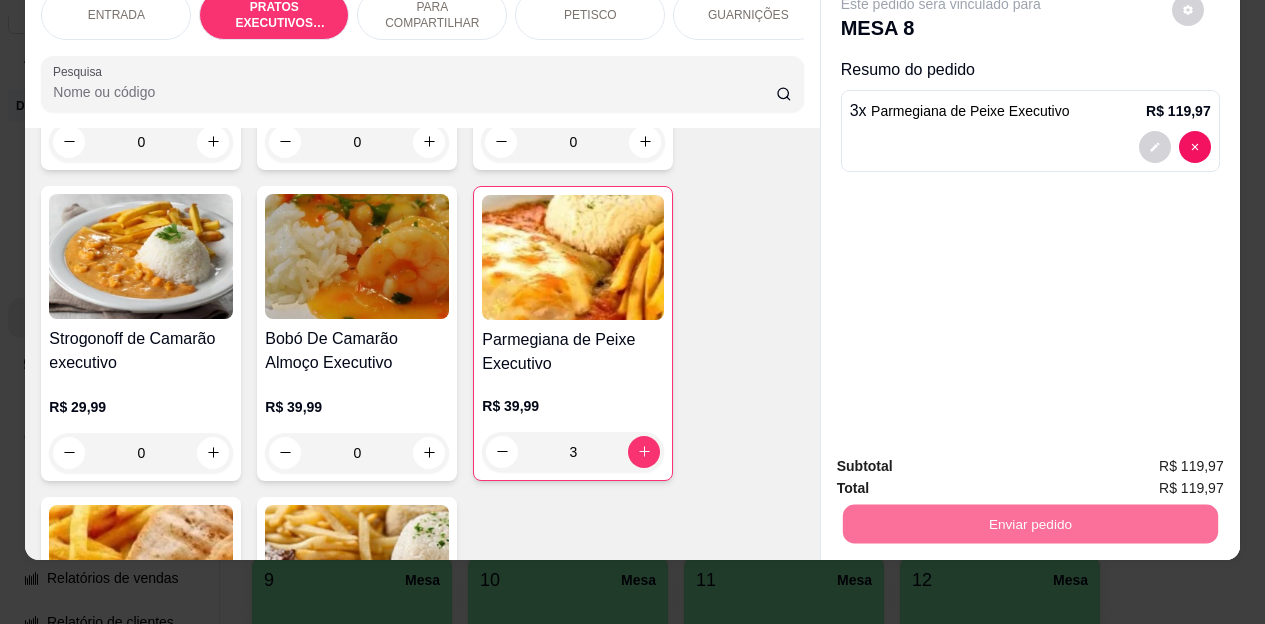 click on "Não registrar e enviar pedido" at bounding box center [964, 460] 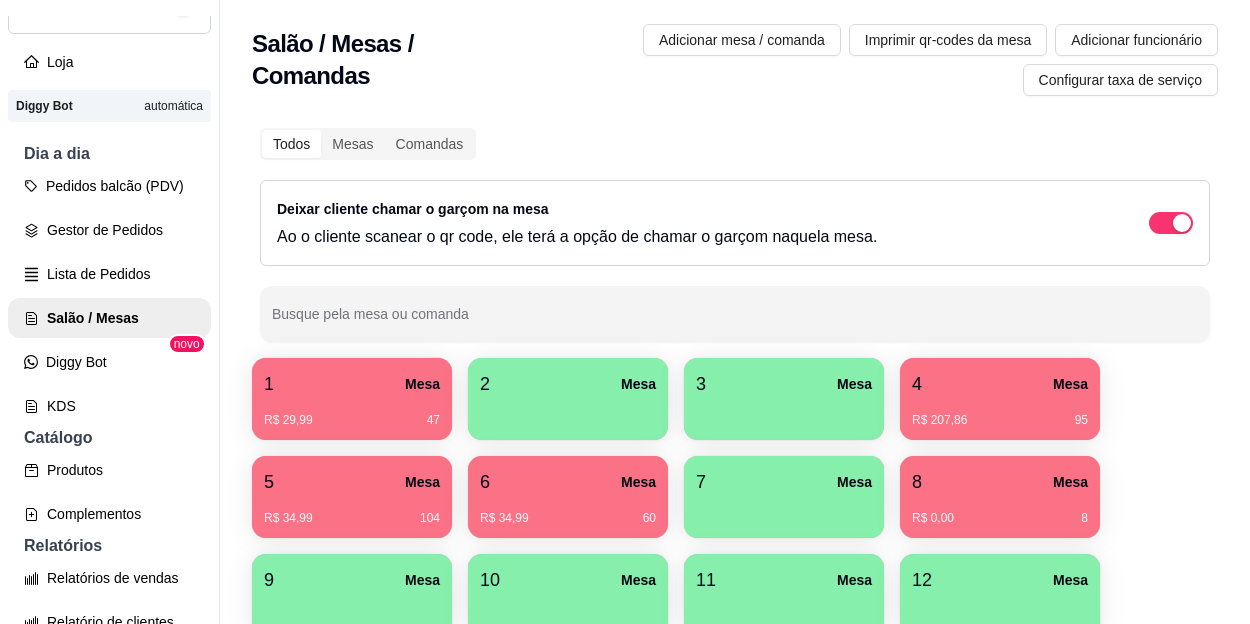 click on "R$ 207,86 95" at bounding box center [1000, 413] 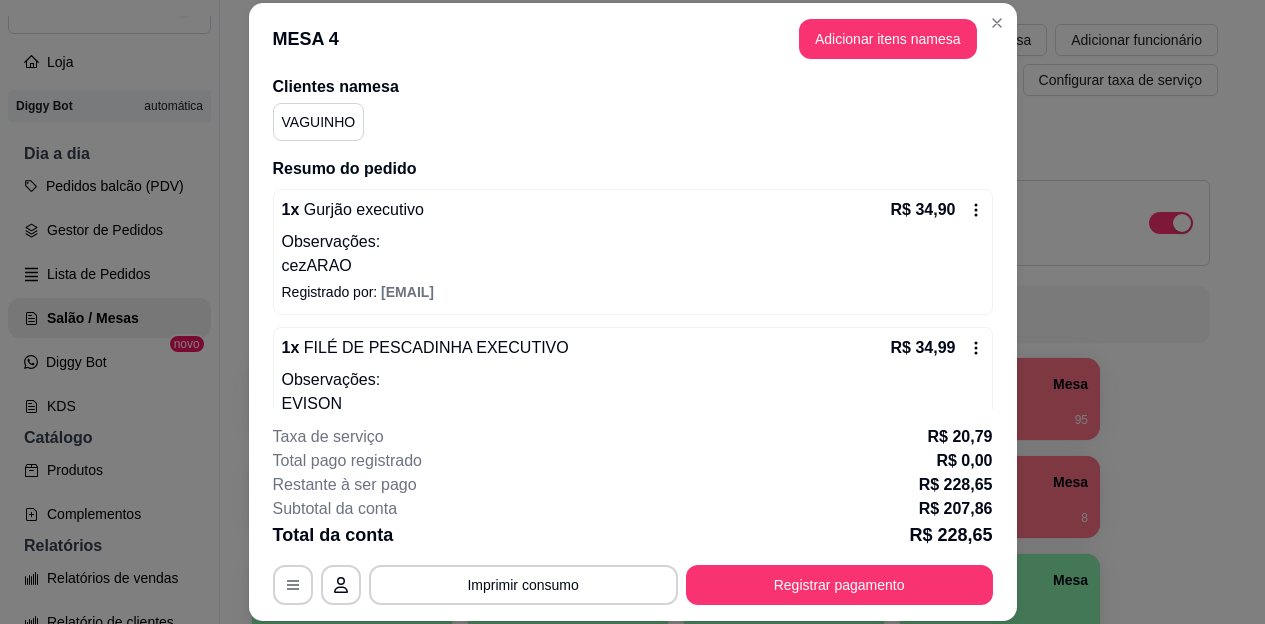 scroll, scrollTop: 200, scrollLeft: 0, axis: vertical 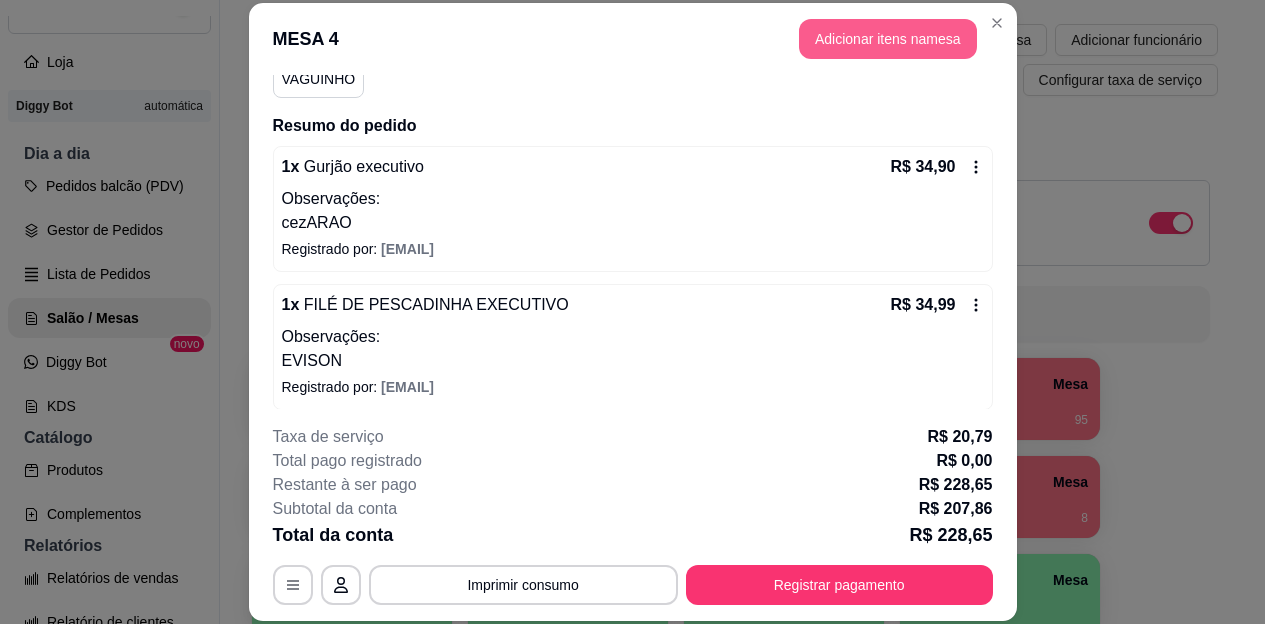 click on "Adicionar itens na  mesa" at bounding box center [888, 39] 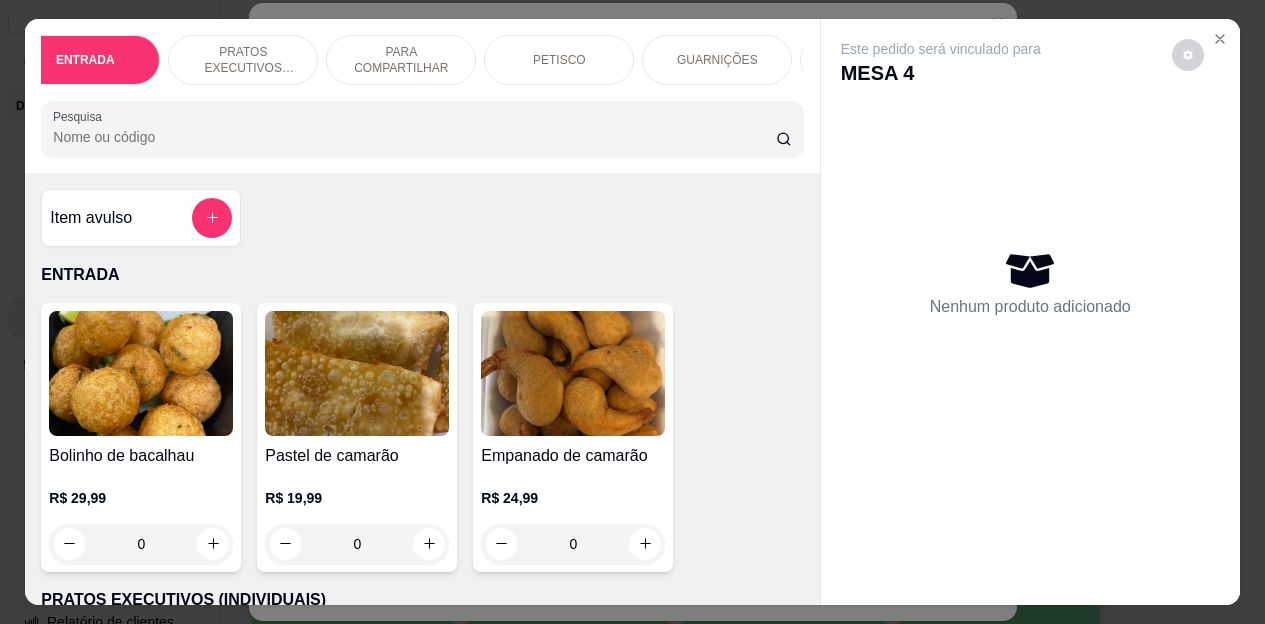 scroll, scrollTop: 0, scrollLeft: 120, axis: horizontal 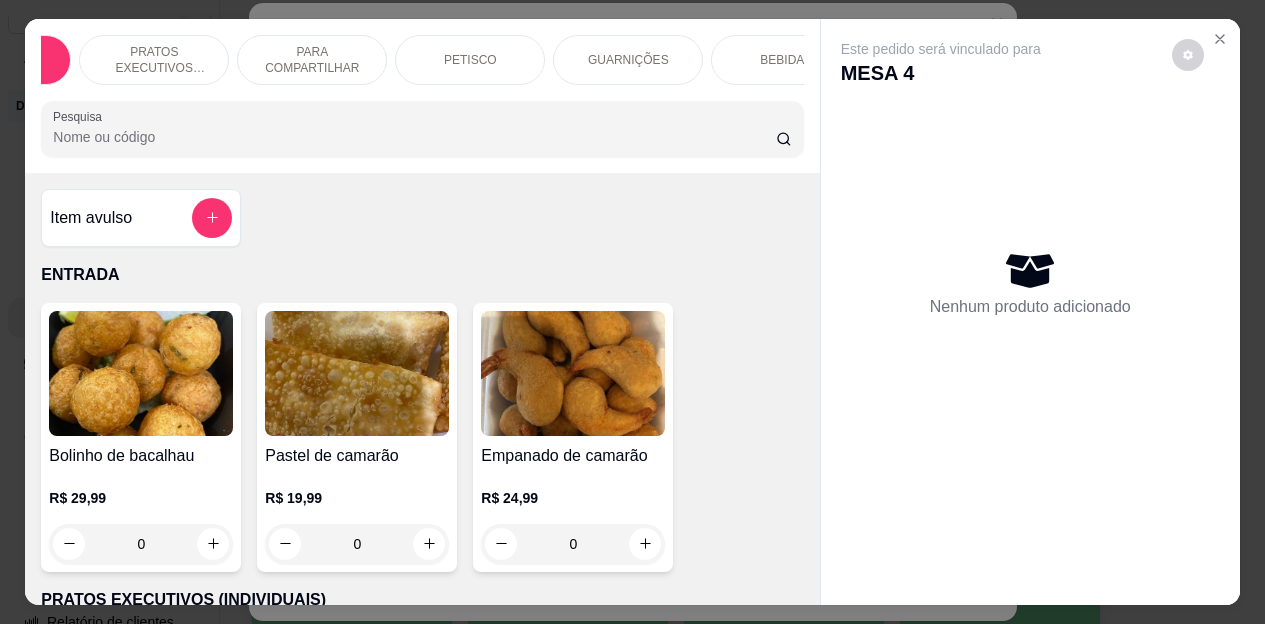 click on "ENTRADA  PRATOS EXECUTIVOS (INDIVIDUAIS) PARA COMPARTILHAR PETISCO  GUARNIÇÕES BEBIDAS Sobremesa  Pesquisa" at bounding box center (422, 96) 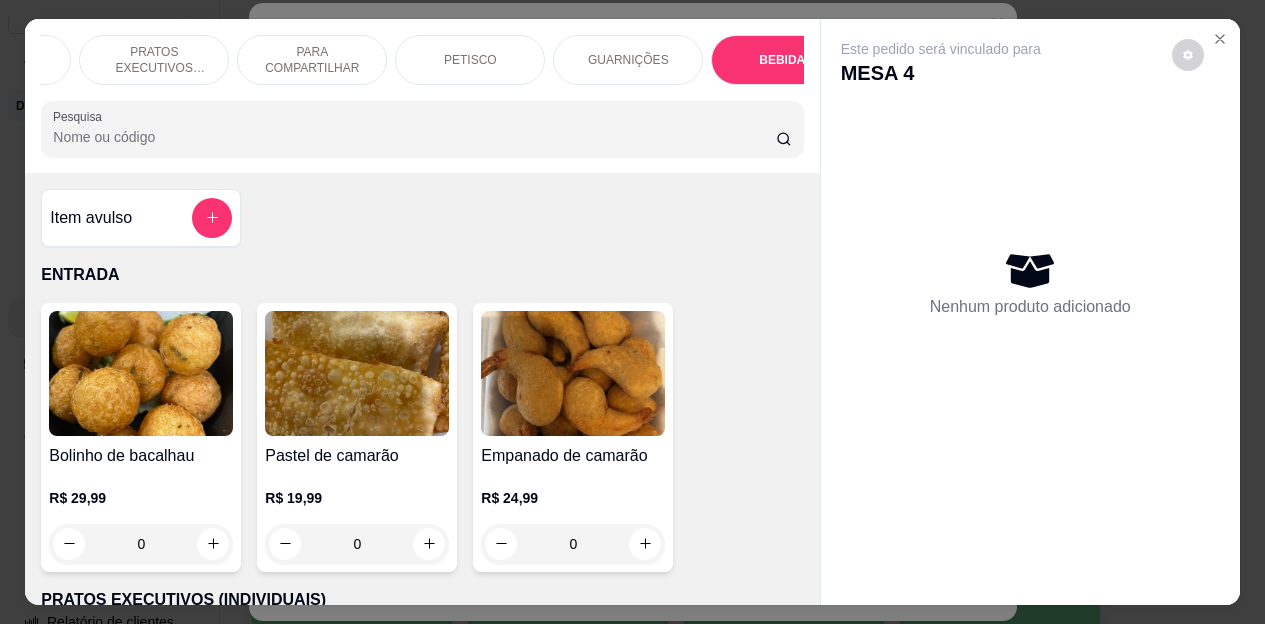 scroll, scrollTop: 4472, scrollLeft: 0, axis: vertical 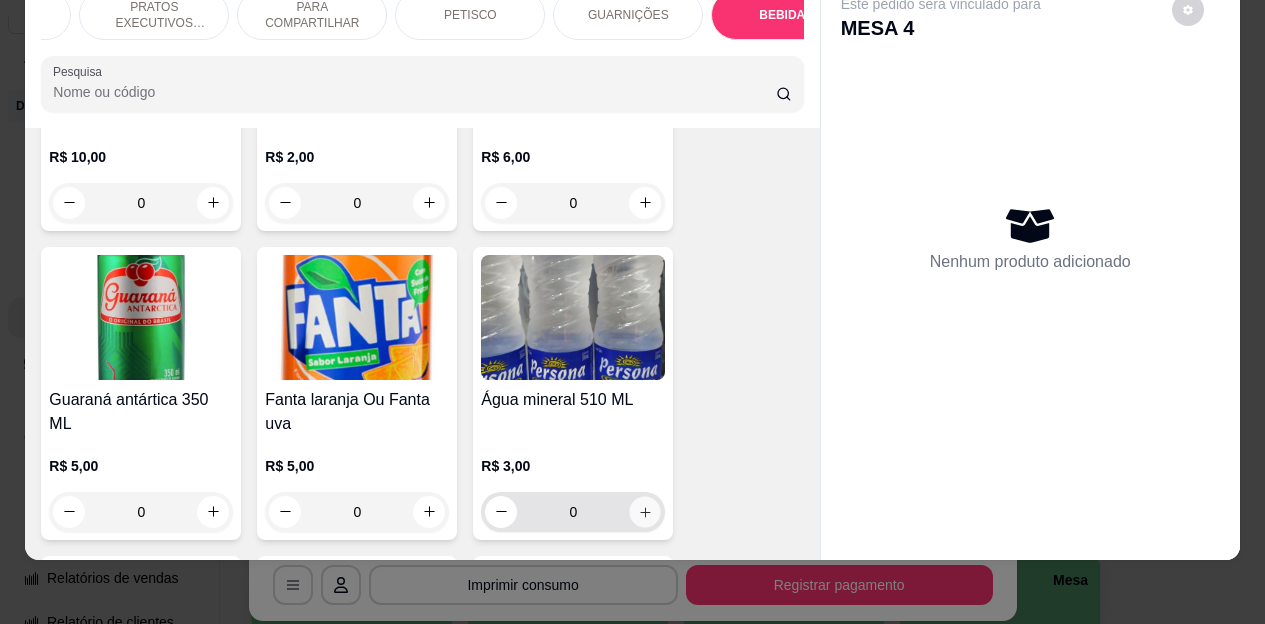 click 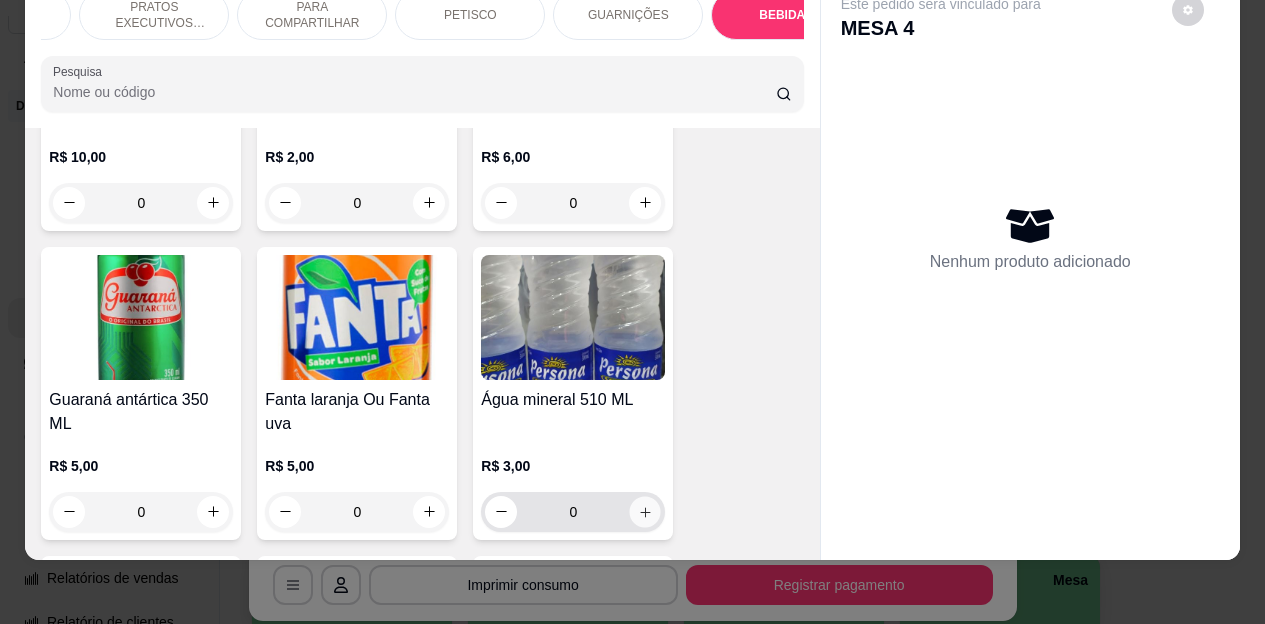 type on "1" 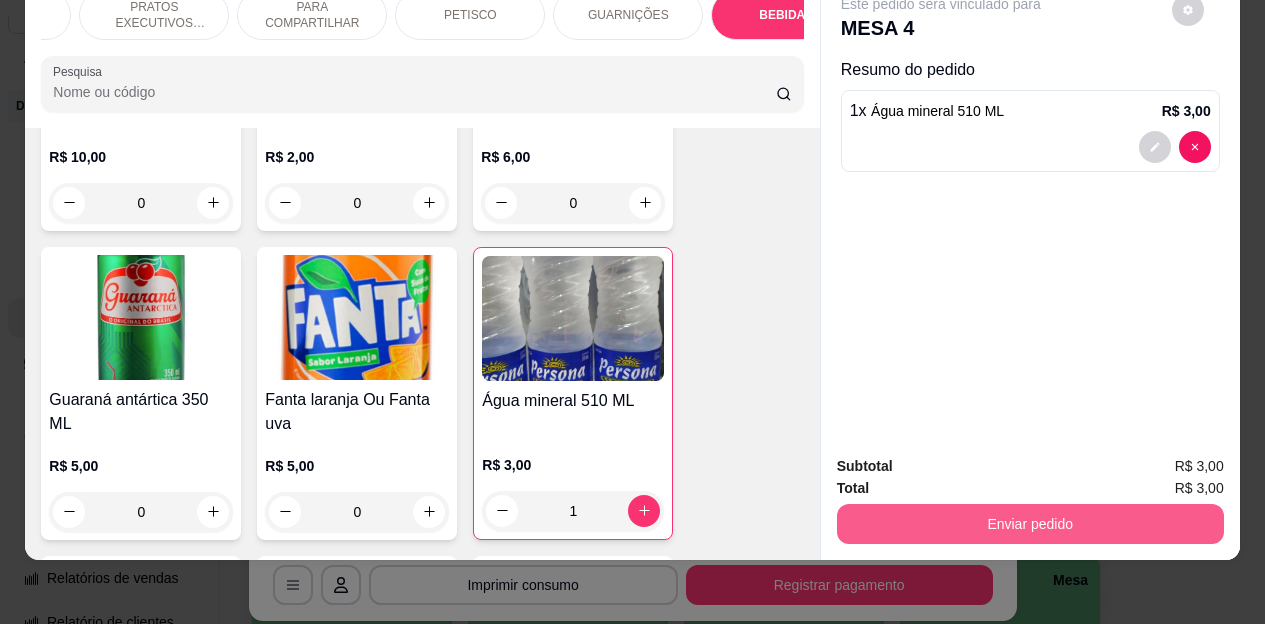 click on "Enviar pedido" at bounding box center [1030, 524] 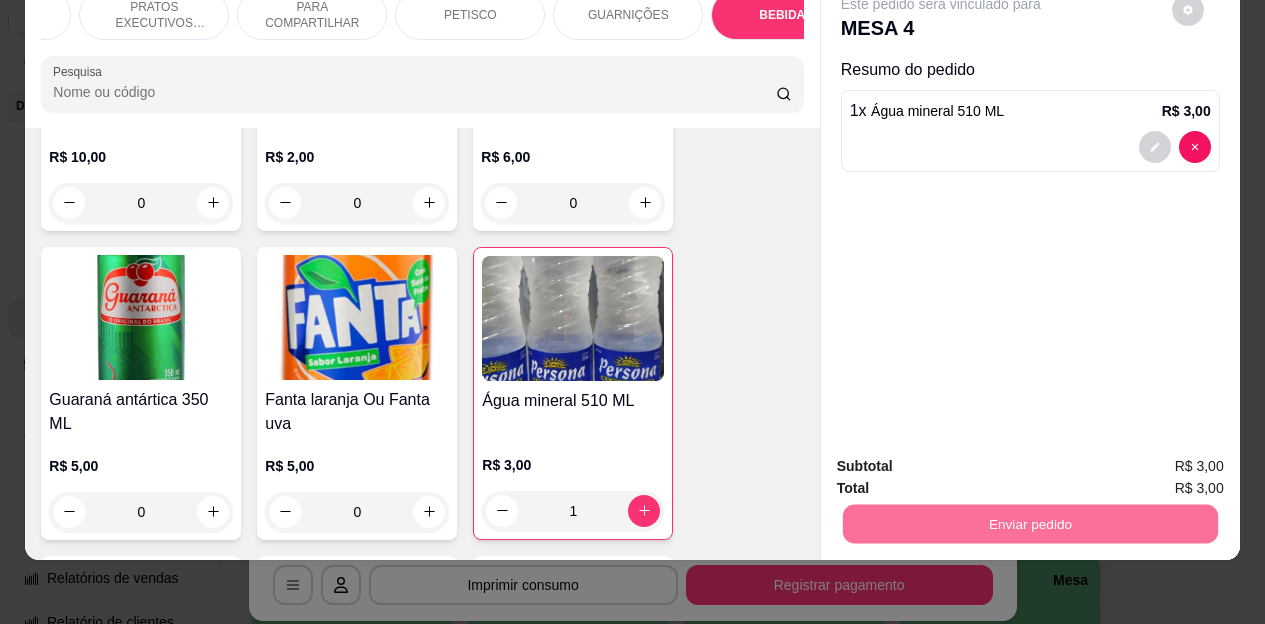 click on "Não registrar e enviar pedido" at bounding box center [964, 460] 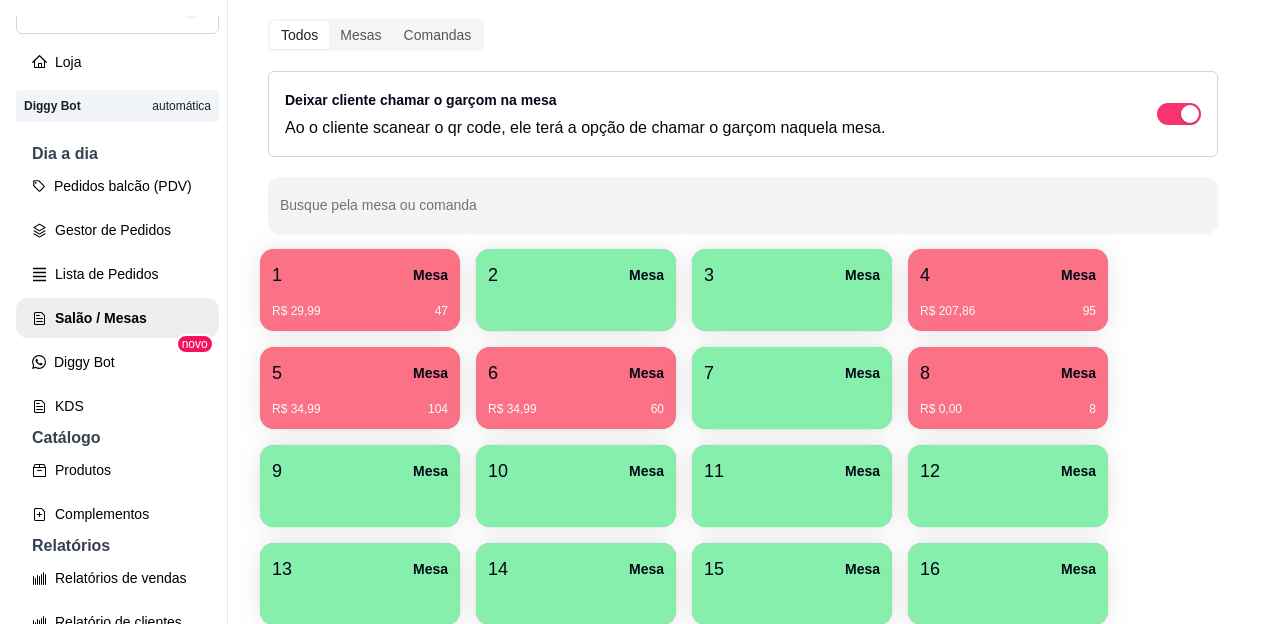 scroll, scrollTop: 200, scrollLeft: 0, axis: vertical 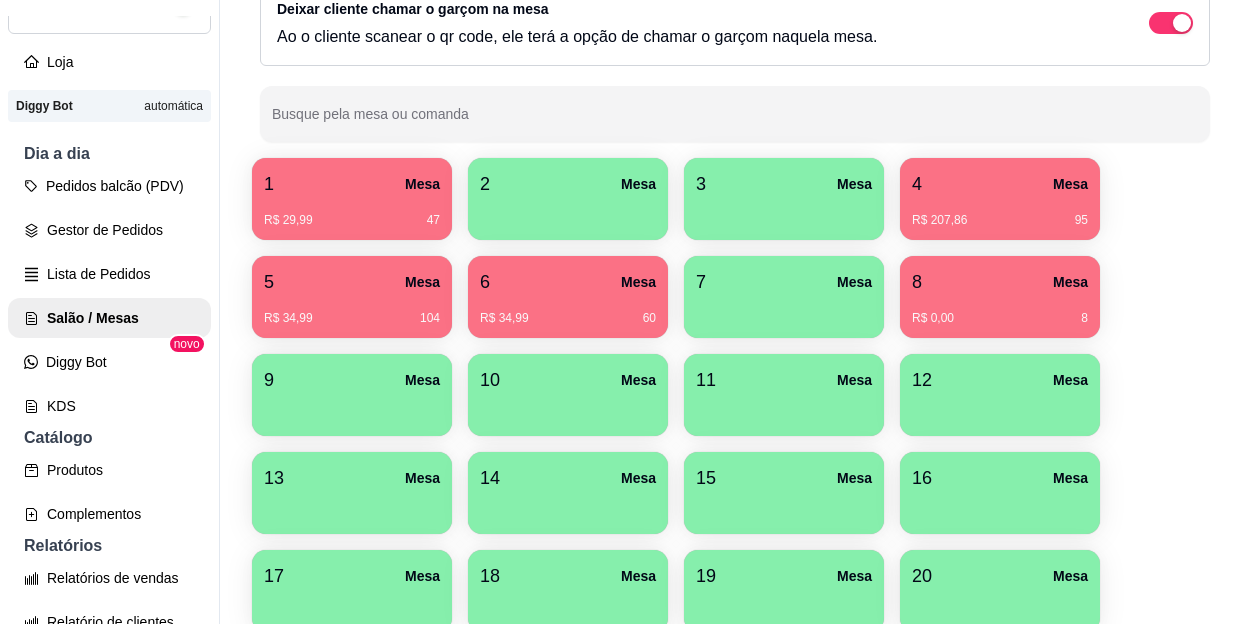 click at bounding box center (568, 409) 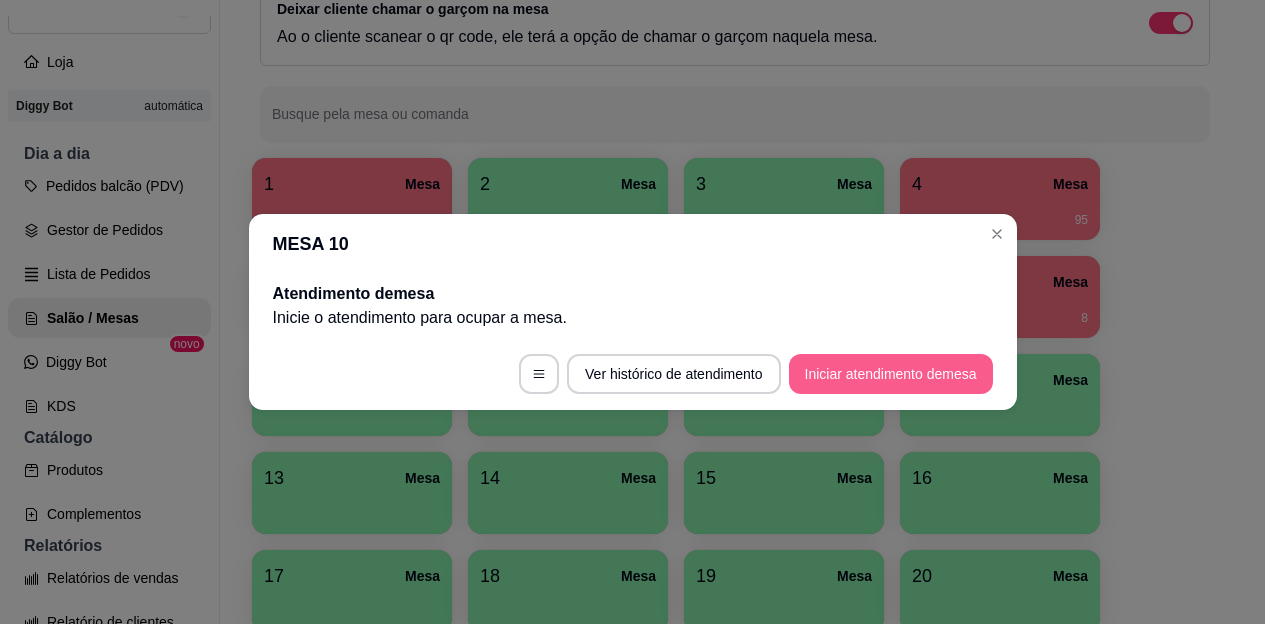 click on "Iniciar atendimento de  mesa" at bounding box center [891, 374] 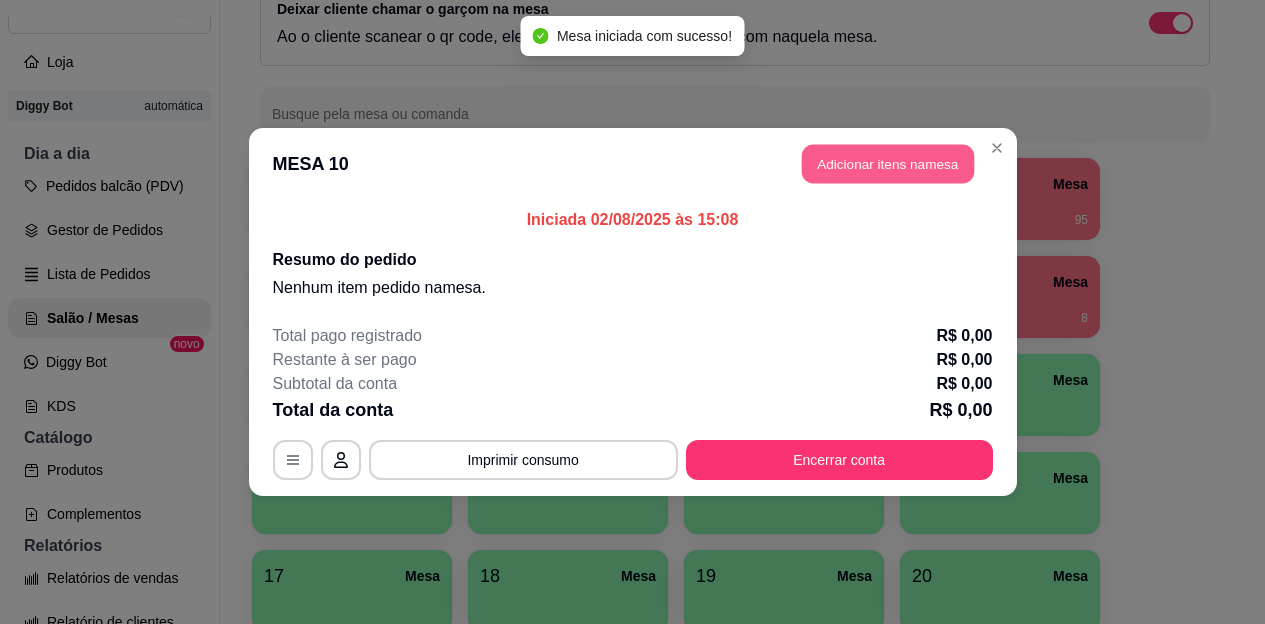 click on "Adicionar itens na  mesa" at bounding box center [888, 164] 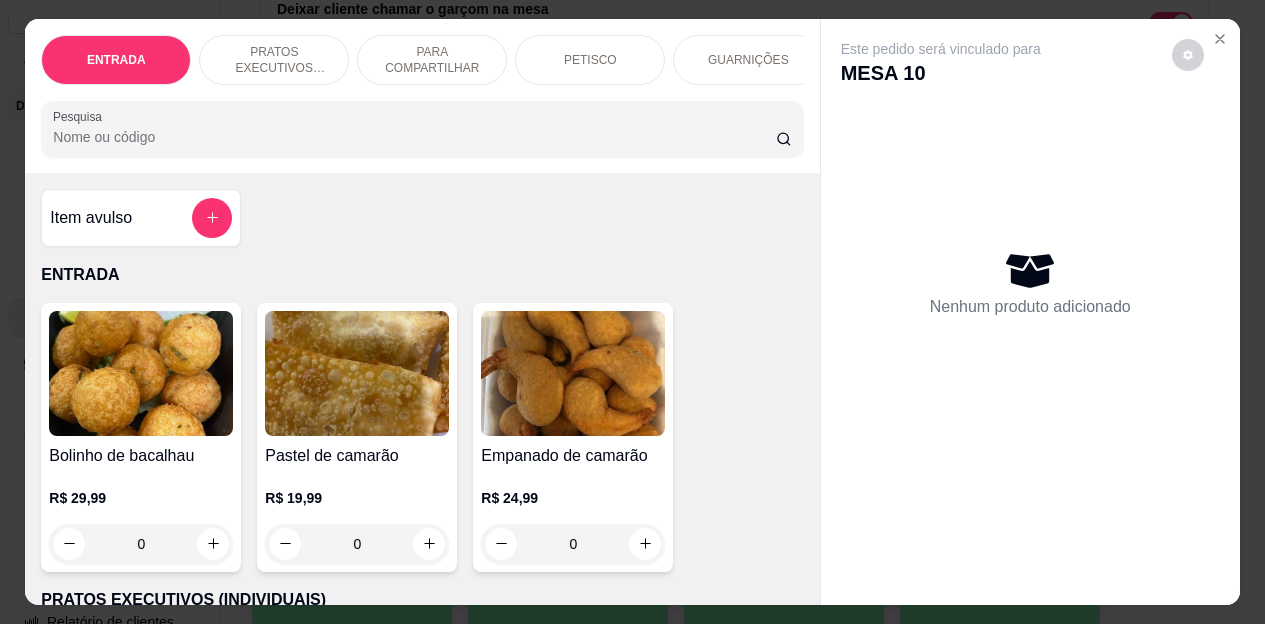 click on "PRATOS EXECUTIVOS (INDIVIDUAIS)" at bounding box center [274, 60] 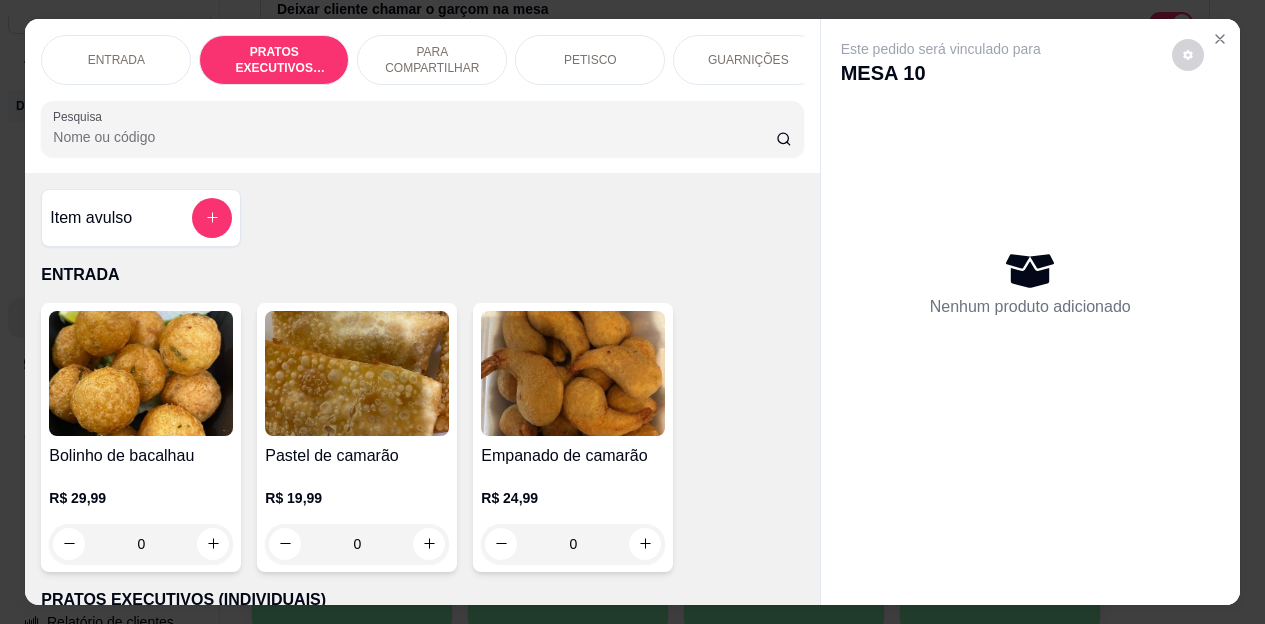 scroll, scrollTop: 415, scrollLeft: 0, axis: vertical 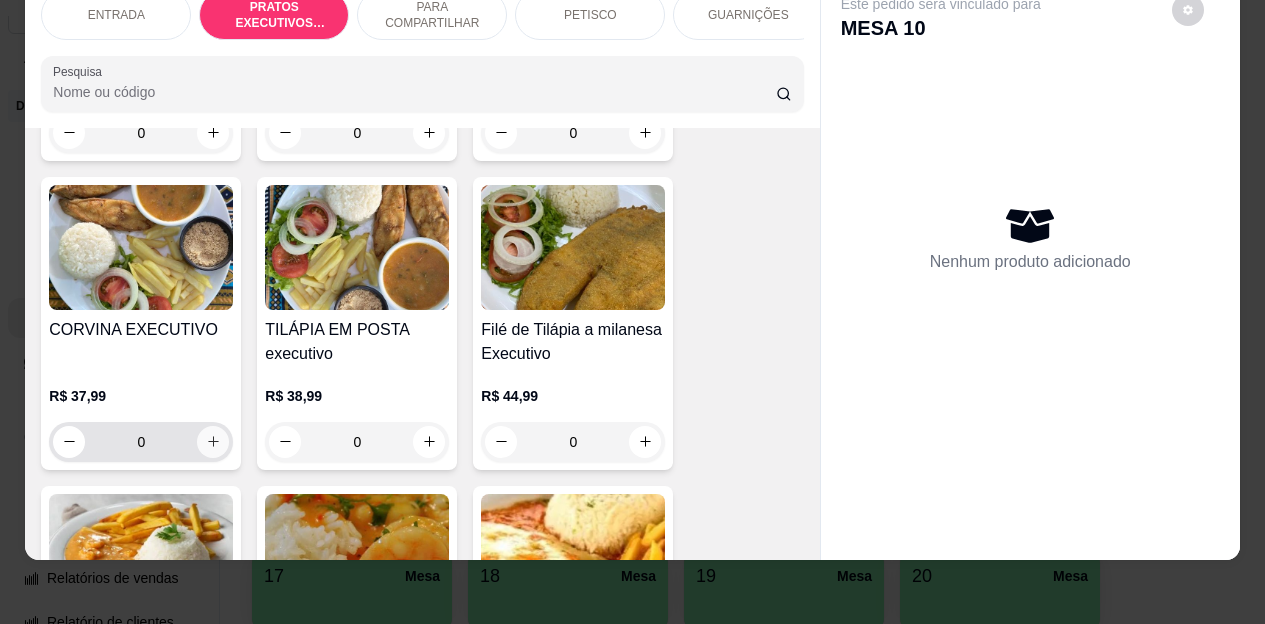 click at bounding box center (213, 442) 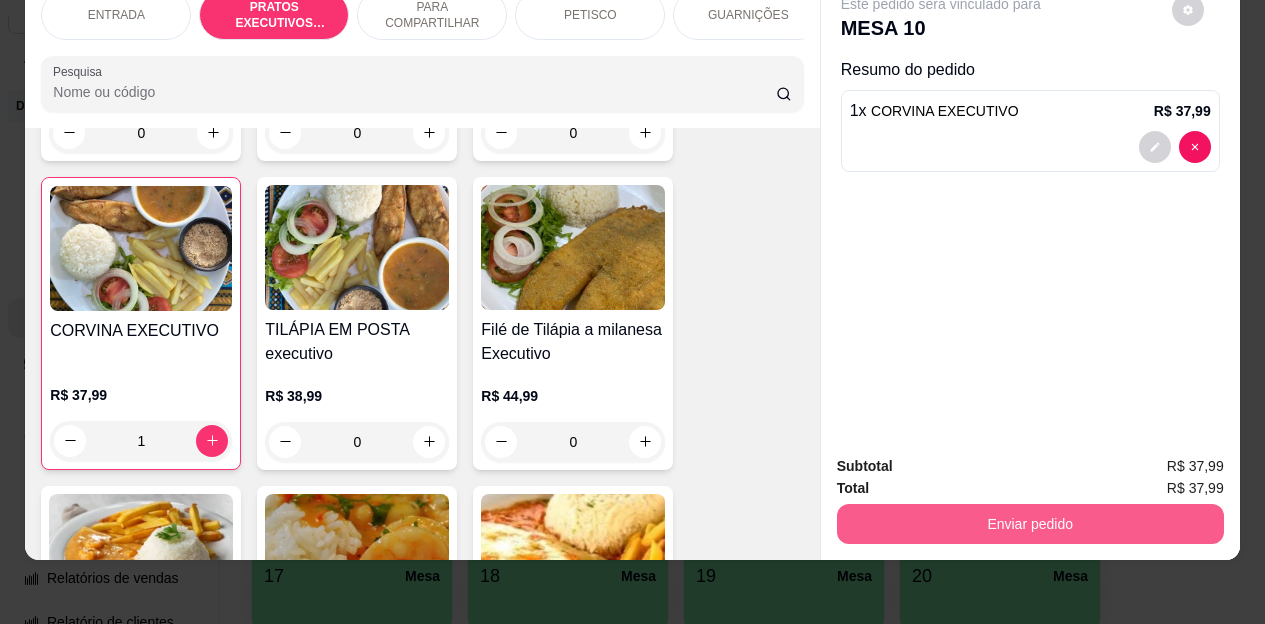 click on "Enviar pedido" at bounding box center (1030, 524) 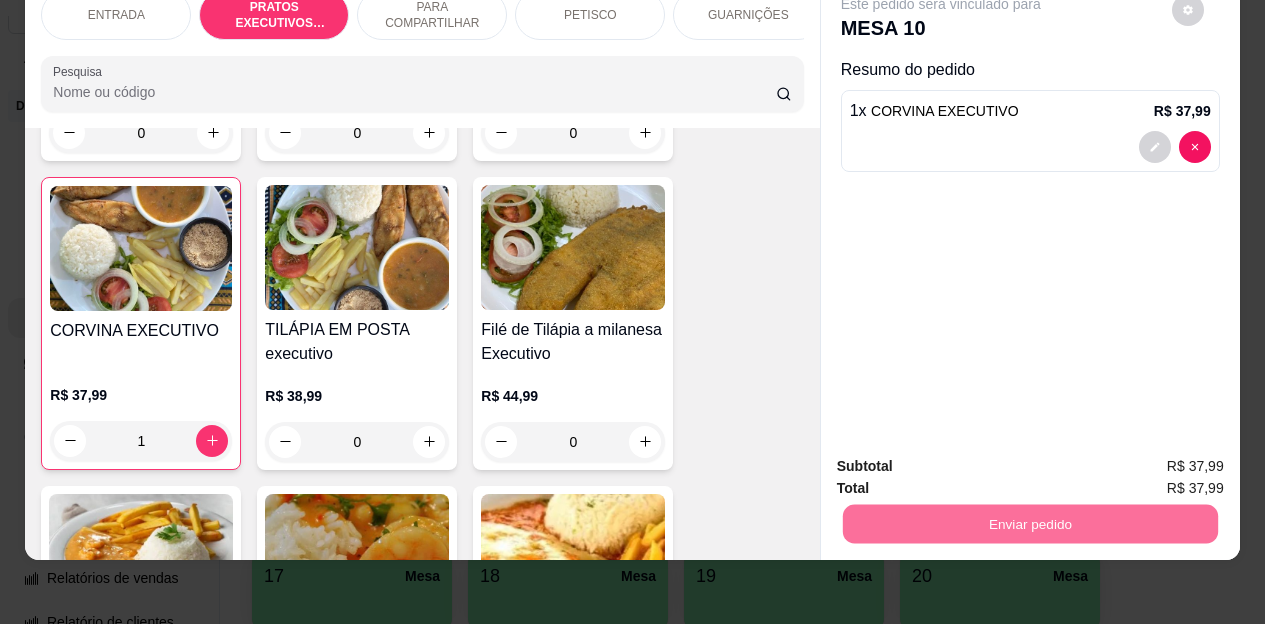 click on "Não registrar e enviar pedido" at bounding box center [964, 460] 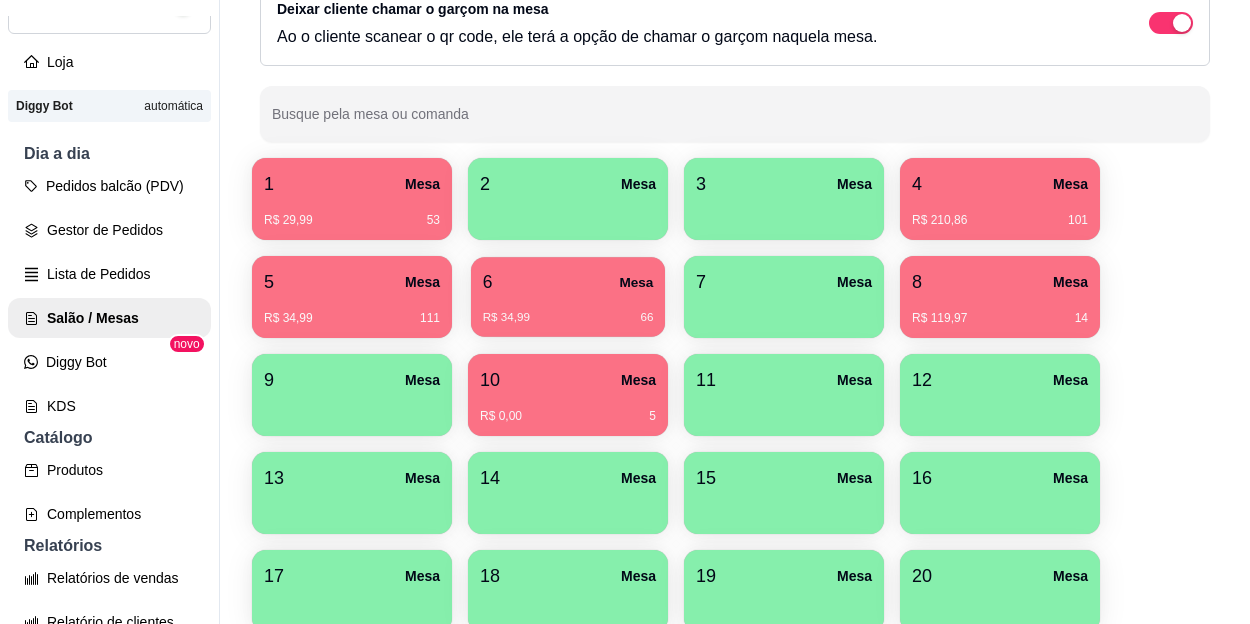 click on "6 Mesa" at bounding box center [568, 282] 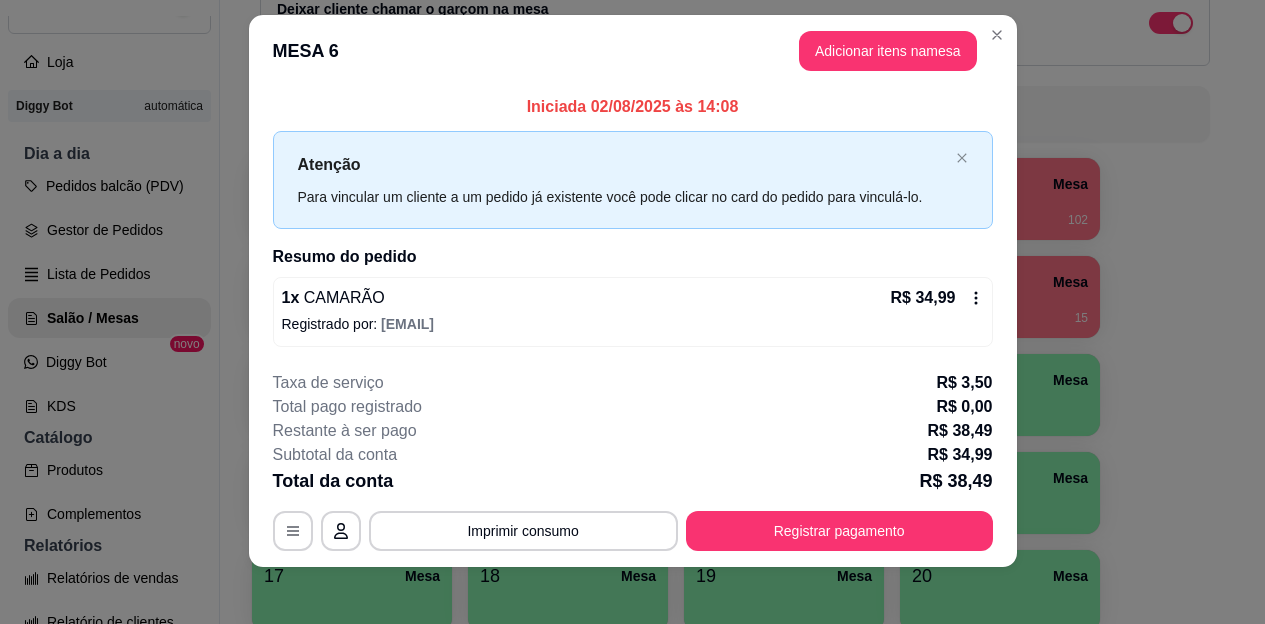 scroll, scrollTop: 28, scrollLeft: 0, axis: vertical 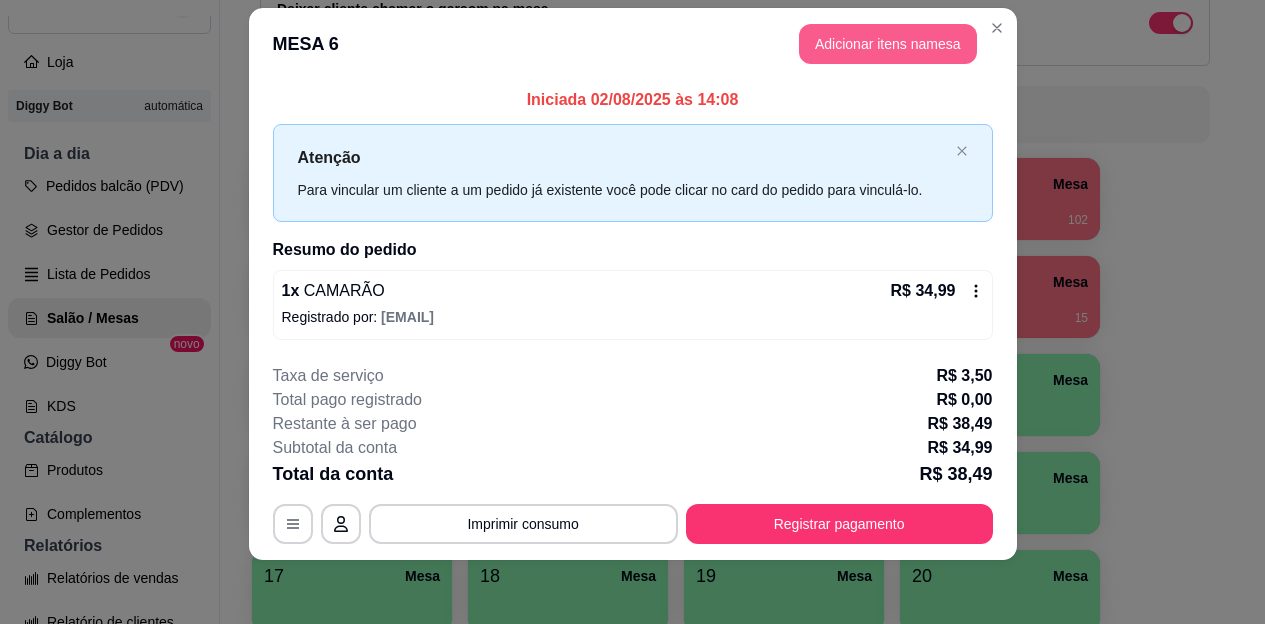 click on "Adicionar itens na  mesa" at bounding box center (888, 44) 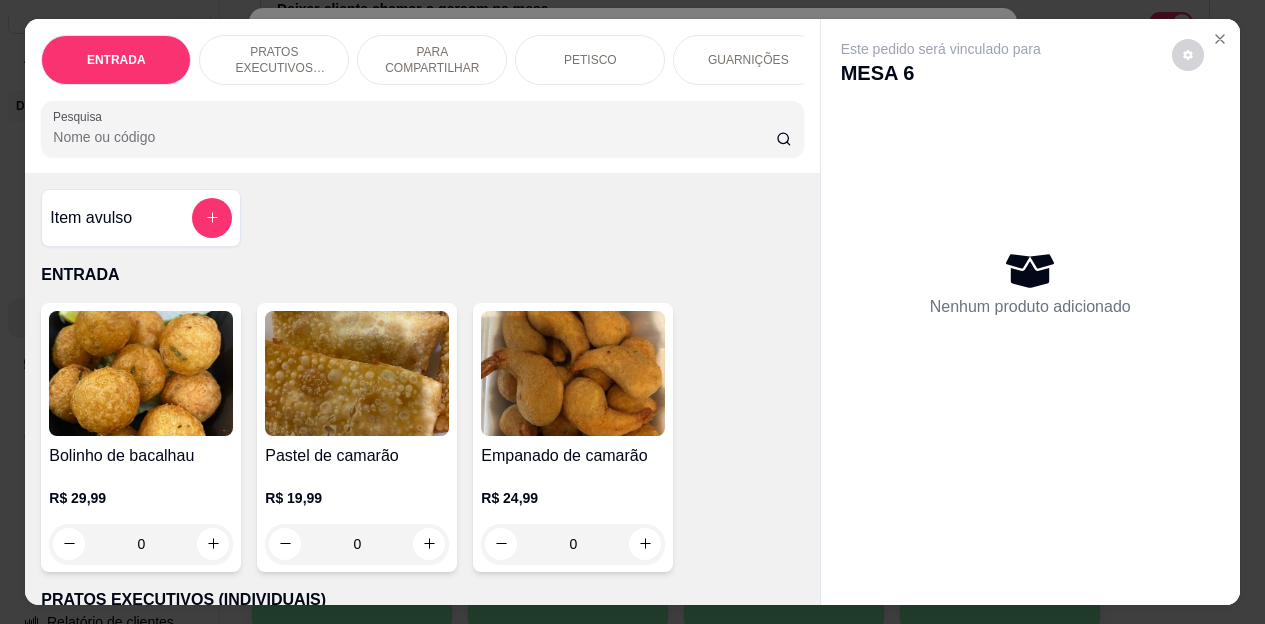 click on "GUARNIÇÕES" at bounding box center (748, 60) 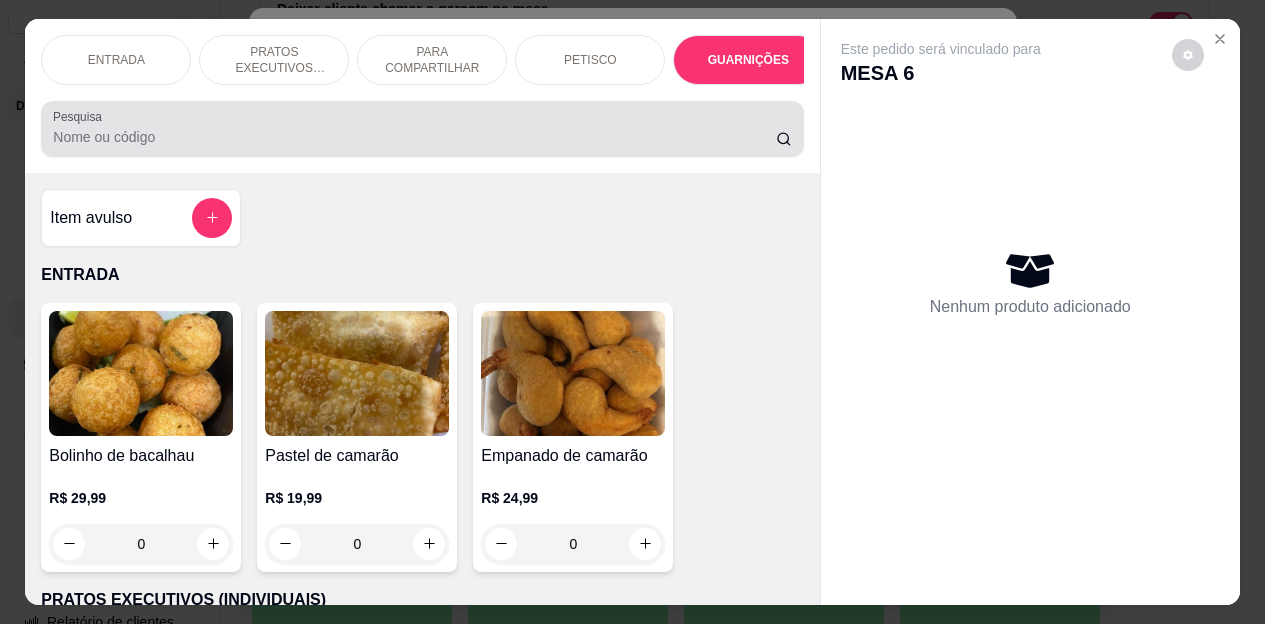 scroll, scrollTop: 3838, scrollLeft: 0, axis: vertical 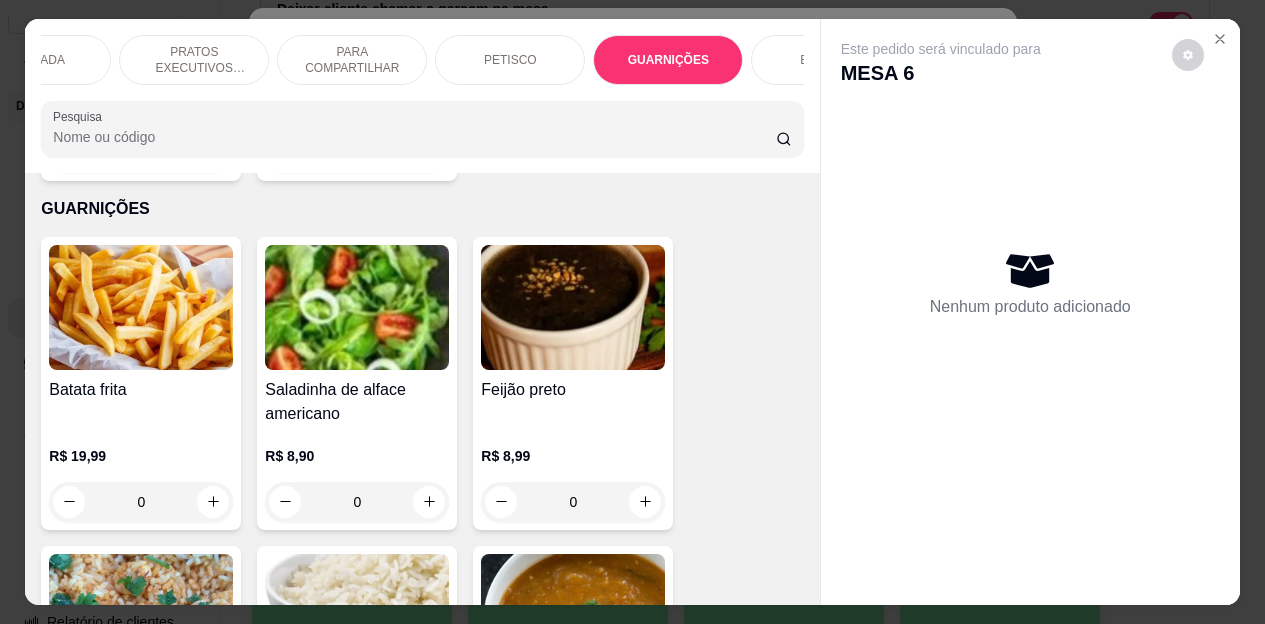 click on "BEBIDAS" at bounding box center [826, 60] 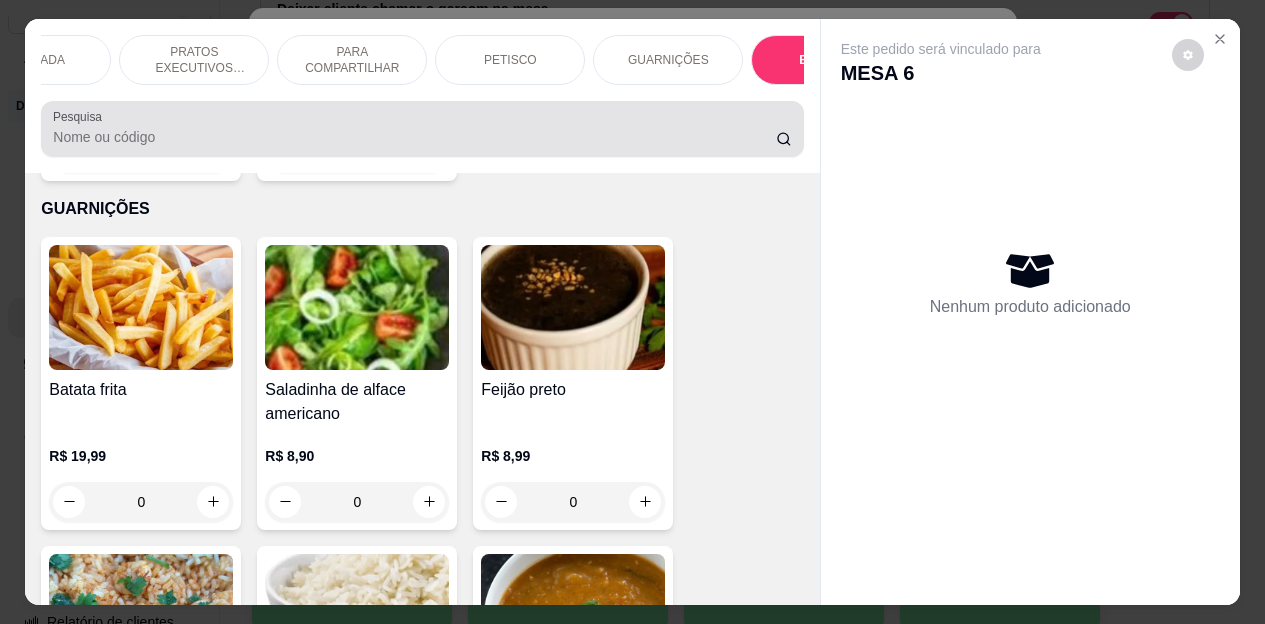 scroll, scrollTop: 4472, scrollLeft: 0, axis: vertical 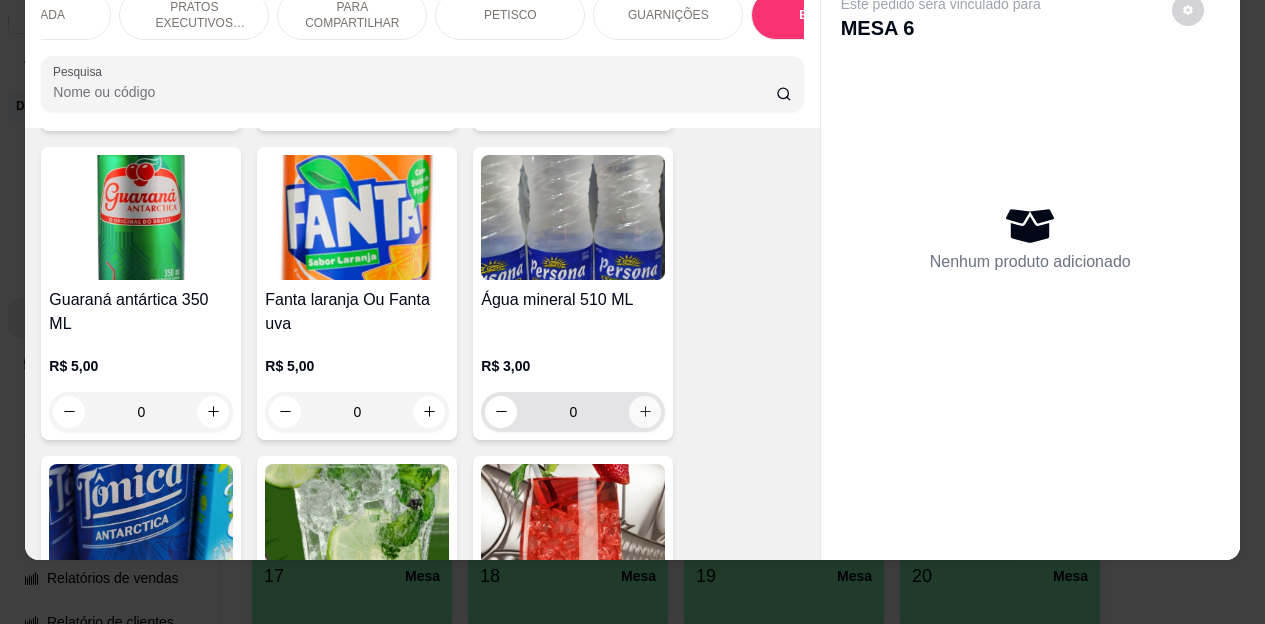 click 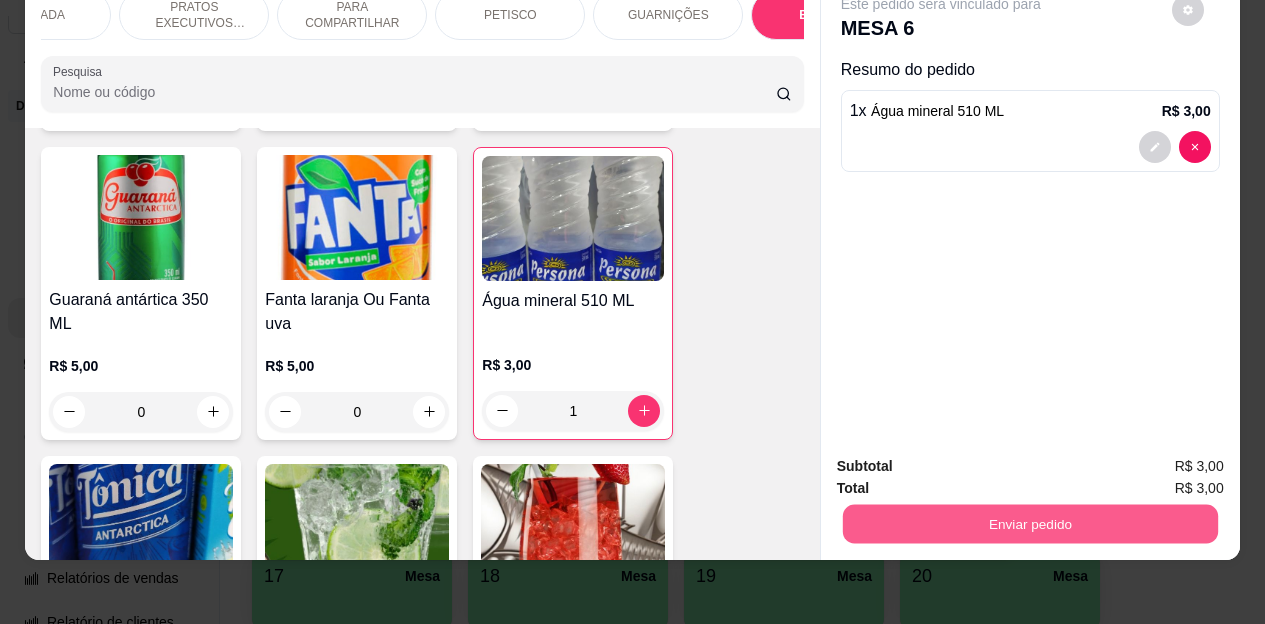 click on "Enviar pedido" at bounding box center (1029, 524) 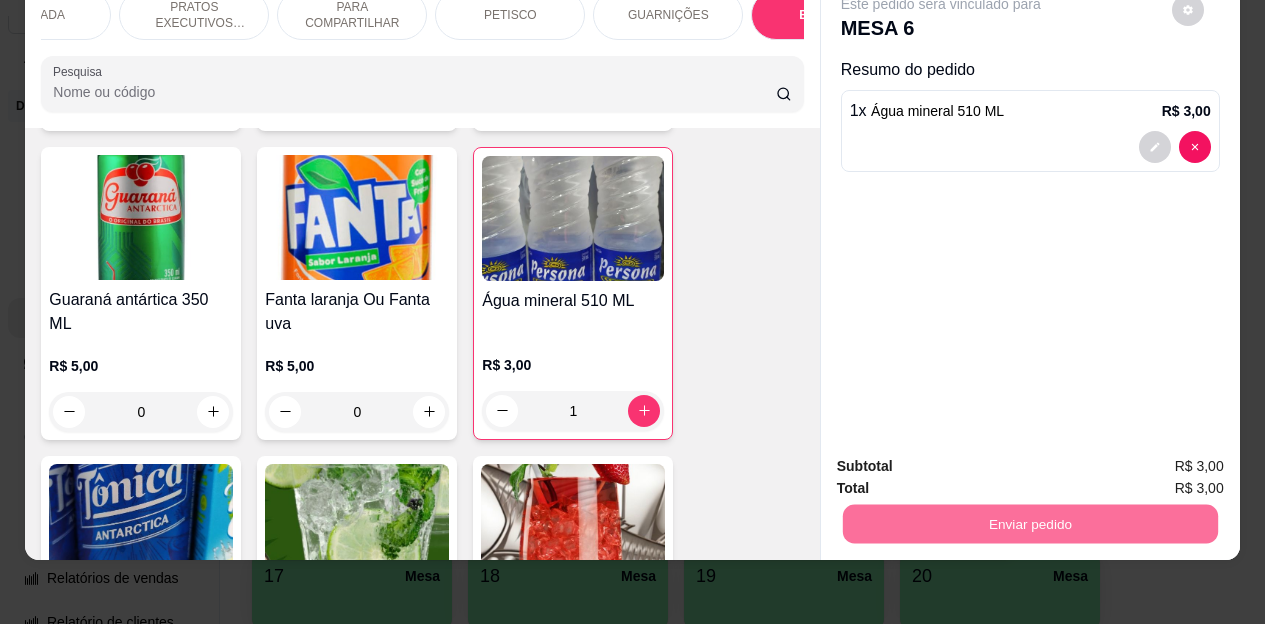click on "Não registrar e enviar pedido" at bounding box center (964, 460) 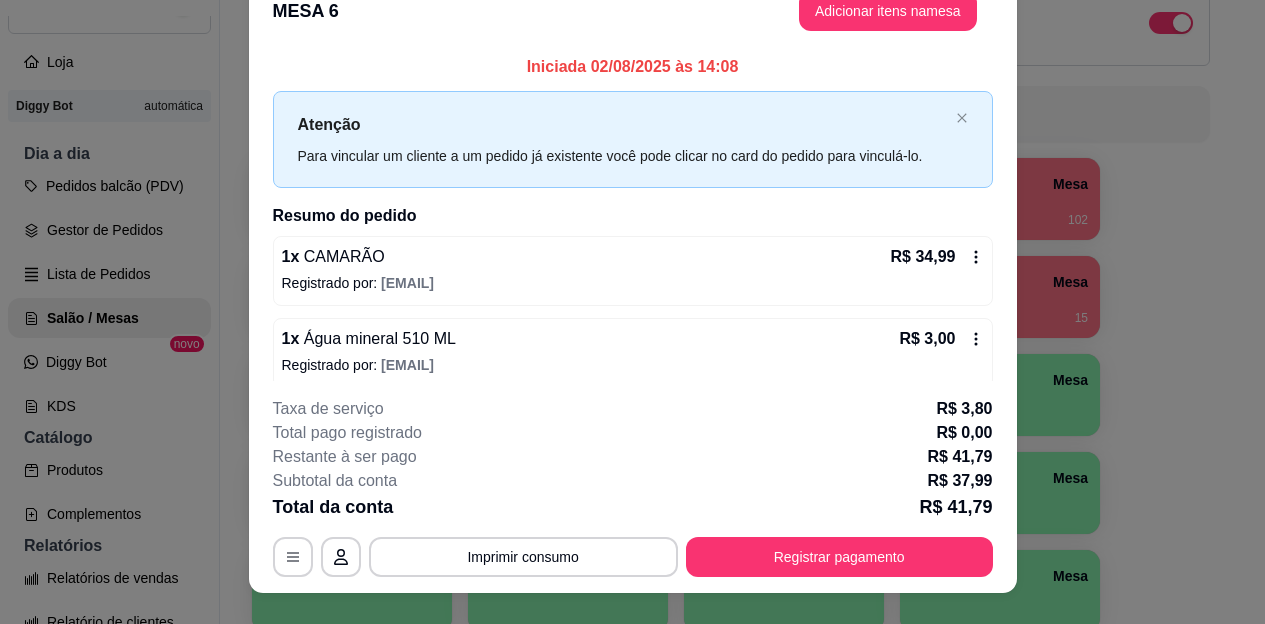 scroll, scrollTop: 0, scrollLeft: 0, axis: both 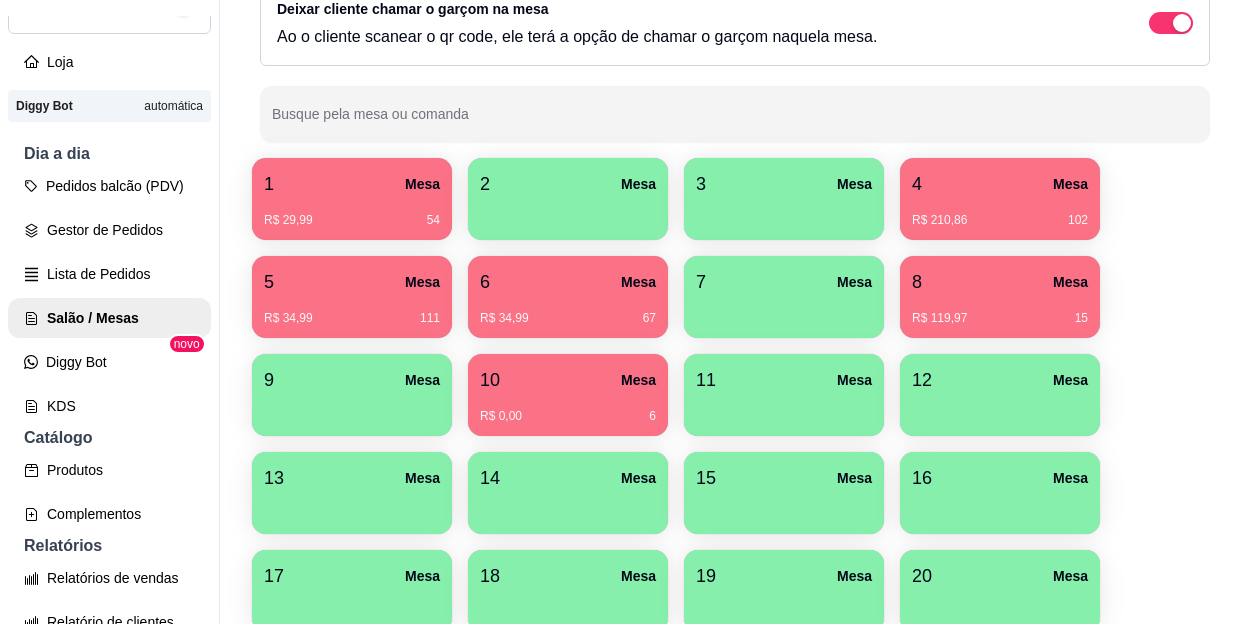 click on "R$ 0,00 6" at bounding box center [568, 416] 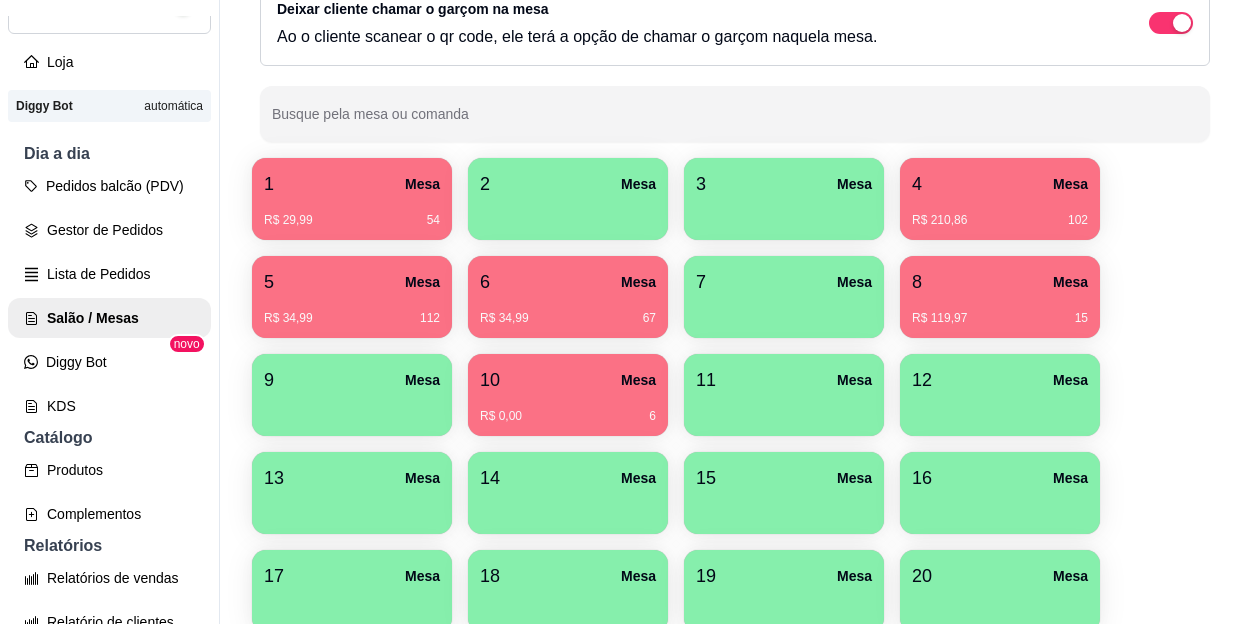 click on "R$ 34,99 67" at bounding box center (568, 318) 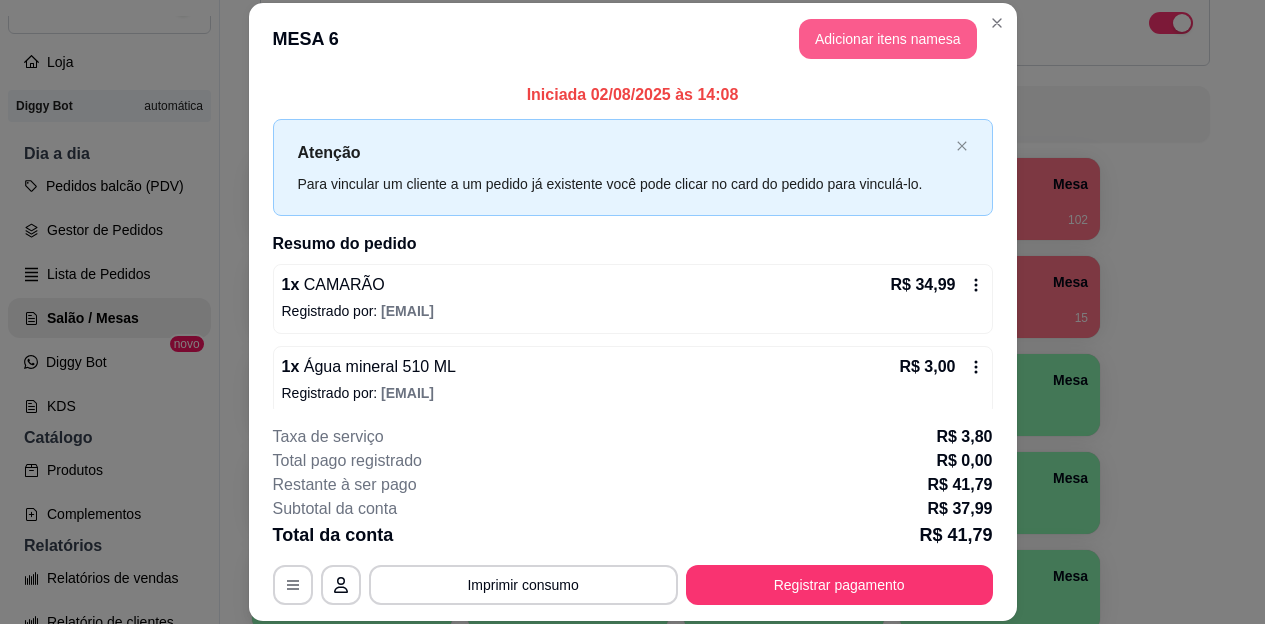 click on "Adicionar itens na  mesa" at bounding box center [888, 39] 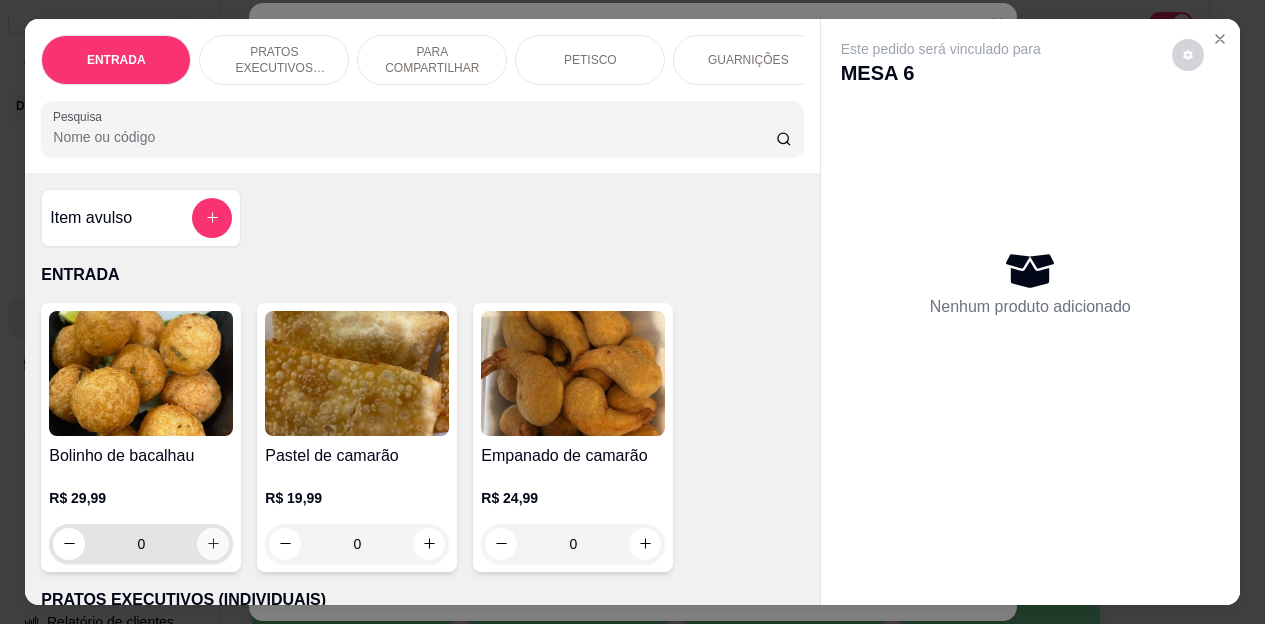click 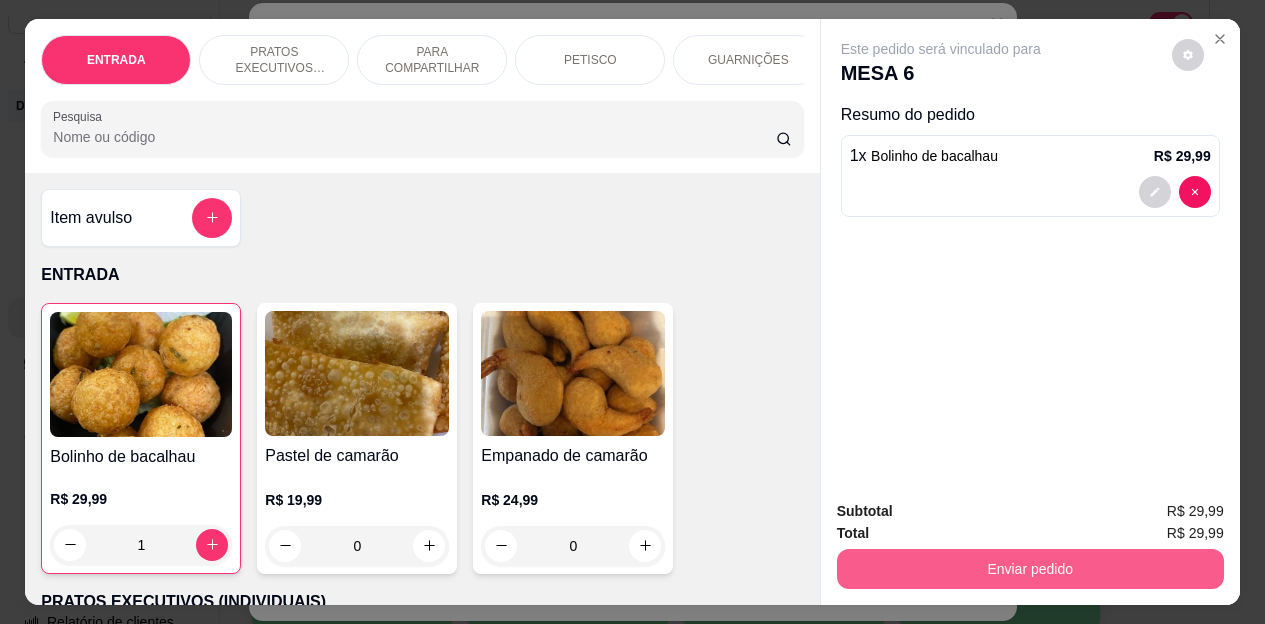 click on "Enviar pedido" at bounding box center (1030, 569) 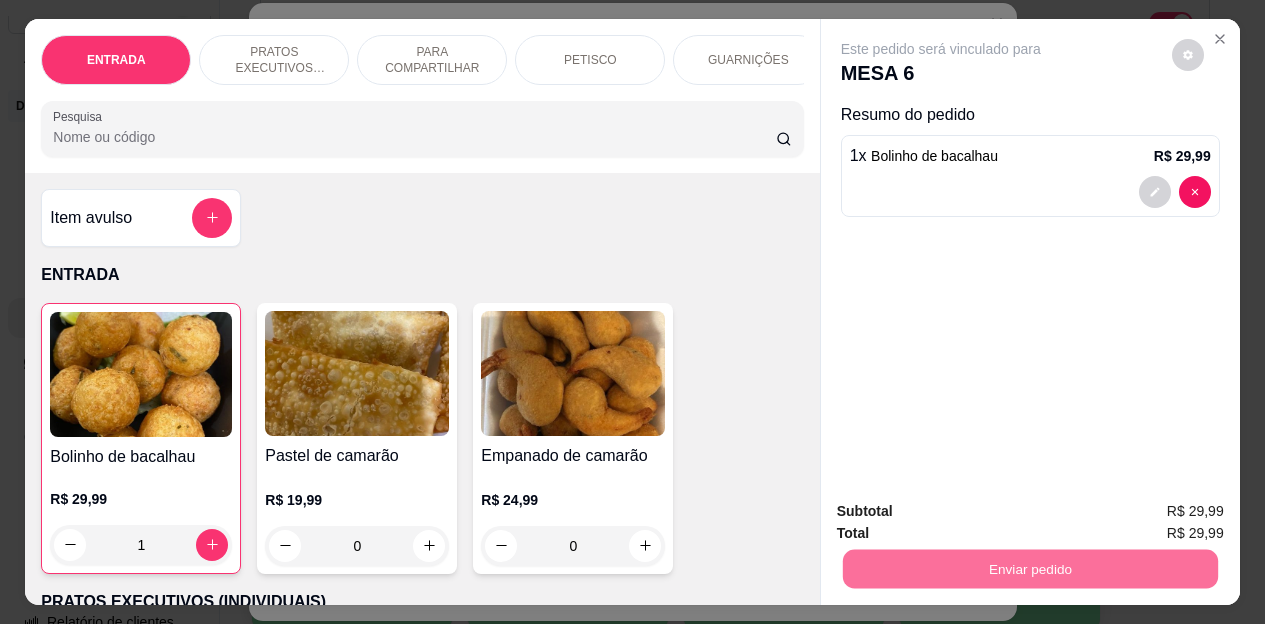 click on "Não registrar e enviar pedido" at bounding box center (964, 512) 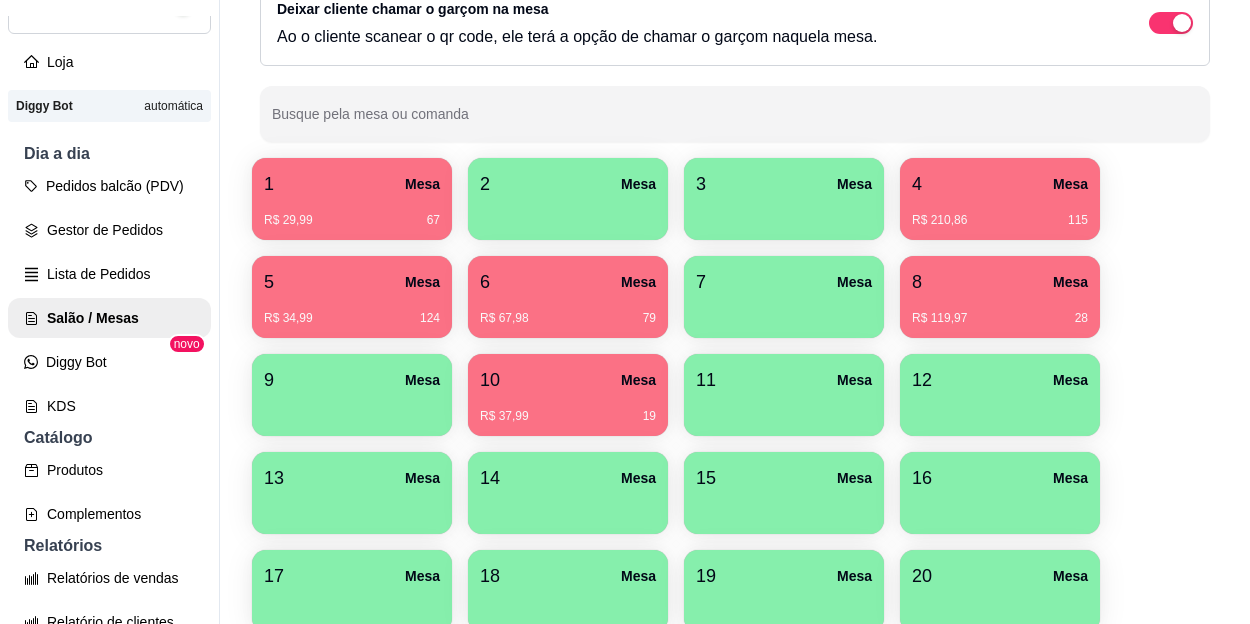 click on "R$ 29,99 67" at bounding box center (352, 220) 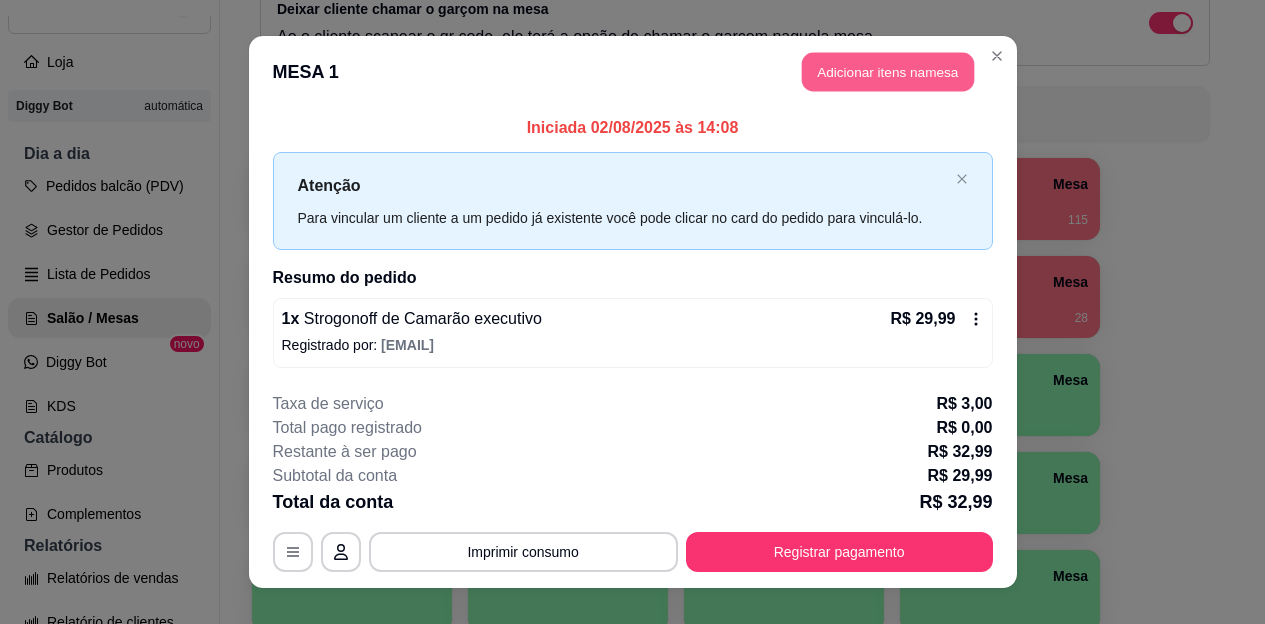 click on "Adicionar itens na  mesa" at bounding box center (888, 72) 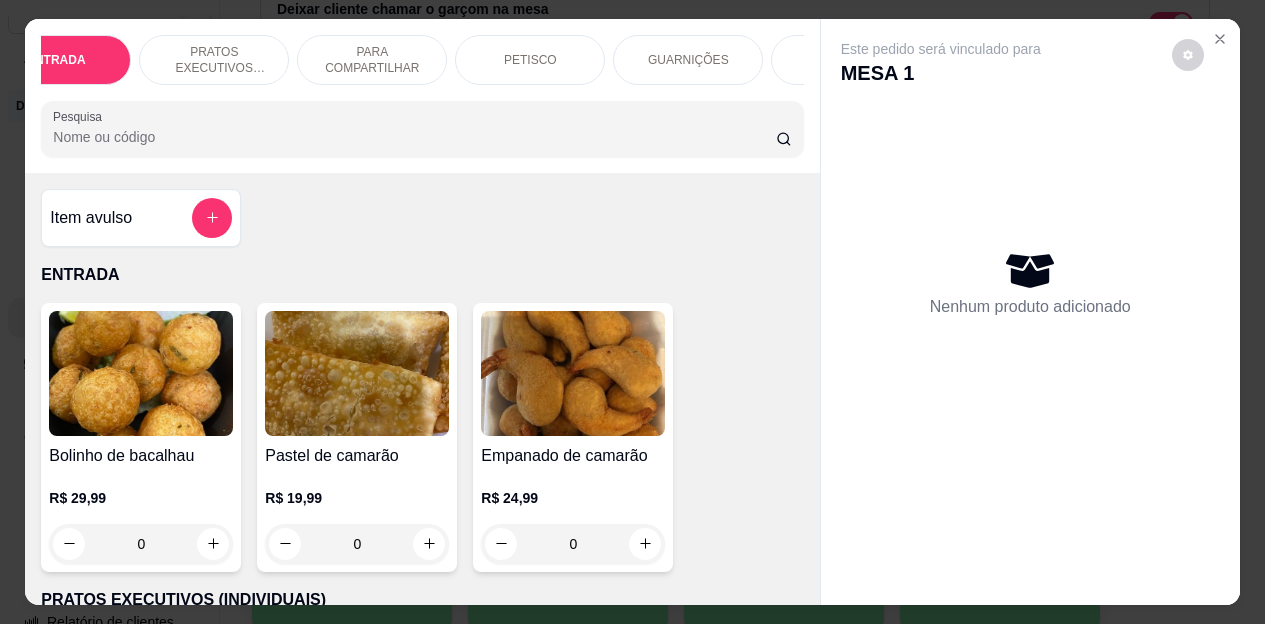 scroll, scrollTop: 0, scrollLeft: 80, axis: horizontal 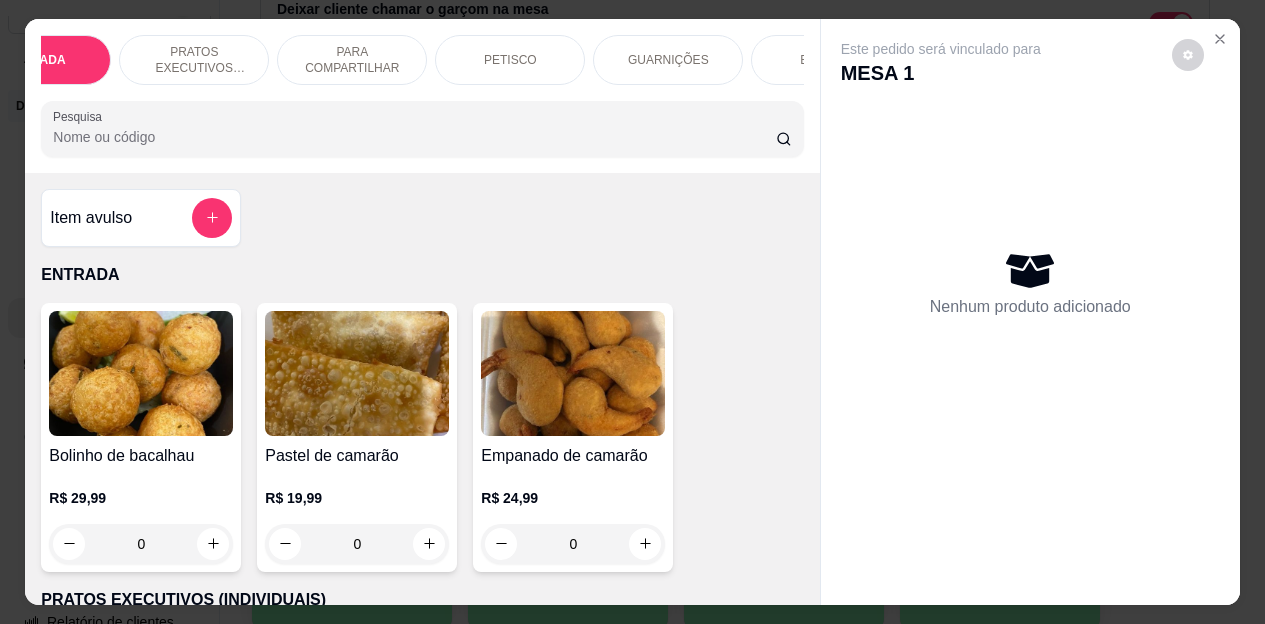 click on "BEBIDAS" at bounding box center (826, 60) 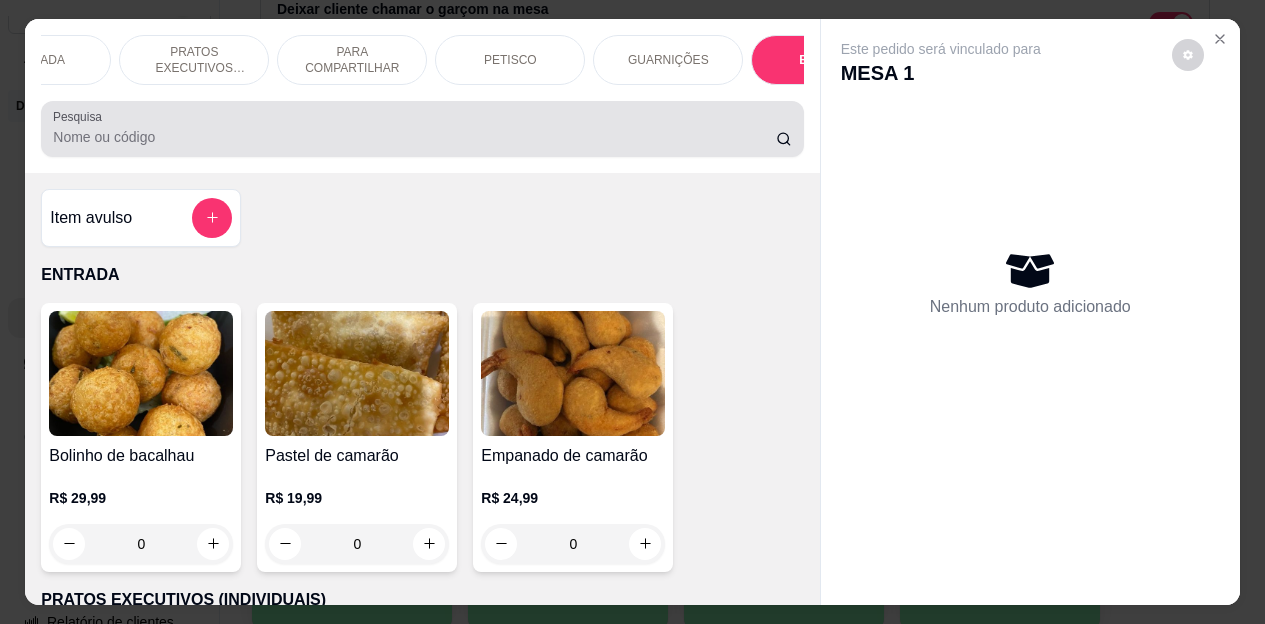 scroll, scrollTop: 4472, scrollLeft: 0, axis: vertical 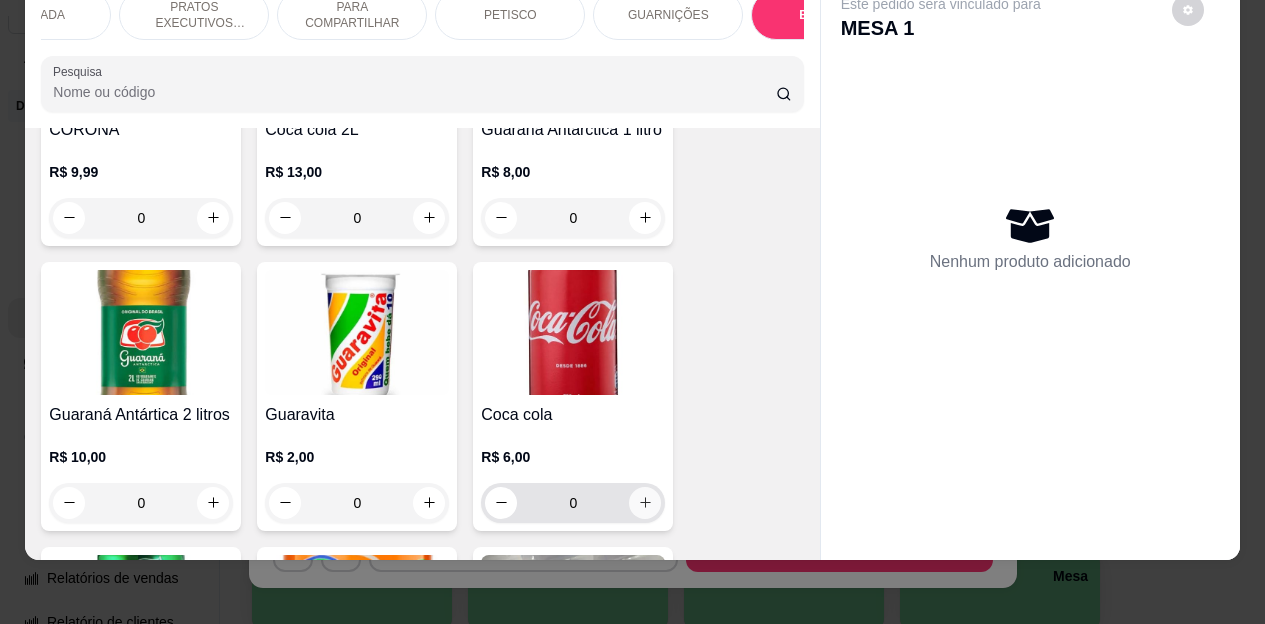 click 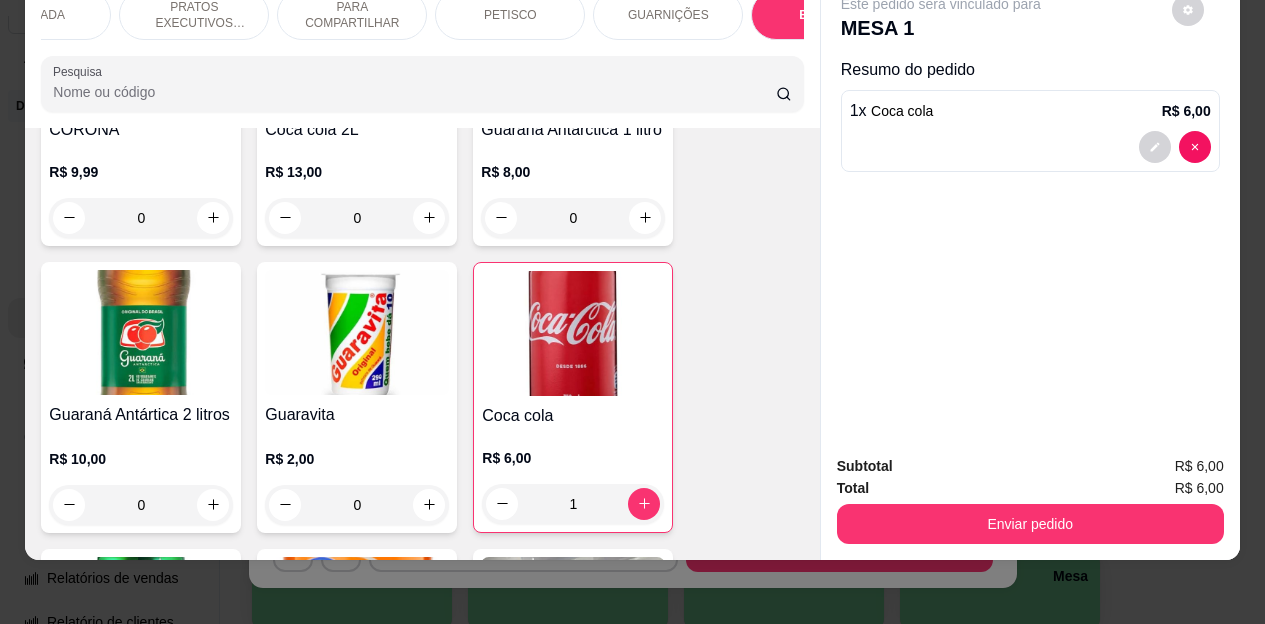 click on "Enviar pedido" at bounding box center (1030, 524) 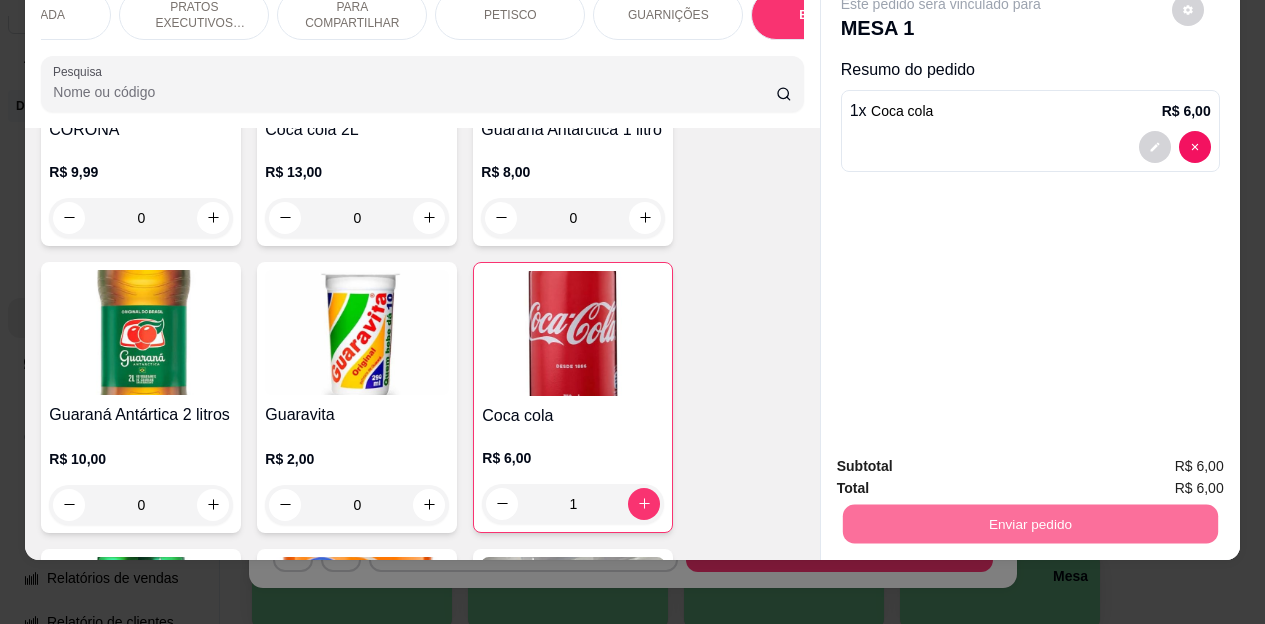 click on "Não registrar e enviar pedido" at bounding box center (964, 459) 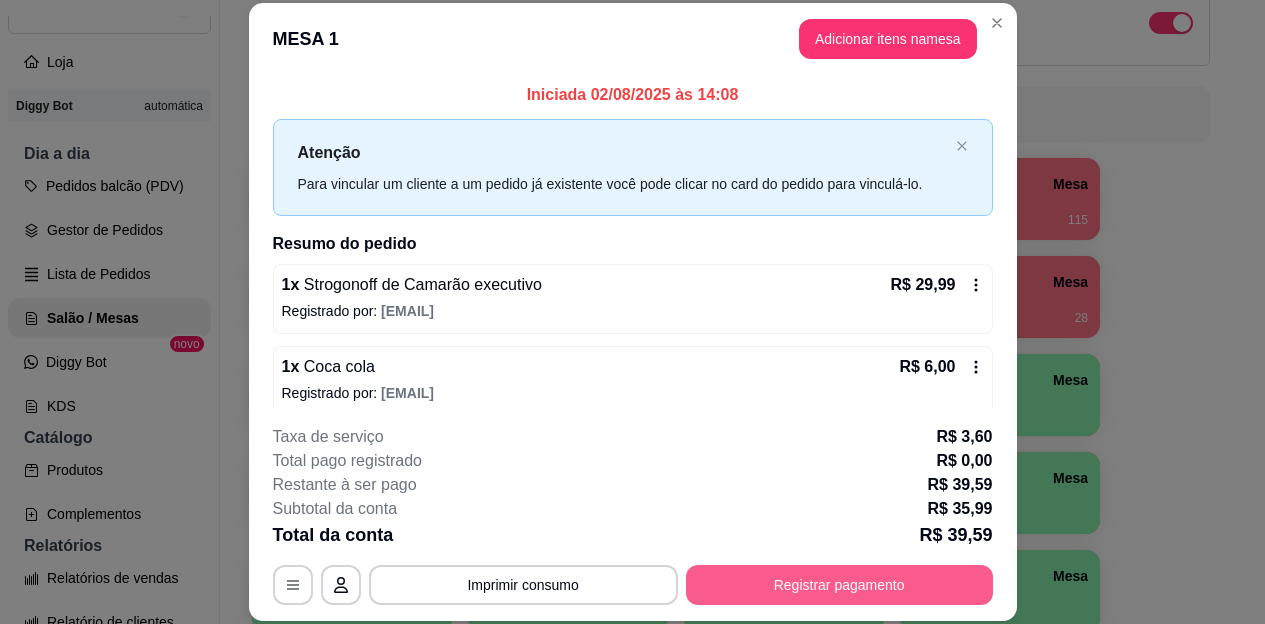 click on "Registrar pagamento" at bounding box center (839, 585) 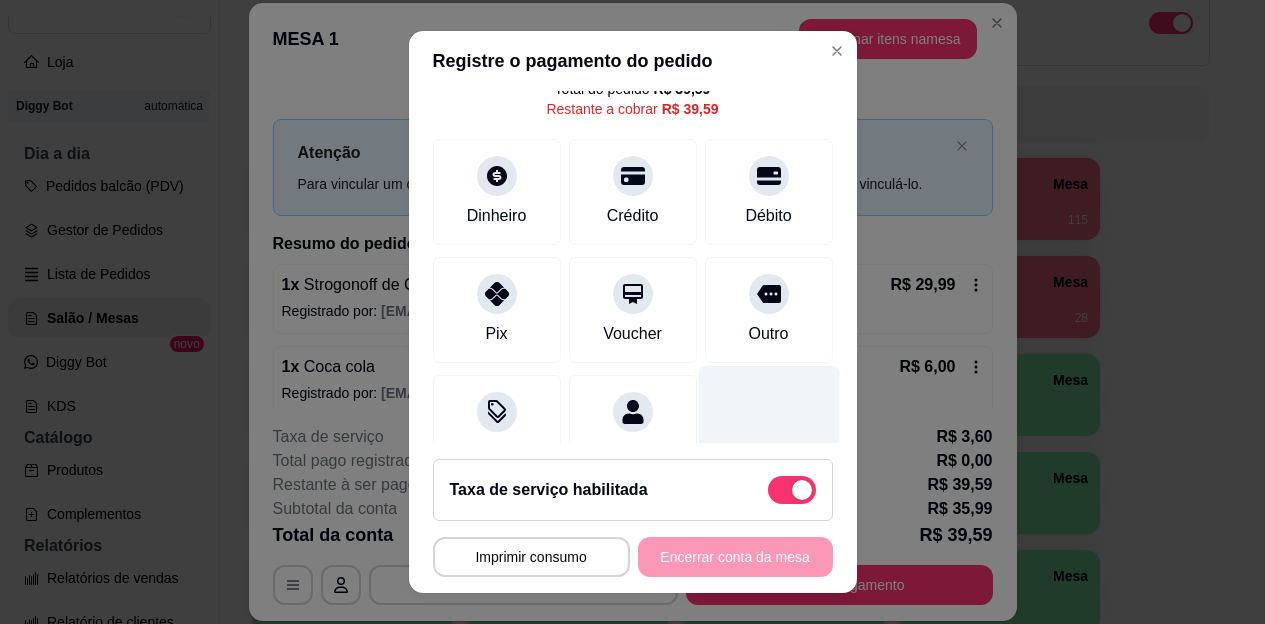 scroll, scrollTop: 182, scrollLeft: 0, axis: vertical 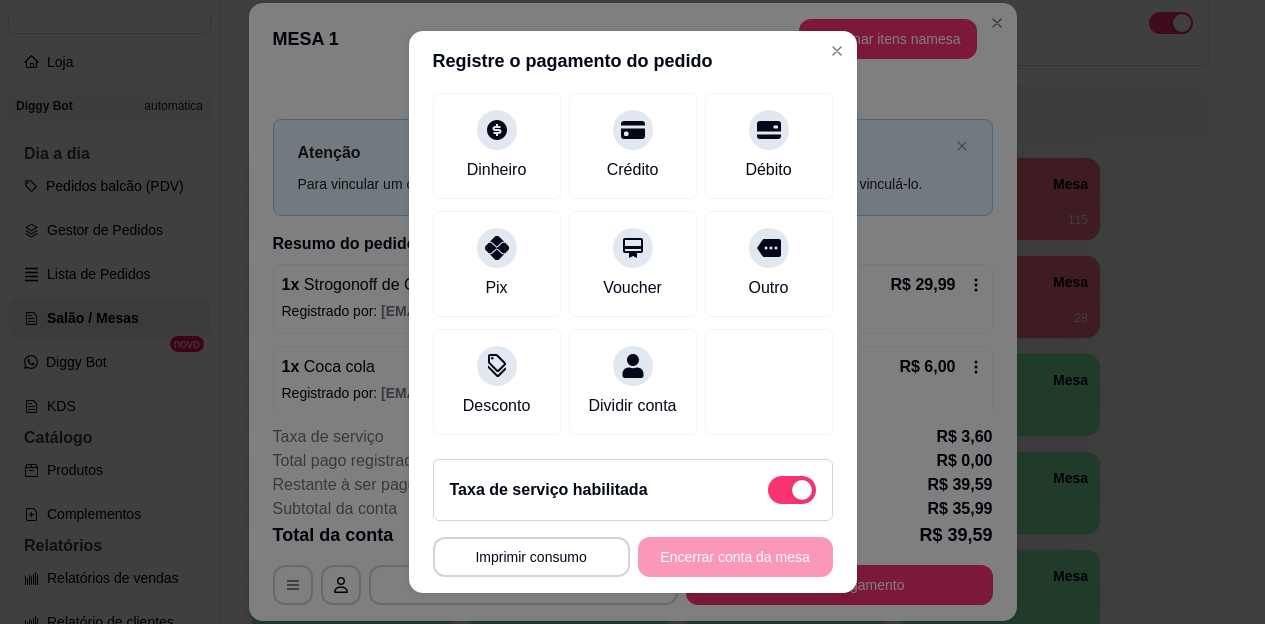click at bounding box center (792, 490) 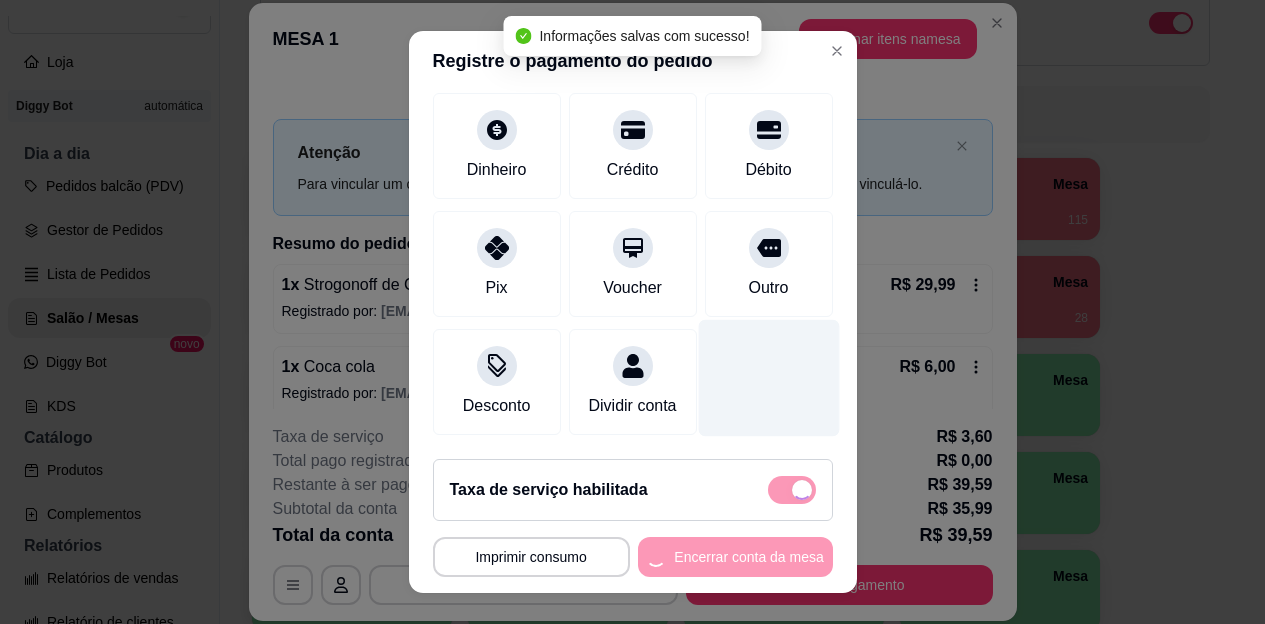 checkbox on "false" 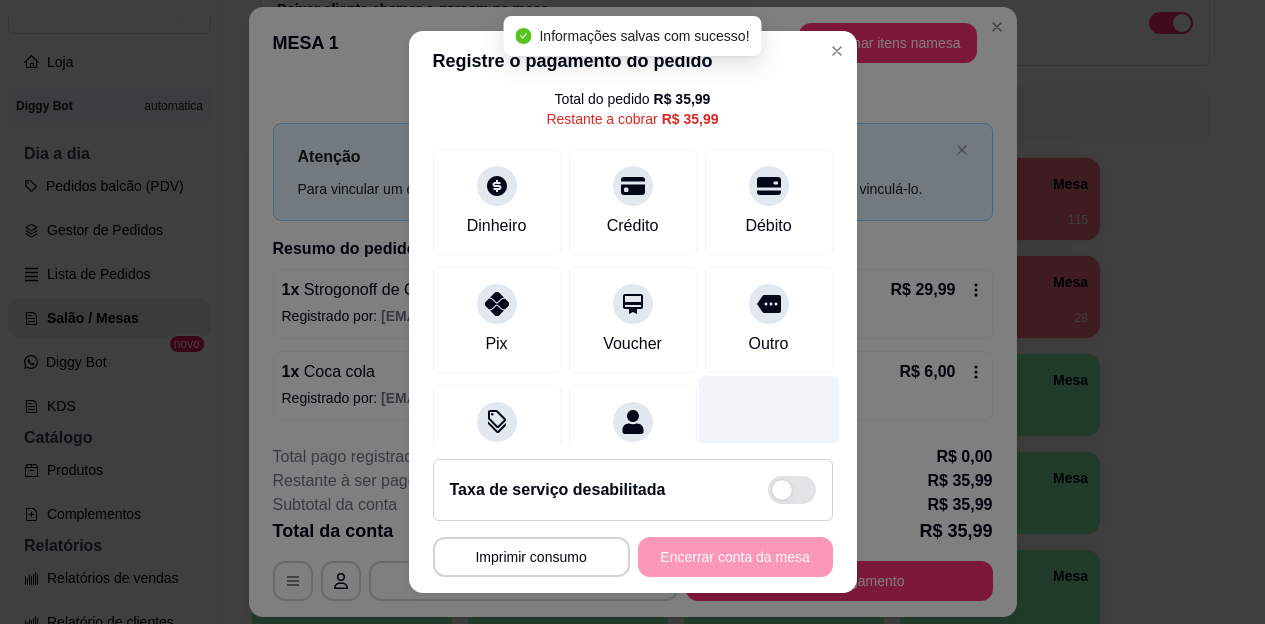 scroll, scrollTop: 0, scrollLeft: 0, axis: both 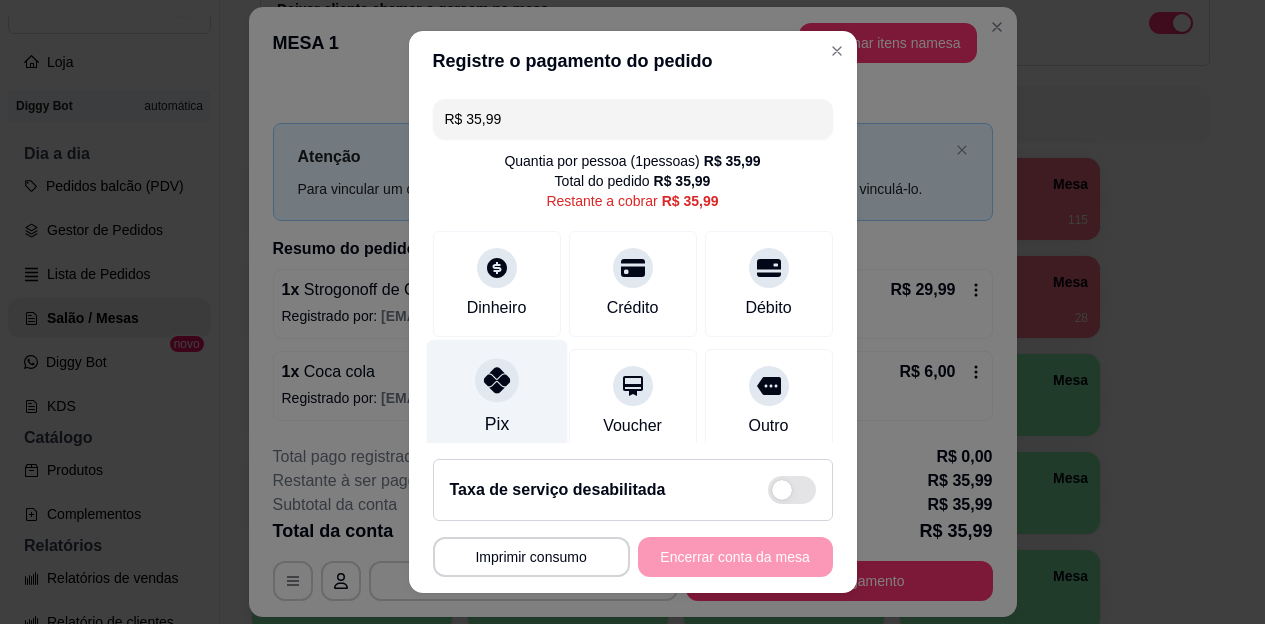 click 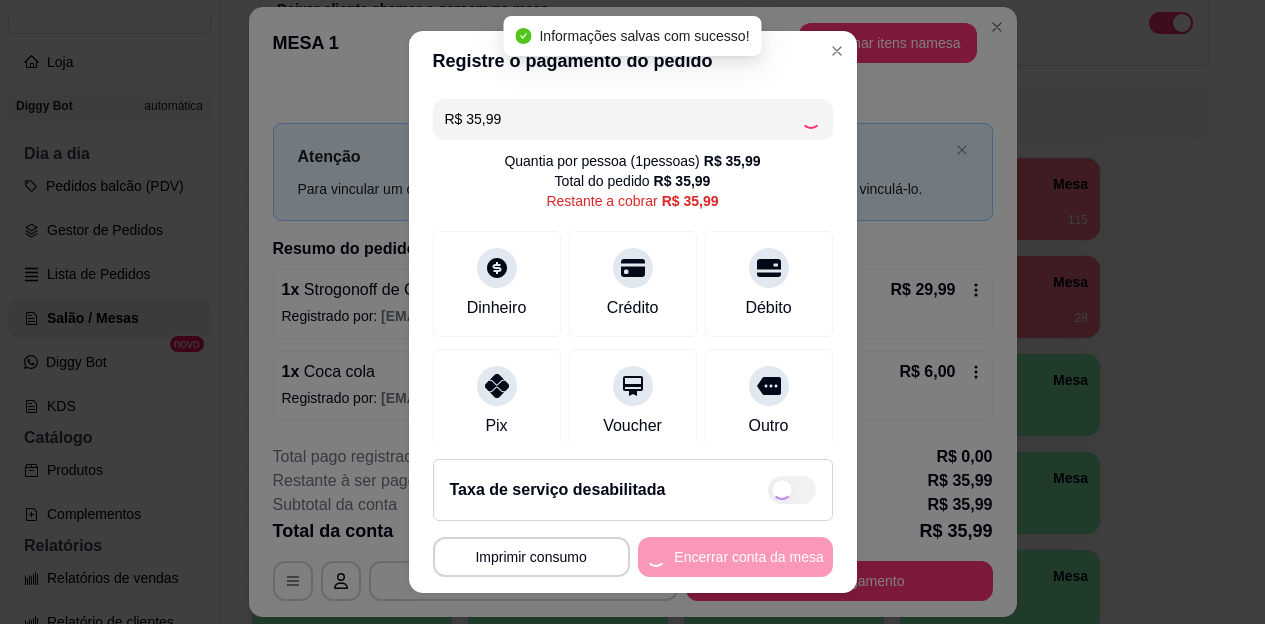 type on "R$ 0,00" 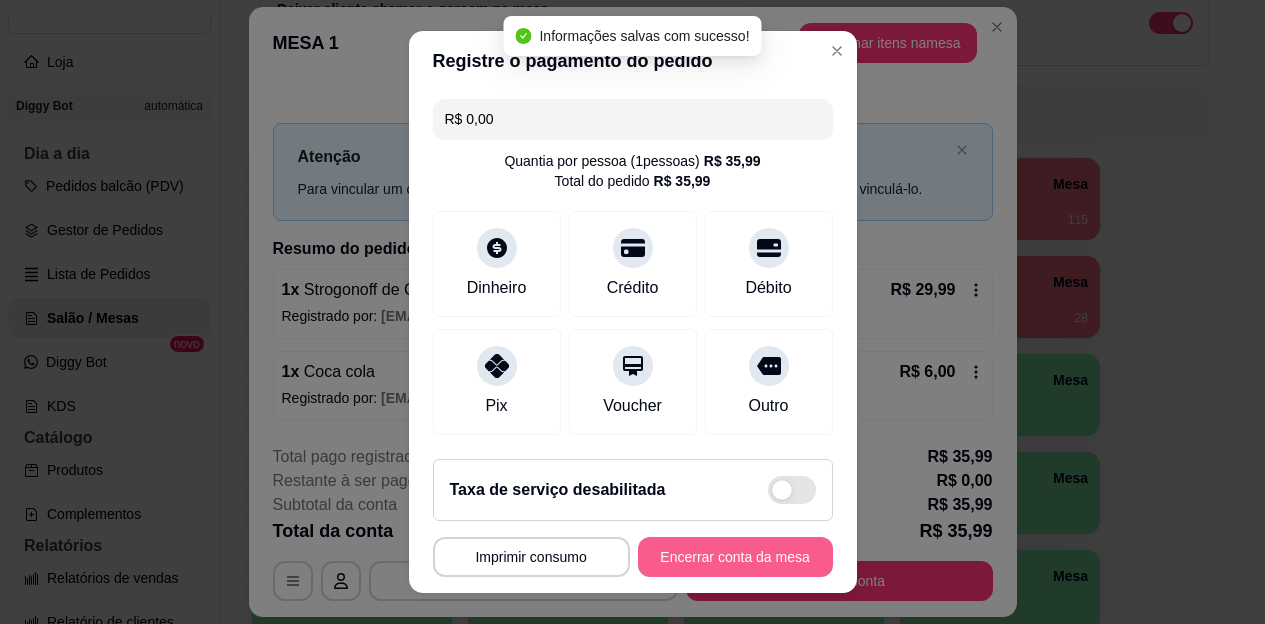 click on "Encerrar conta da mesa" at bounding box center (735, 557) 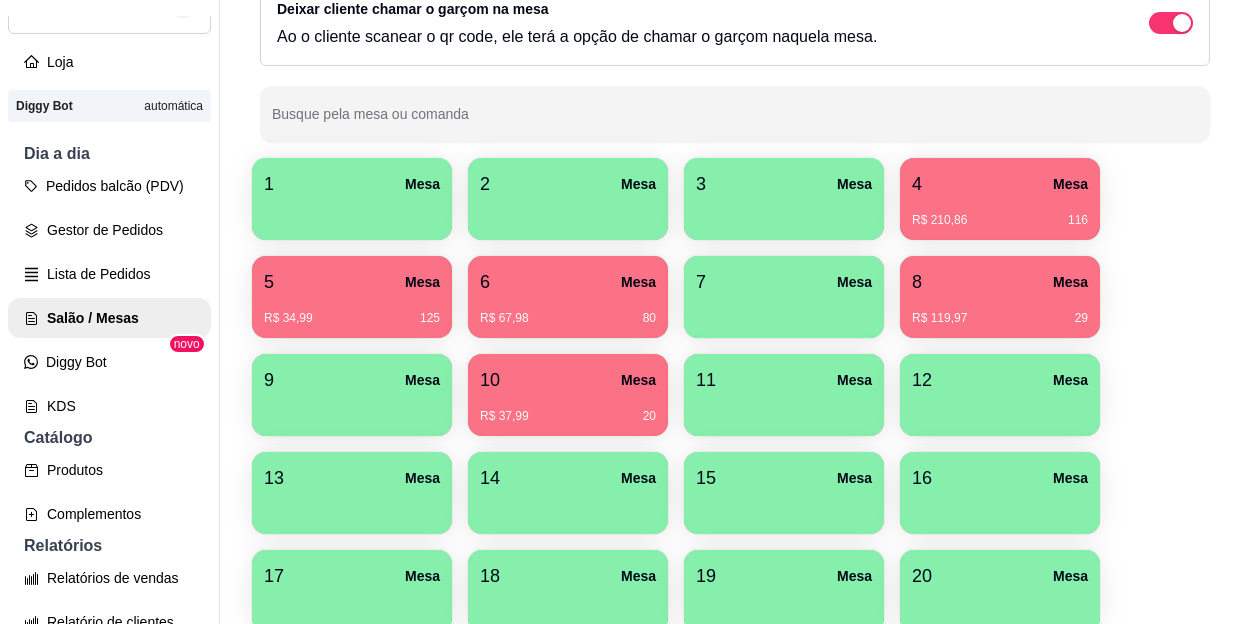 click on "R$ 119,97 29" at bounding box center [1000, 318] 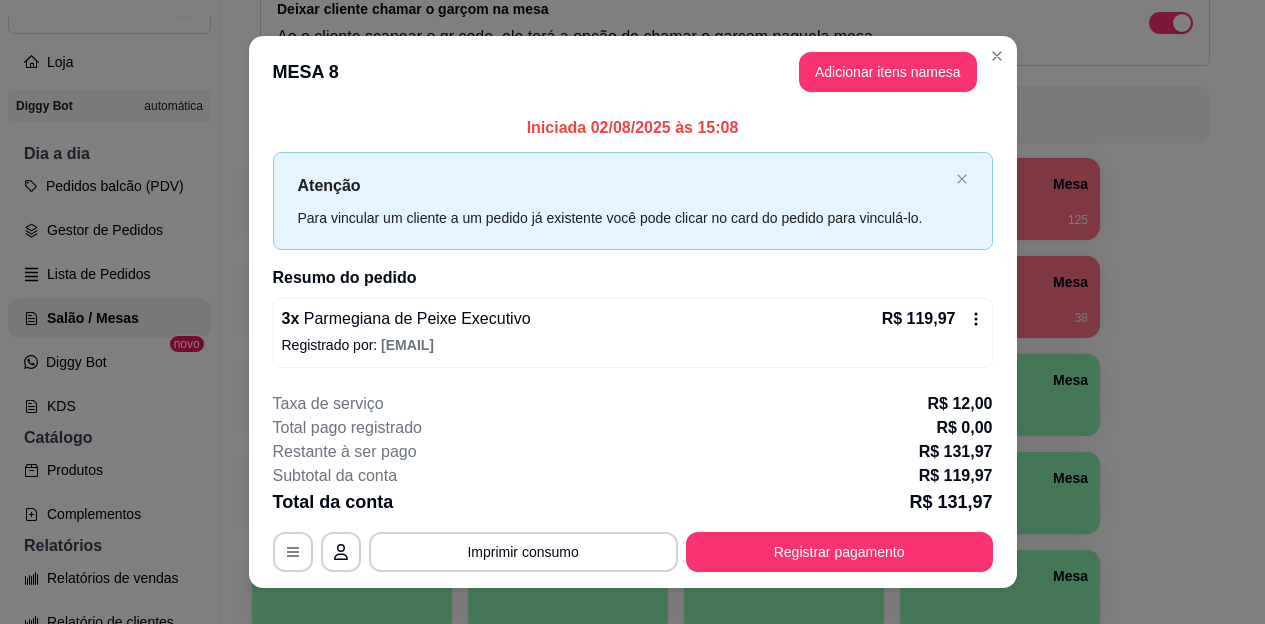 scroll, scrollTop: 28, scrollLeft: 0, axis: vertical 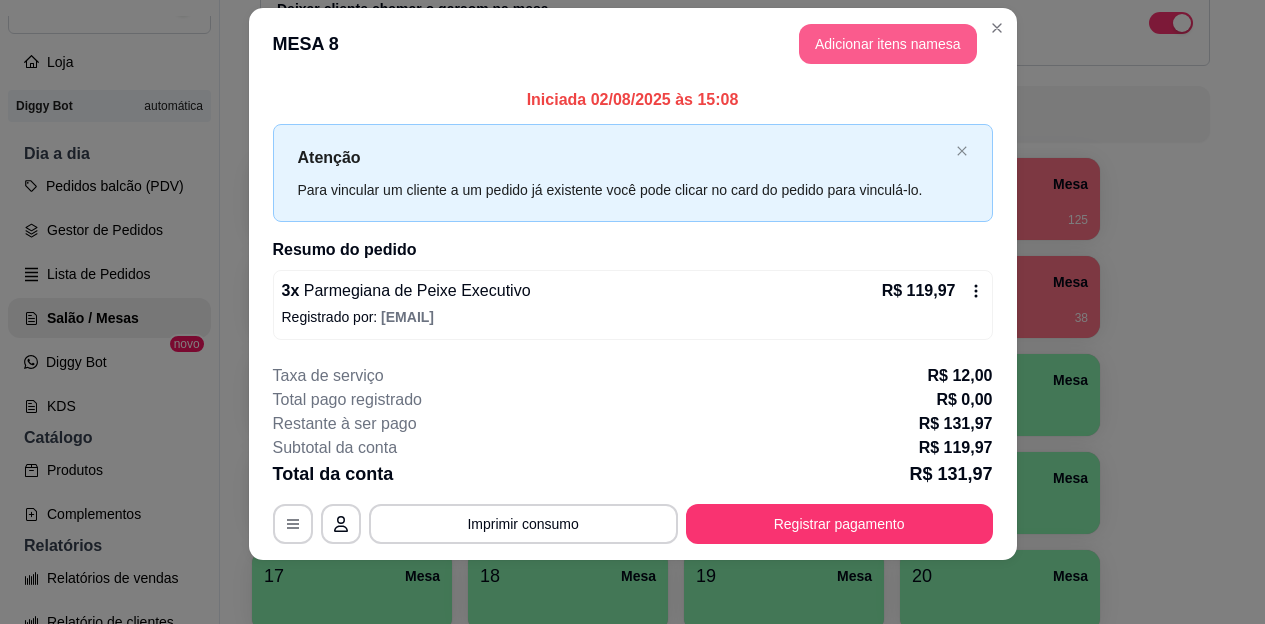 click on "Adicionar itens na  mesa" at bounding box center [888, 44] 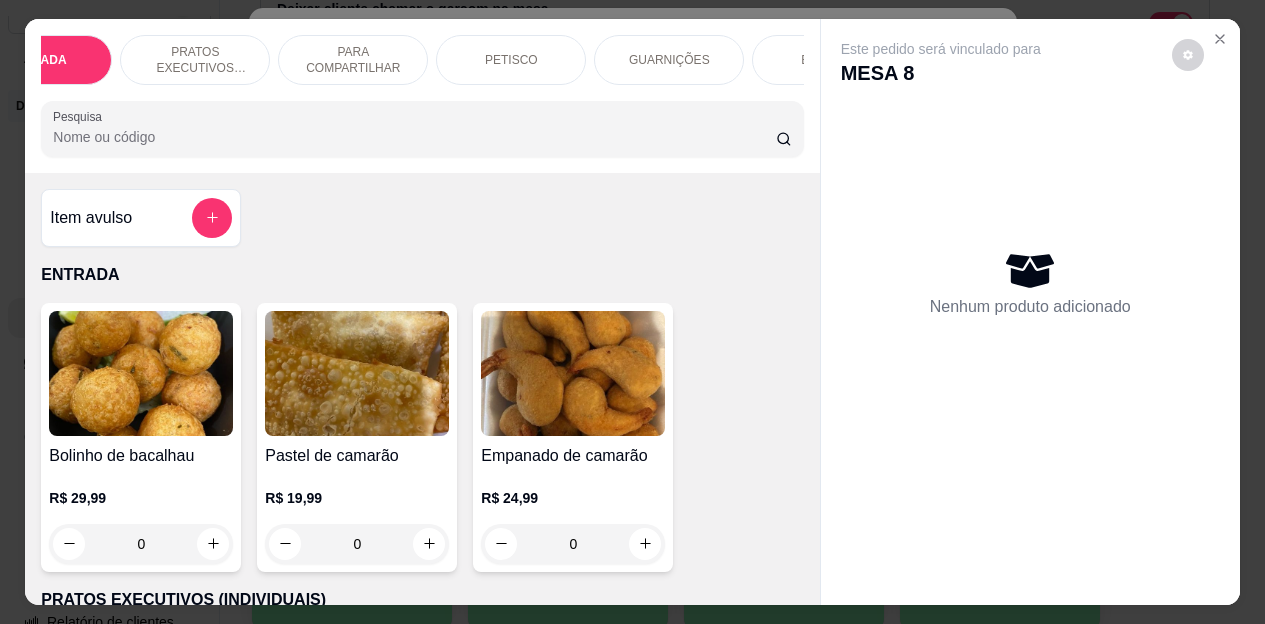 scroll, scrollTop: 0, scrollLeft: 80, axis: horizontal 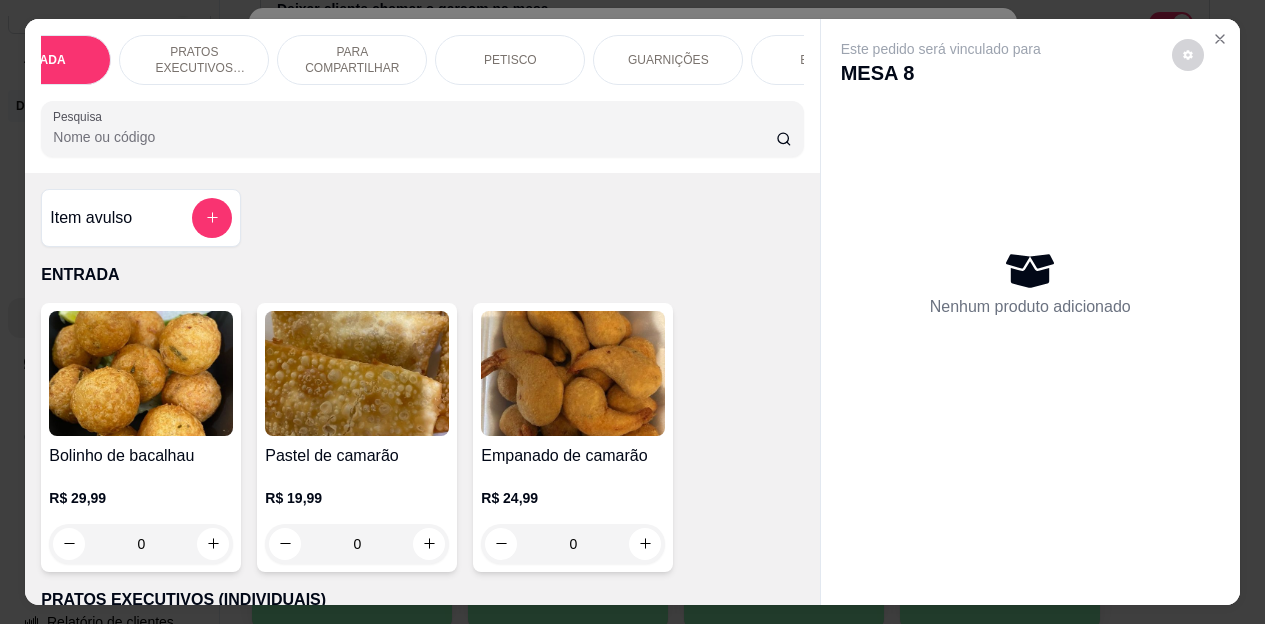 click on "BEBIDAS" at bounding box center [826, 60] 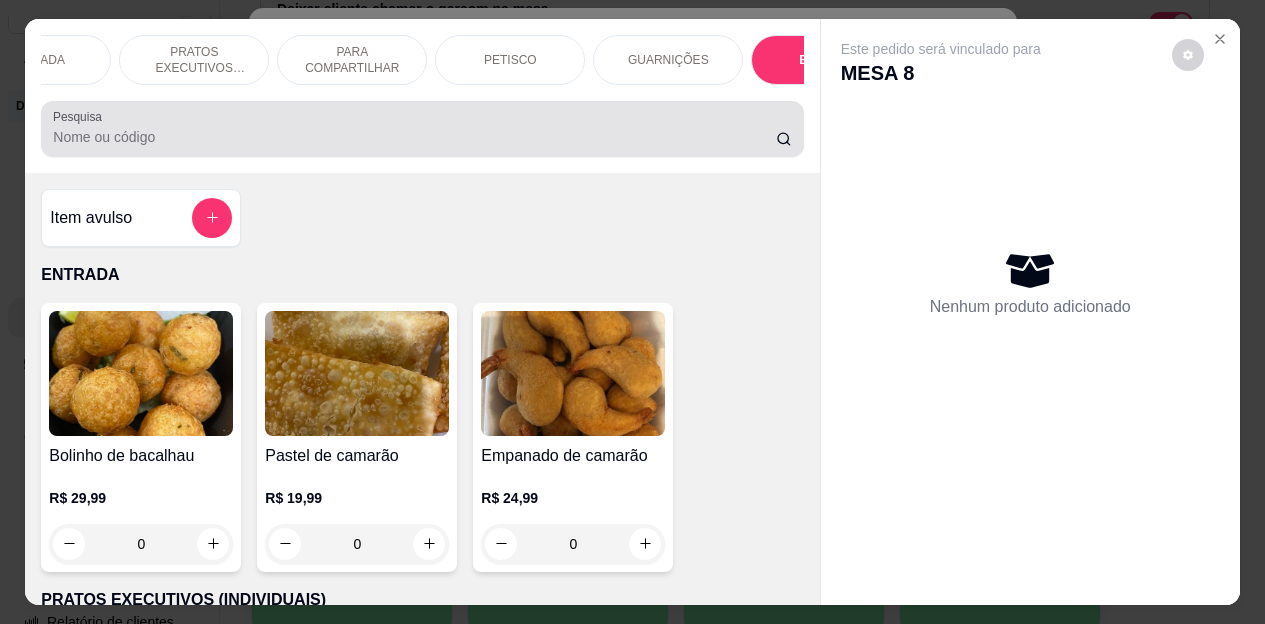 scroll, scrollTop: 4472, scrollLeft: 0, axis: vertical 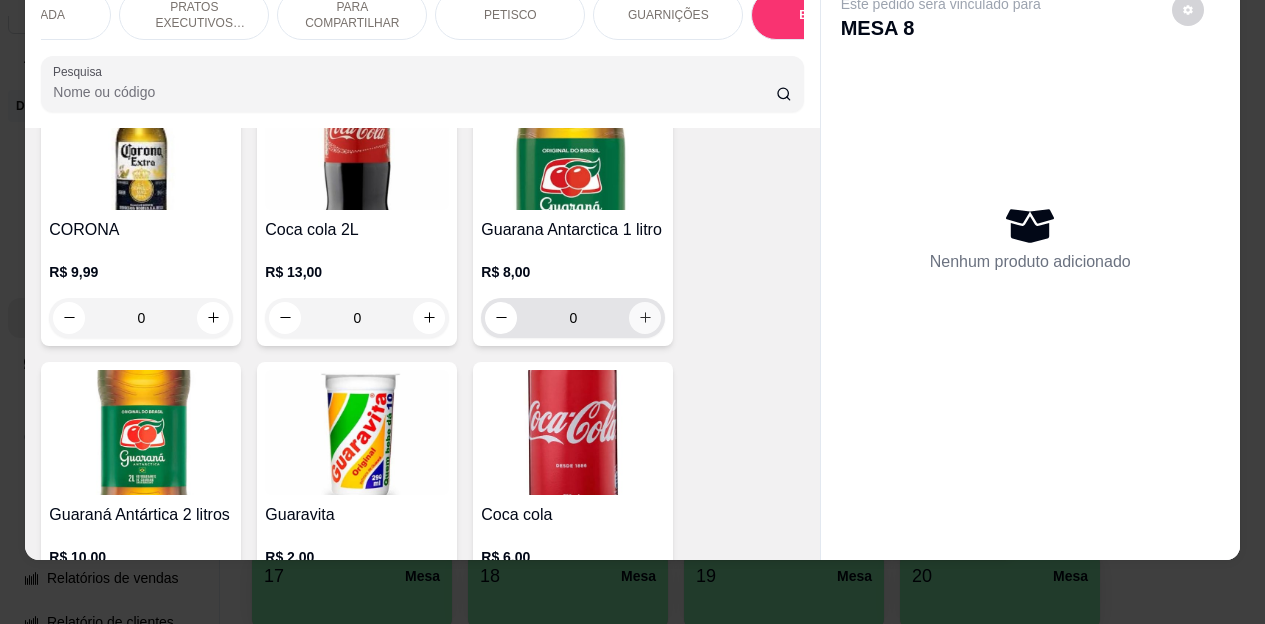 click 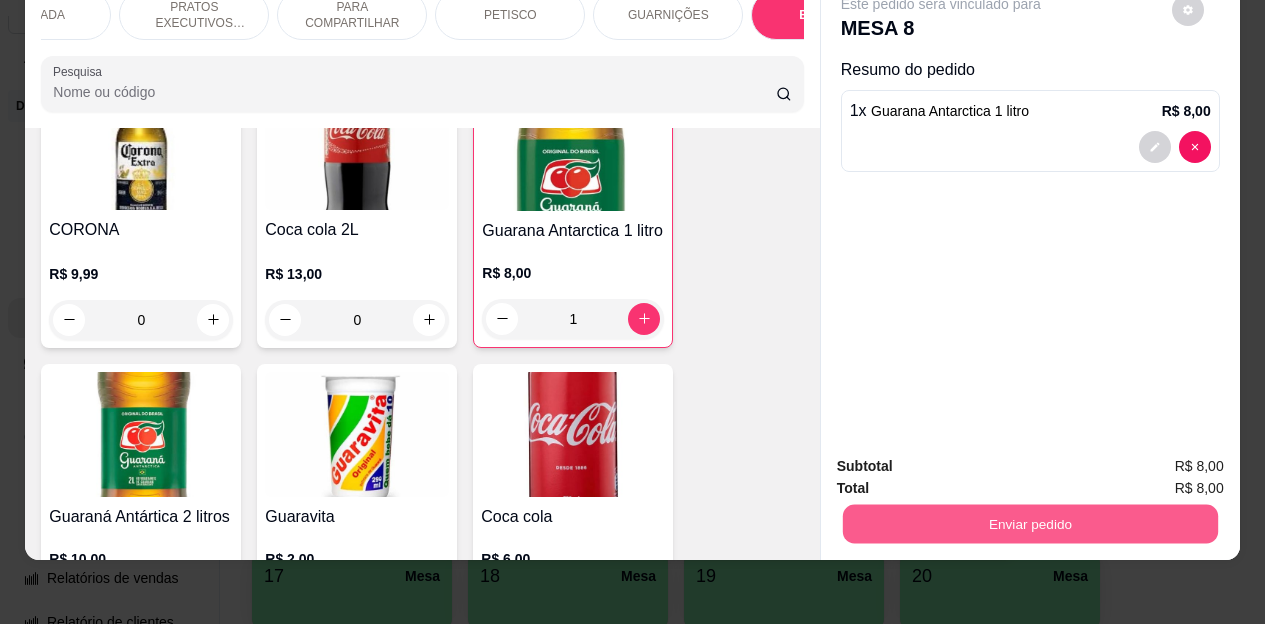 click on "Enviar pedido" at bounding box center [1029, 524] 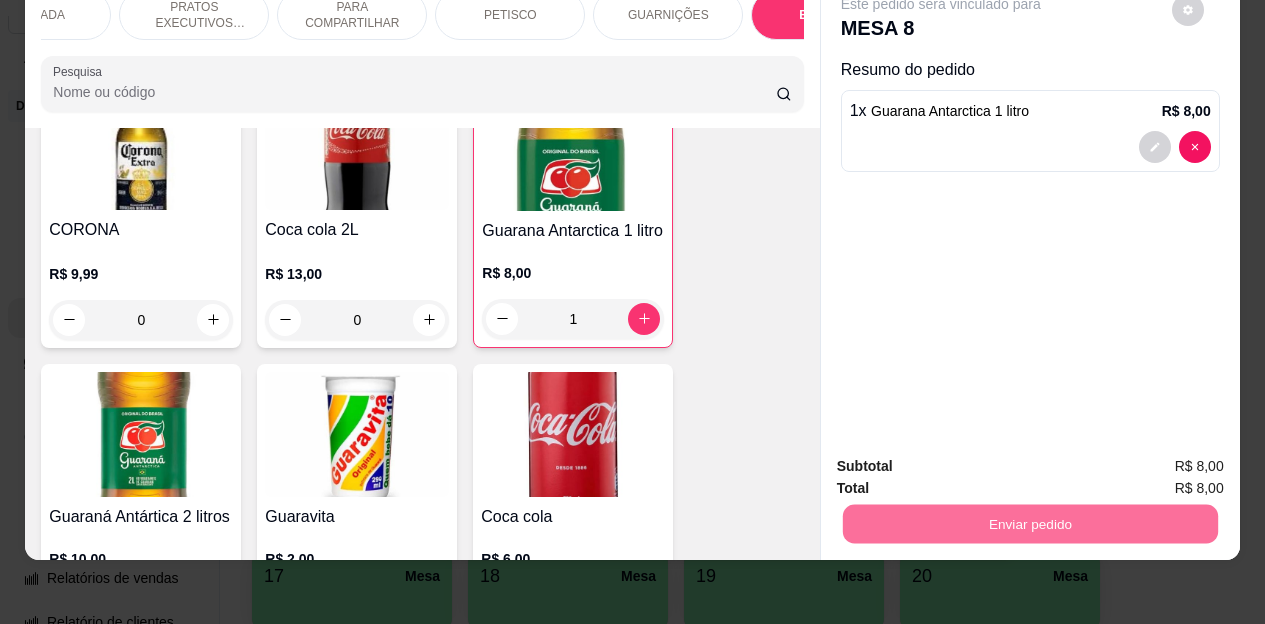 click on "Não registrar e enviar pedido" at bounding box center (964, 460) 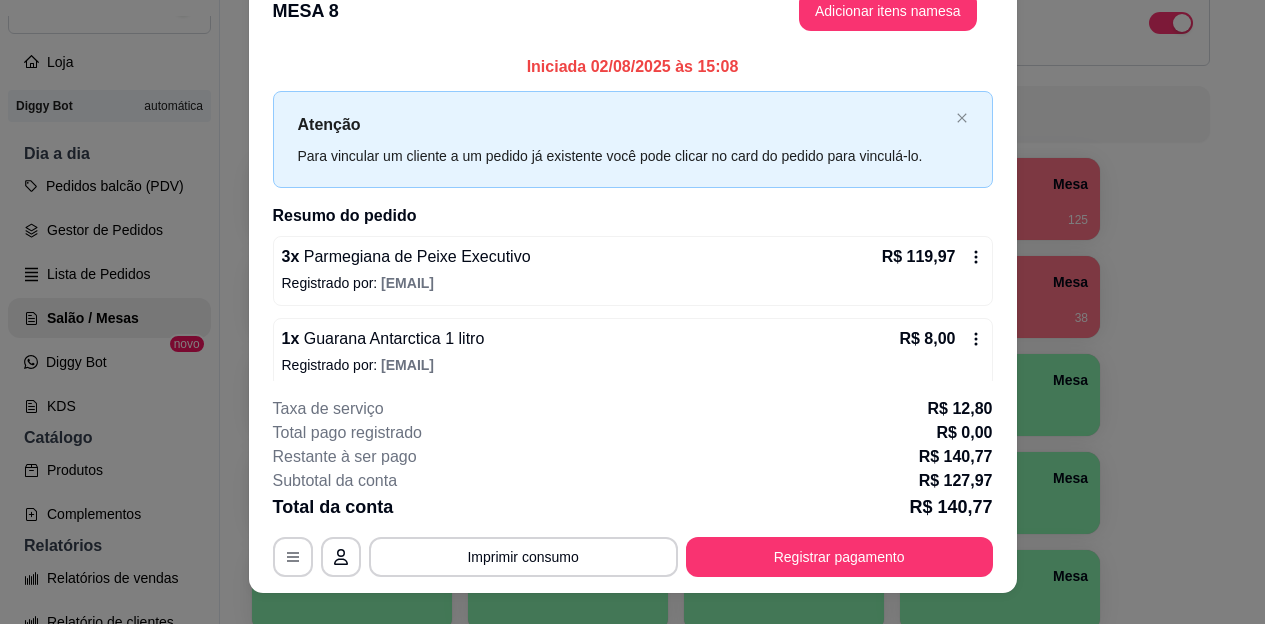 scroll, scrollTop: 0, scrollLeft: 0, axis: both 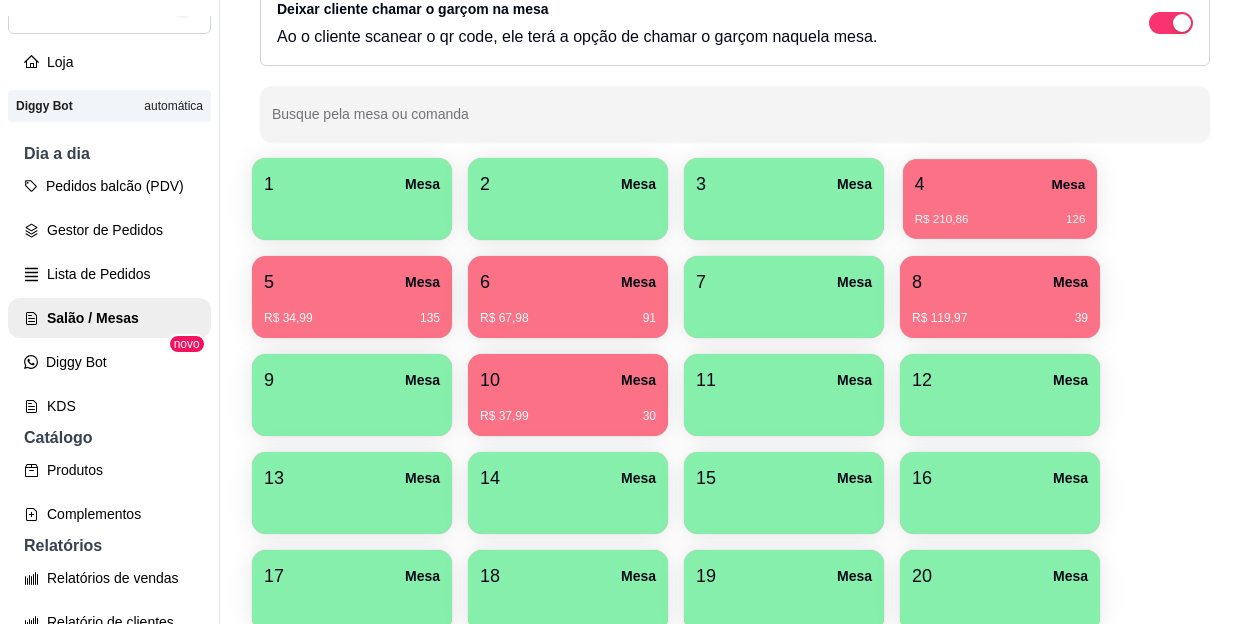 click on "R$ 210,86 126" at bounding box center (1000, 212) 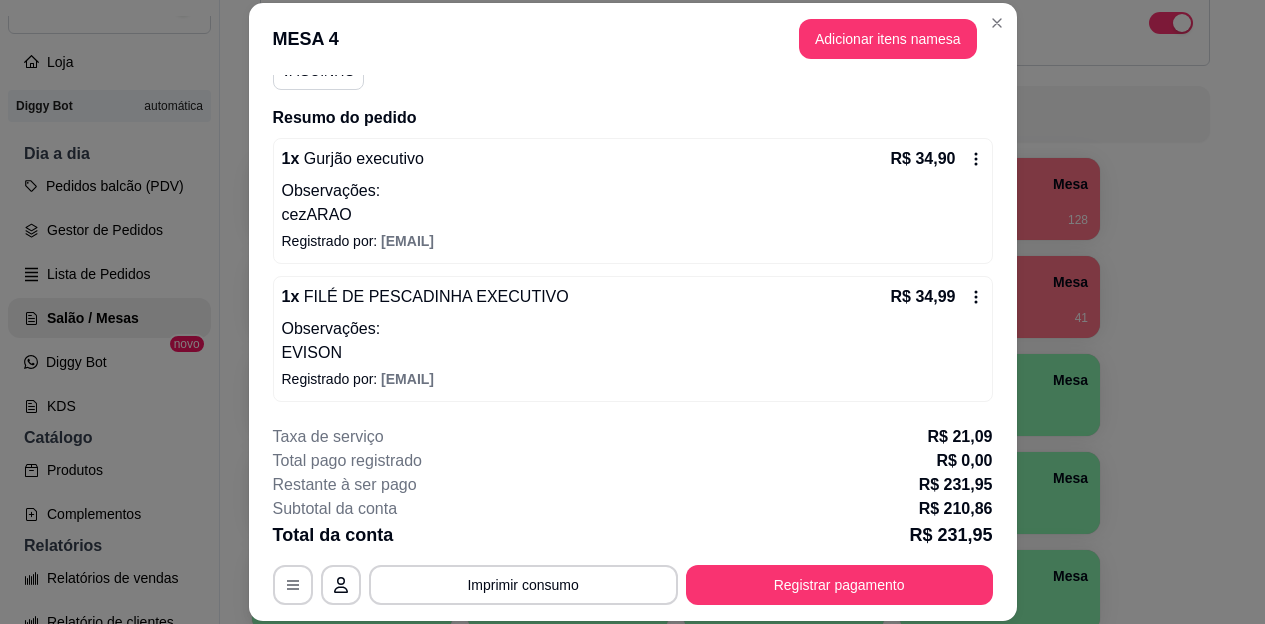 scroll, scrollTop: 200, scrollLeft: 0, axis: vertical 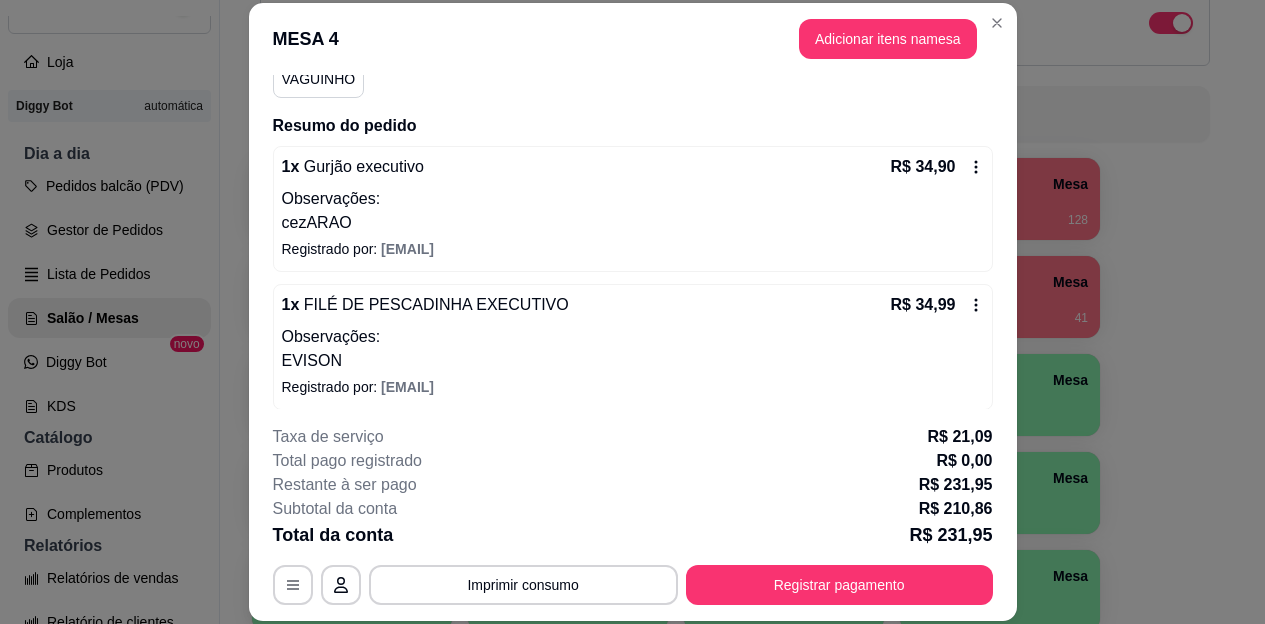 click on "1 x FILÉ DE PESCADINHA EXECUTIVO R$ 34,99" at bounding box center (633, 305) 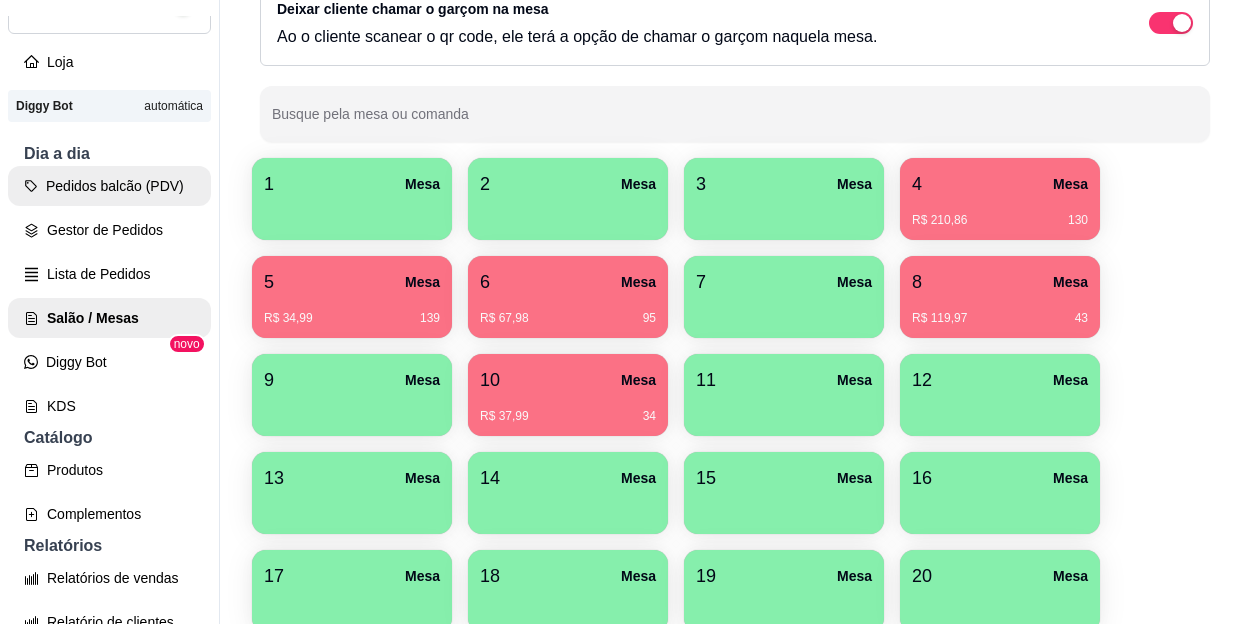 click on "Pedidos balcão (PDV)" at bounding box center [109, 186] 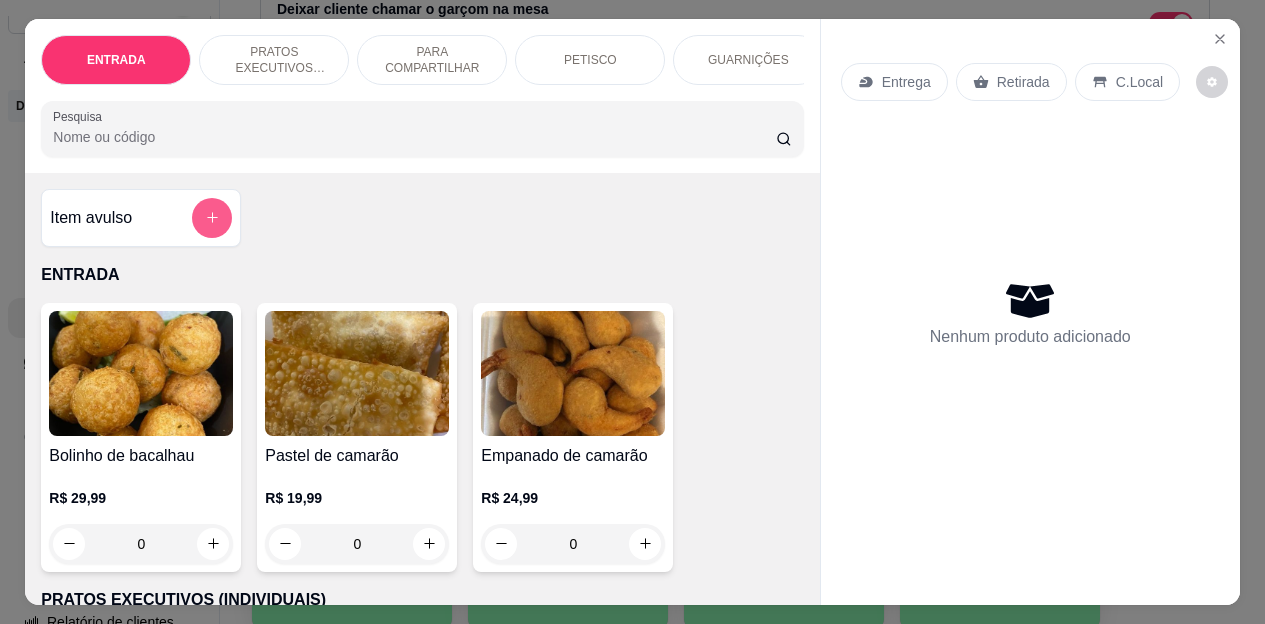 click at bounding box center [212, 218] 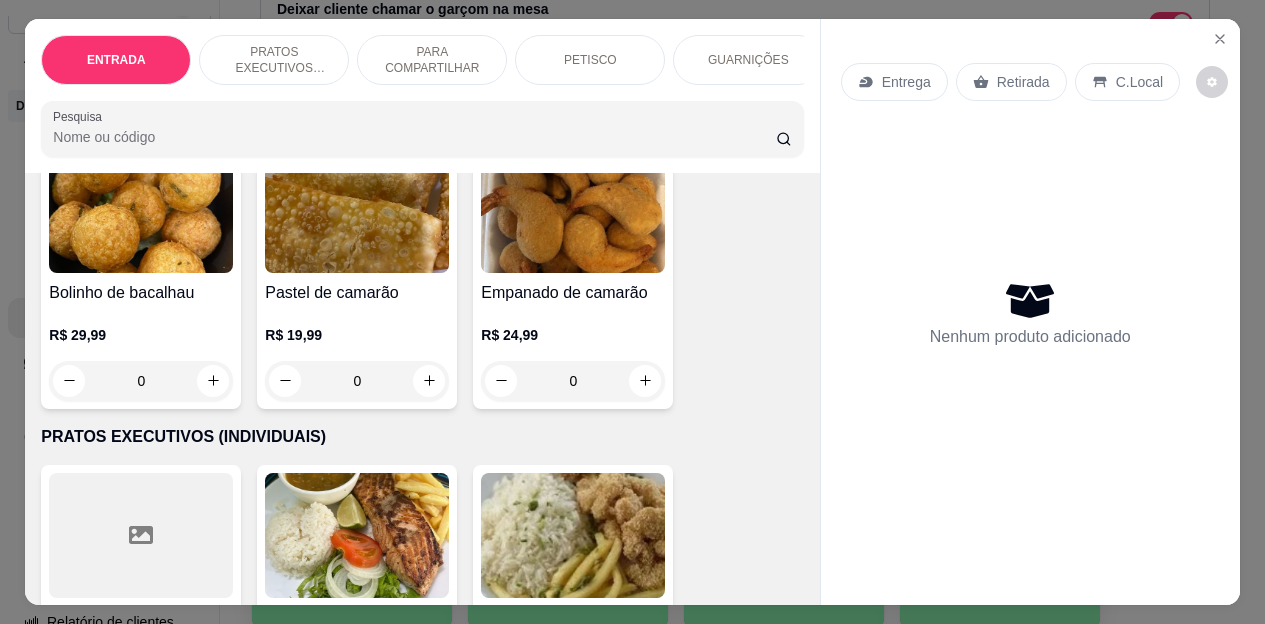 scroll, scrollTop: 0, scrollLeft: 0, axis: both 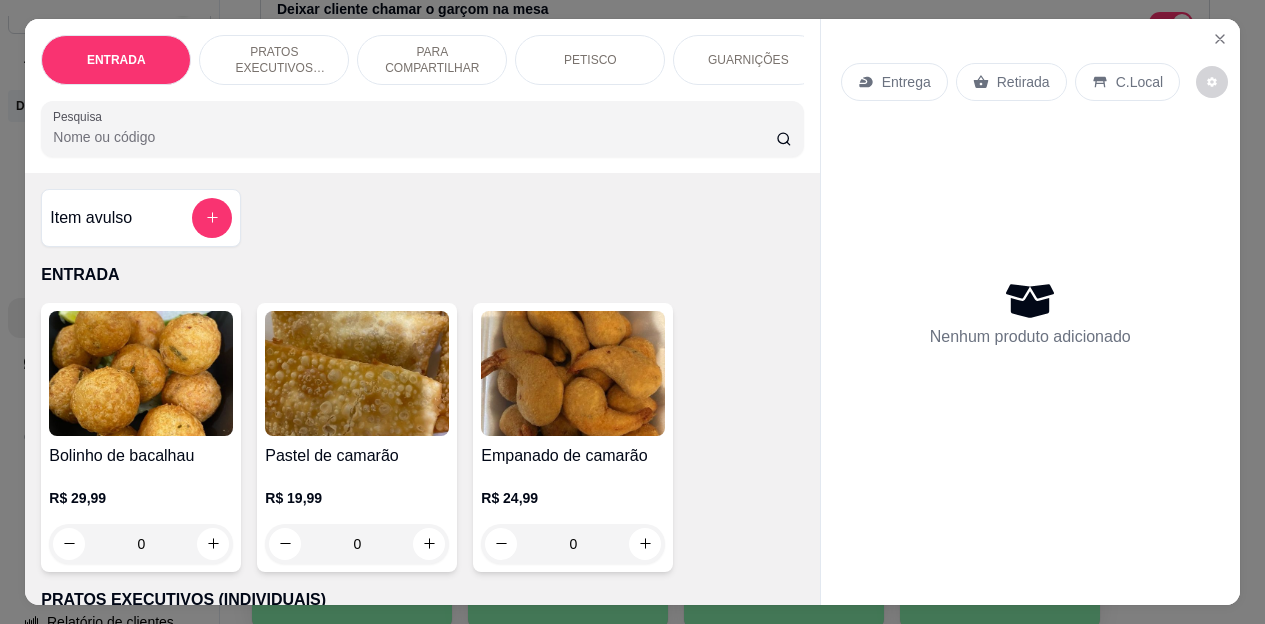click on "PRATOS EXECUTIVOS (INDIVIDUAIS)" at bounding box center (274, 60) 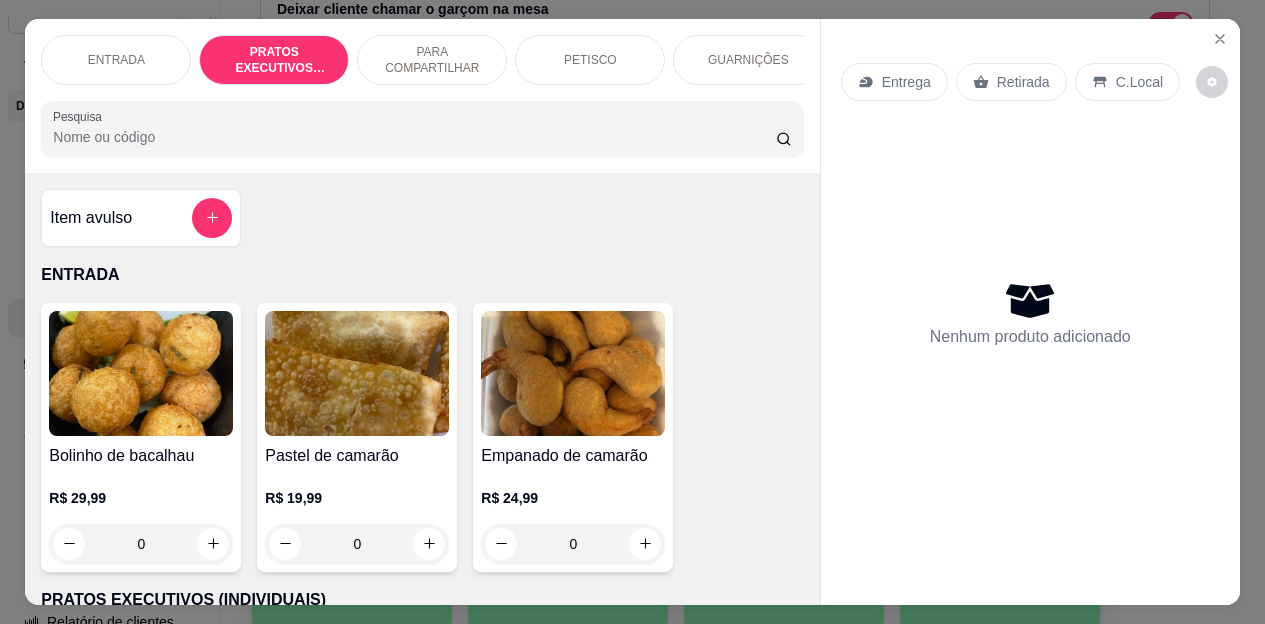 scroll, scrollTop: 415, scrollLeft: 0, axis: vertical 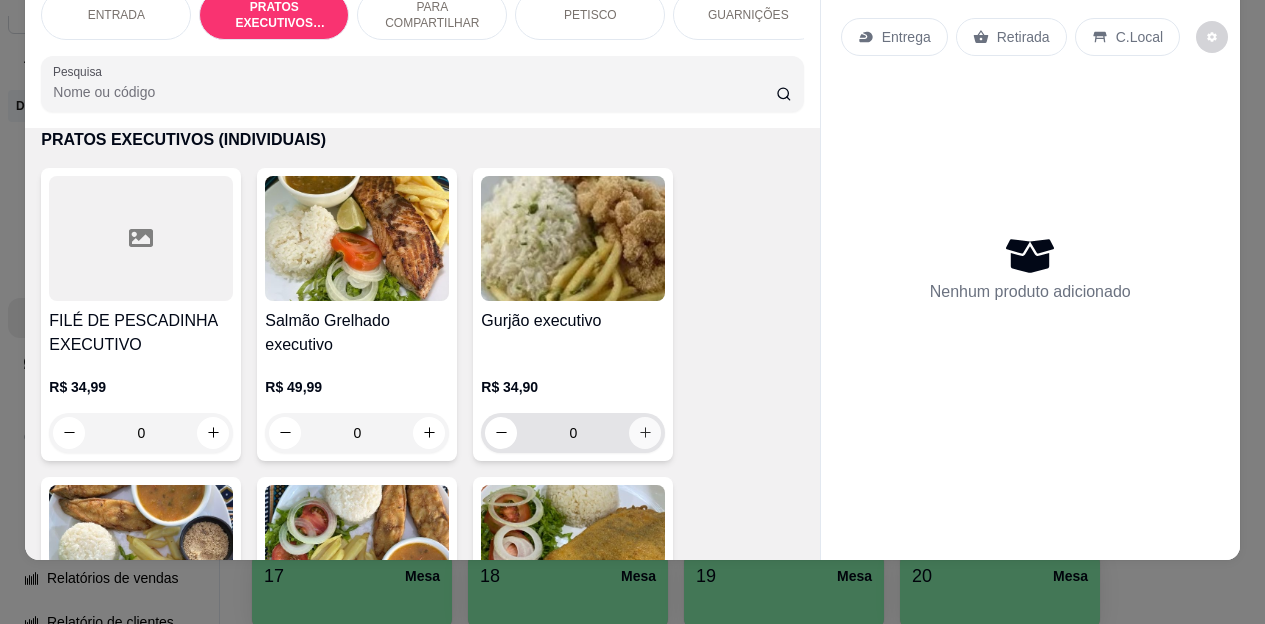 click 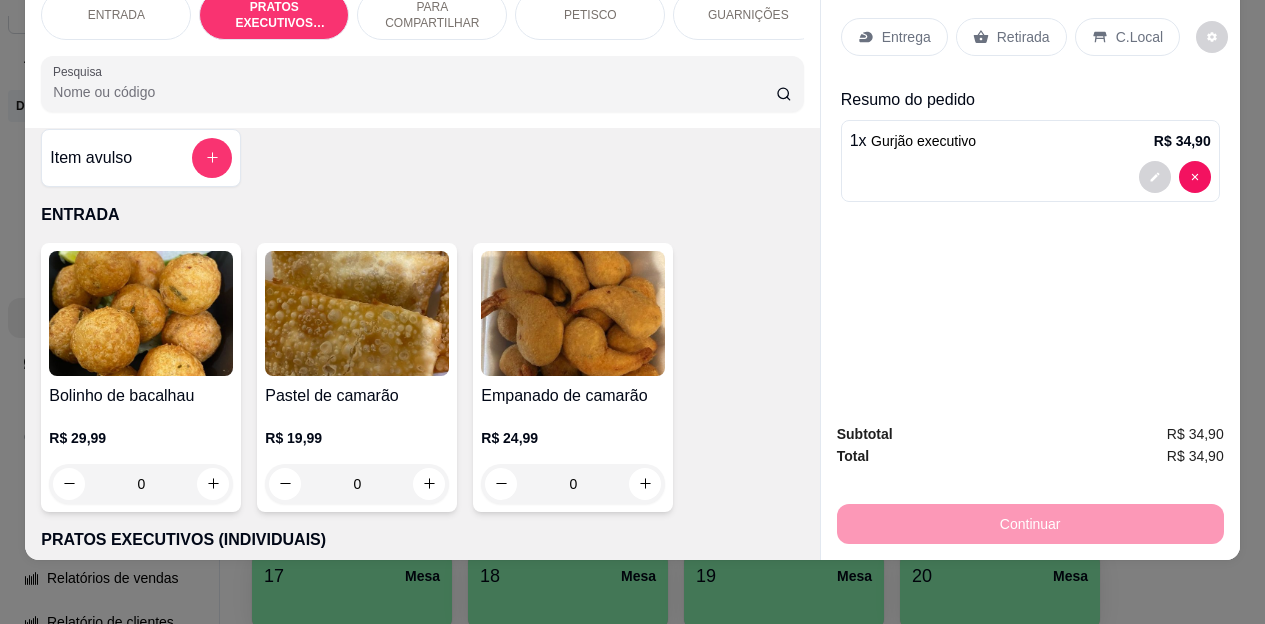 scroll, scrollTop: 0, scrollLeft: 0, axis: both 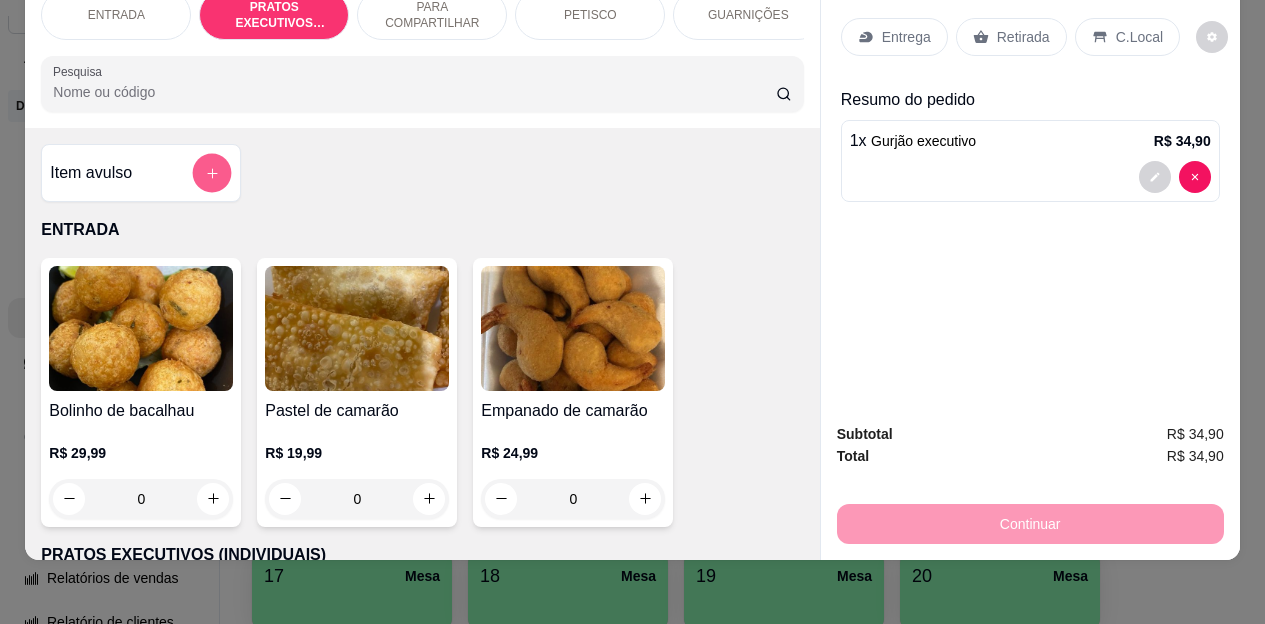 click at bounding box center [212, 172] 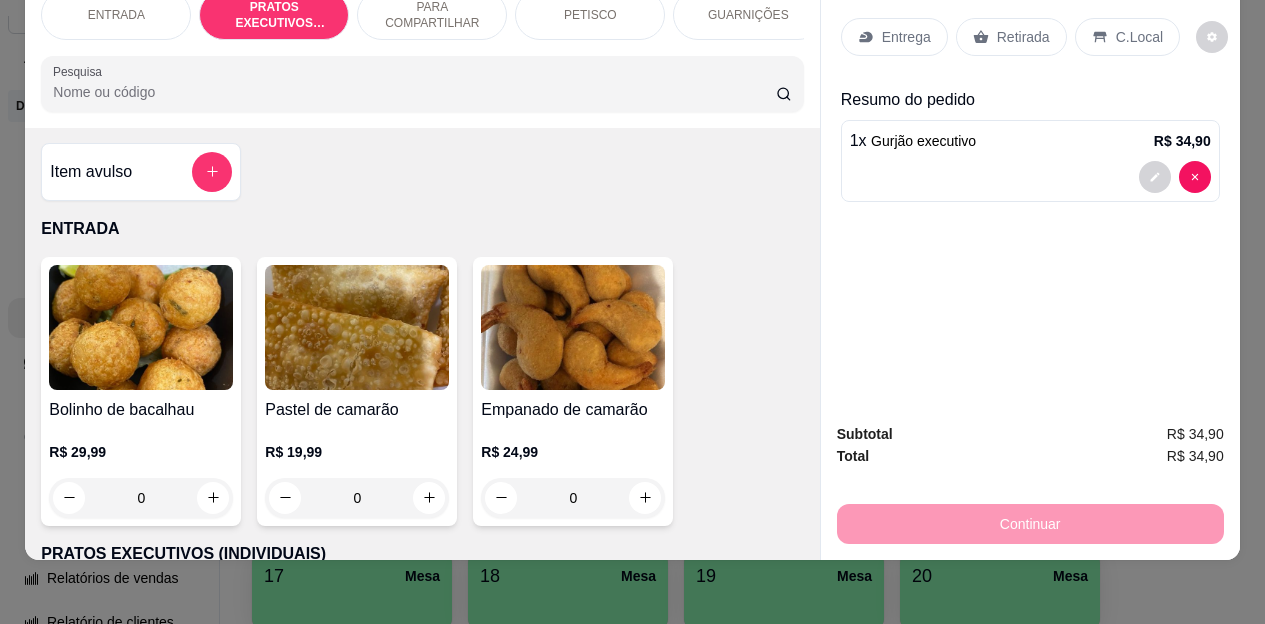 scroll, scrollTop: 0, scrollLeft: 0, axis: both 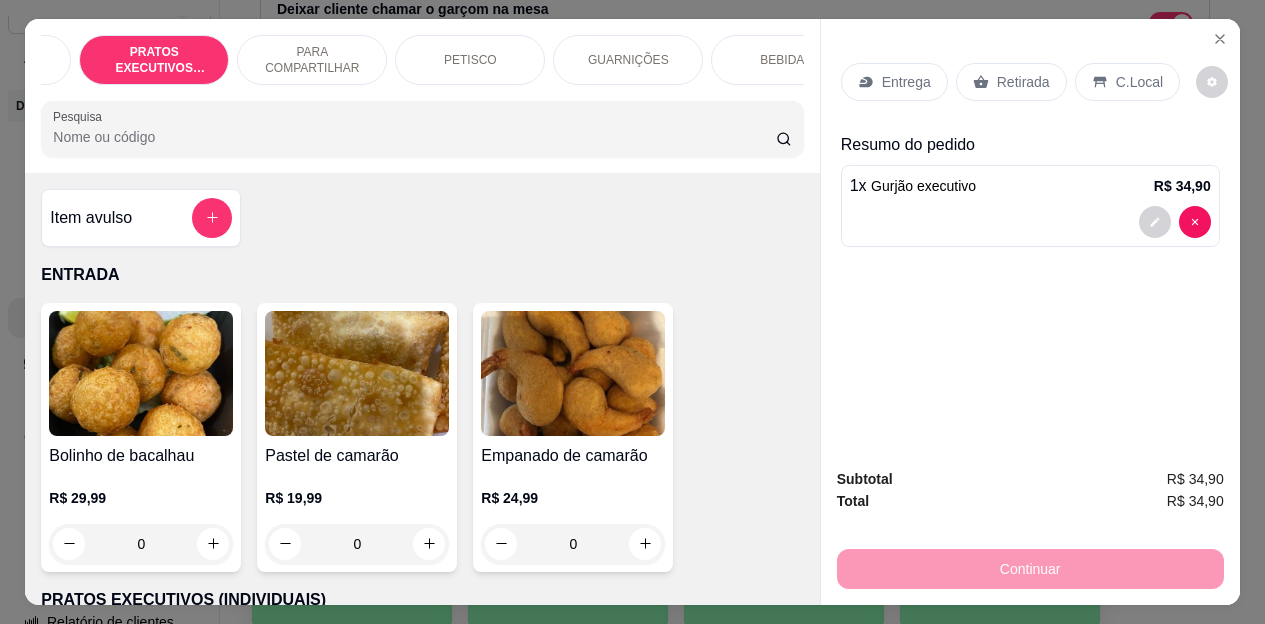 click on "BEBIDAS" at bounding box center (786, 60) 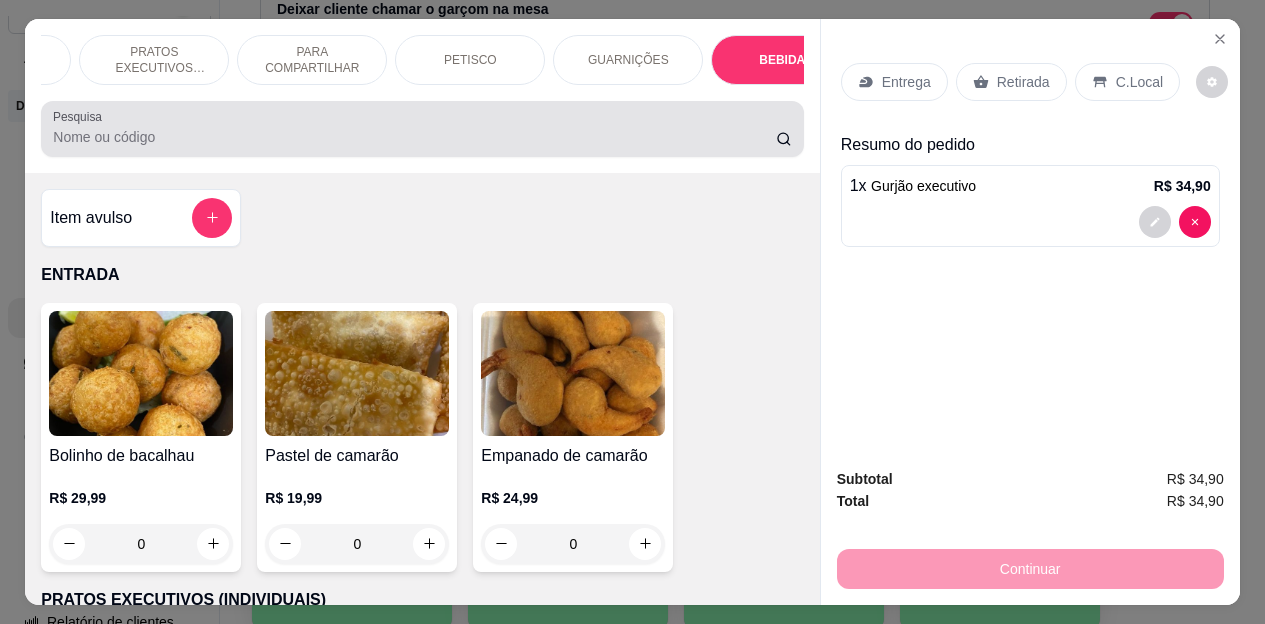 scroll, scrollTop: 4472, scrollLeft: 0, axis: vertical 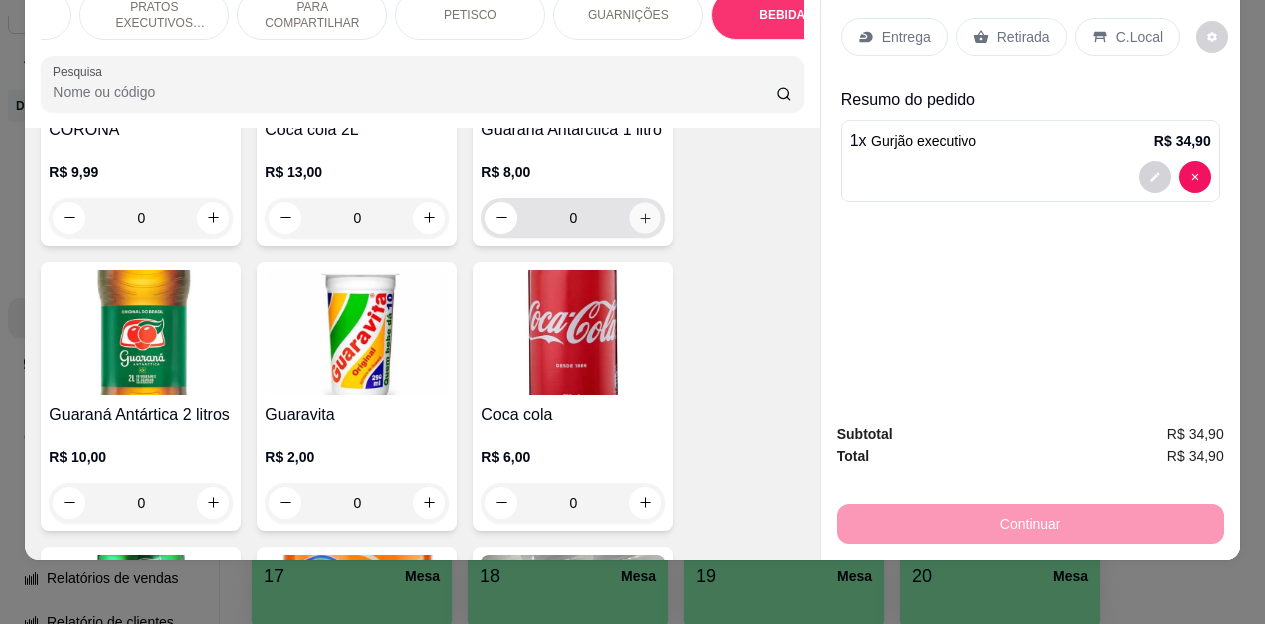 click 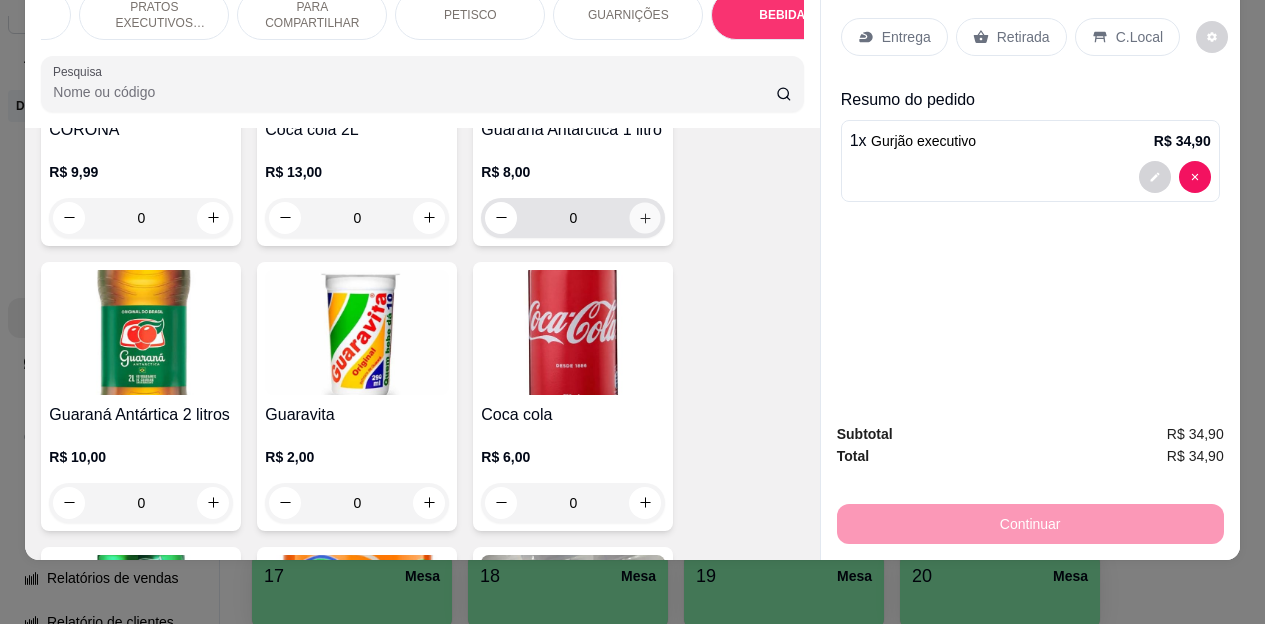 type on "1" 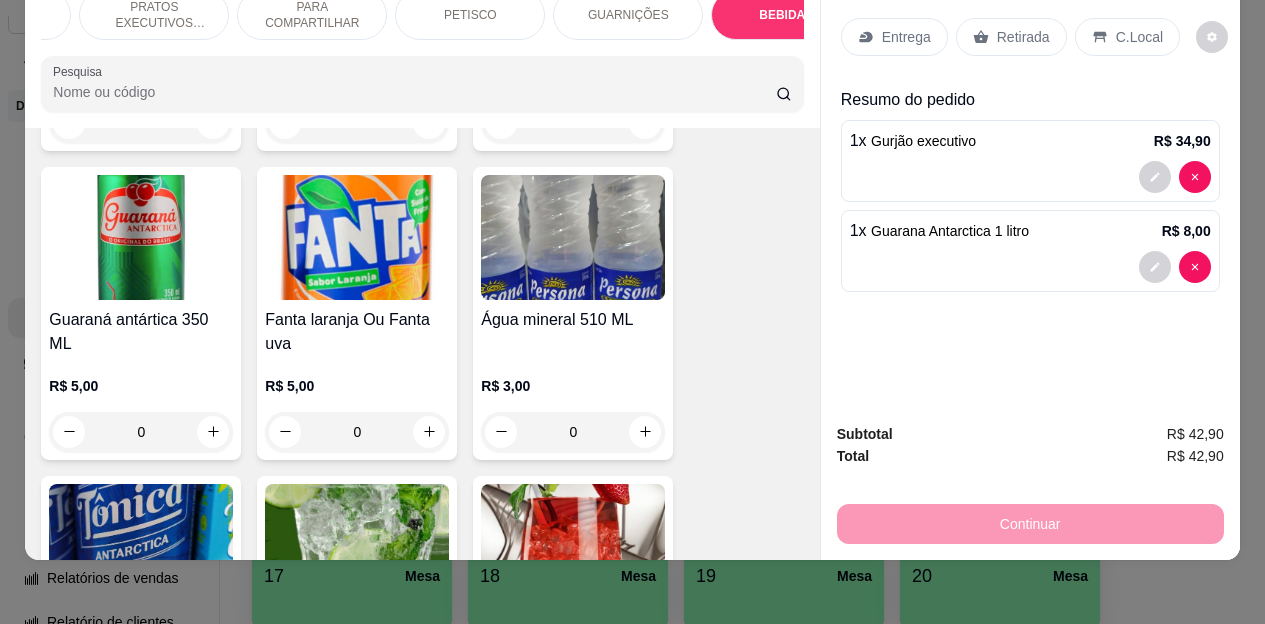 scroll, scrollTop: 5374, scrollLeft: 0, axis: vertical 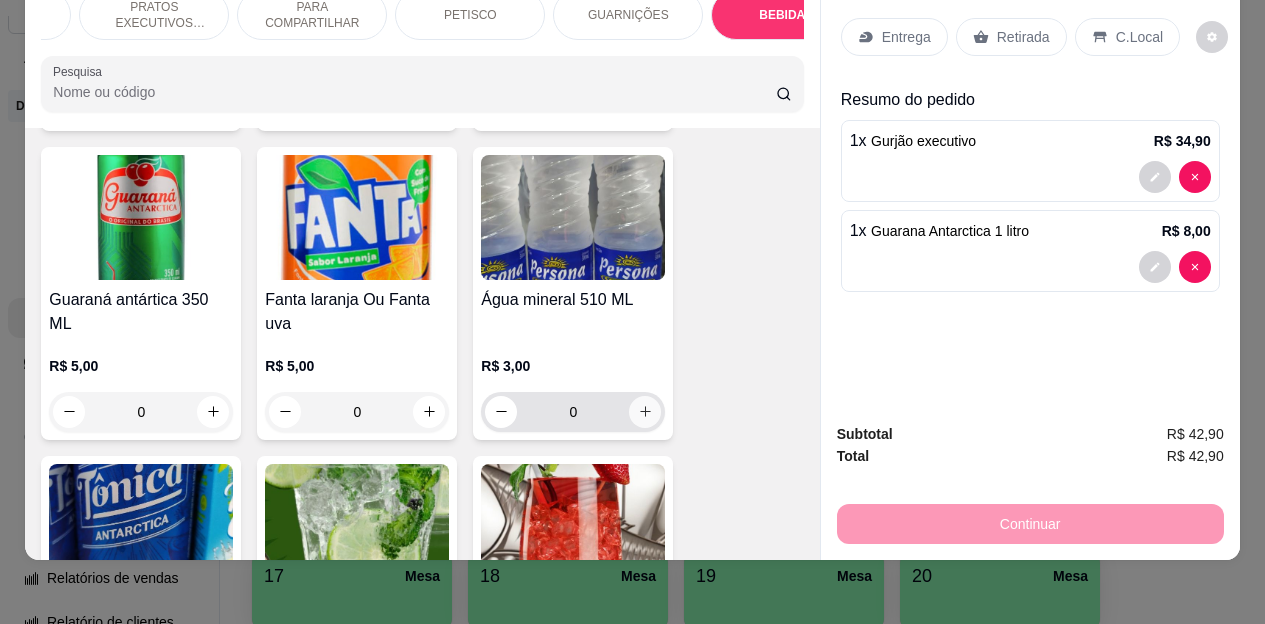 click 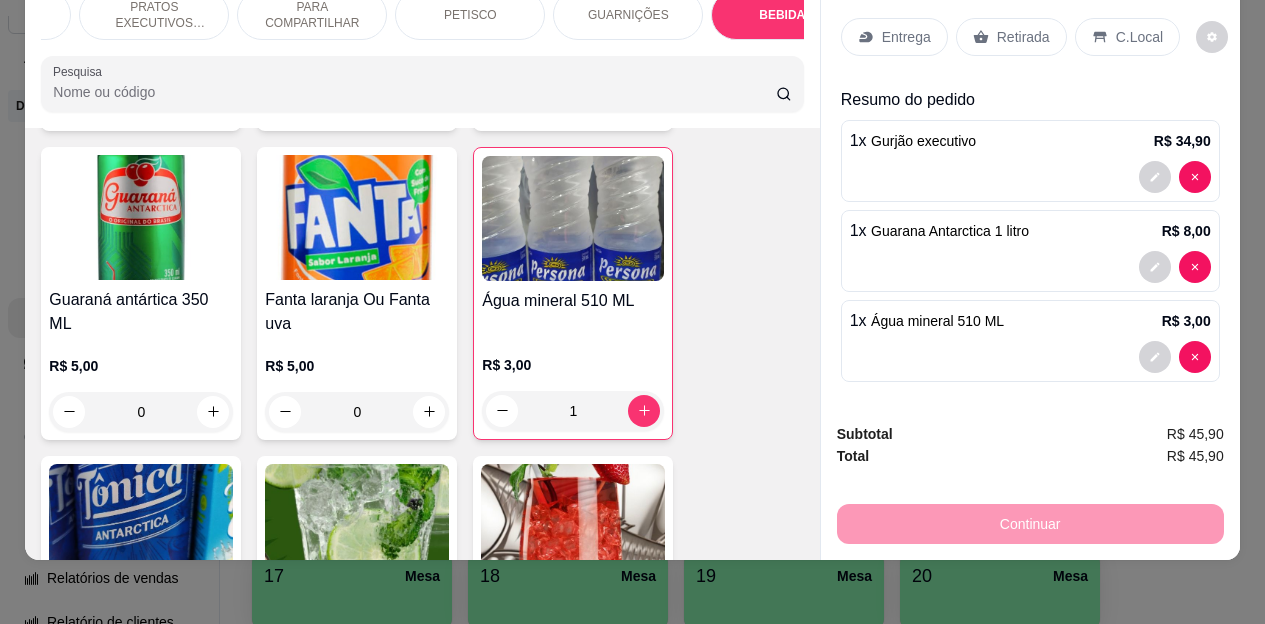 scroll, scrollTop: 0, scrollLeft: 0, axis: both 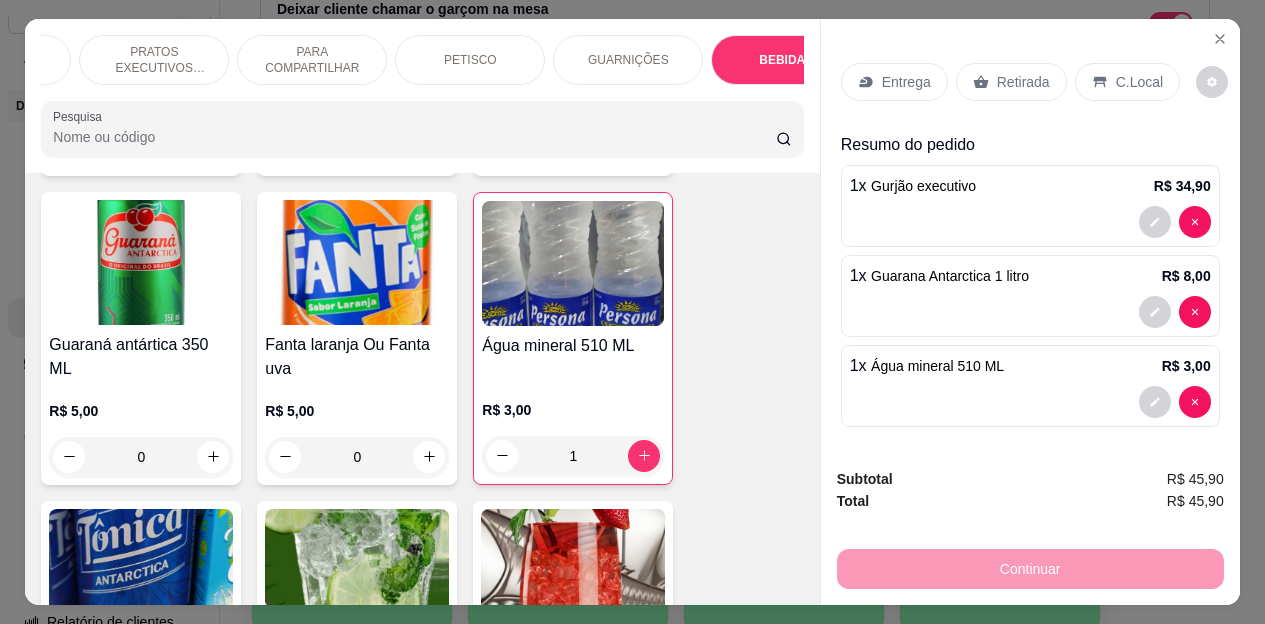 click on "C.Local" at bounding box center (1139, 82) 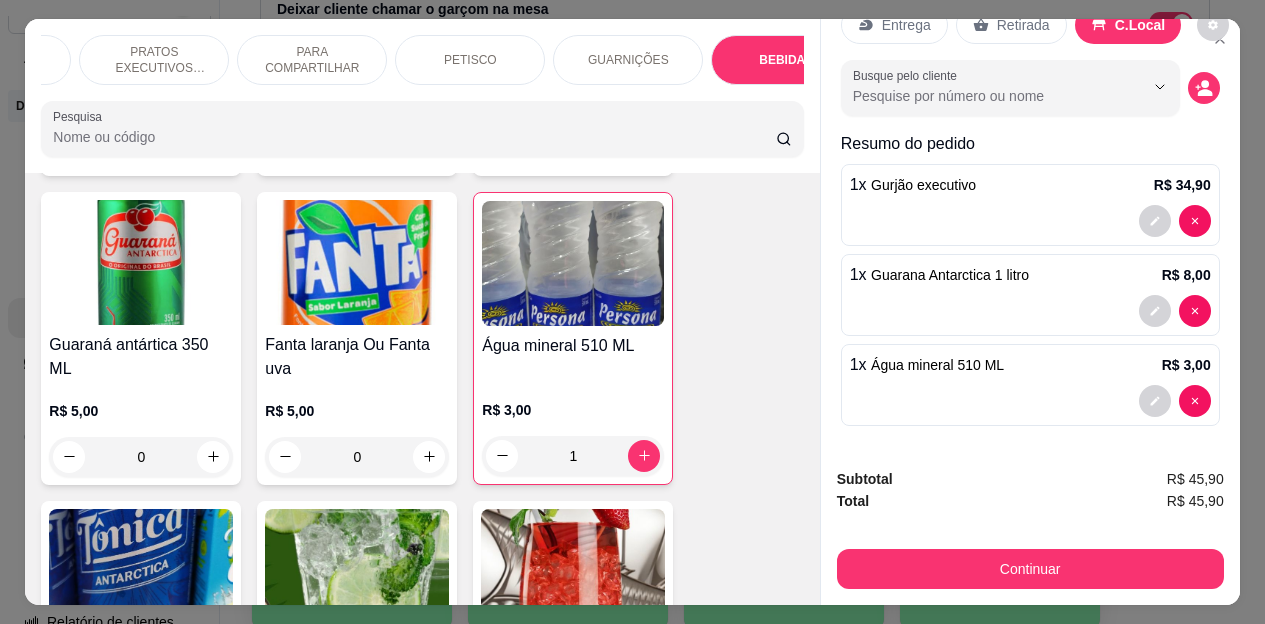 scroll, scrollTop: 58, scrollLeft: 0, axis: vertical 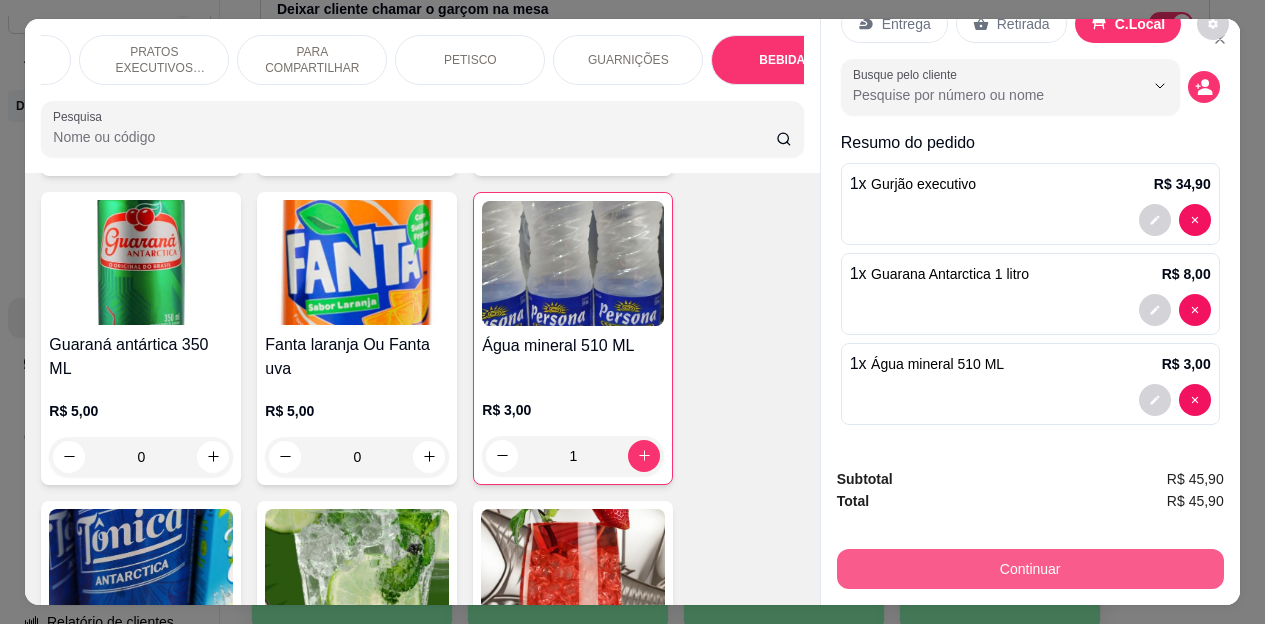 click on "Continuar" at bounding box center (1030, 569) 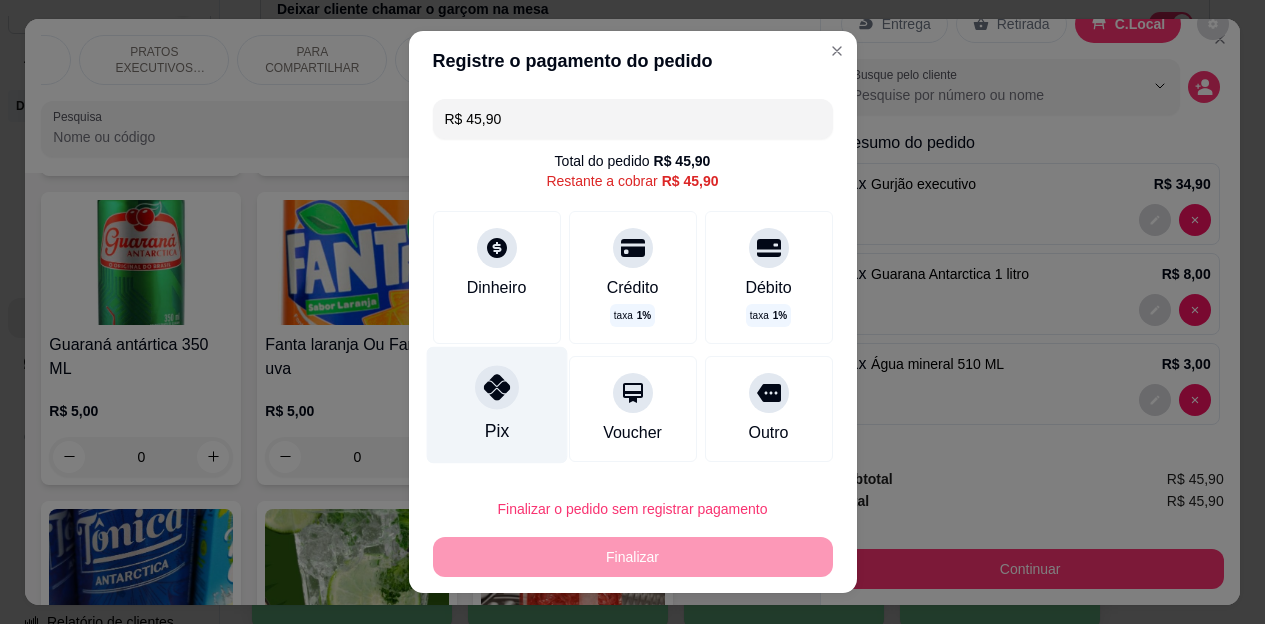 click at bounding box center [497, 388] 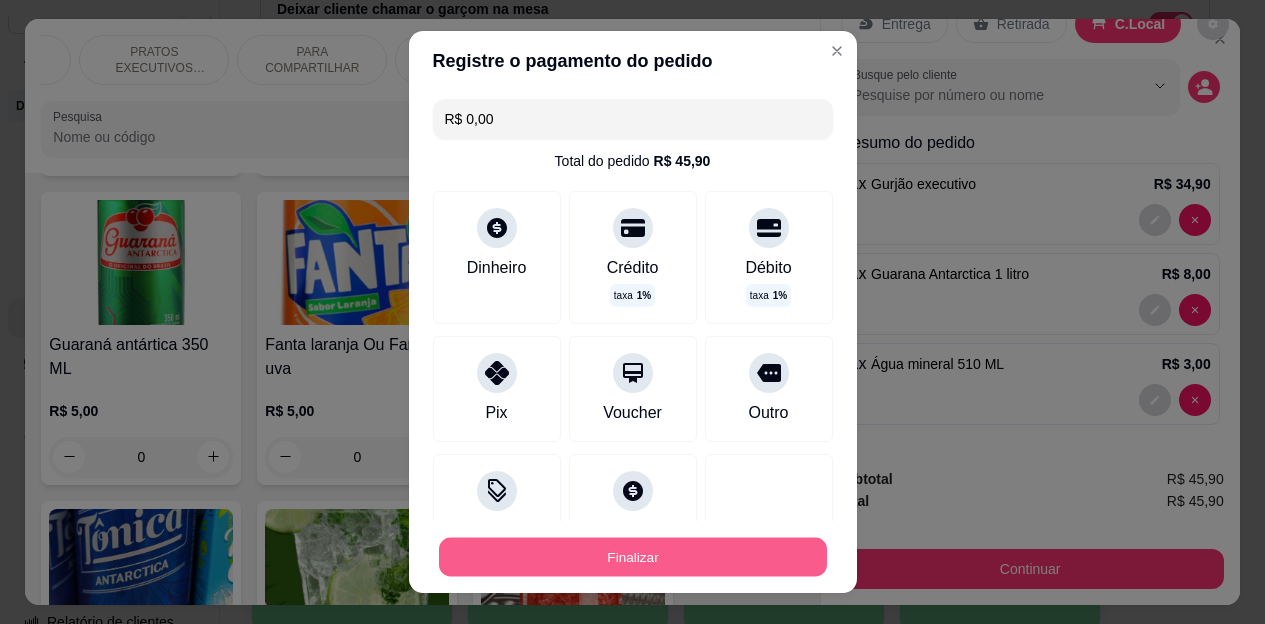 click on "Finalizar" at bounding box center [633, 556] 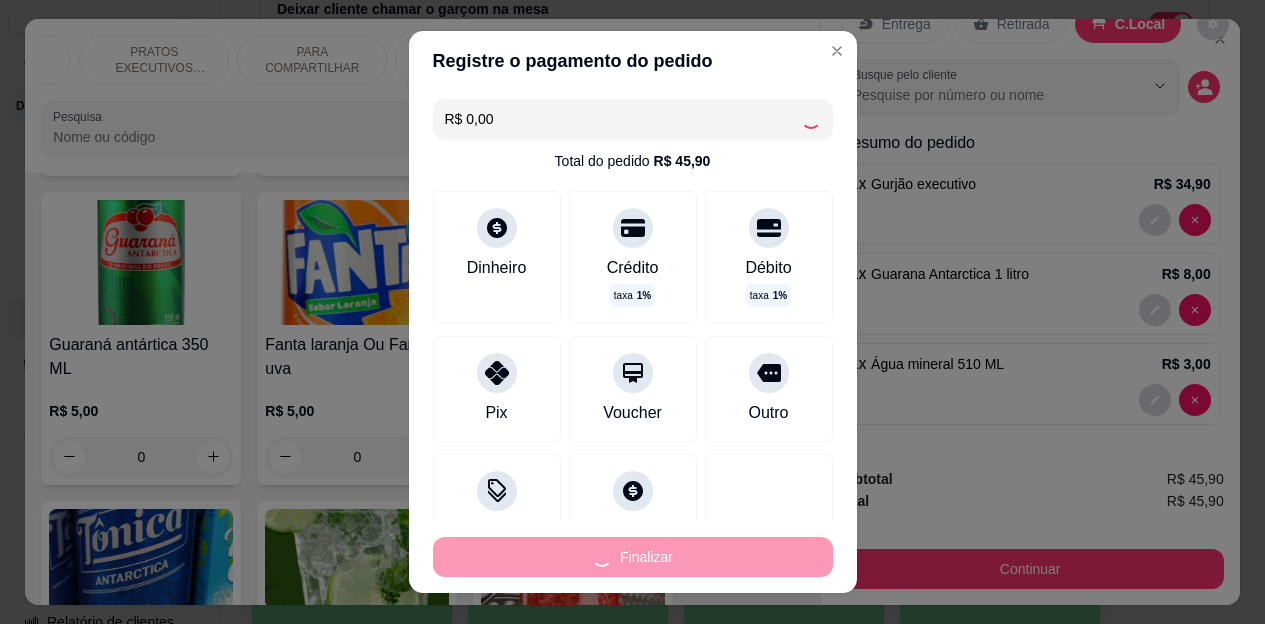 type on "0" 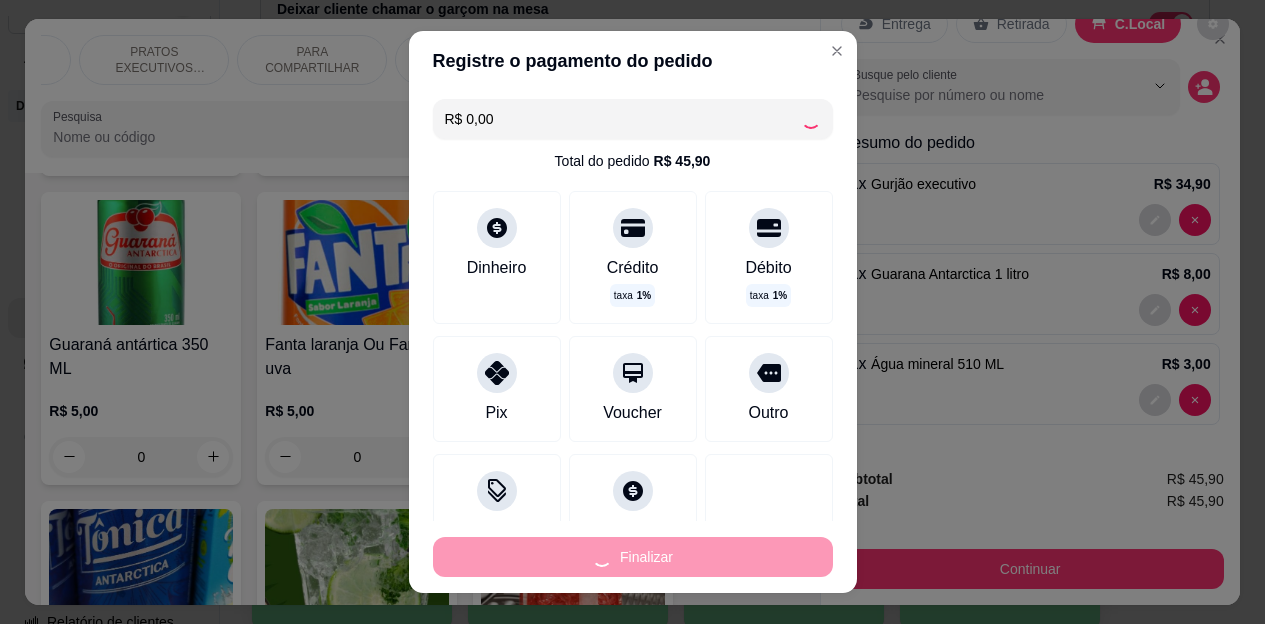 type on "0" 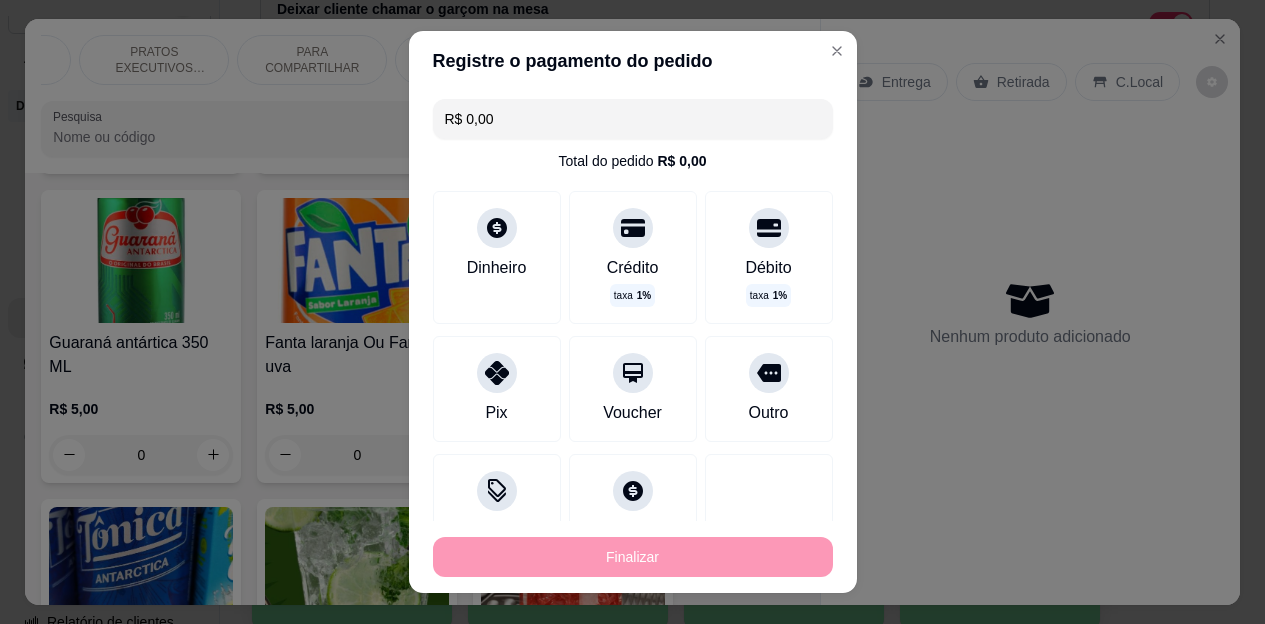 type on "-R$ 45,90" 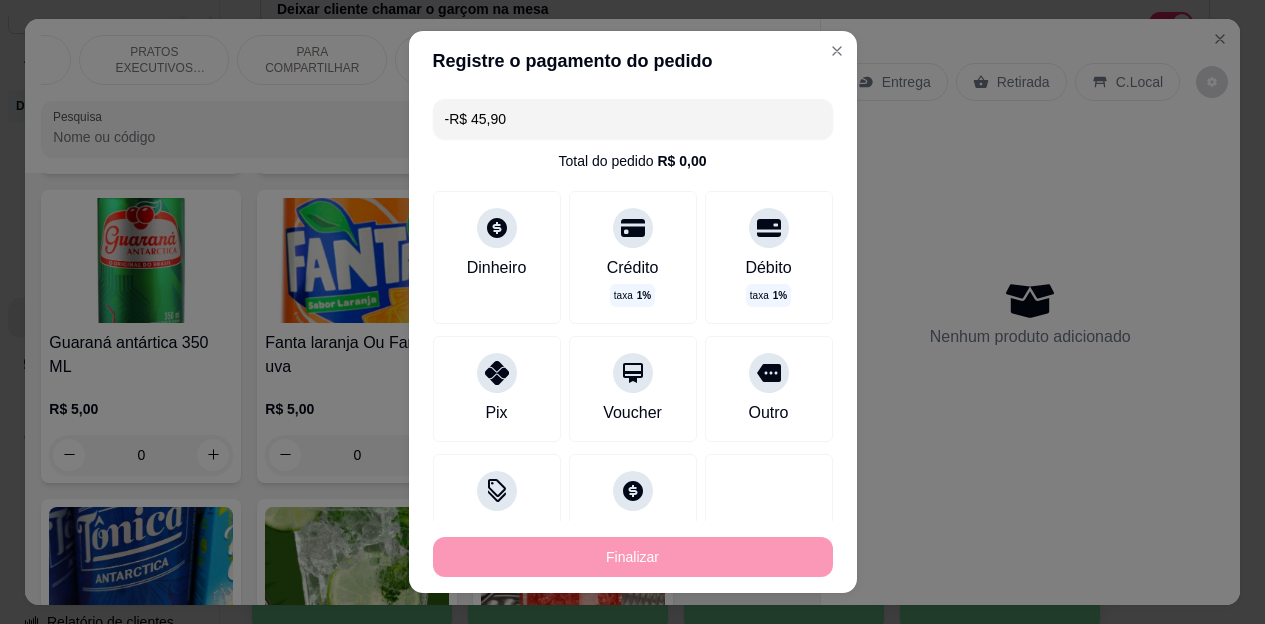 scroll, scrollTop: 0, scrollLeft: 0, axis: both 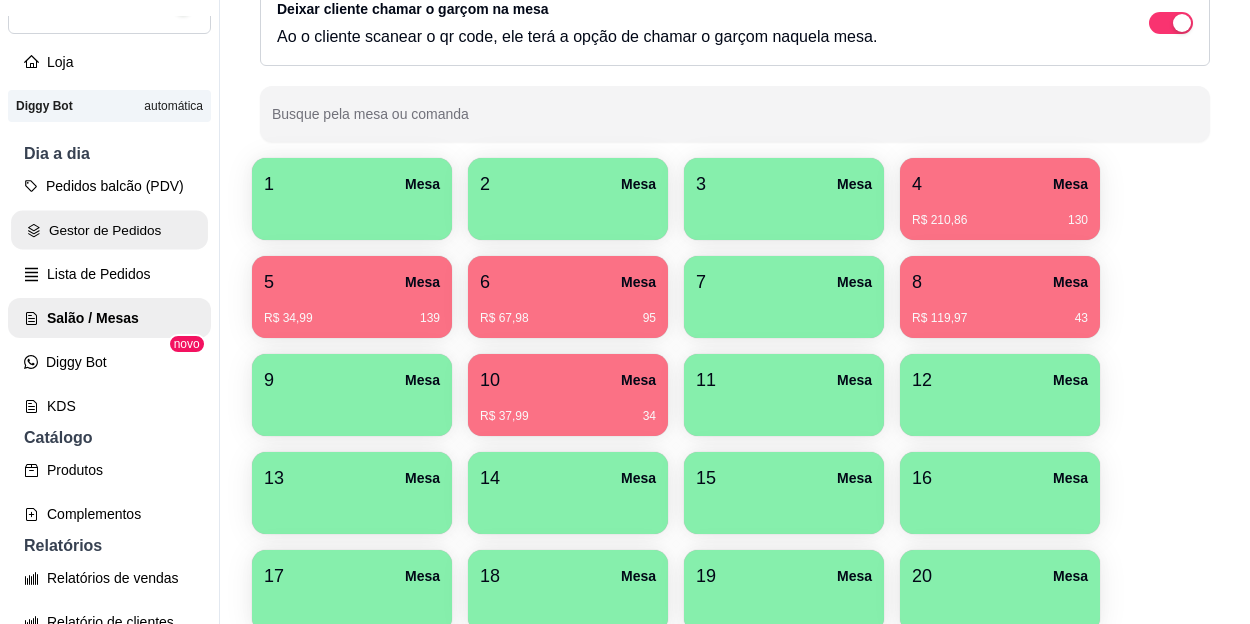 click on "Gestor de Pedidos" at bounding box center [109, 230] 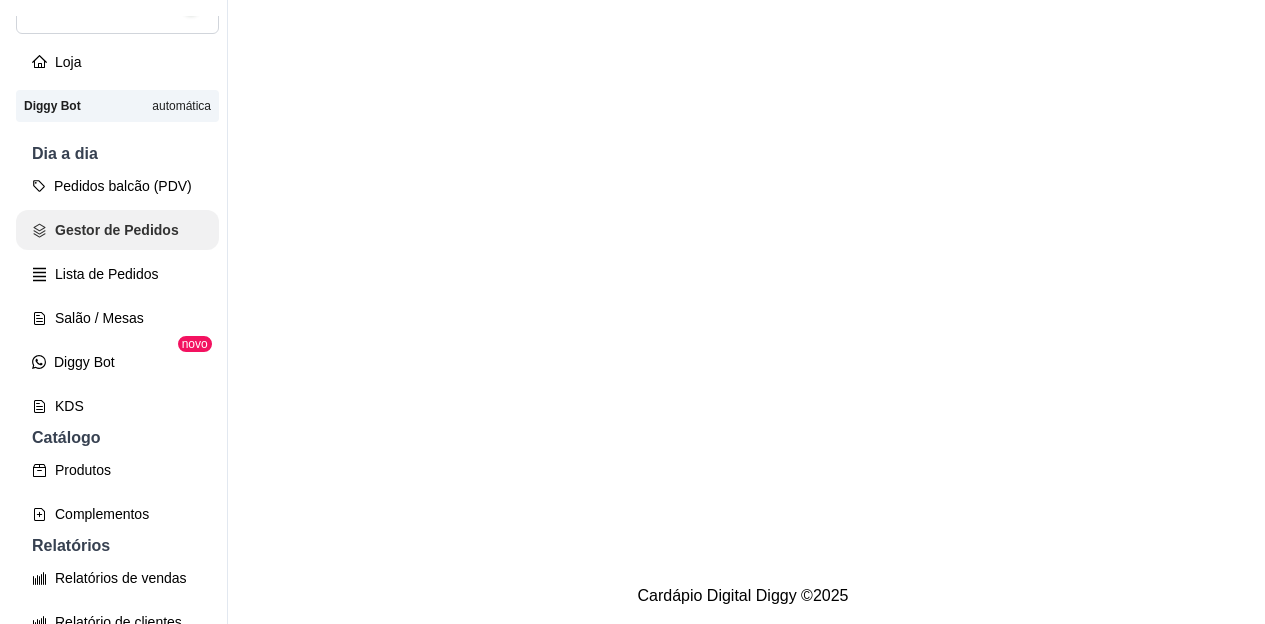 scroll, scrollTop: 0, scrollLeft: 0, axis: both 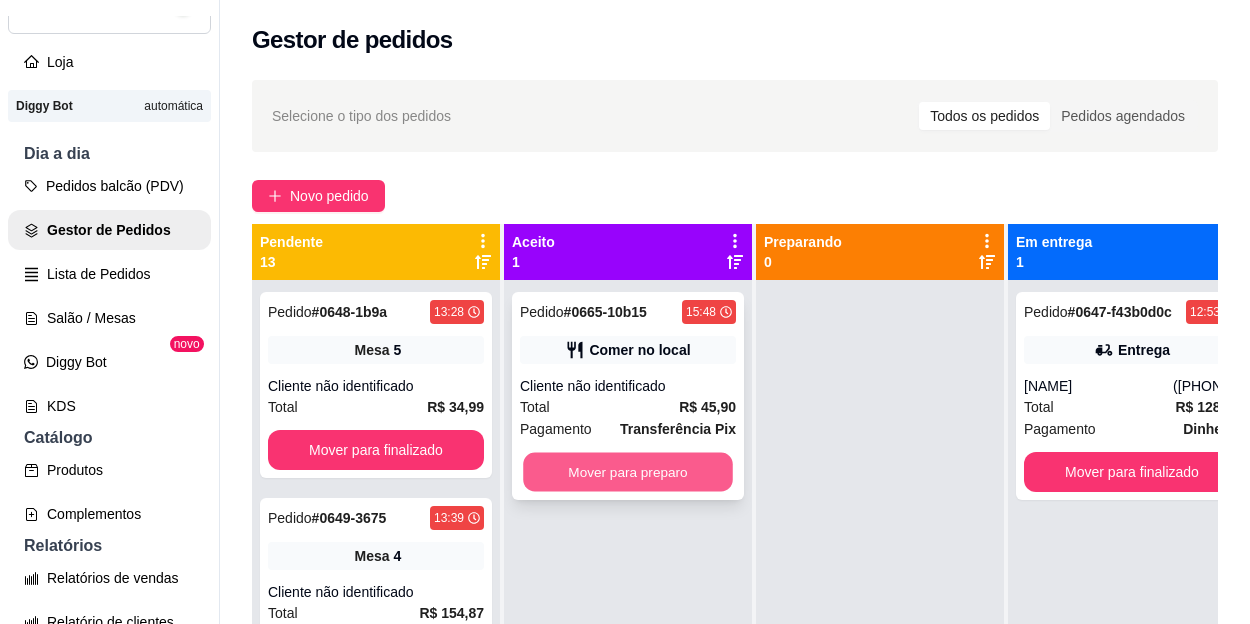 click on "Mover para preparo" at bounding box center [628, 472] 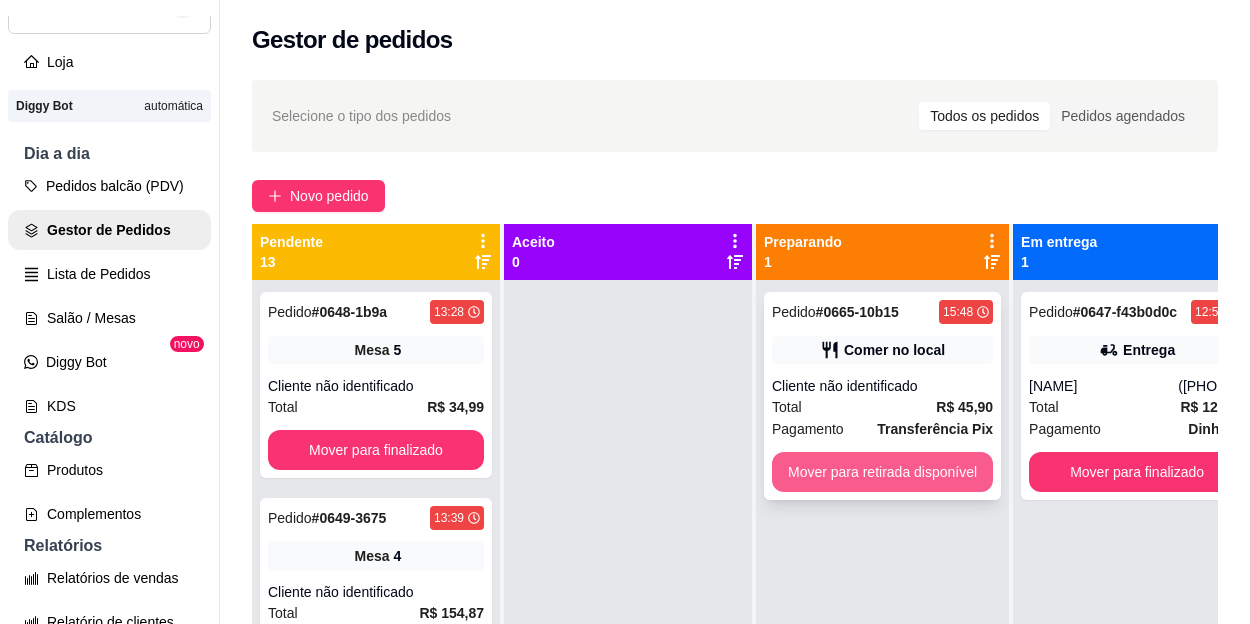 click on "Mover para retirada disponível" at bounding box center [882, 472] 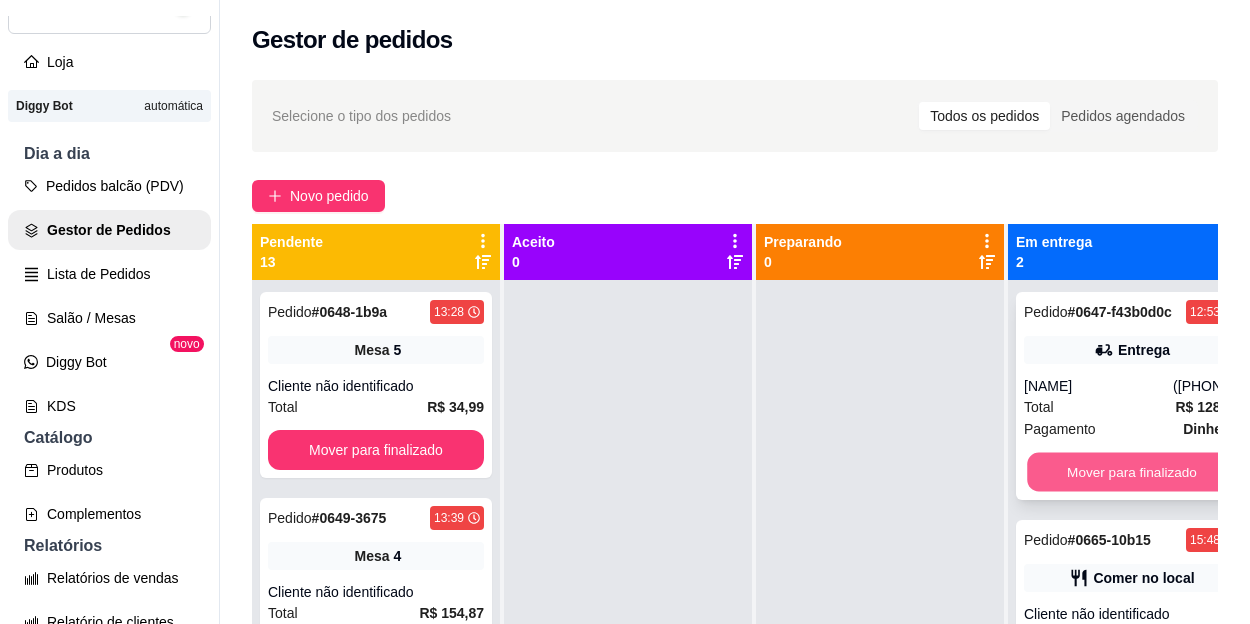 click on "Mover para finalizado" at bounding box center [1132, 472] 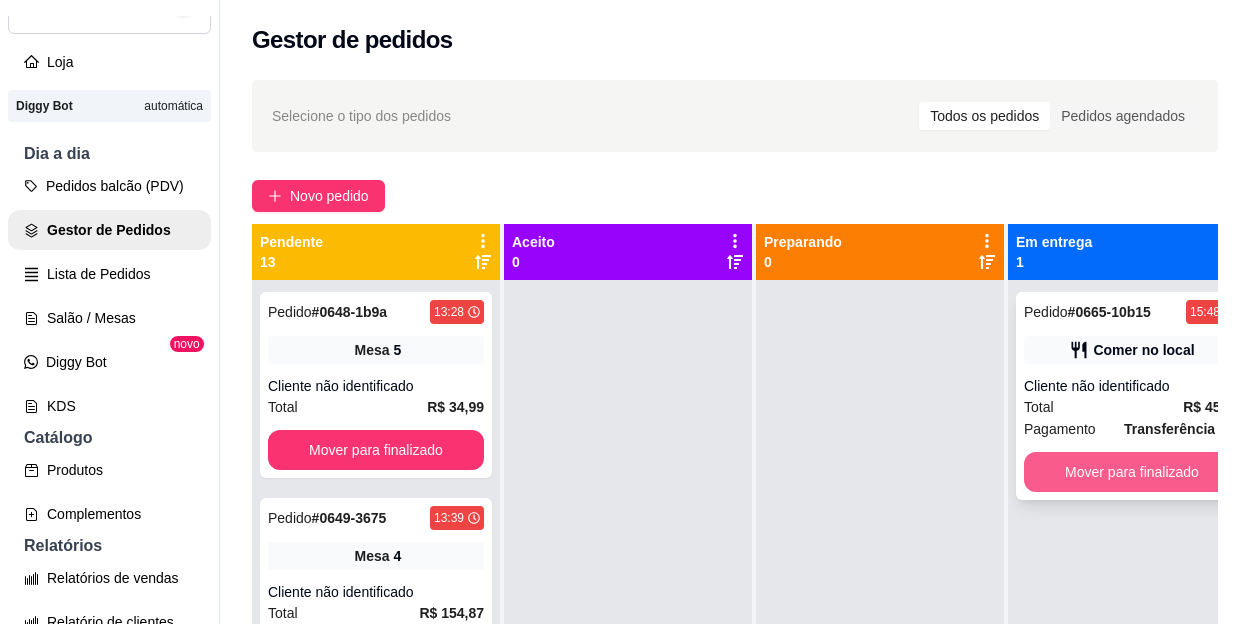 click on "Mover para finalizado" at bounding box center [1132, 472] 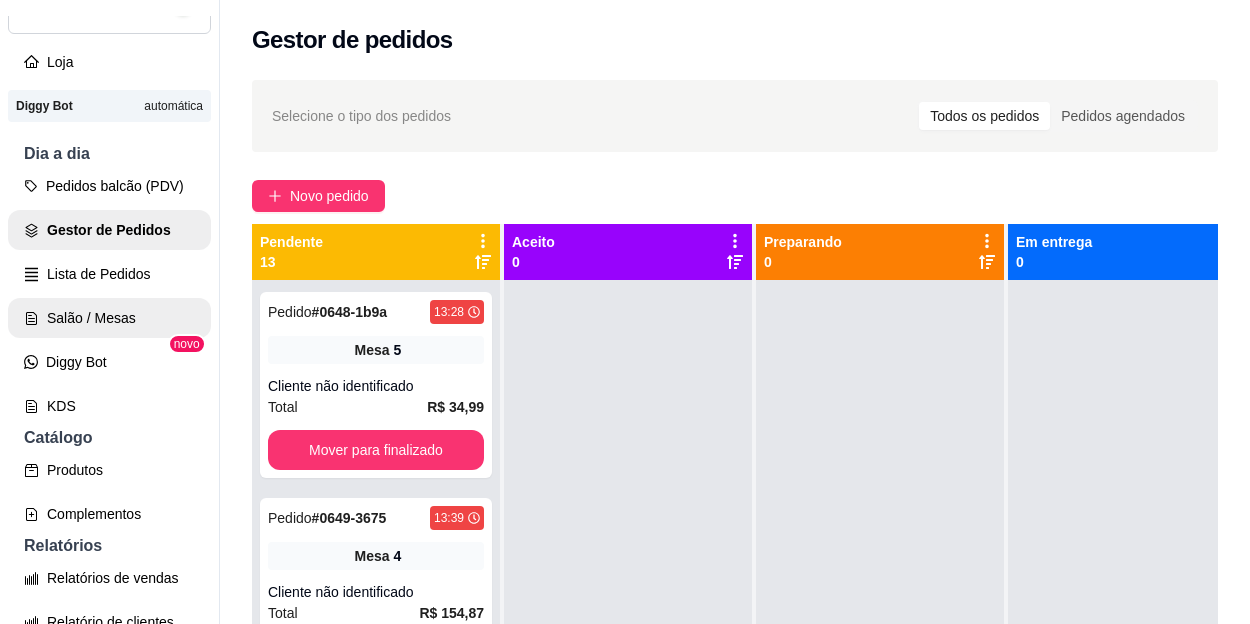 click on "Salão / Mesas" at bounding box center [109, 318] 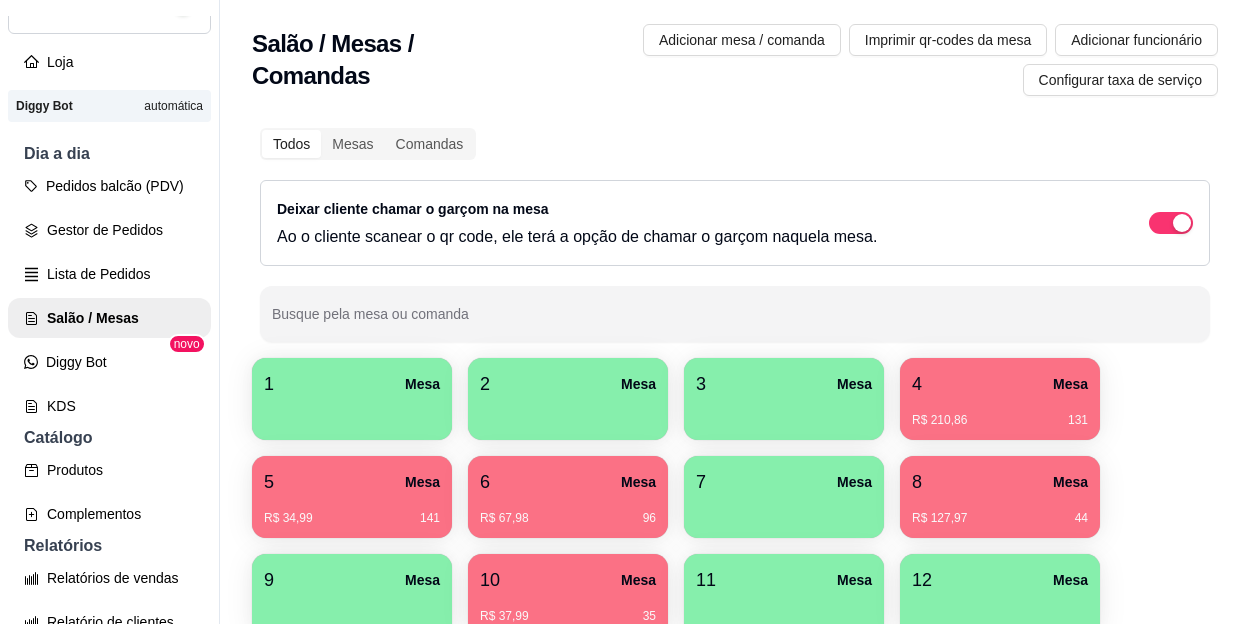 click on "R$ 127,97 44" at bounding box center [1000, 518] 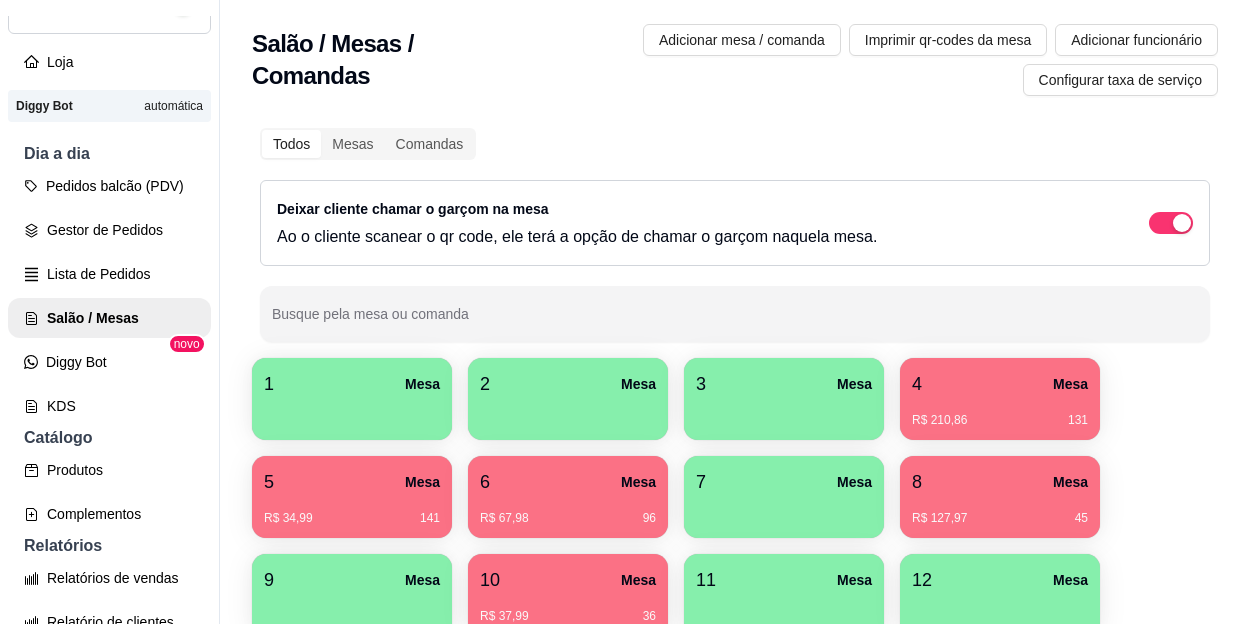 click on "4 Mesa" at bounding box center (1000, 384) 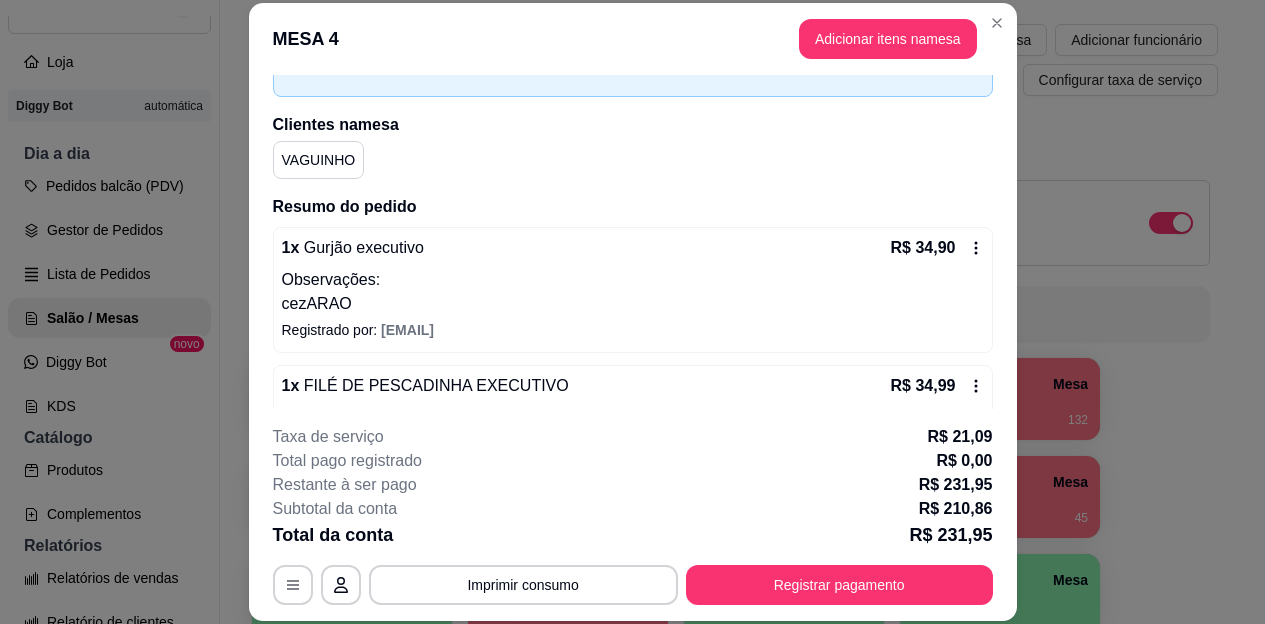 scroll, scrollTop: 200, scrollLeft: 0, axis: vertical 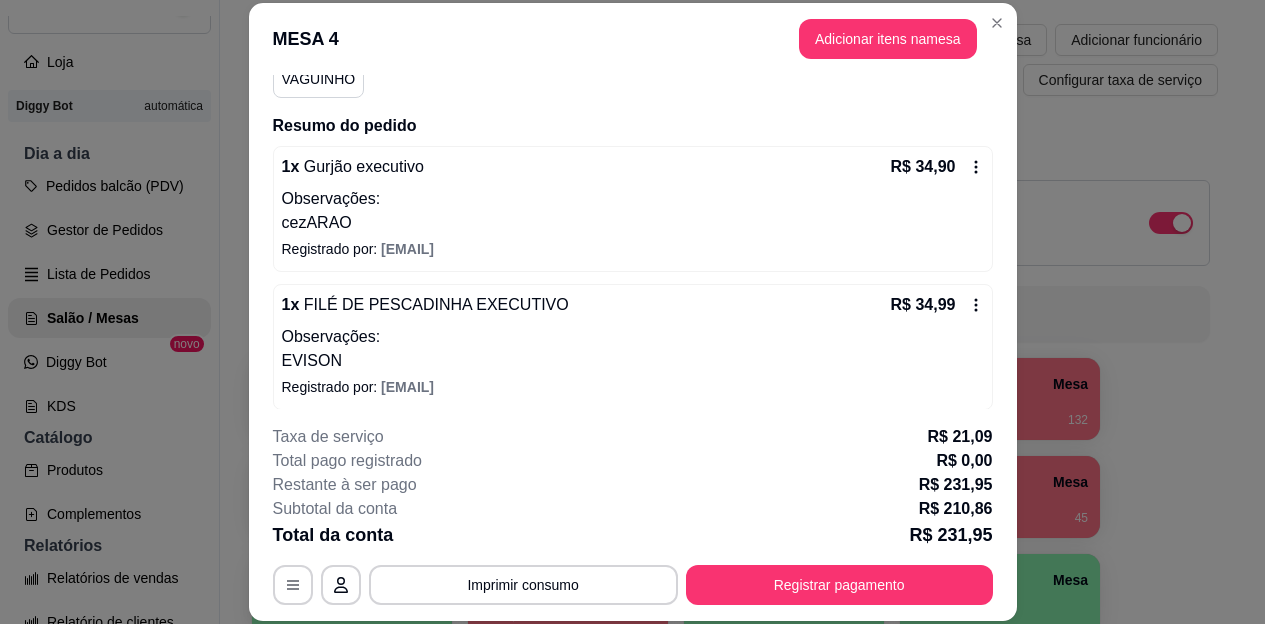 click 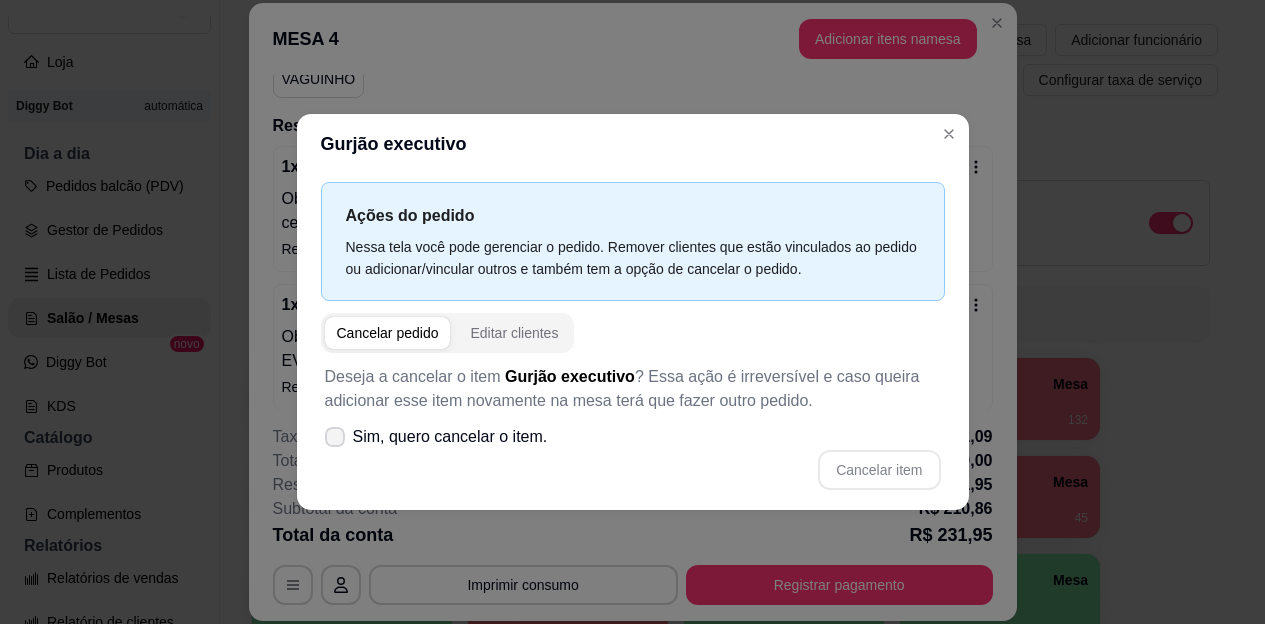 click 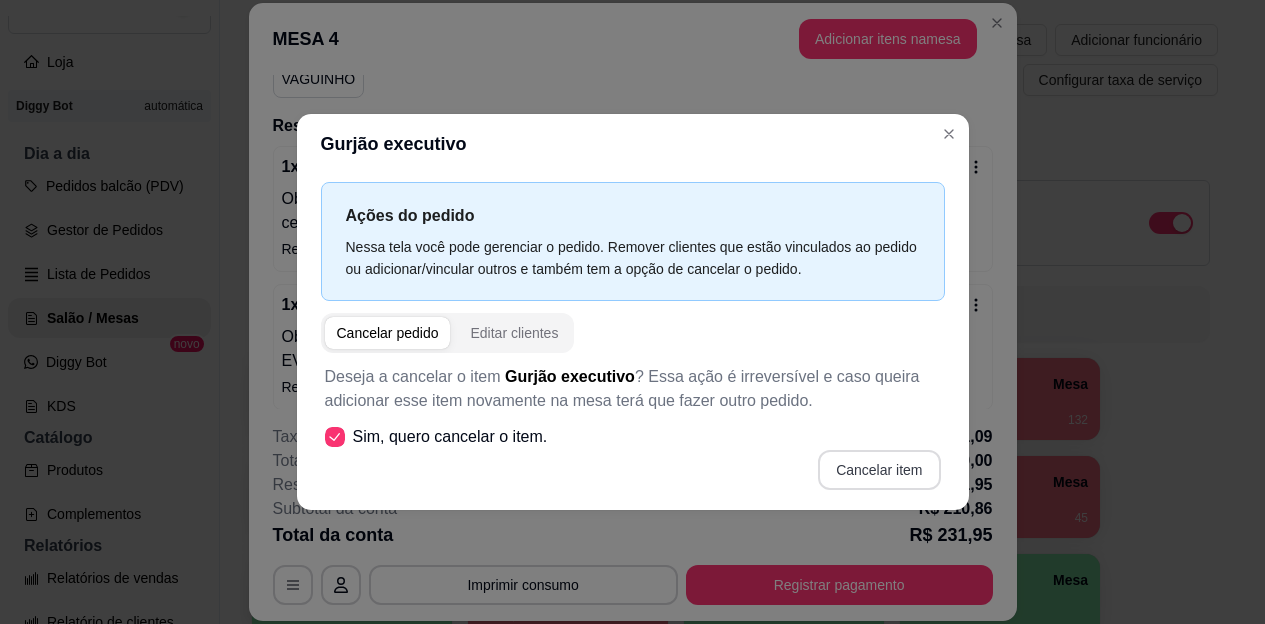 click on "Cancelar item" at bounding box center [879, 470] 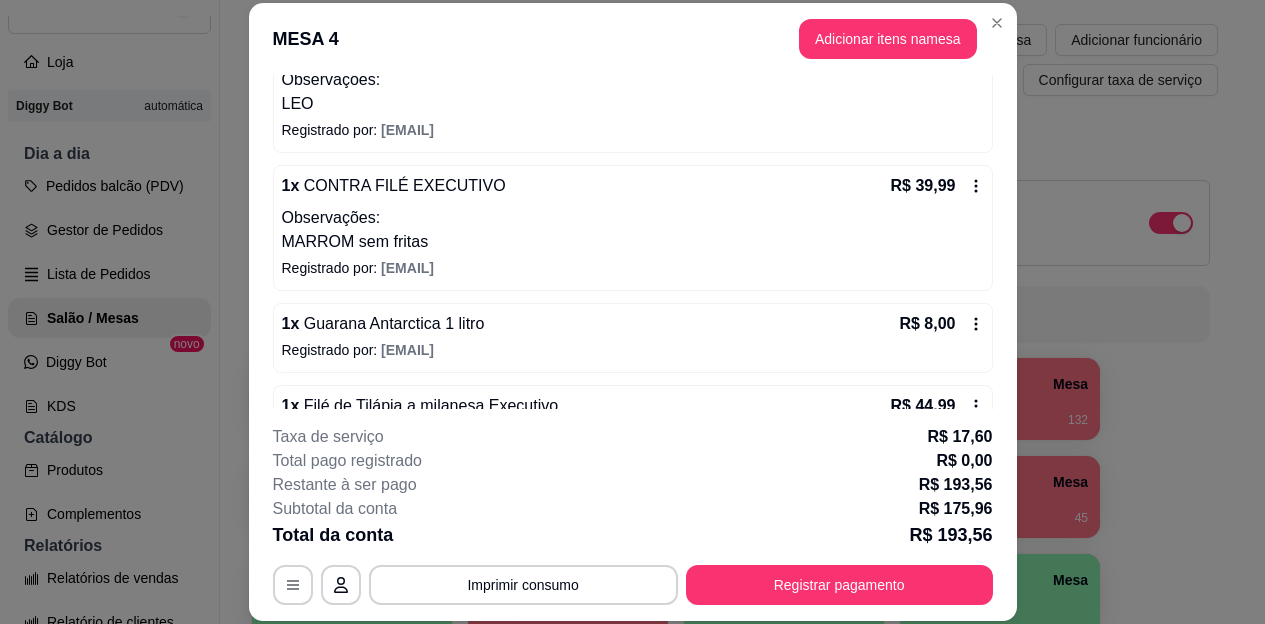 scroll, scrollTop: 500, scrollLeft: 0, axis: vertical 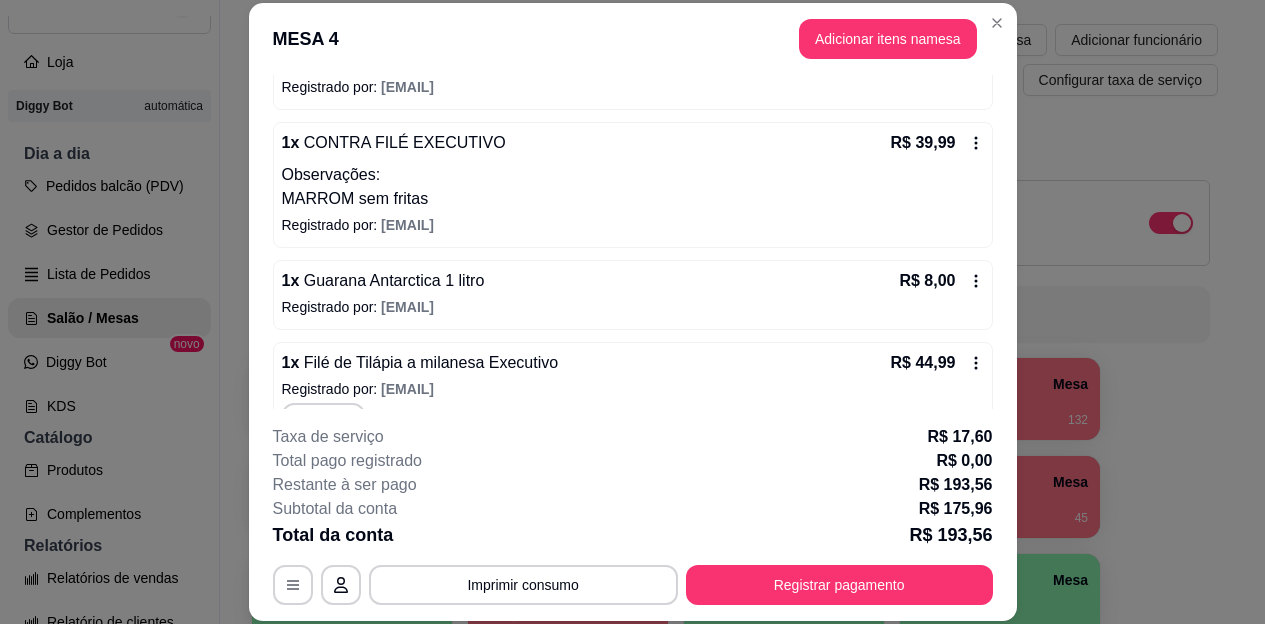 click 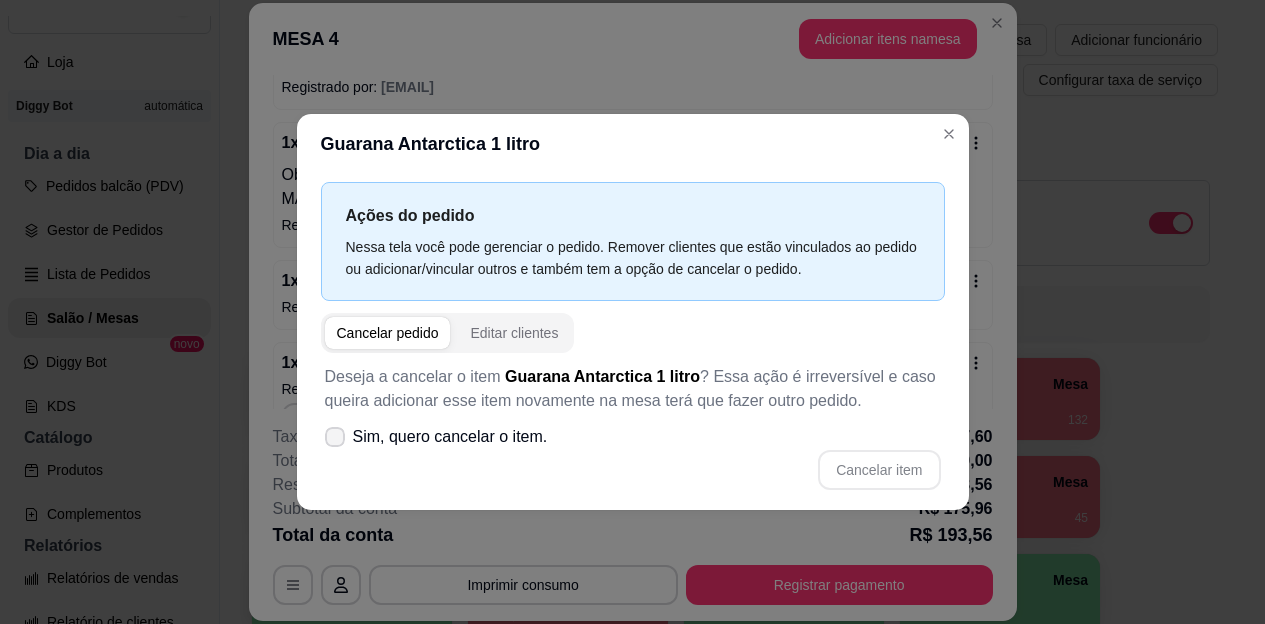 click 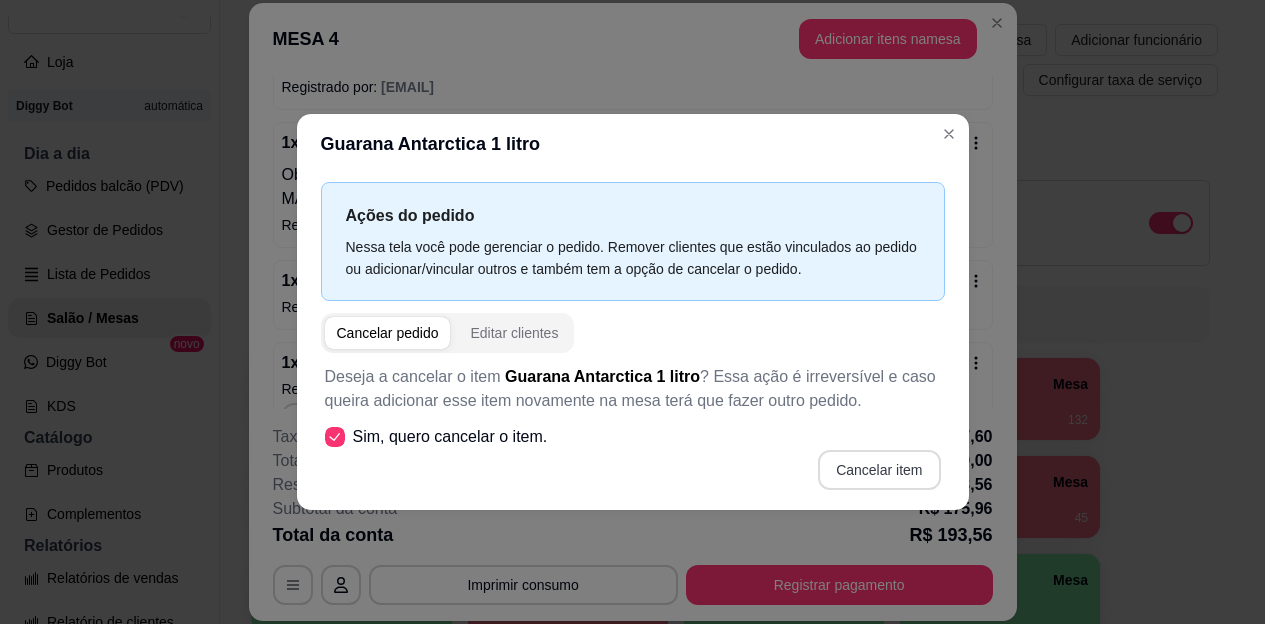 click on "Cancelar item" at bounding box center [879, 470] 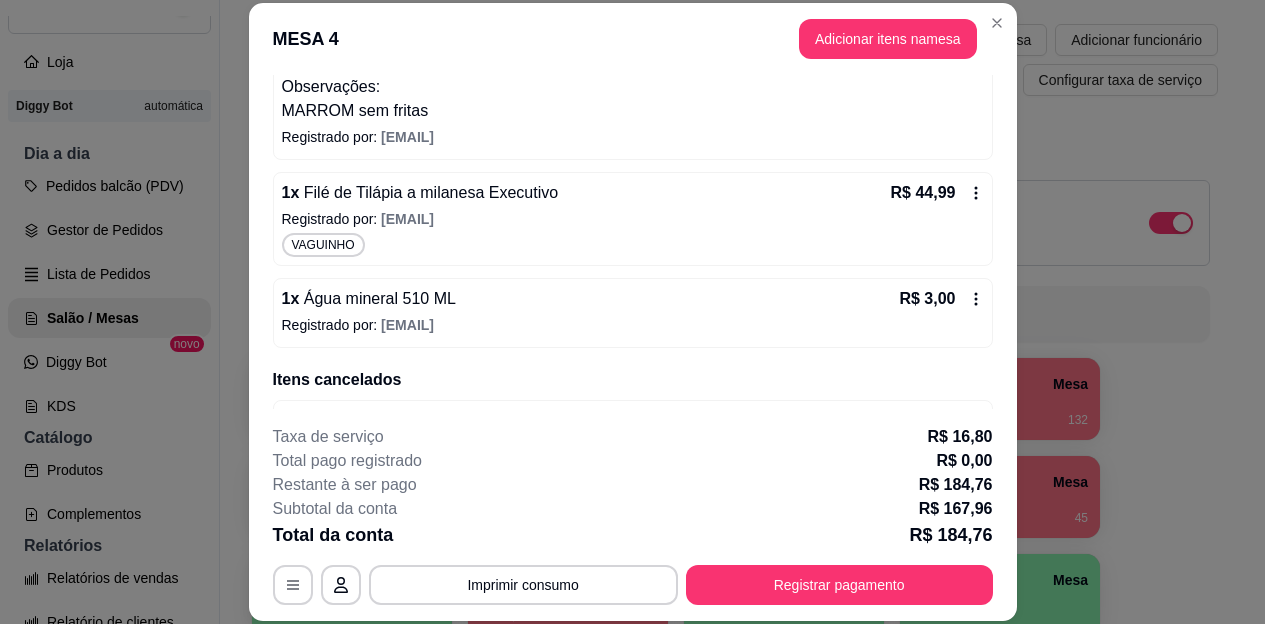 scroll, scrollTop: 600, scrollLeft: 0, axis: vertical 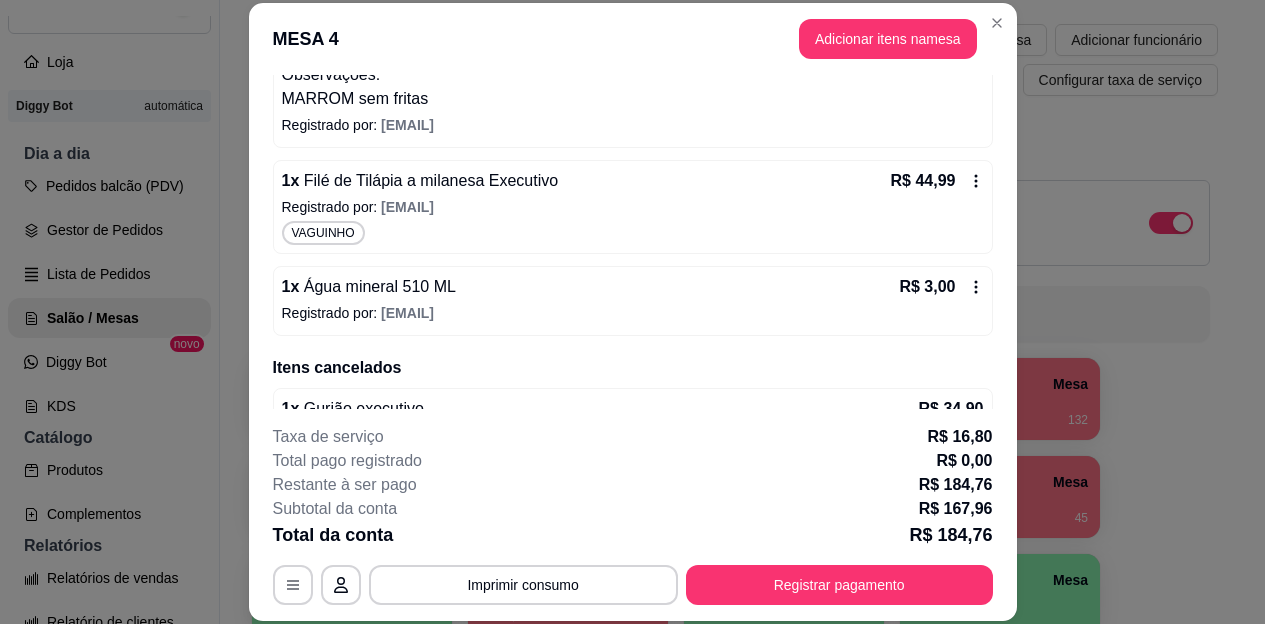 click 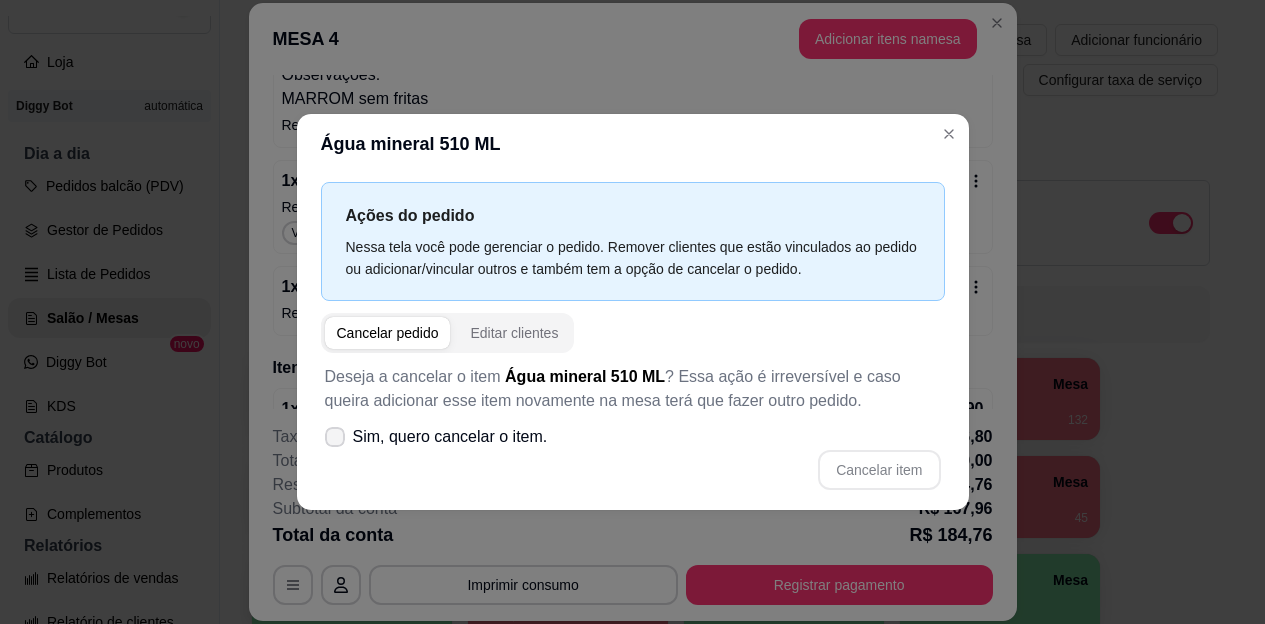 click 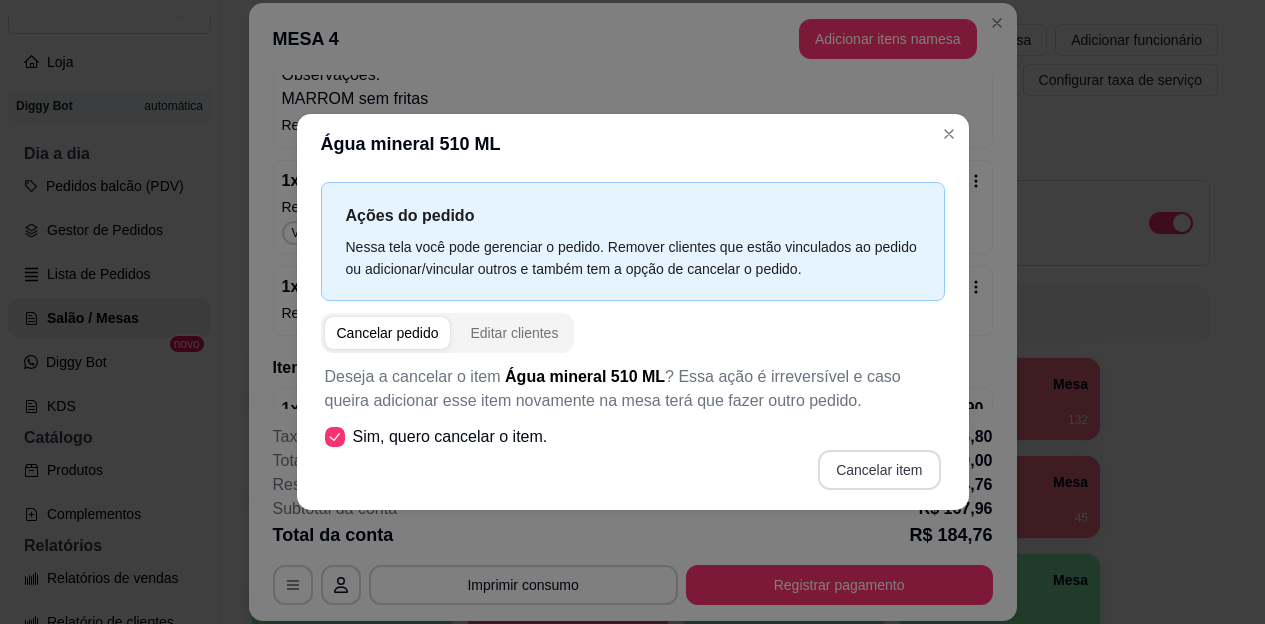 click on "Cancelar item" at bounding box center [879, 470] 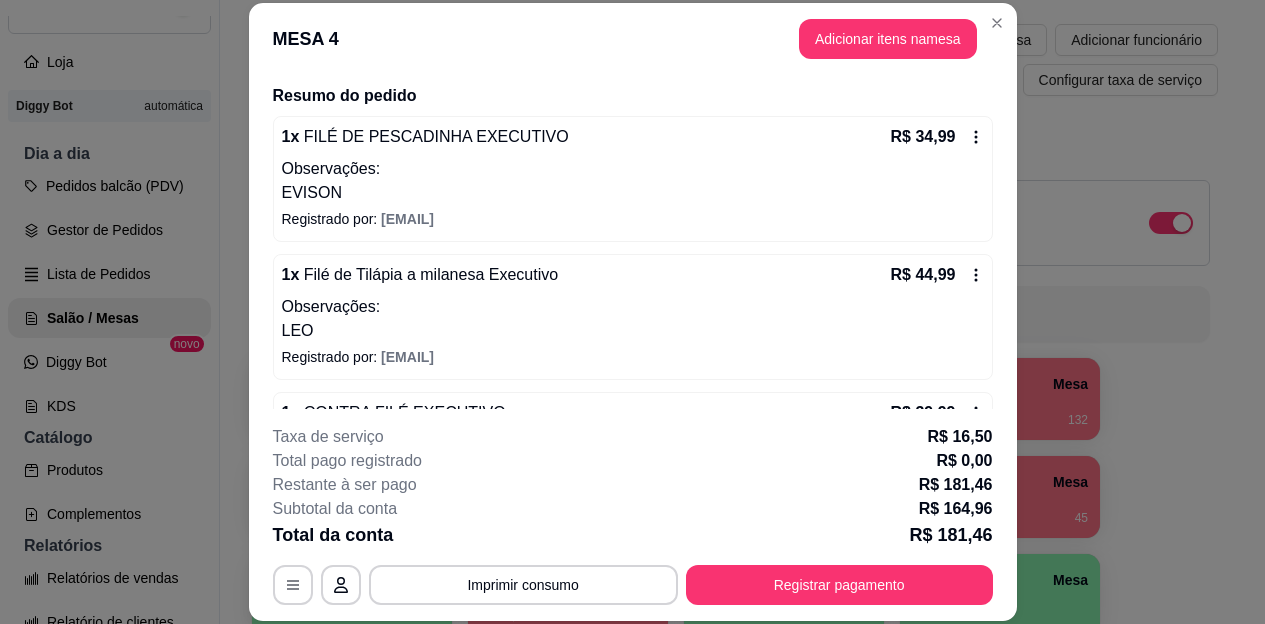 scroll, scrollTop: 200, scrollLeft: 0, axis: vertical 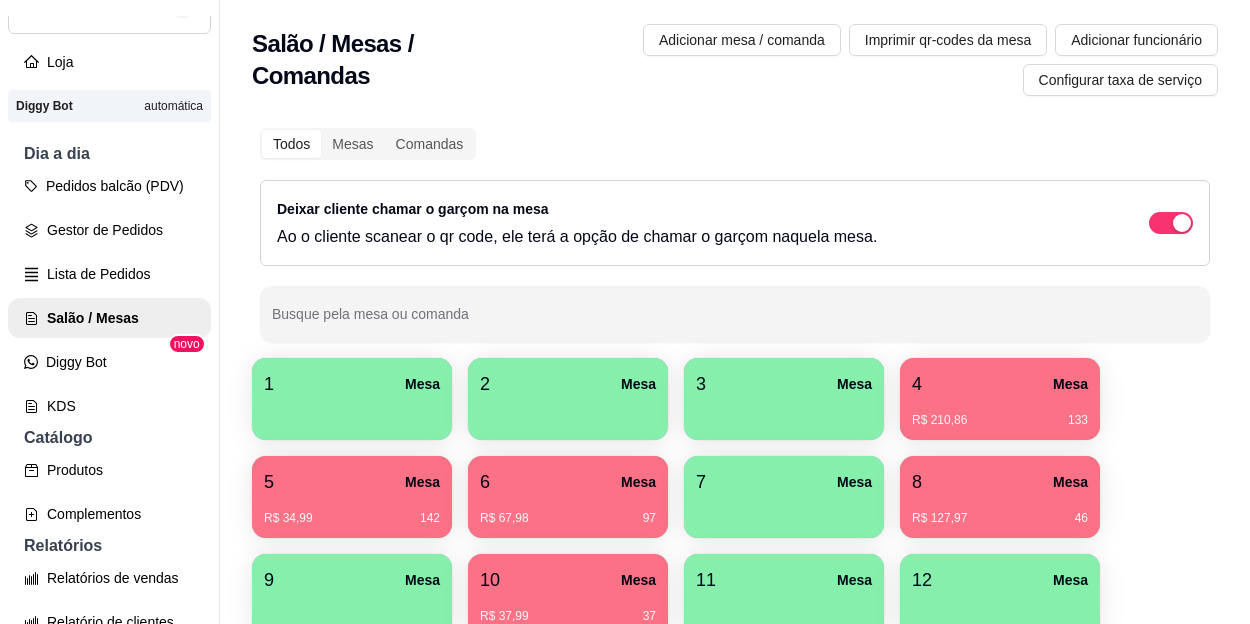 click on "8 Mesa" at bounding box center [1000, 482] 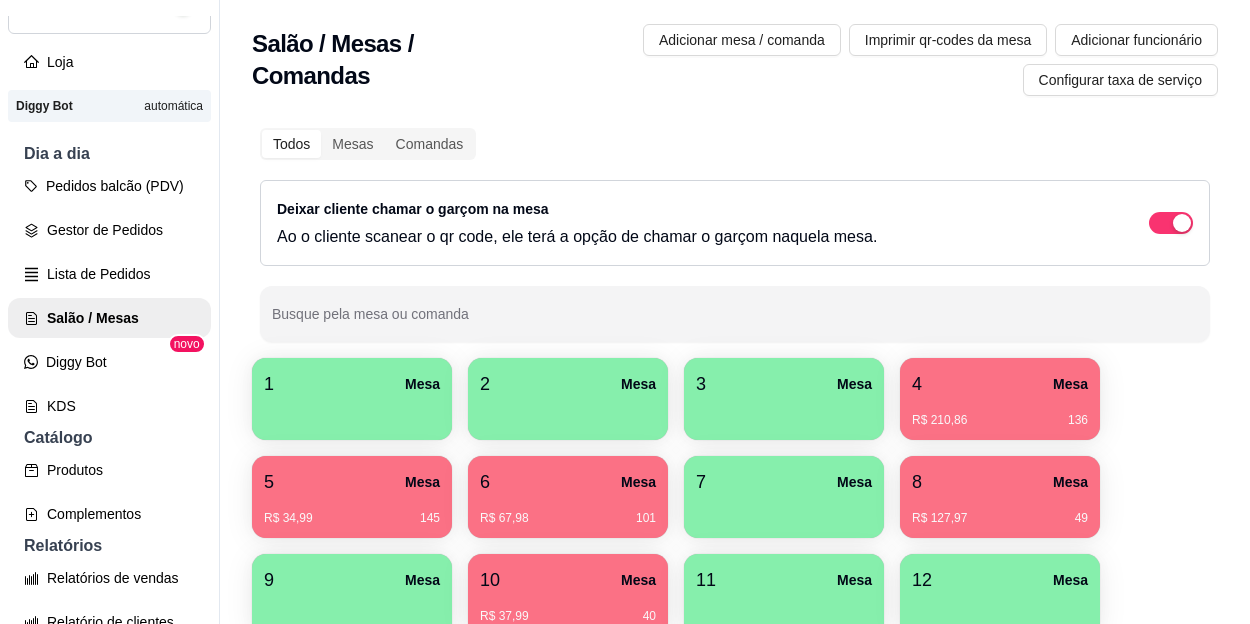 click on "R$ 127,97 49" at bounding box center (1000, 518) 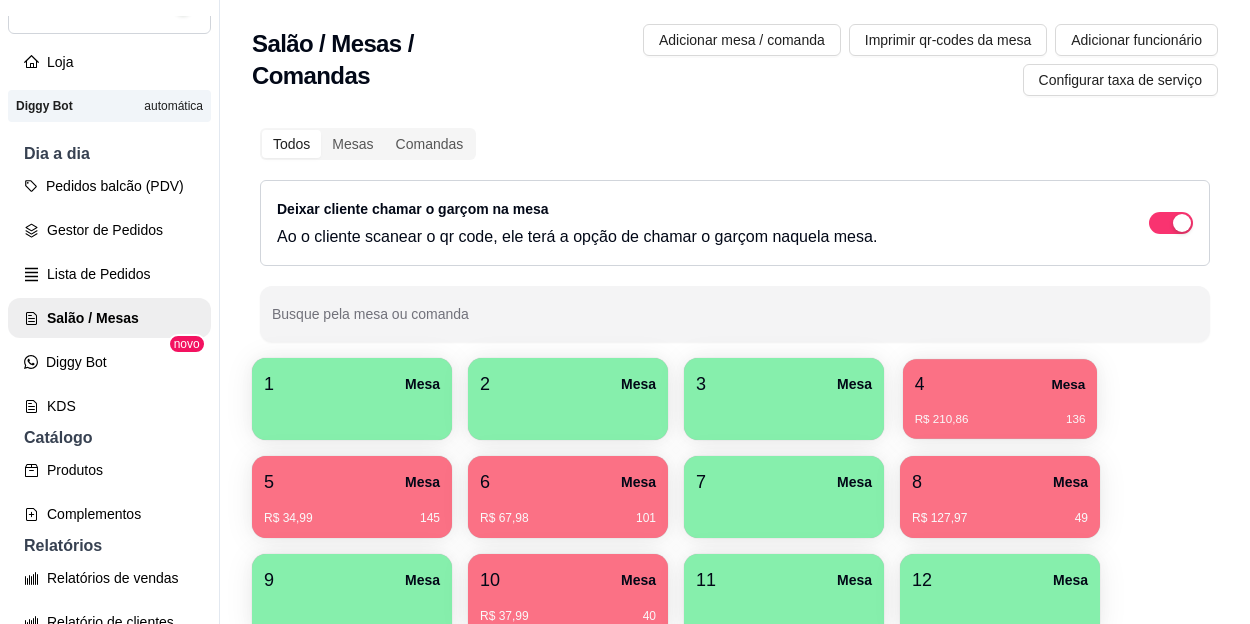click on "4 Mesa" at bounding box center [1000, 384] 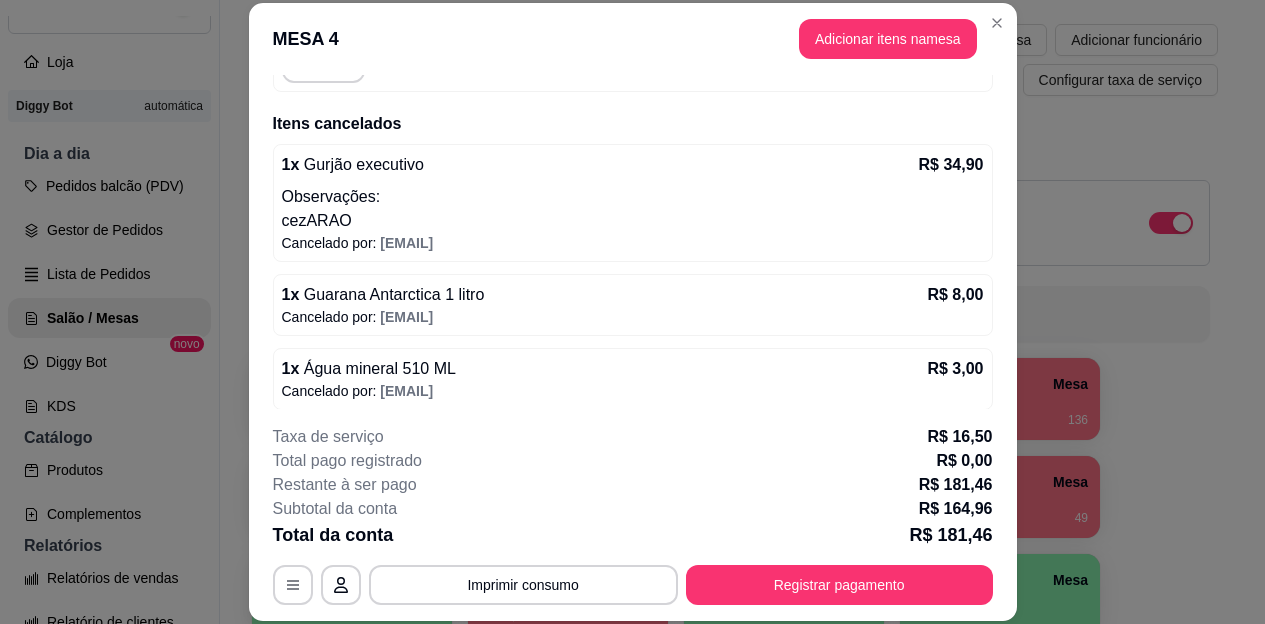 scroll, scrollTop: 771, scrollLeft: 0, axis: vertical 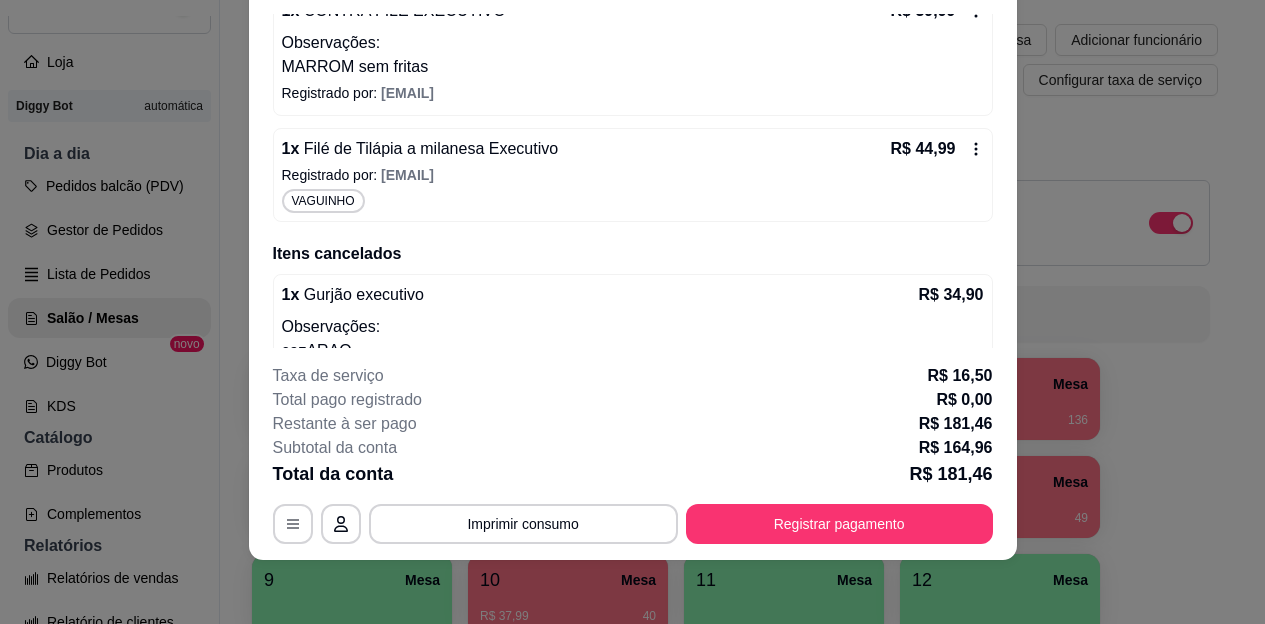 click 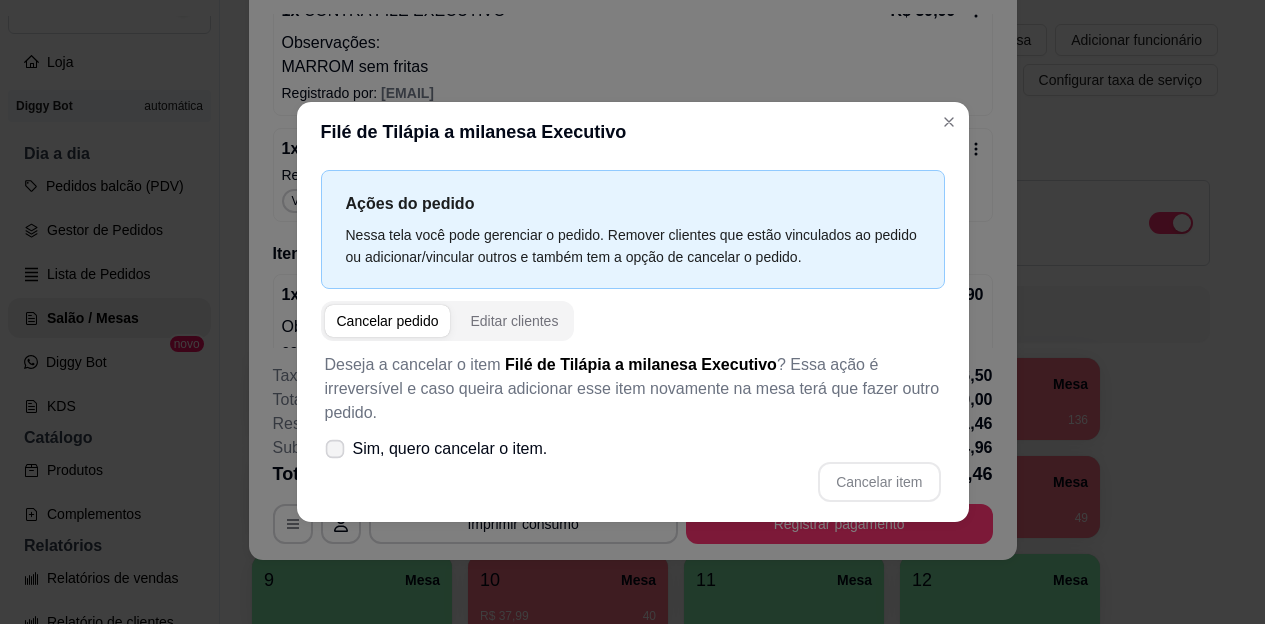 click on "Sim, quero cancelar o item." at bounding box center (436, 449) 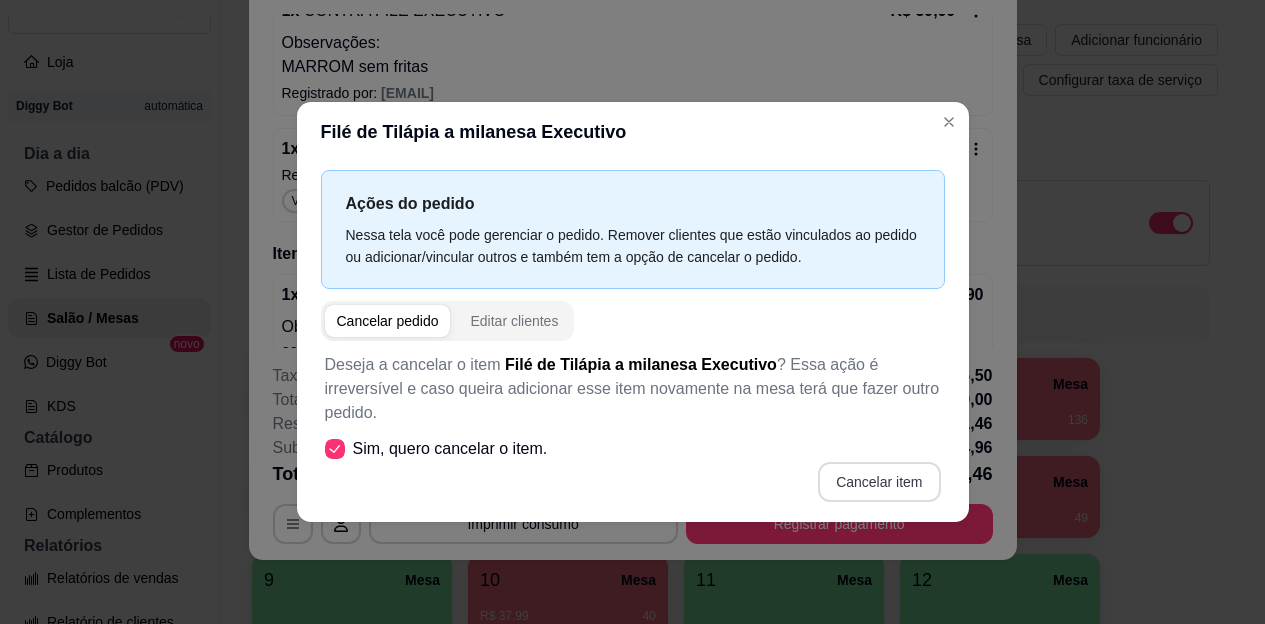 click on "Cancelar item" at bounding box center (879, 482) 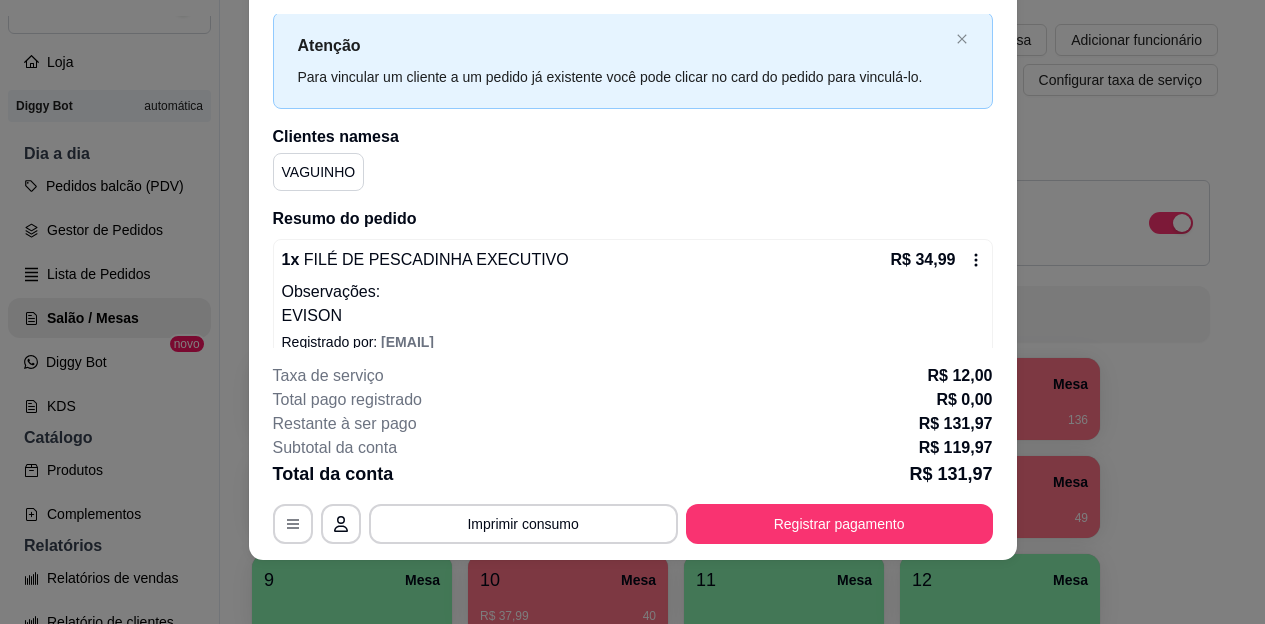 scroll, scrollTop: 0, scrollLeft: 0, axis: both 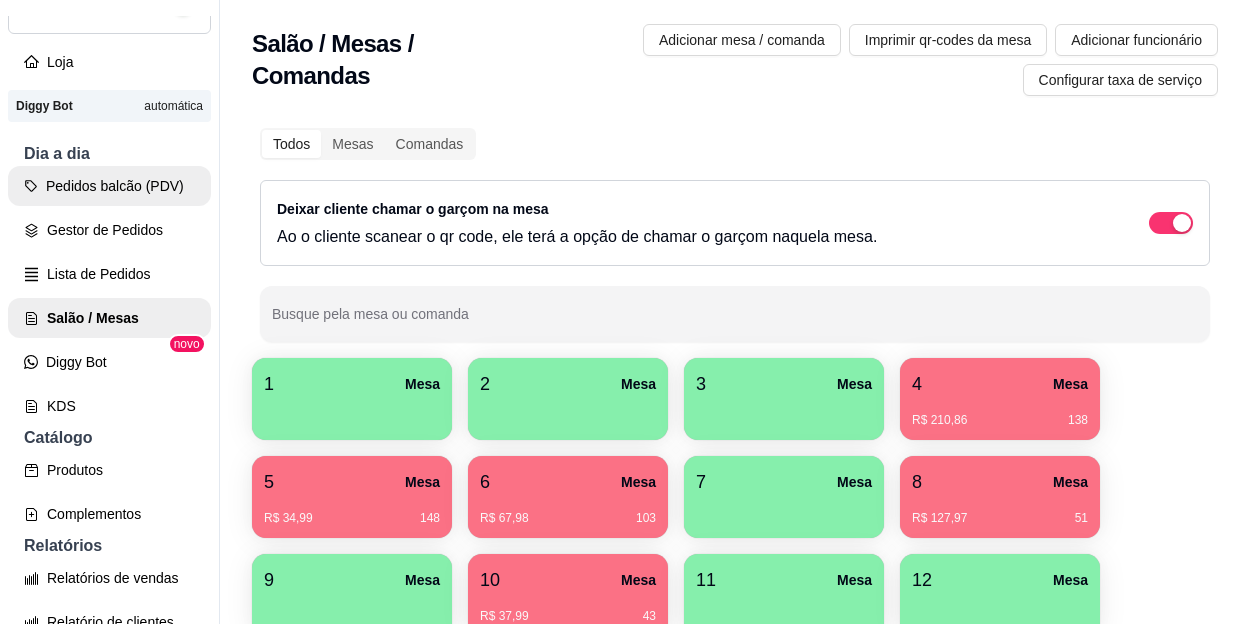 click on "Pedidos balcão (PDV)" at bounding box center [109, 186] 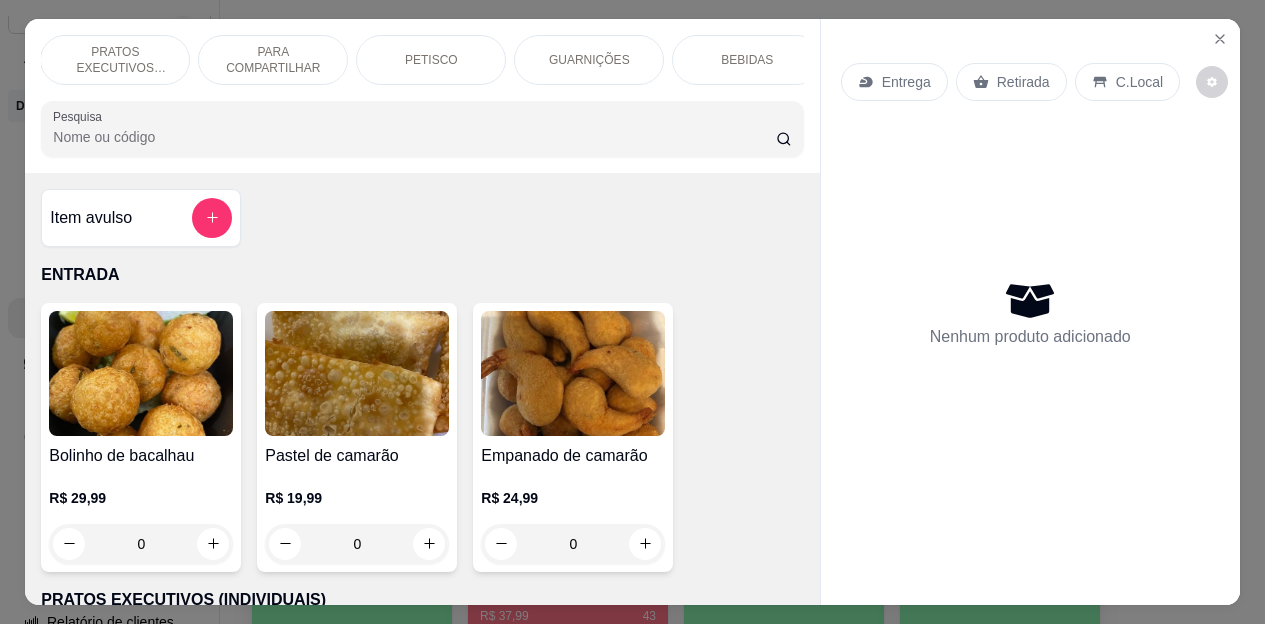 scroll, scrollTop: 0, scrollLeft: 160, axis: horizontal 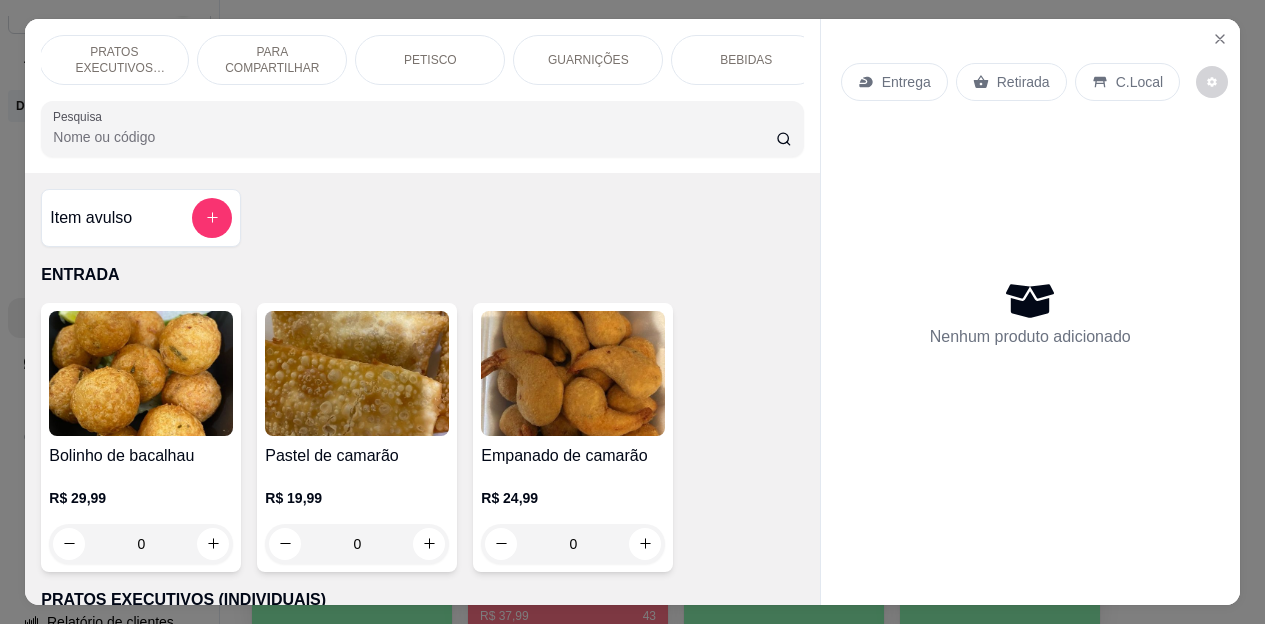 click on "BEBIDAS" at bounding box center [746, 60] 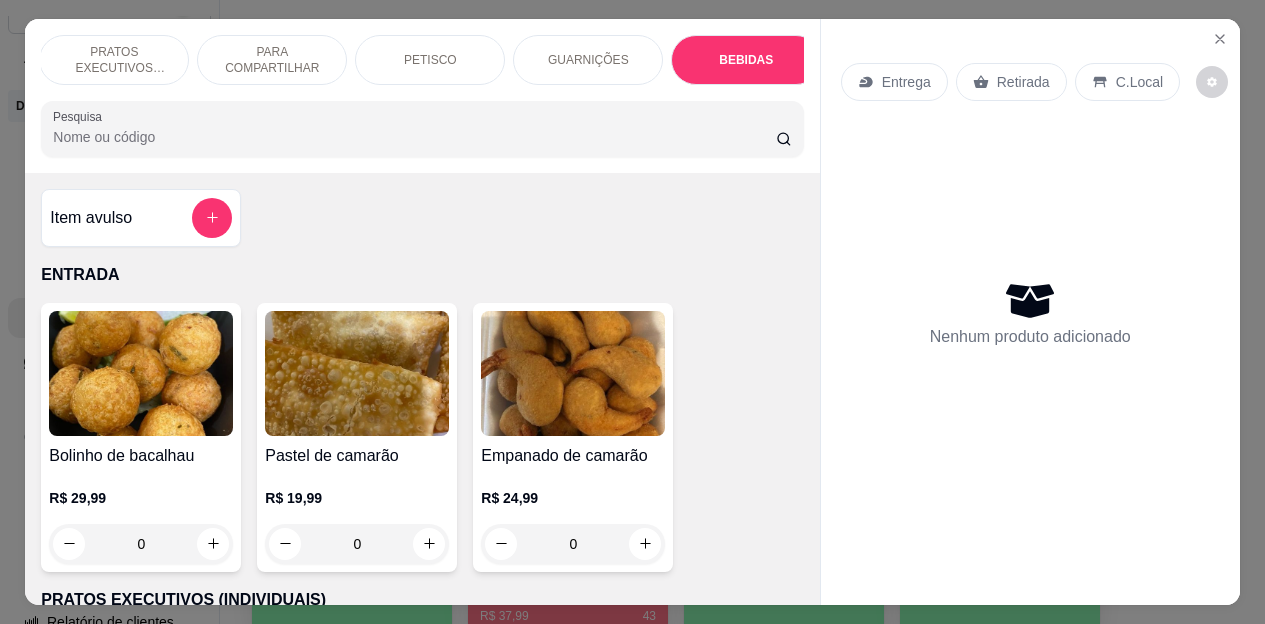 scroll, scrollTop: 4472, scrollLeft: 0, axis: vertical 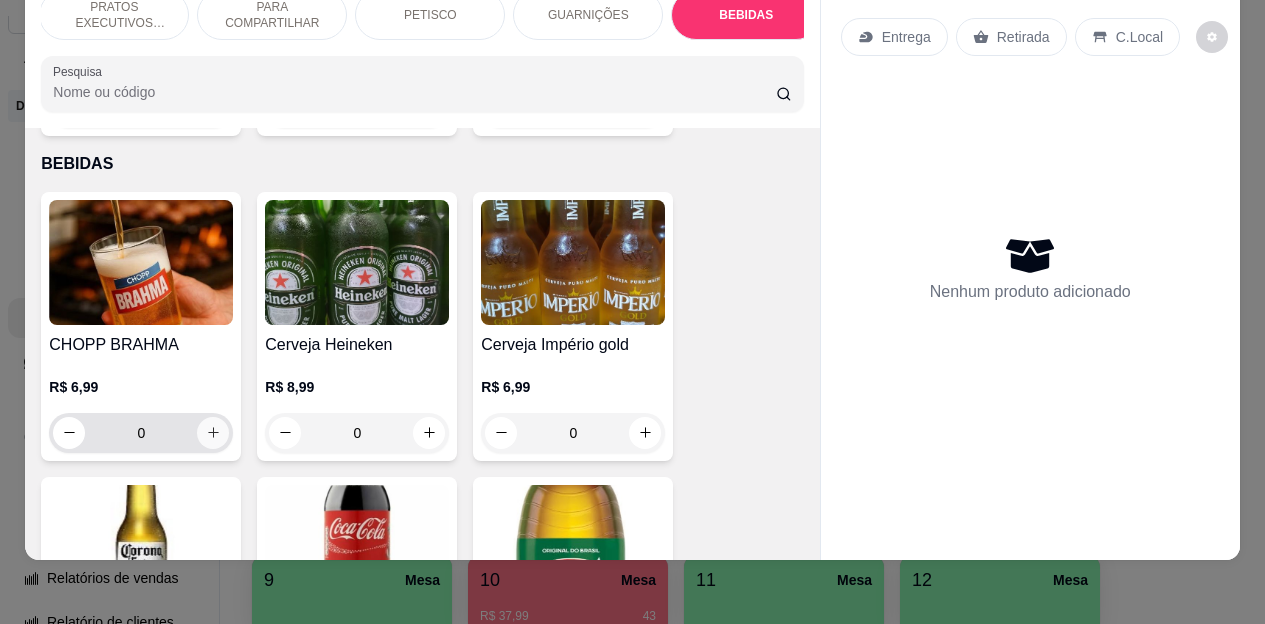 click 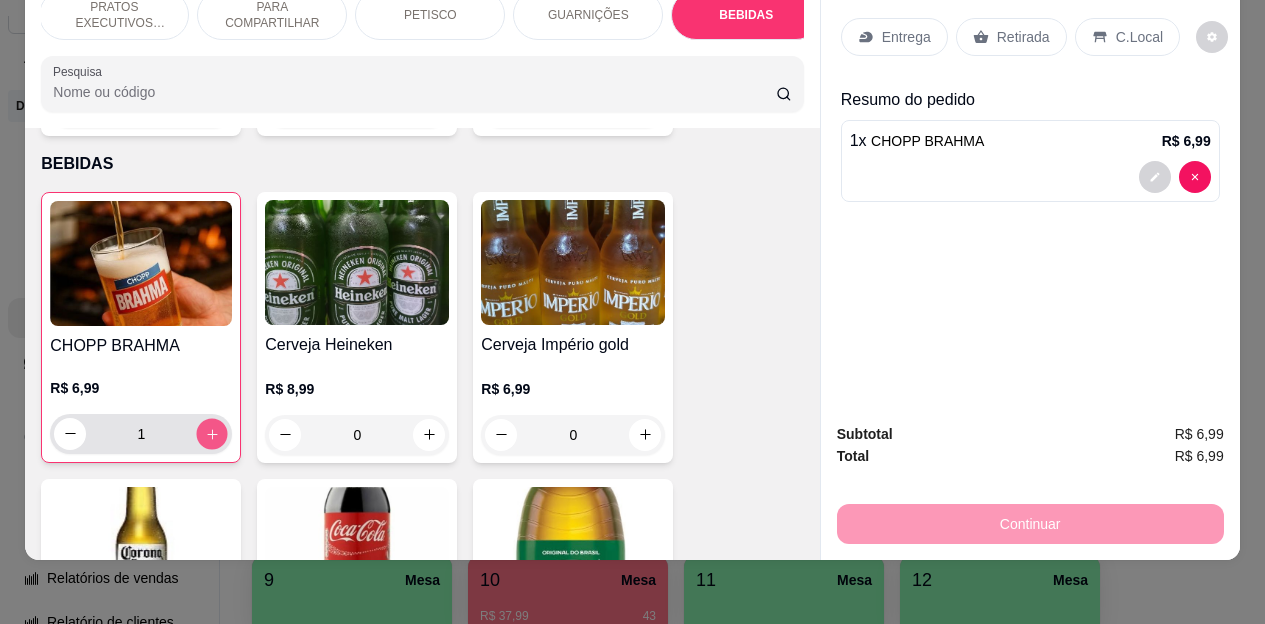 click 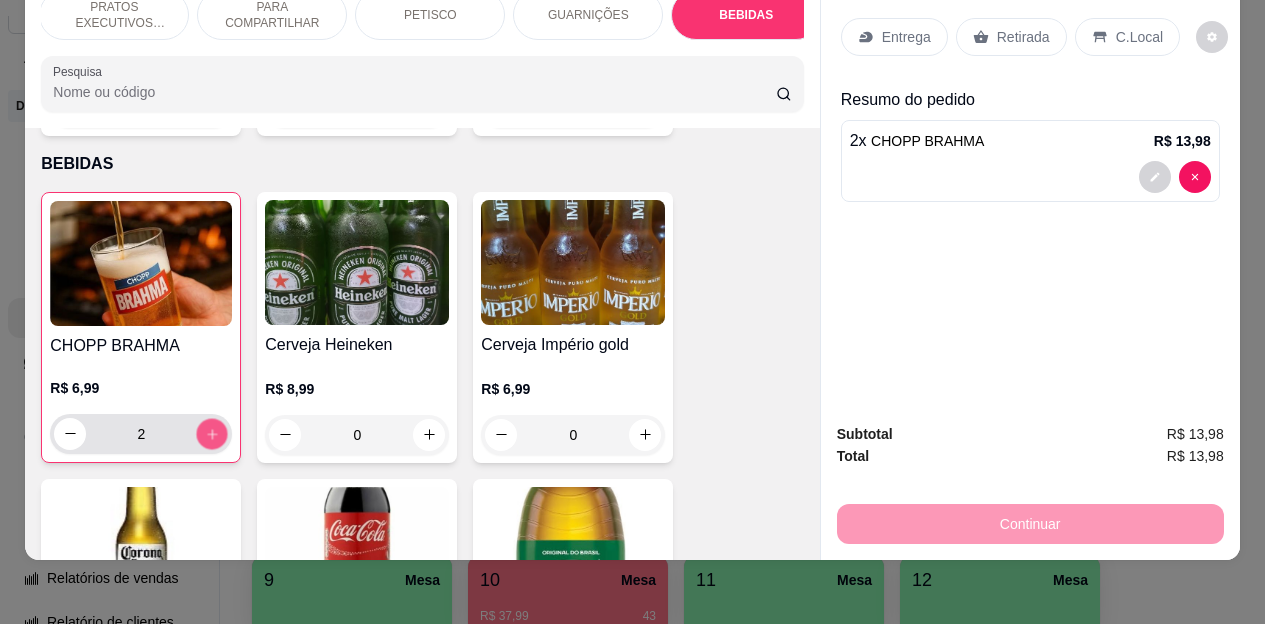 click 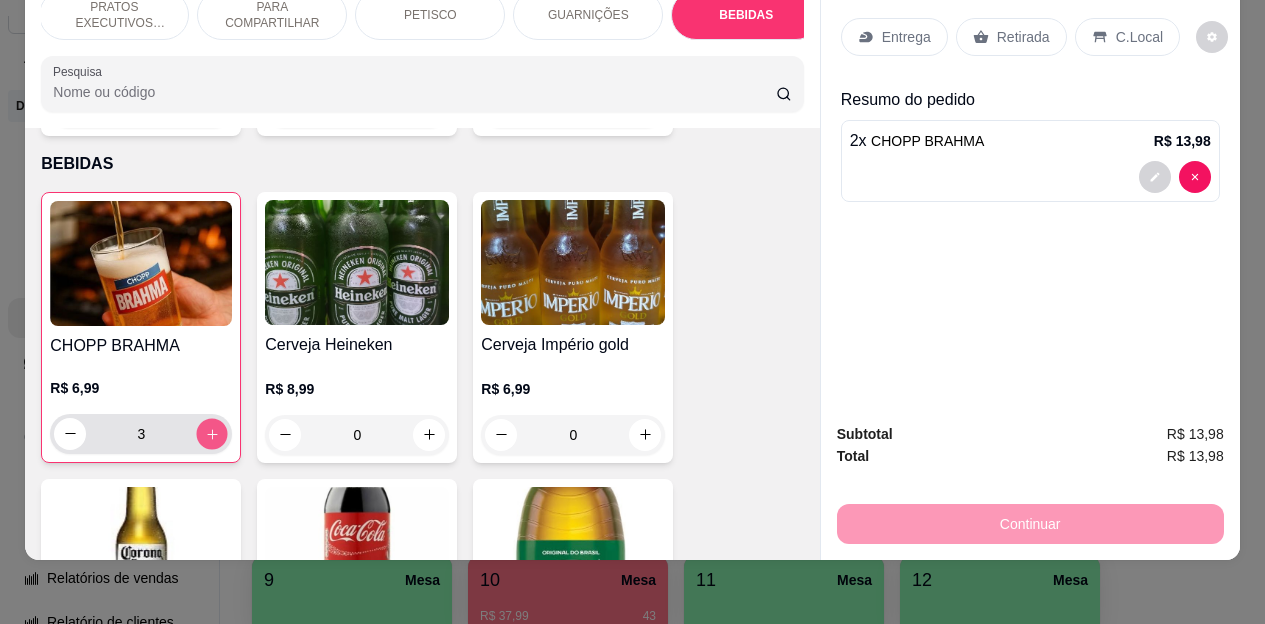 click 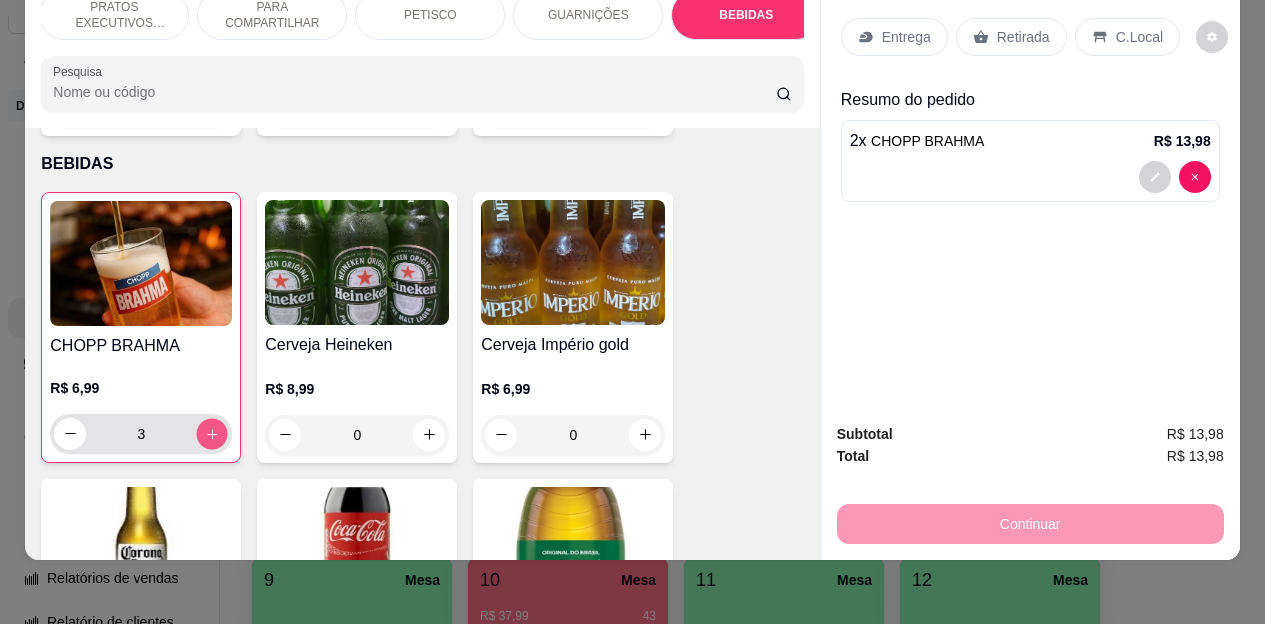 click 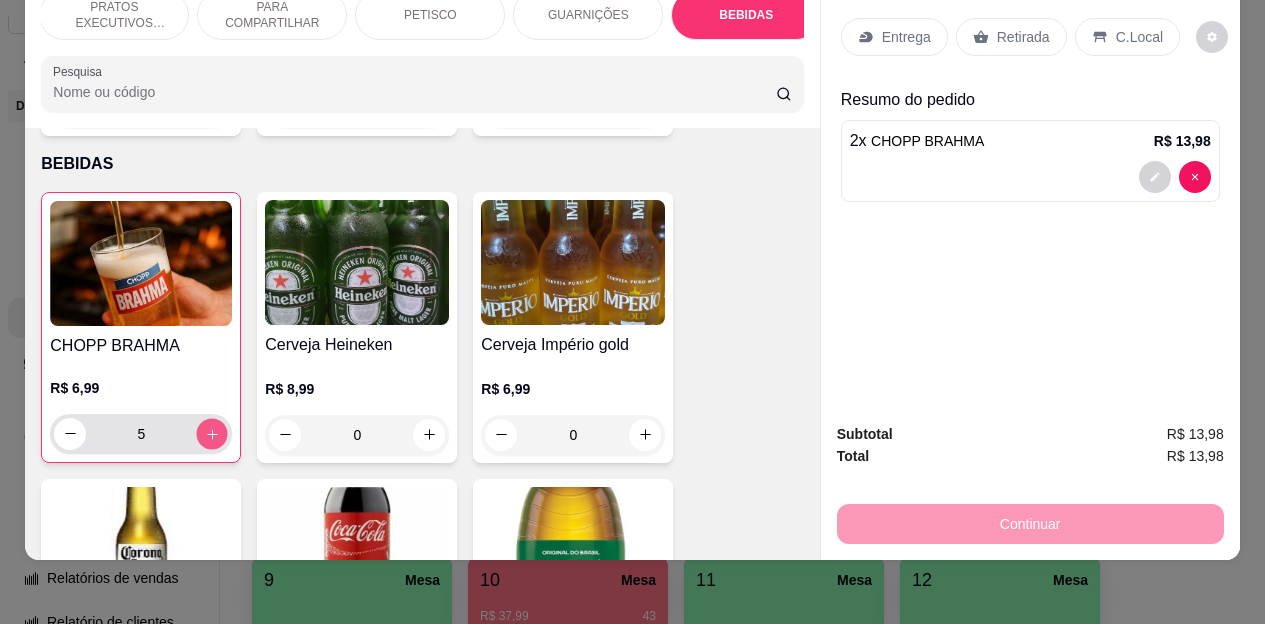 click 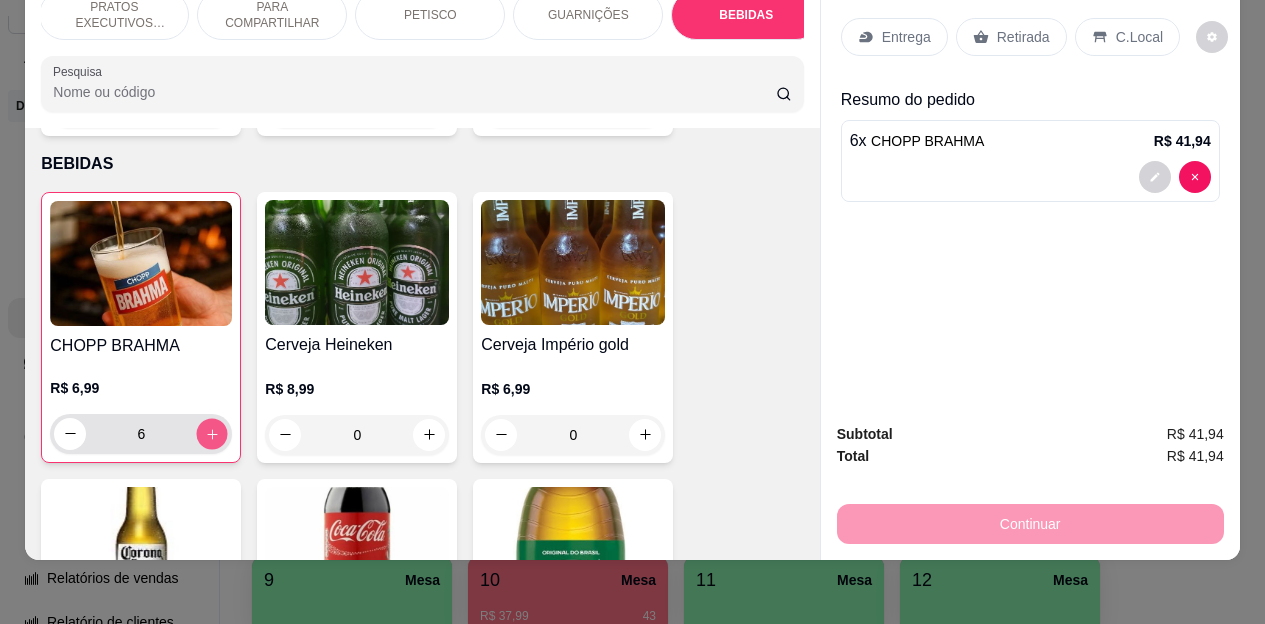 click 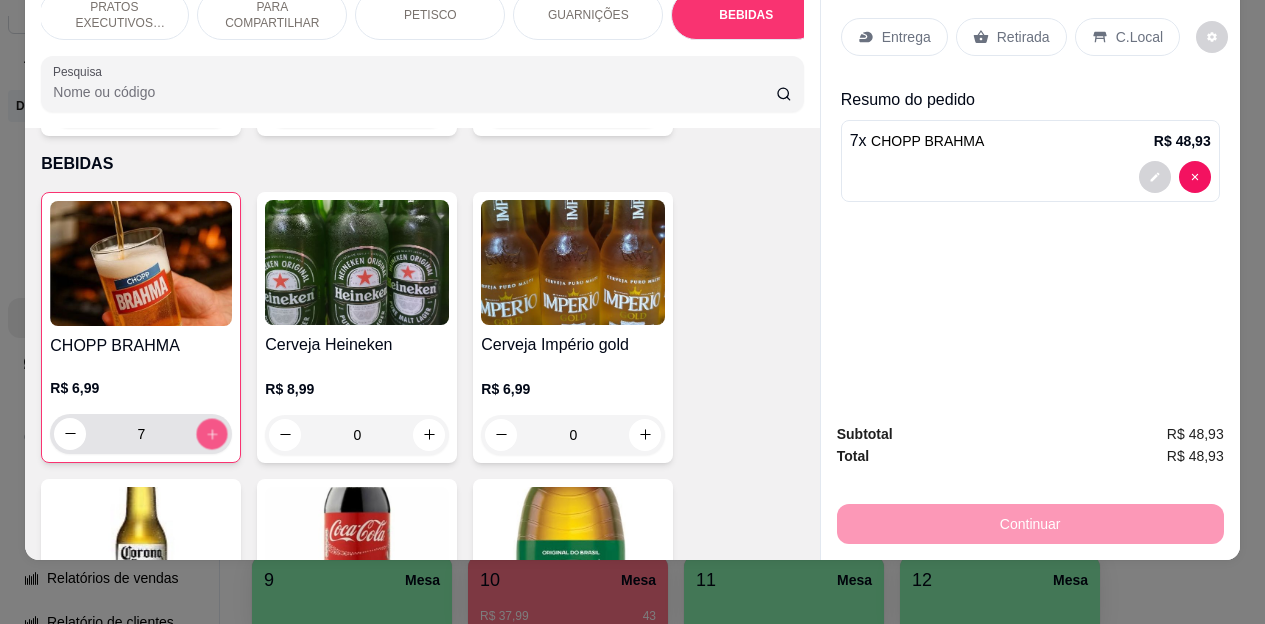 click 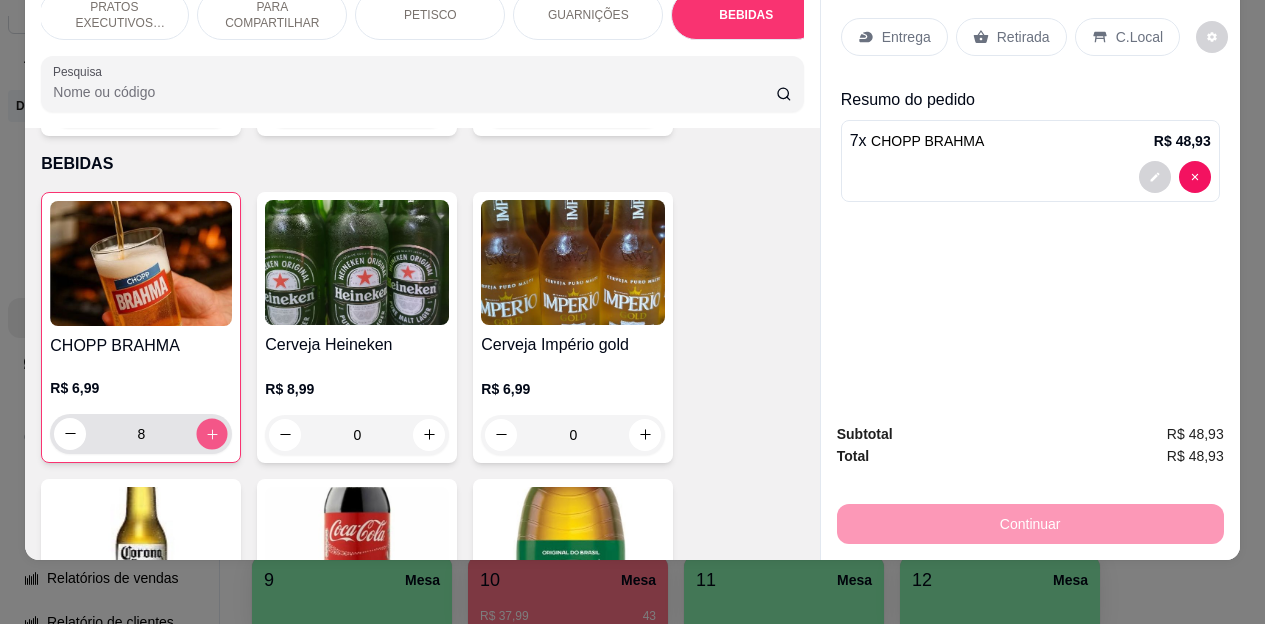 click 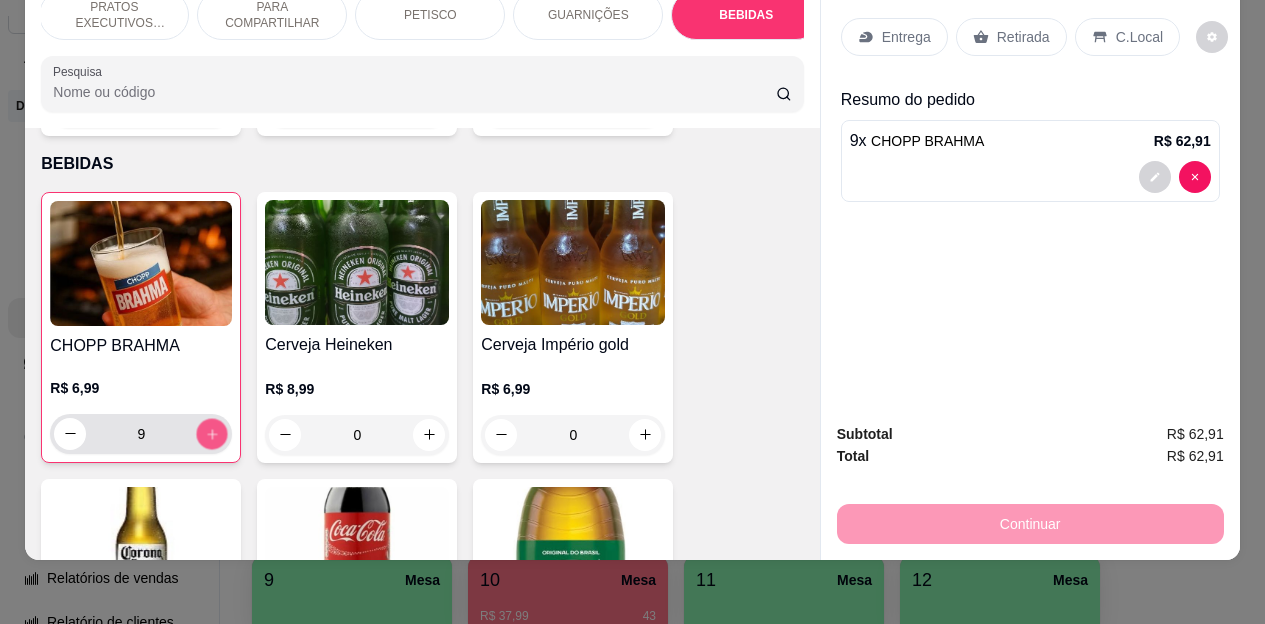 click 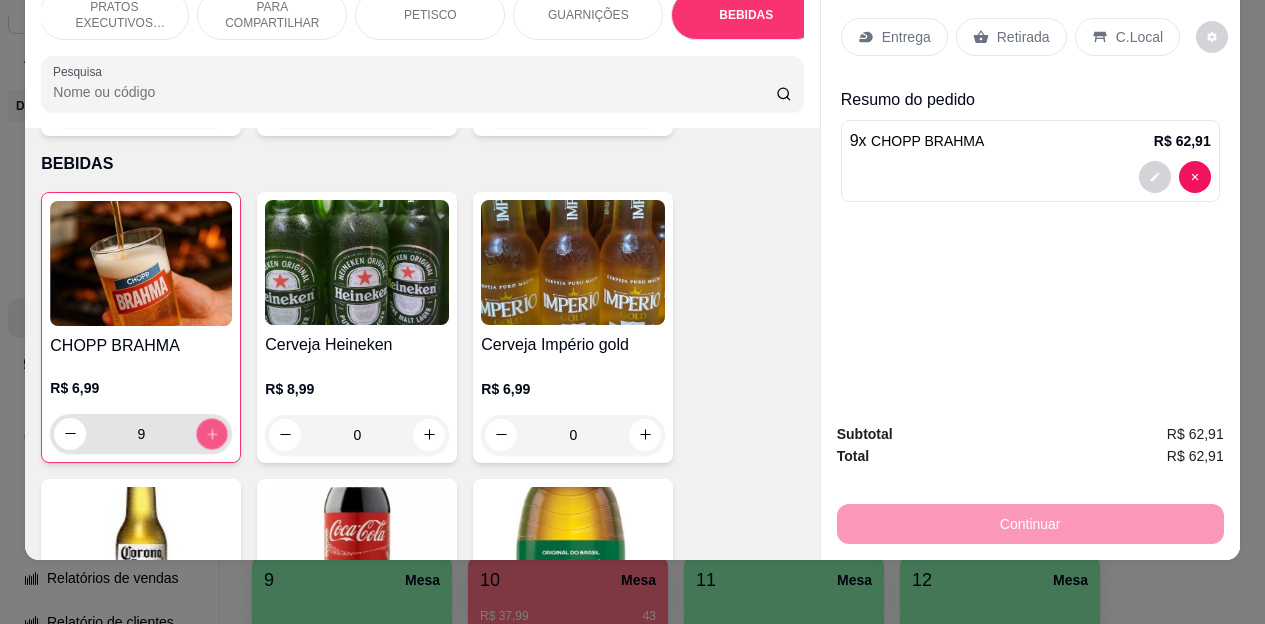 type on "10" 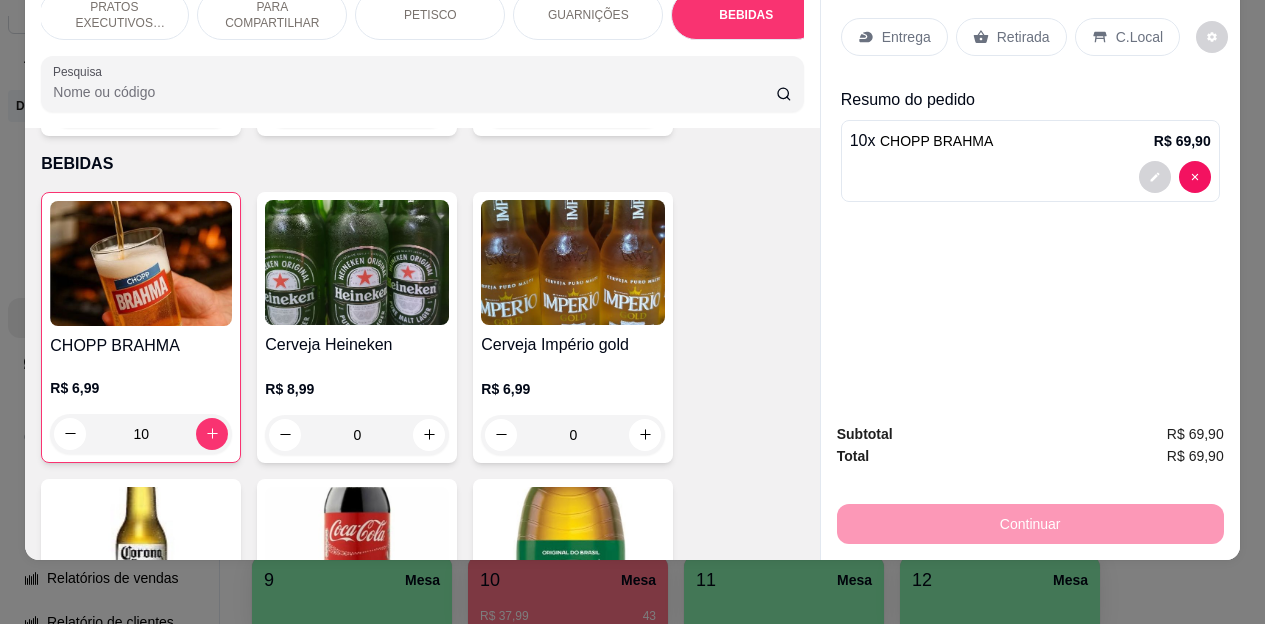 click on "C.Local" at bounding box center [1139, 37] 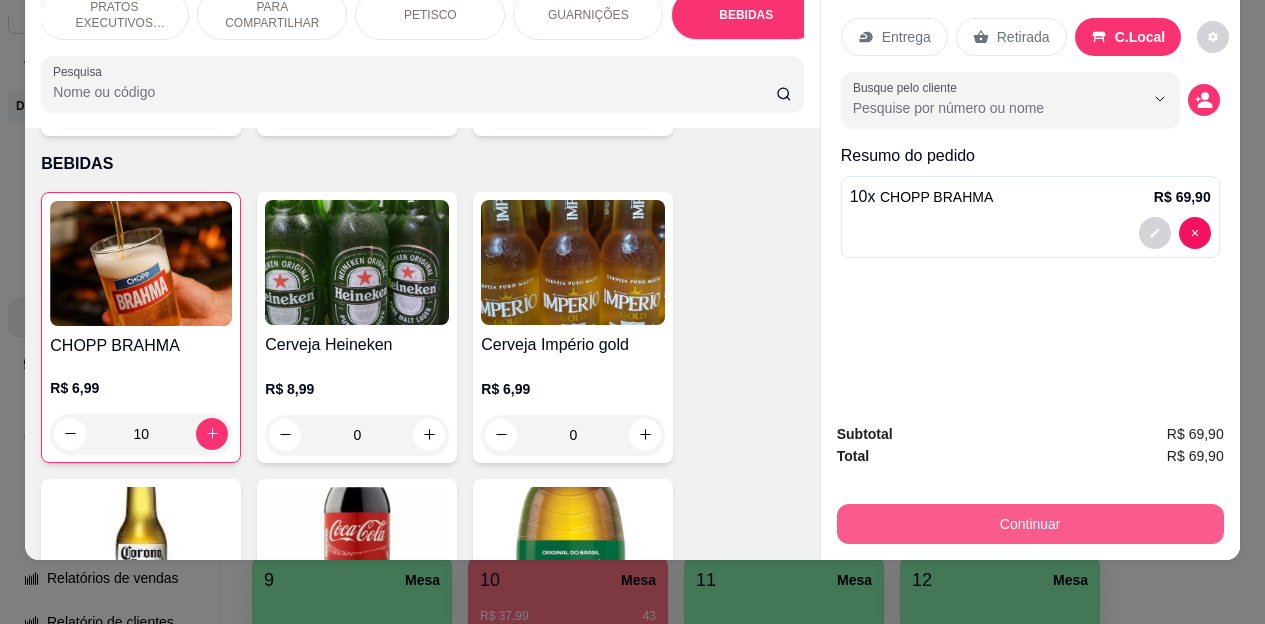 click on "Continuar" at bounding box center (1030, 524) 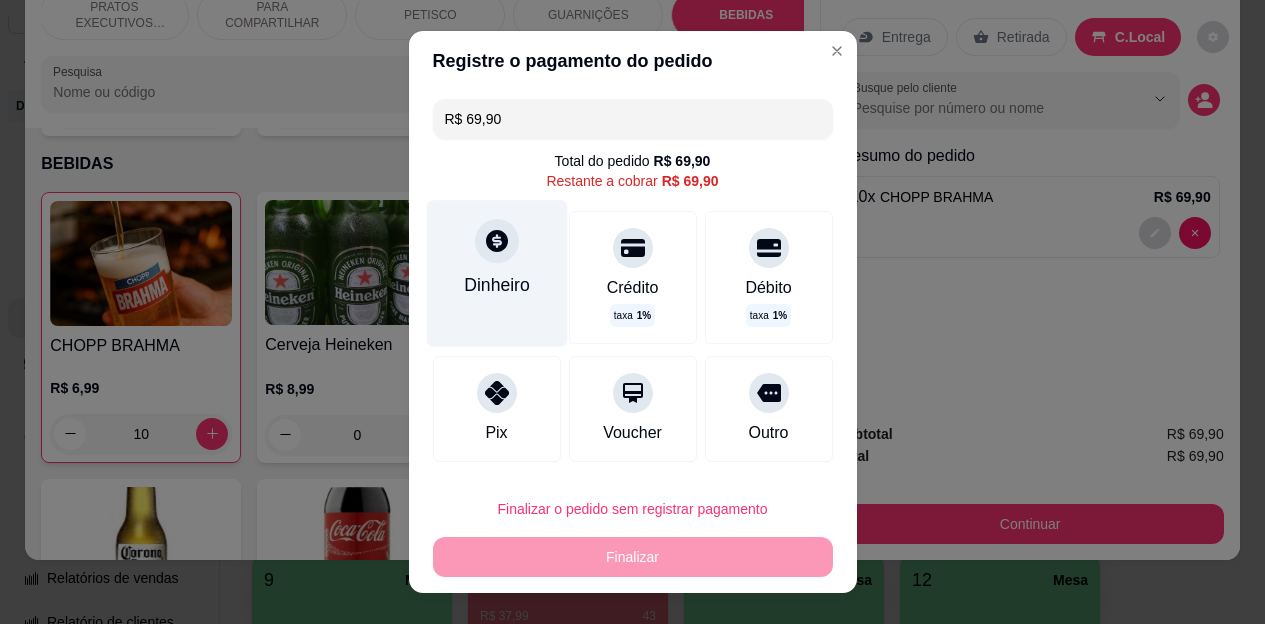 click on "Dinheiro" at bounding box center (496, 274) 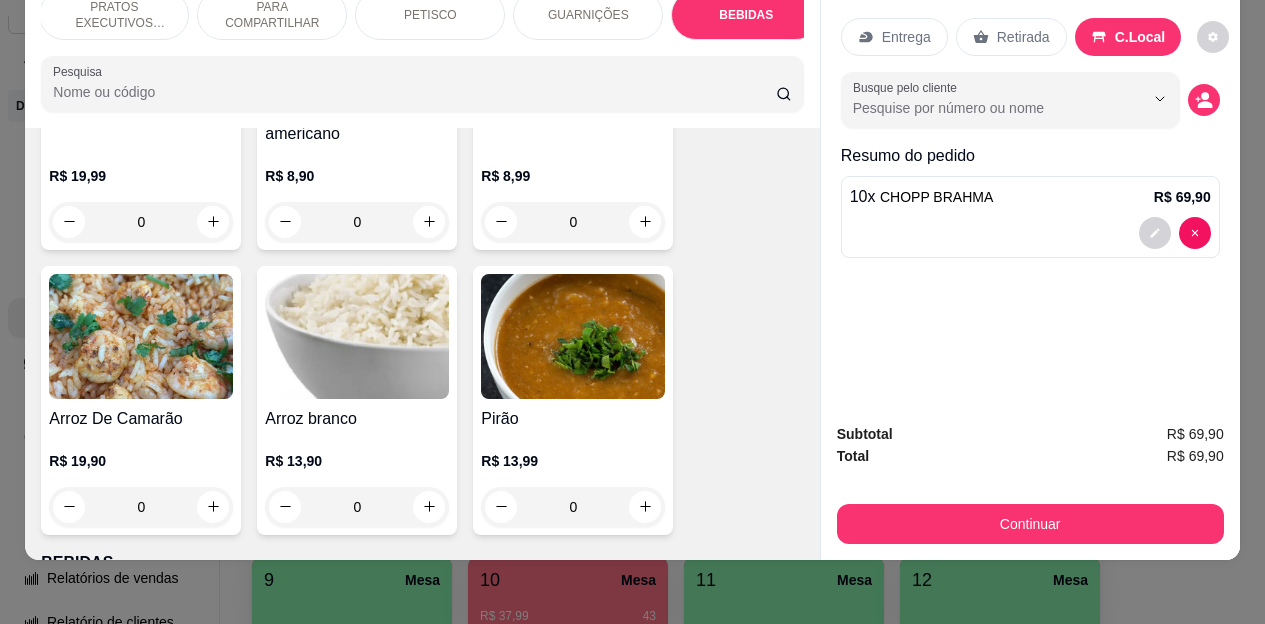 scroll, scrollTop: 4072, scrollLeft: 0, axis: vertical 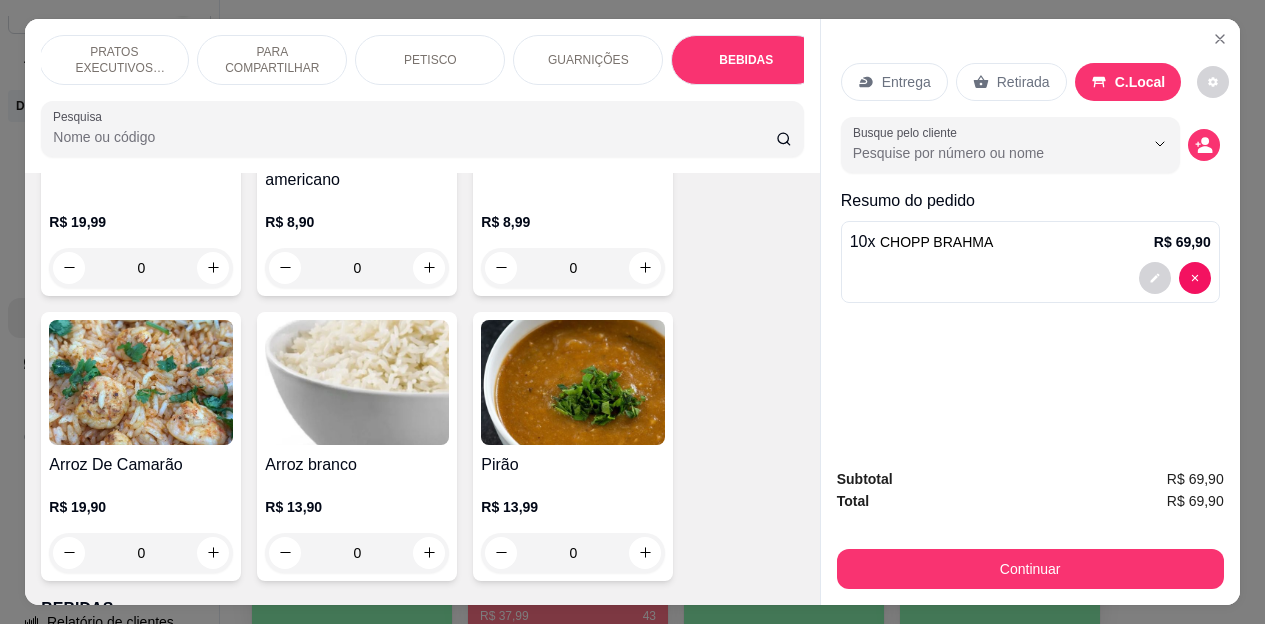 click on "PRATOS EXECUTIVOS (INDIVIDUAIS)" at bounding box center (114, 60) 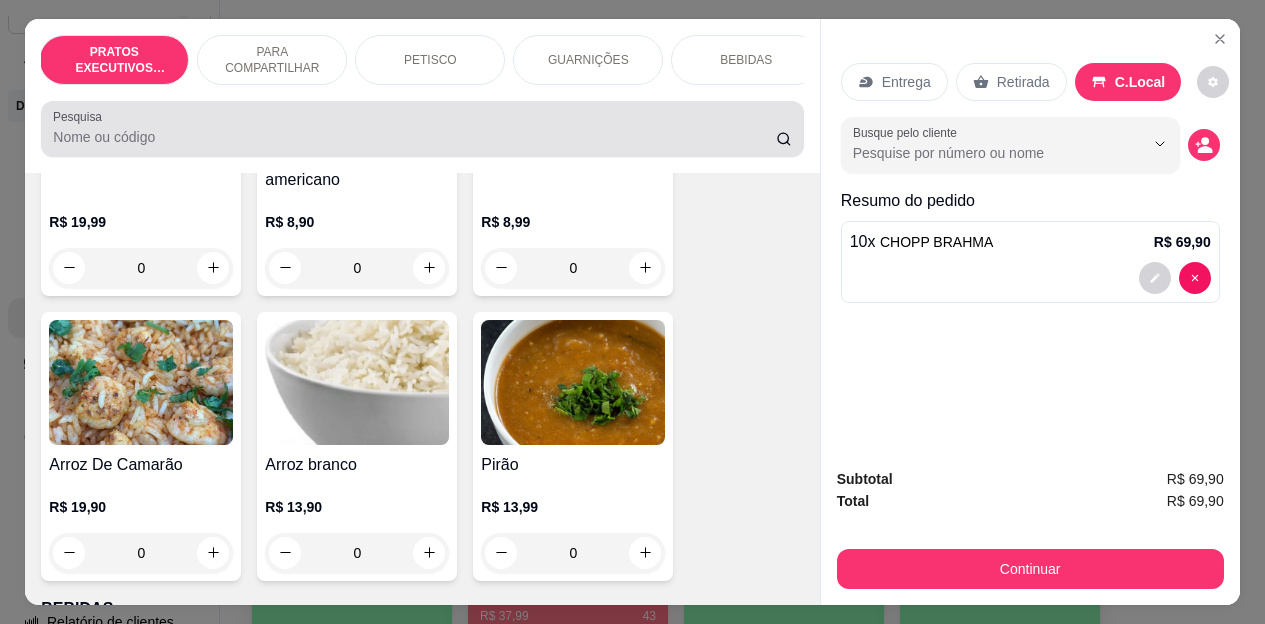 scroll, scrollTop: 415, scrollLeft: 0, axis: vertical 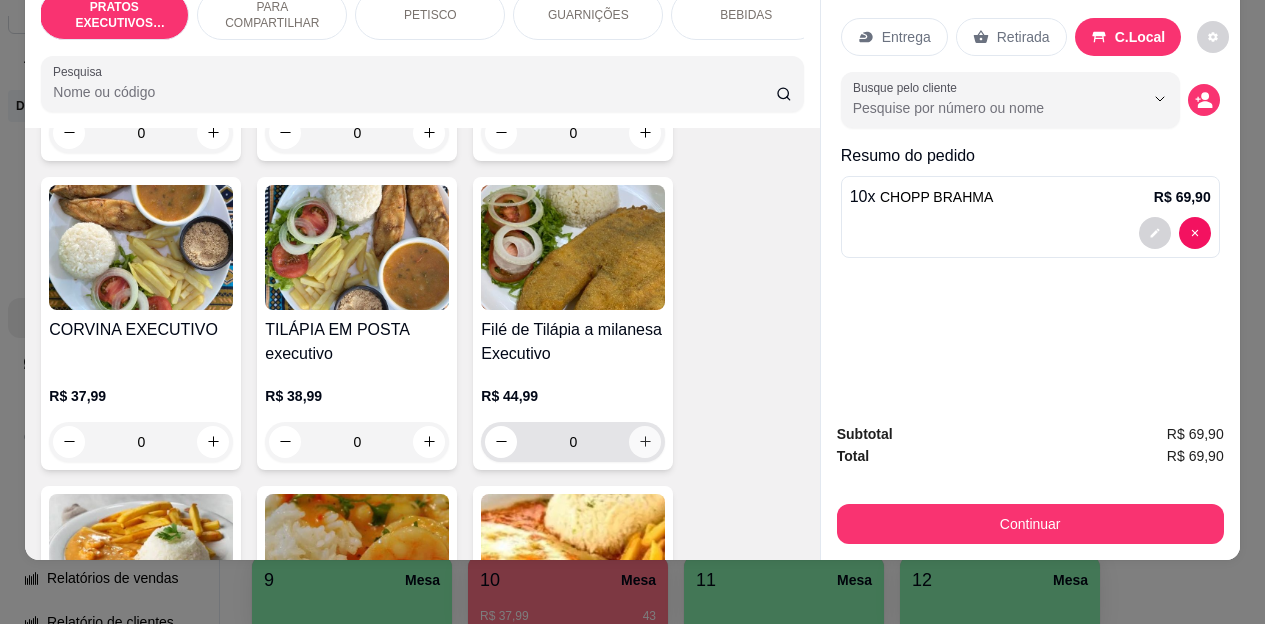click at bounding box center [645, 442] 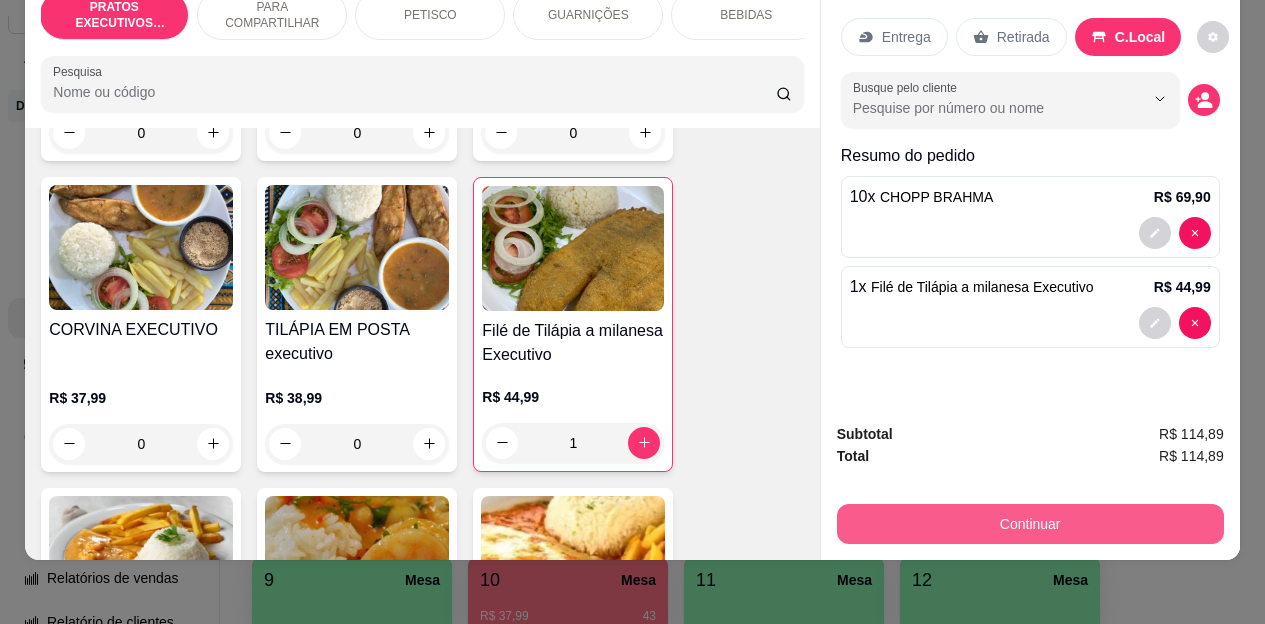 click on "Continuar" at bounding box center [1030, 524] 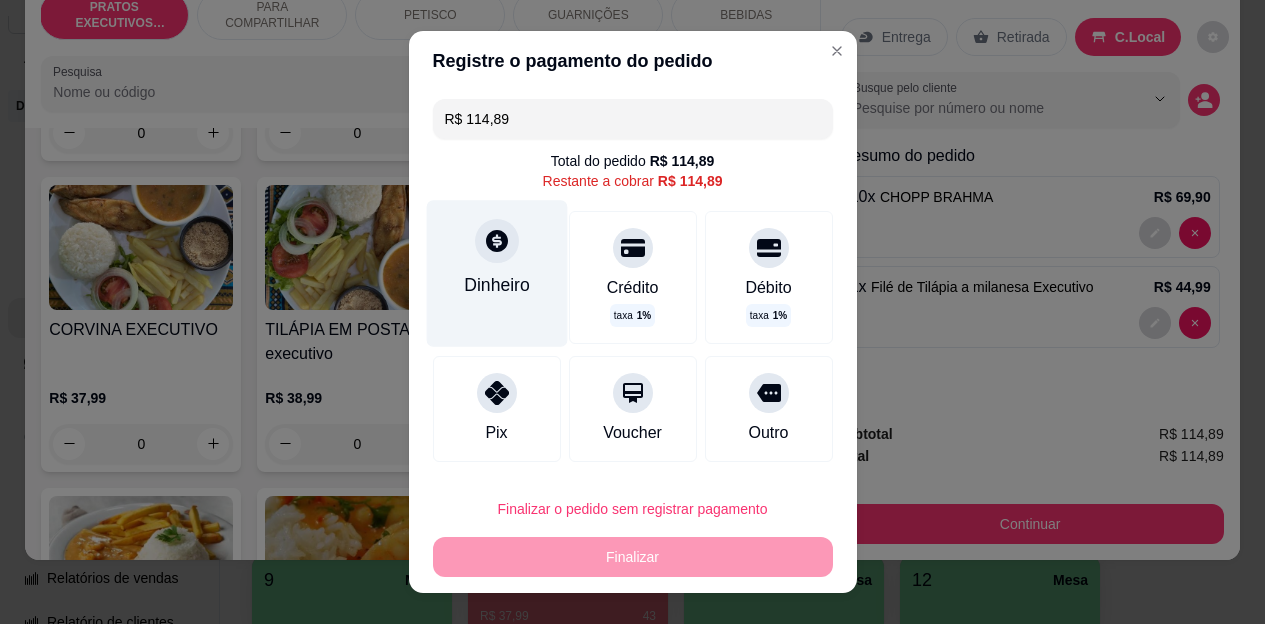 click on "Dinheiro" at bounding box center [497, 285] 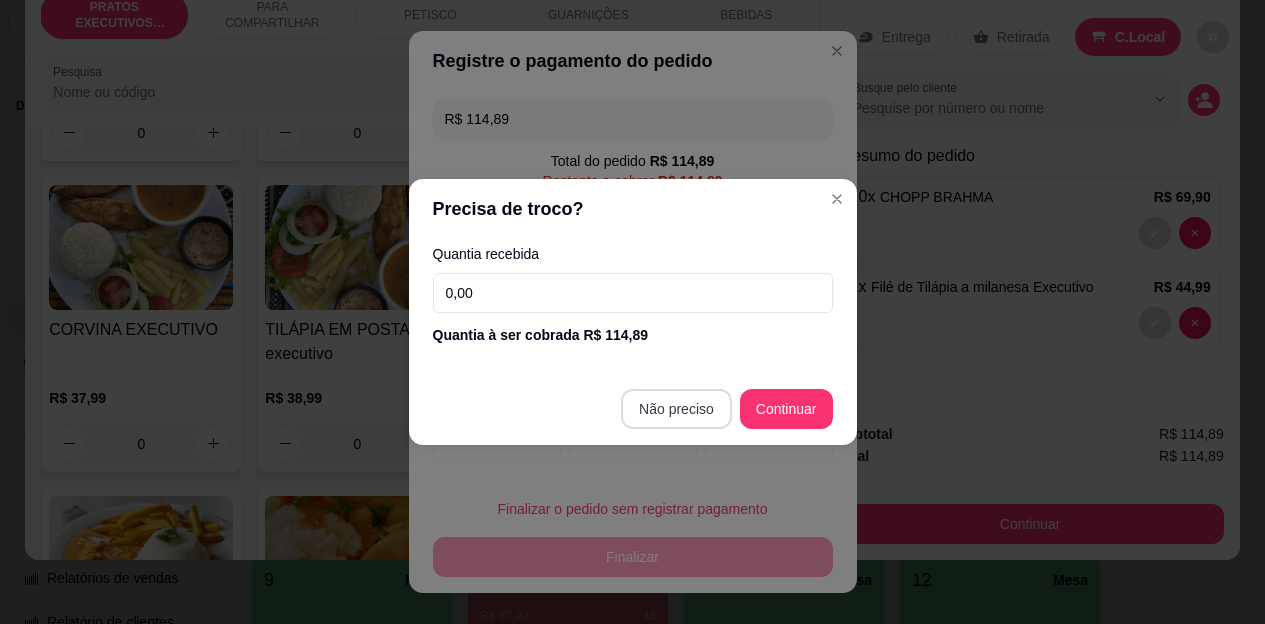 type on "R$ 0,00" 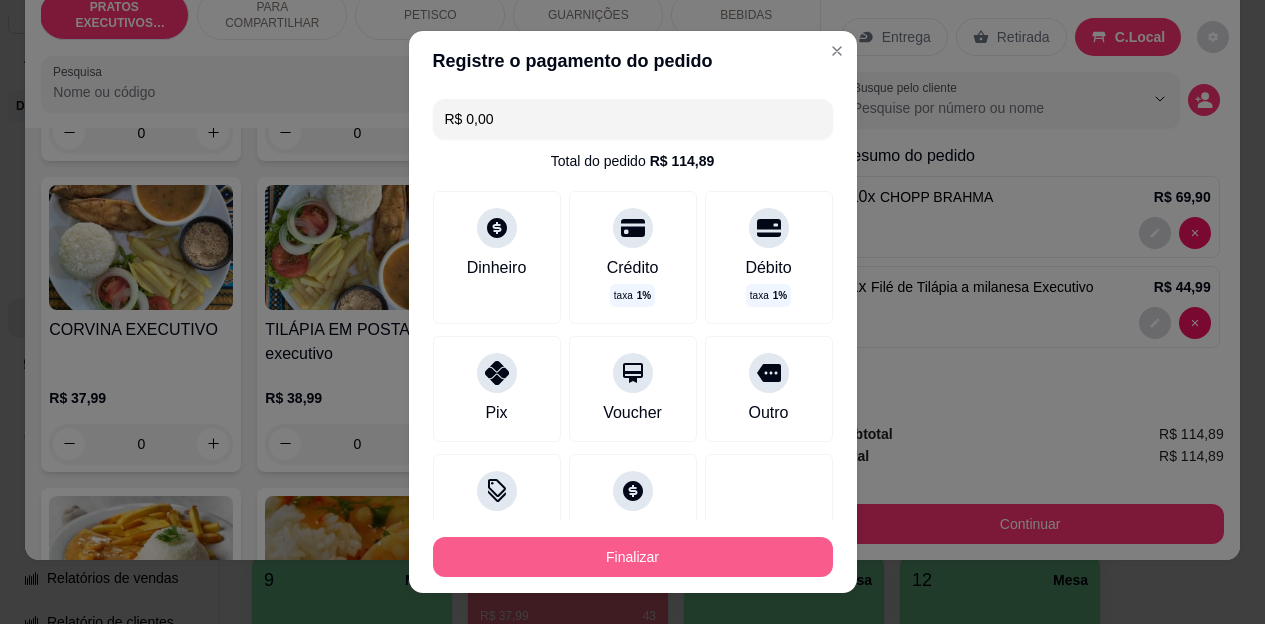 click on "Finalizar" at bounding box center [633, 557] 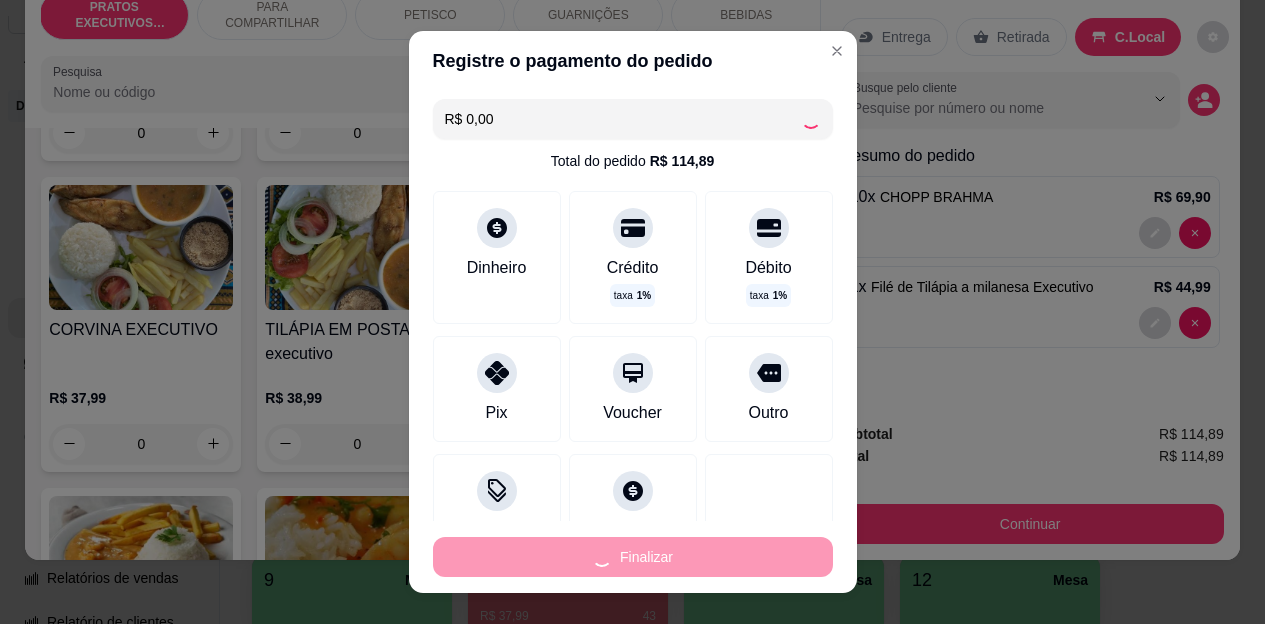 type on "0" 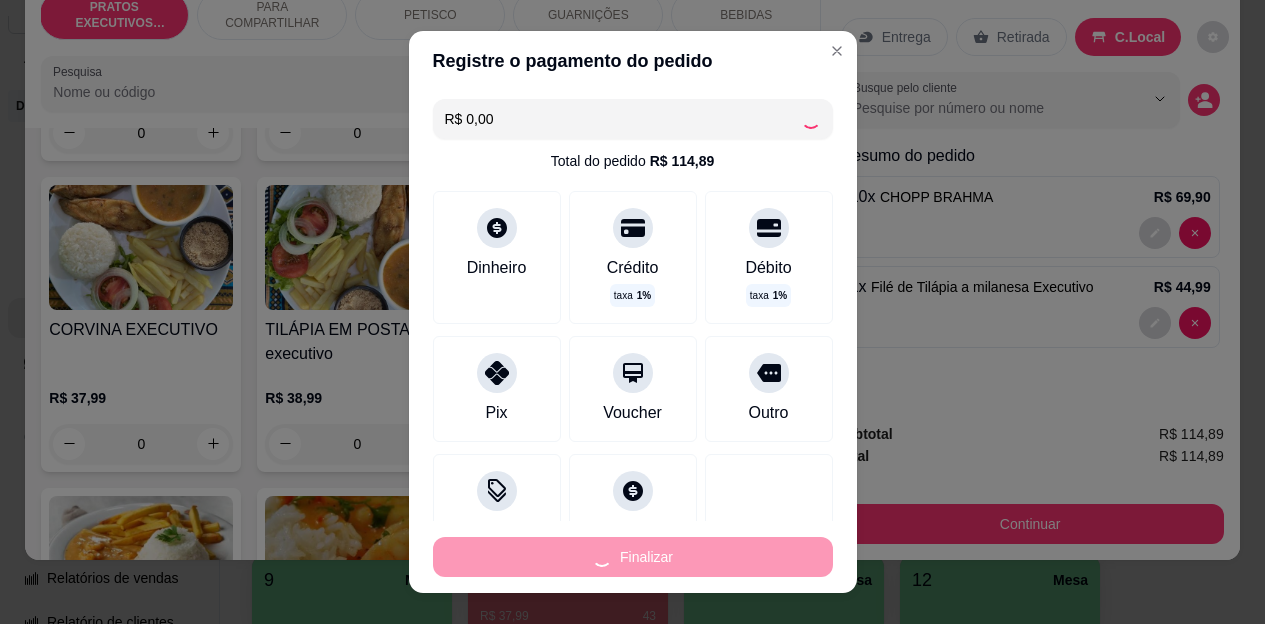 type on "0" 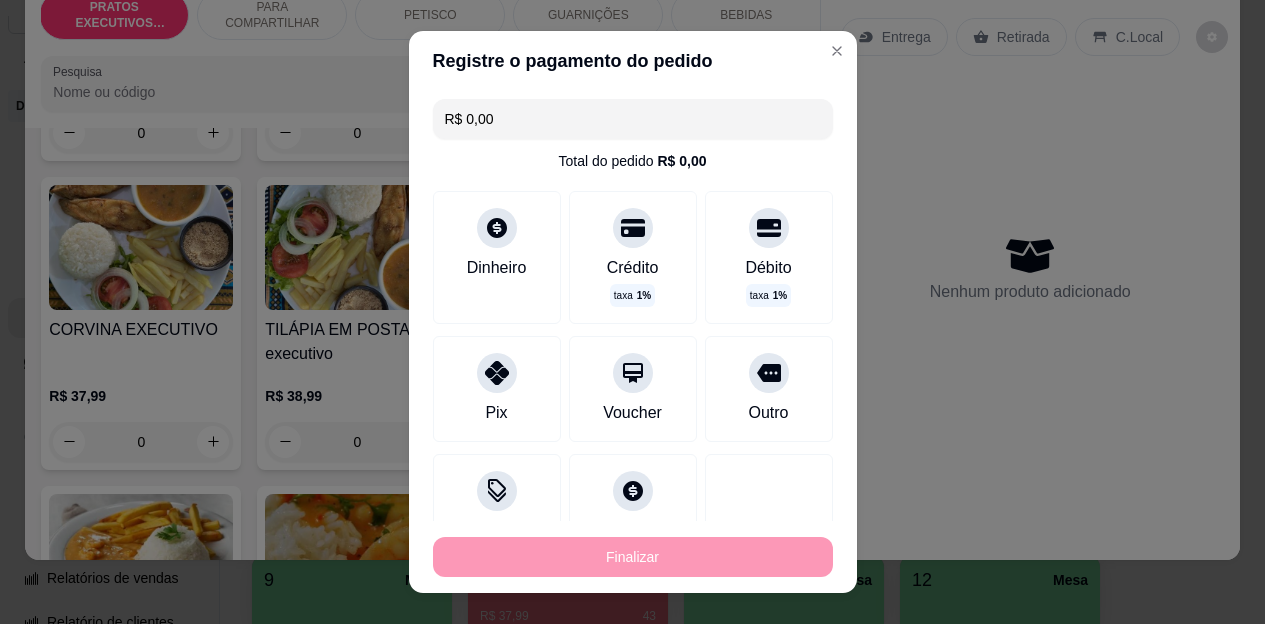 type on "-R$ 114,89" 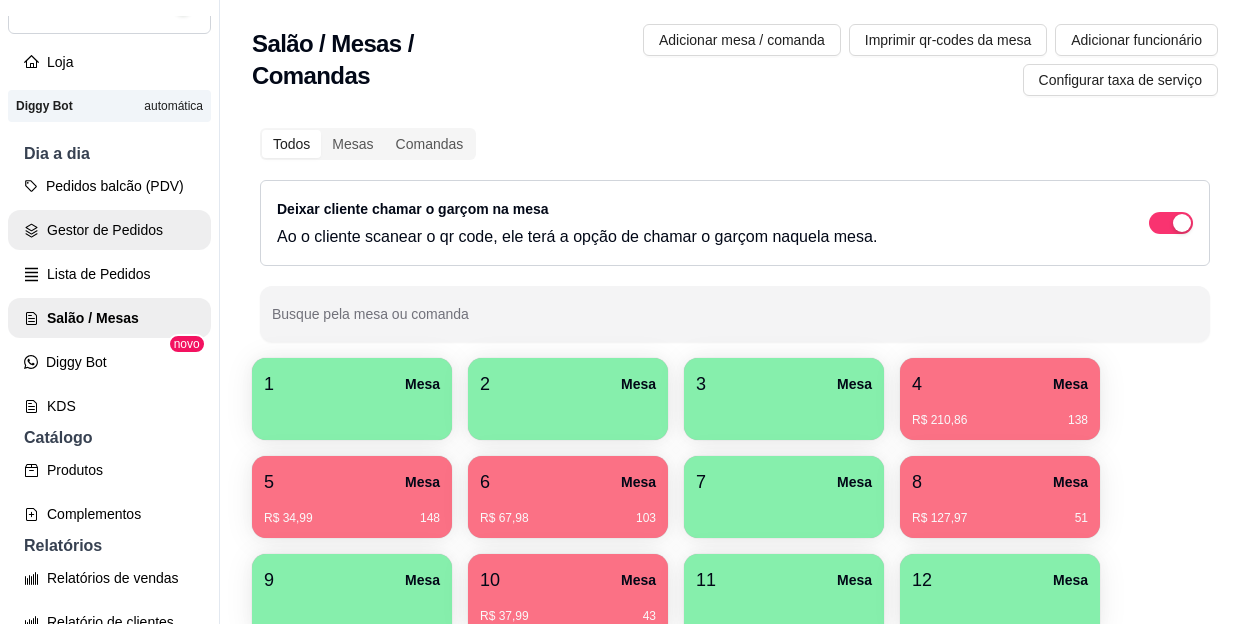 click on "Gestor de Pedidos" at bounding box center (109, 230) 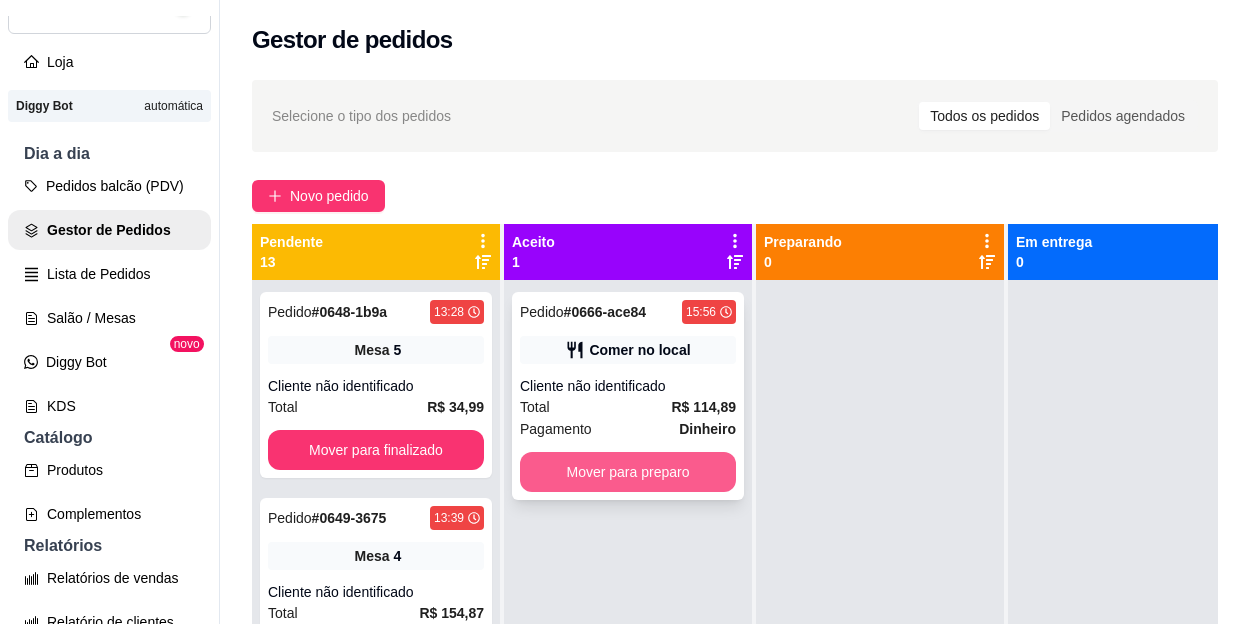 click on "Mover para preparo" at bounding box center [628, 472] 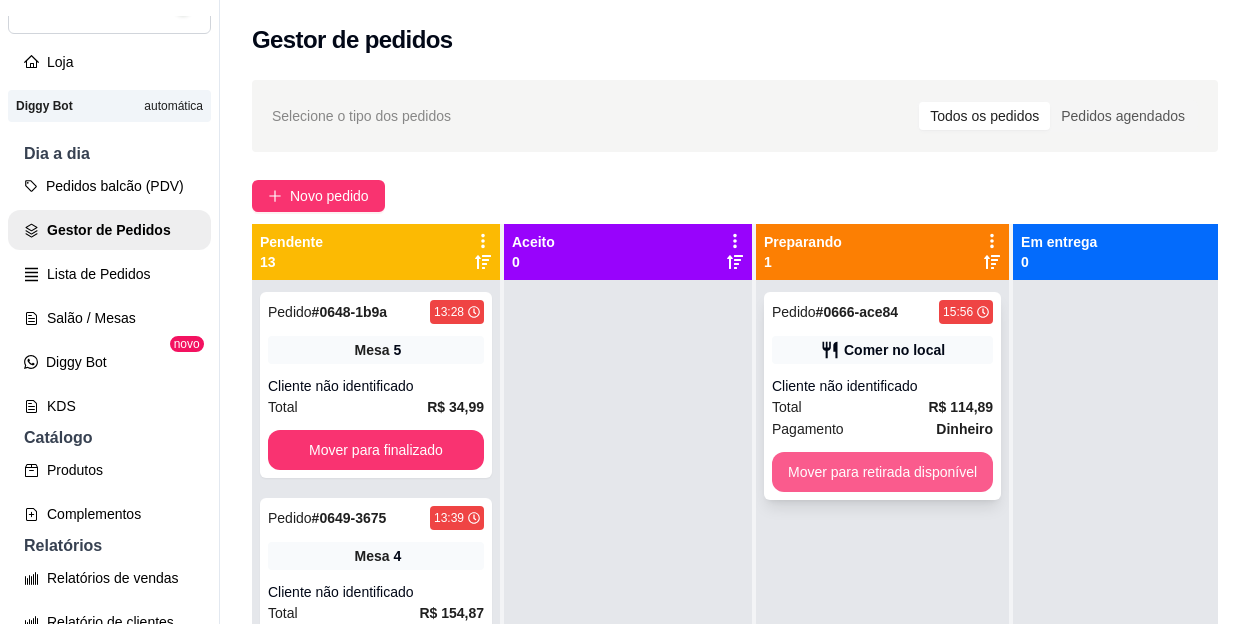 click on "Mover para retirada disponível" at bounding box center [882, 472] 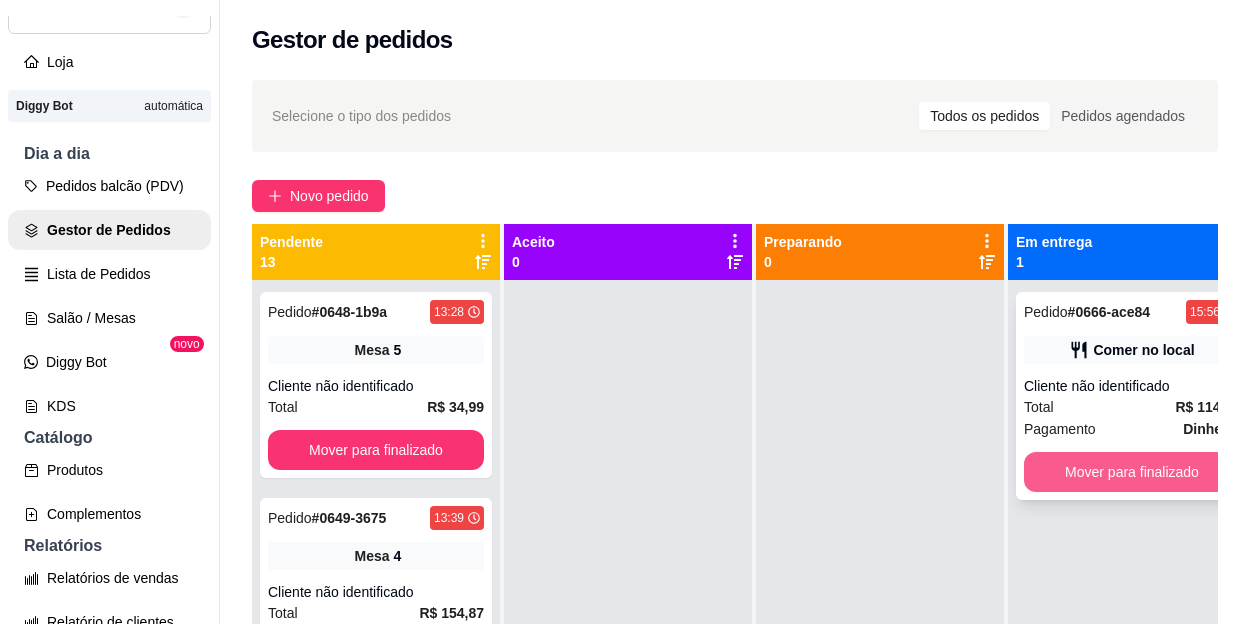 click on "Mover para finalizado" at bounding box center (1132, 472) 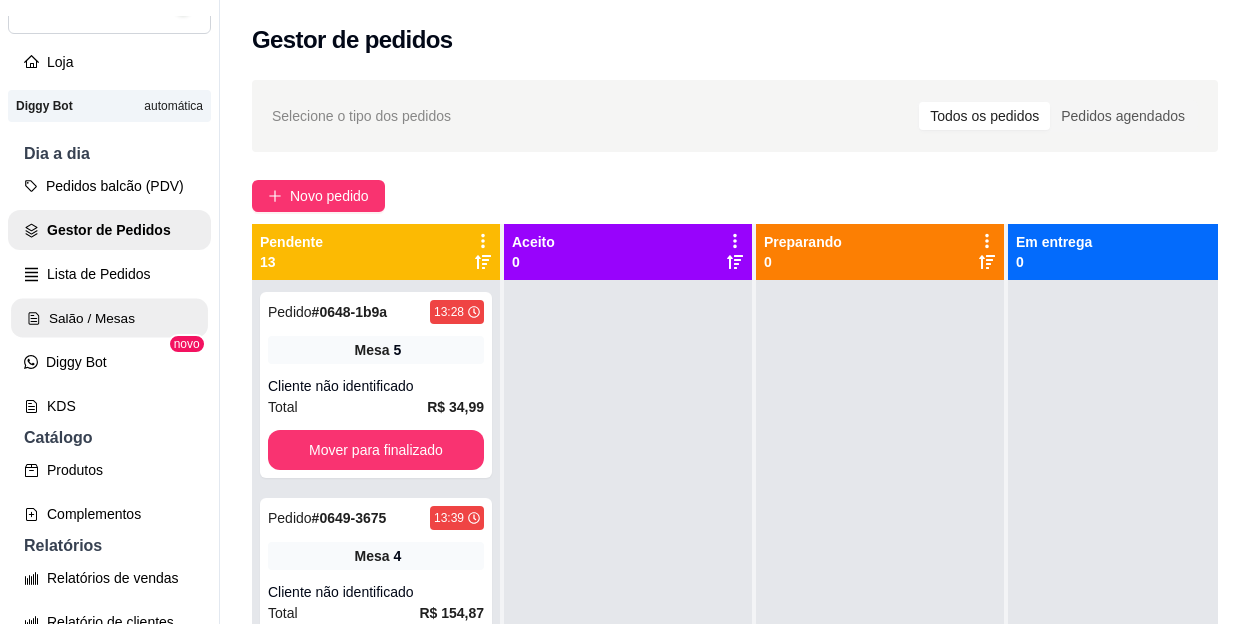 click on "Salão / Mesas" at bounding box center [109, 318] 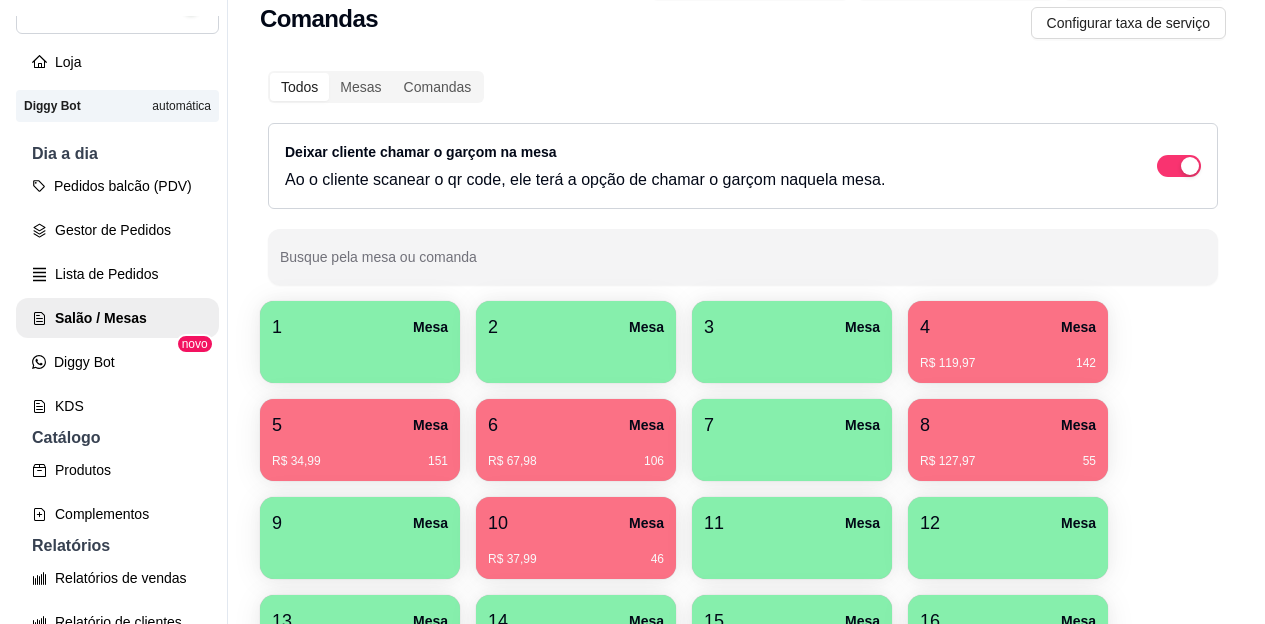 scroll, scrollTop: 100, scrollLeft: 0, axis: vertical 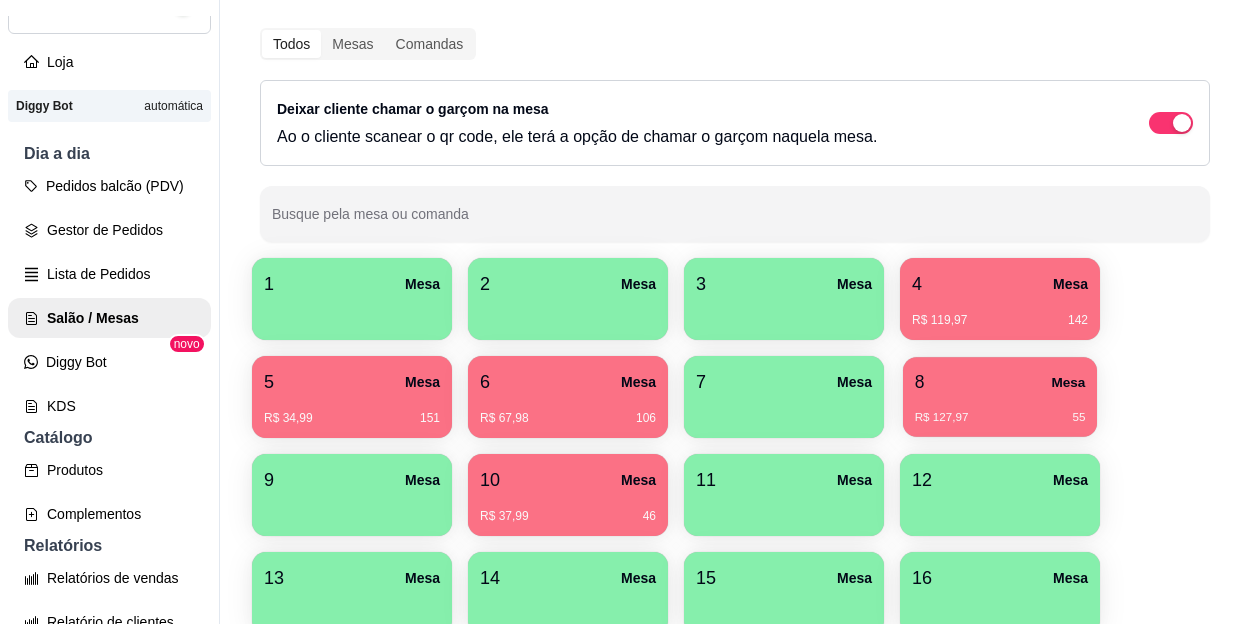 click on "R$ 127,97 55" at bounding box center (1000, 418) 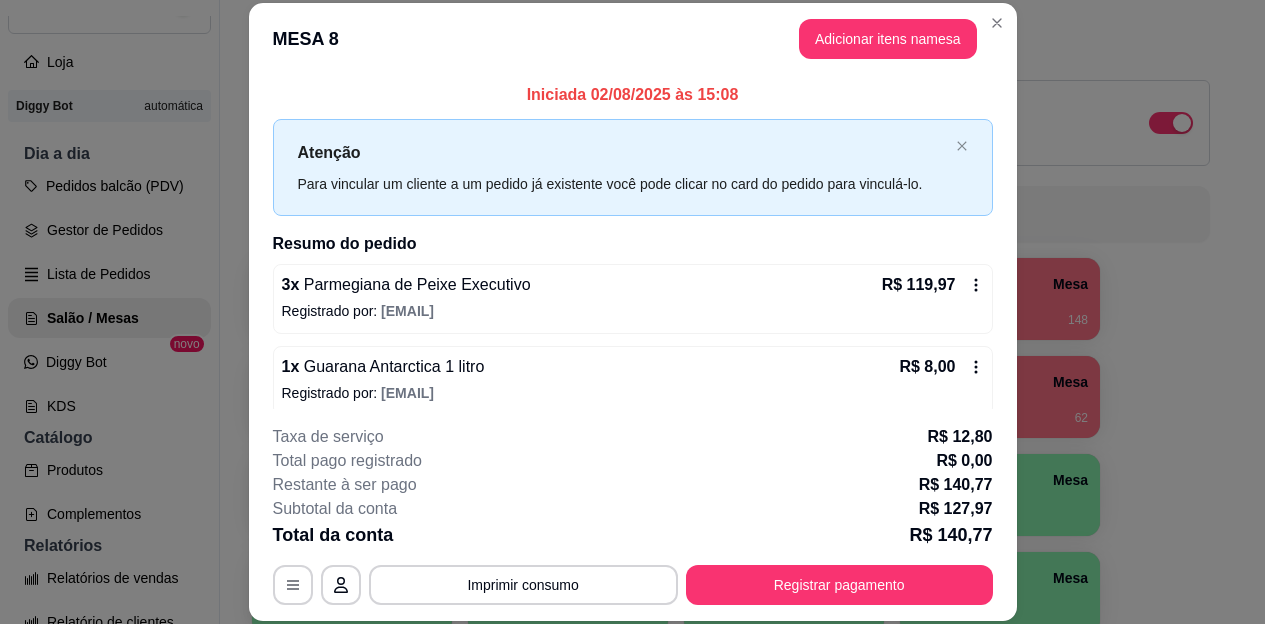scroll, scrollTop: 15, scrollLeft: 0, axis: vertical 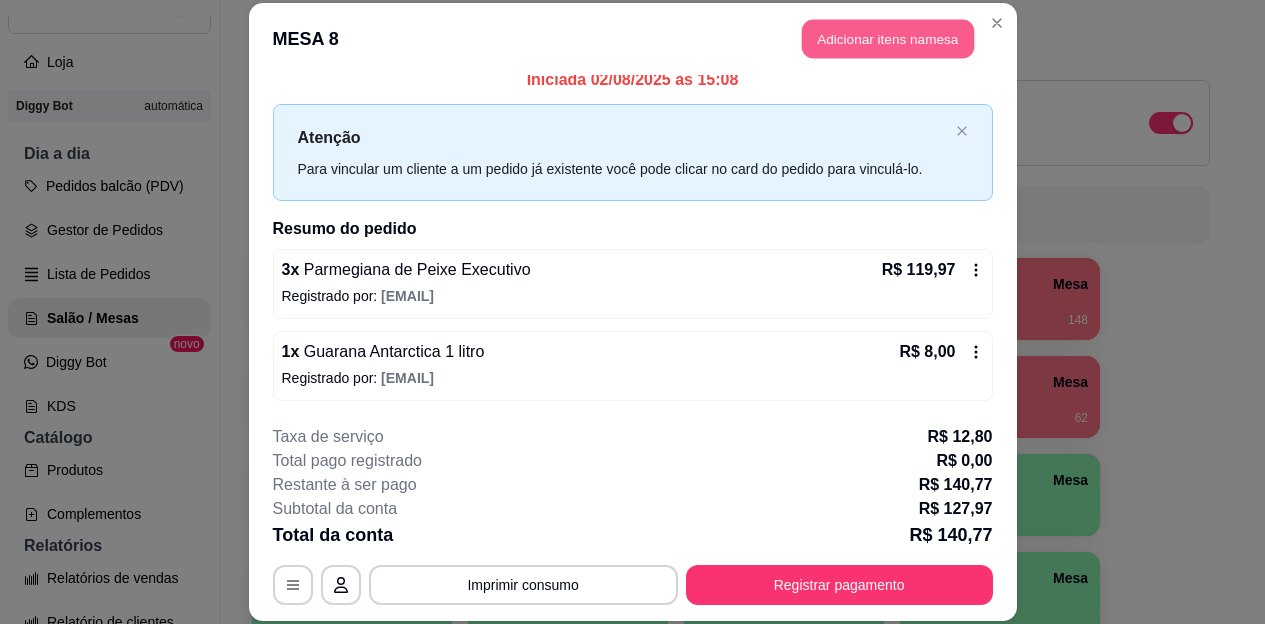 click on "Adicionar itens na  mesa" at bounding box center [888, 39] 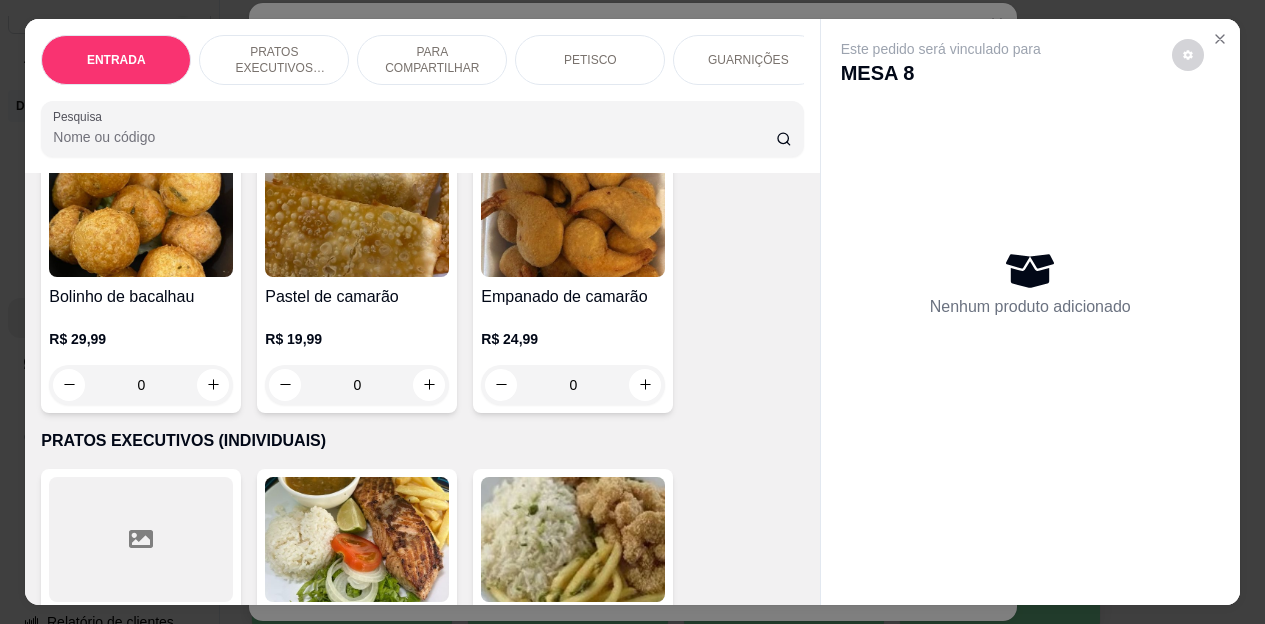 scroll, scrollTop: 0, scrollLeft: 0, axis: both 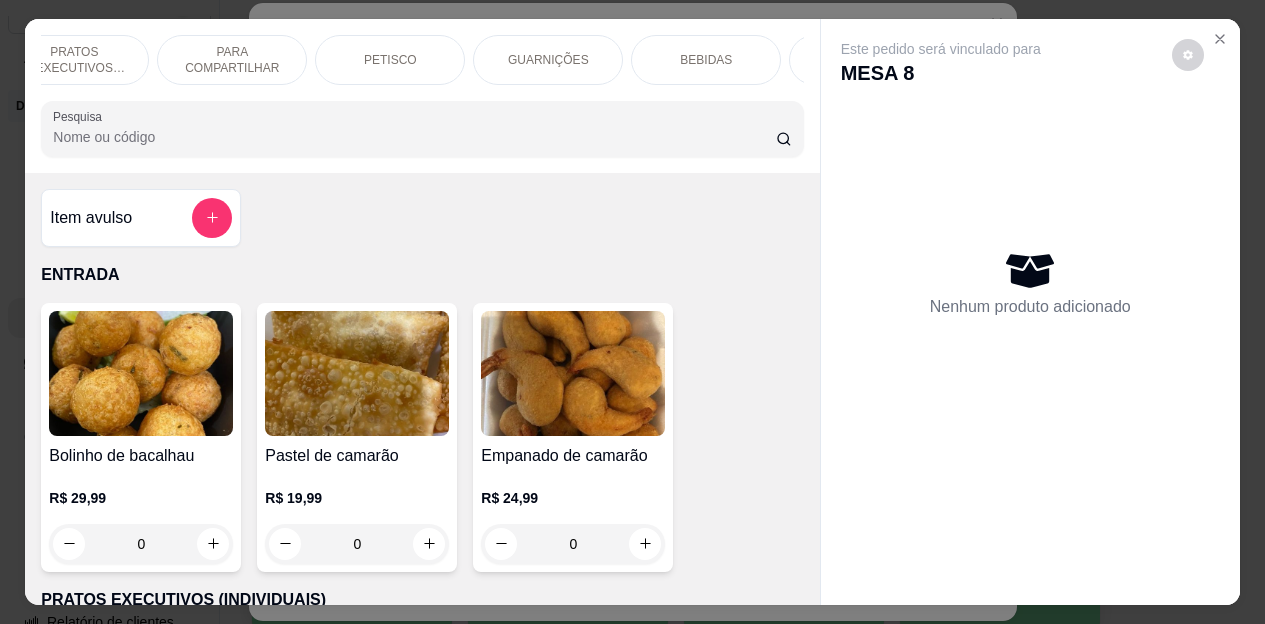 click on "BEBIDAS" at bounding box center (706, 60) 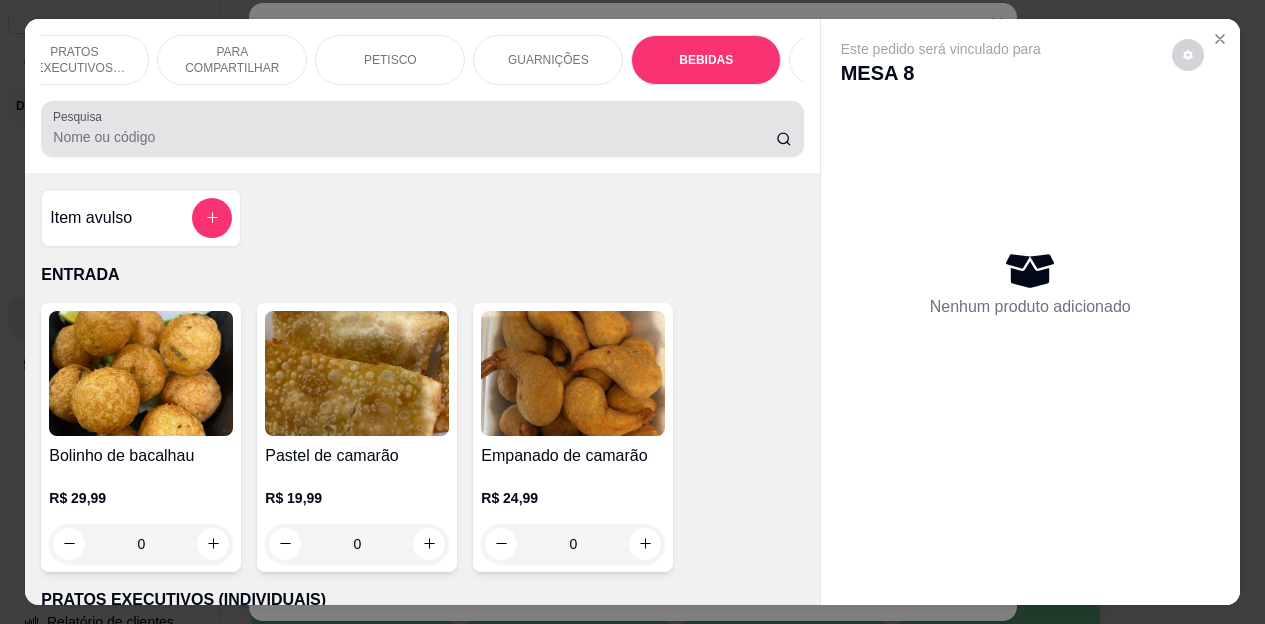 scroll, scrollTop: 4472, scrollLeft: 0, axis: vertical 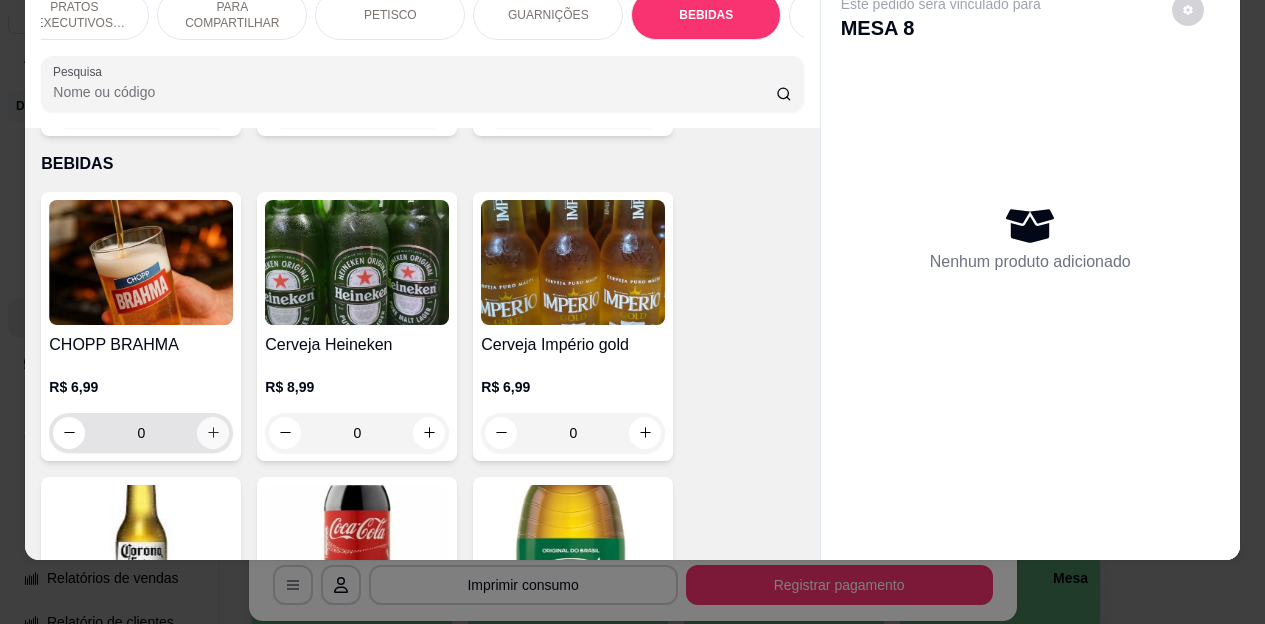 click 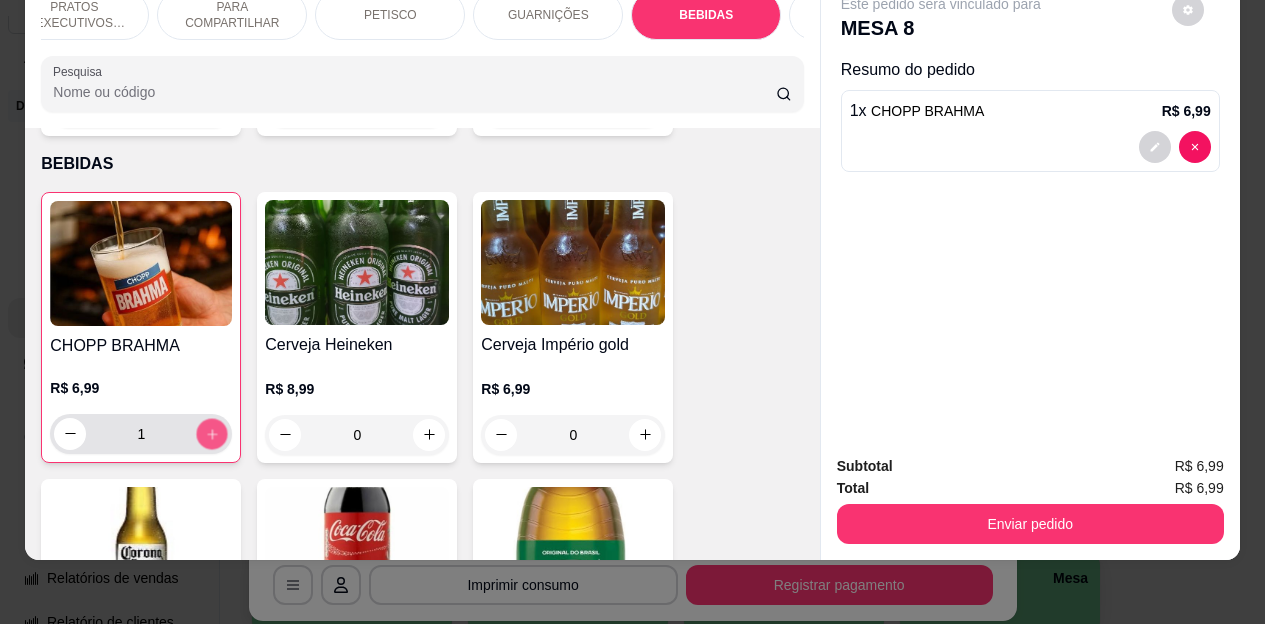 click at bounding box center (212, 433) 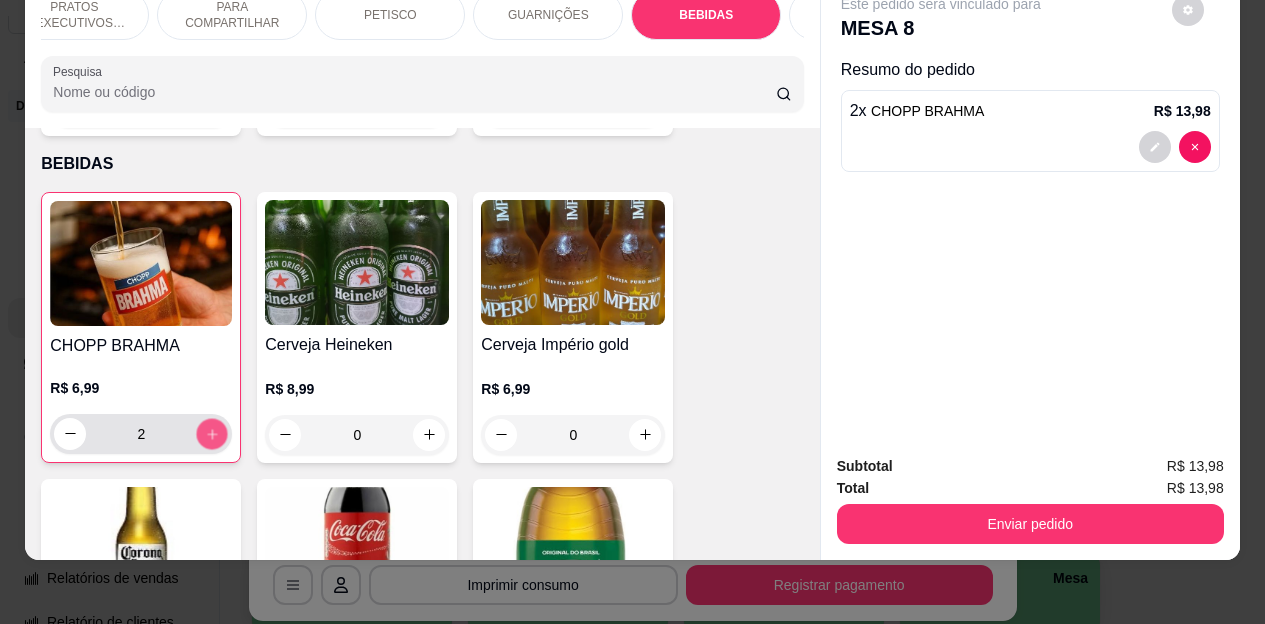 click at bounding box center (212, 433) 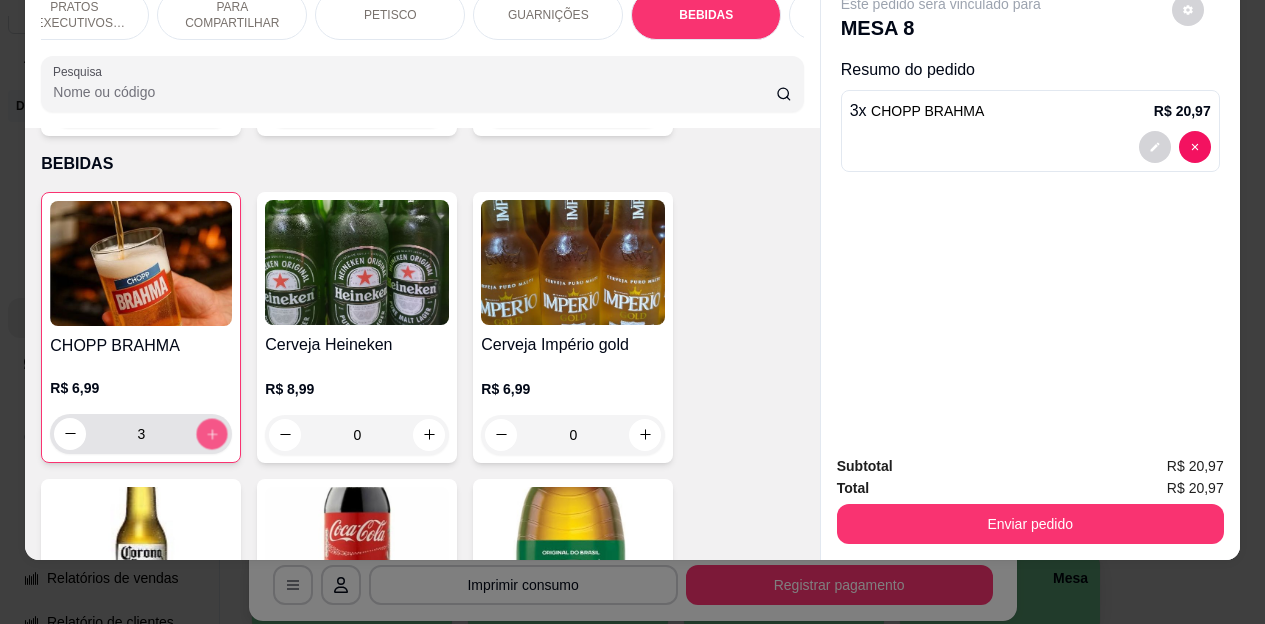 click at bounding box center (212, 433) 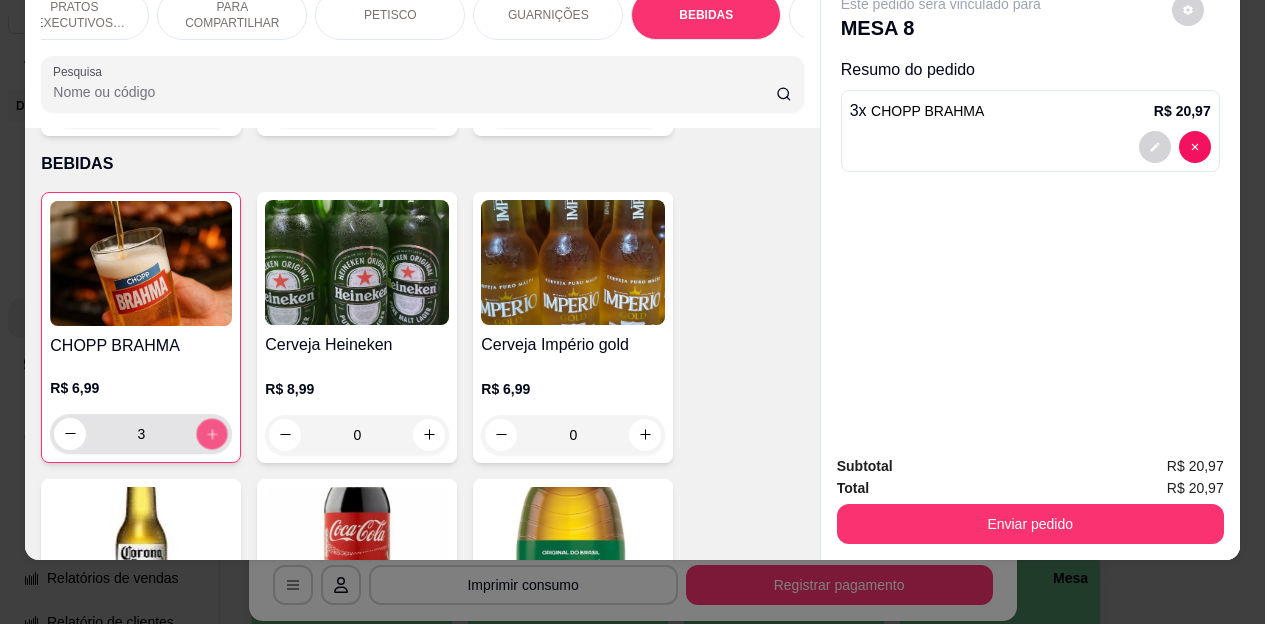 type on "4" 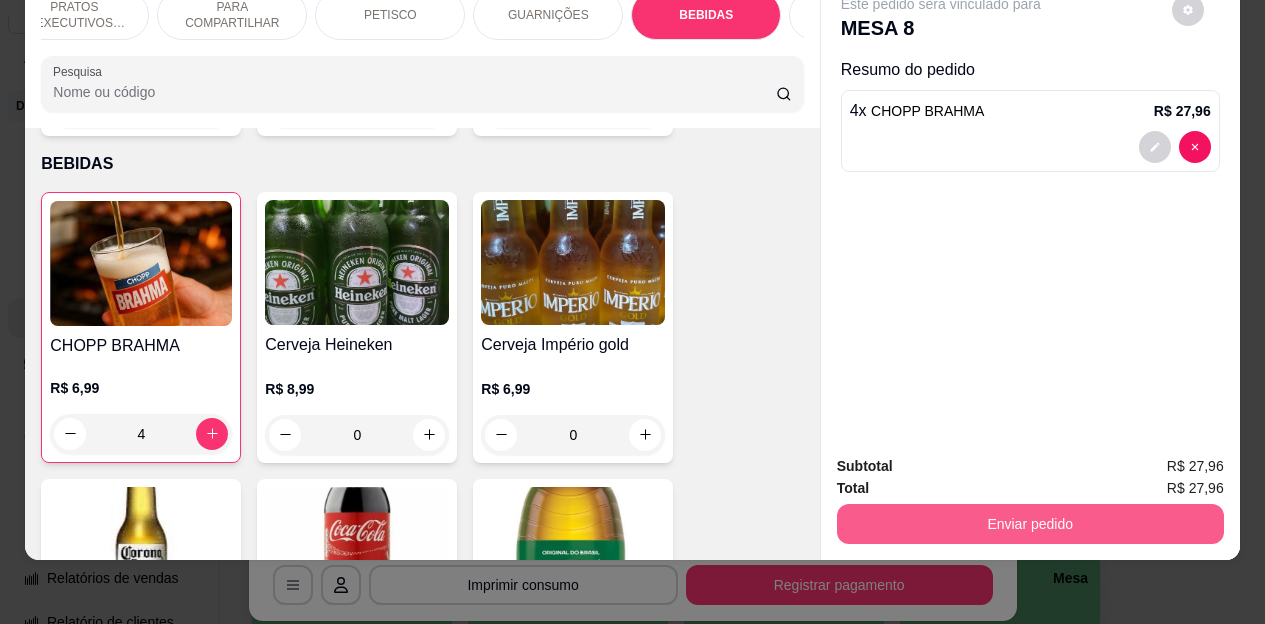 click on "Enviar pedido" at bounding box center (1030, 524) 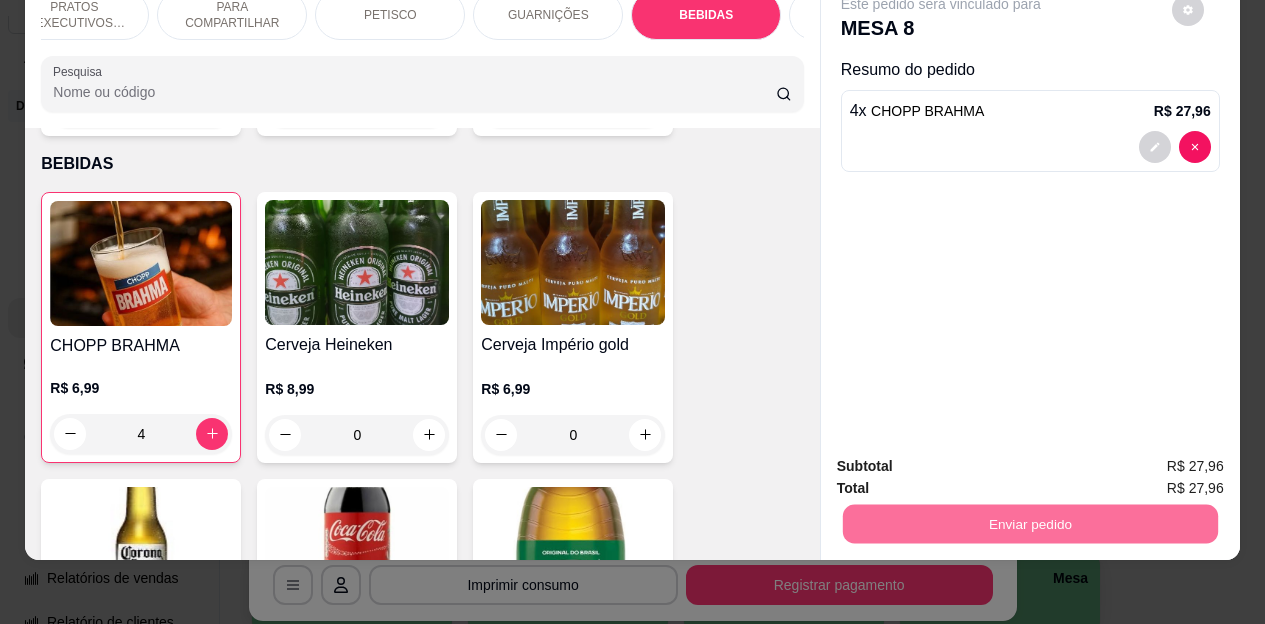 click on "Não registrar e enviar pedido" at bounding box center [964, 459] 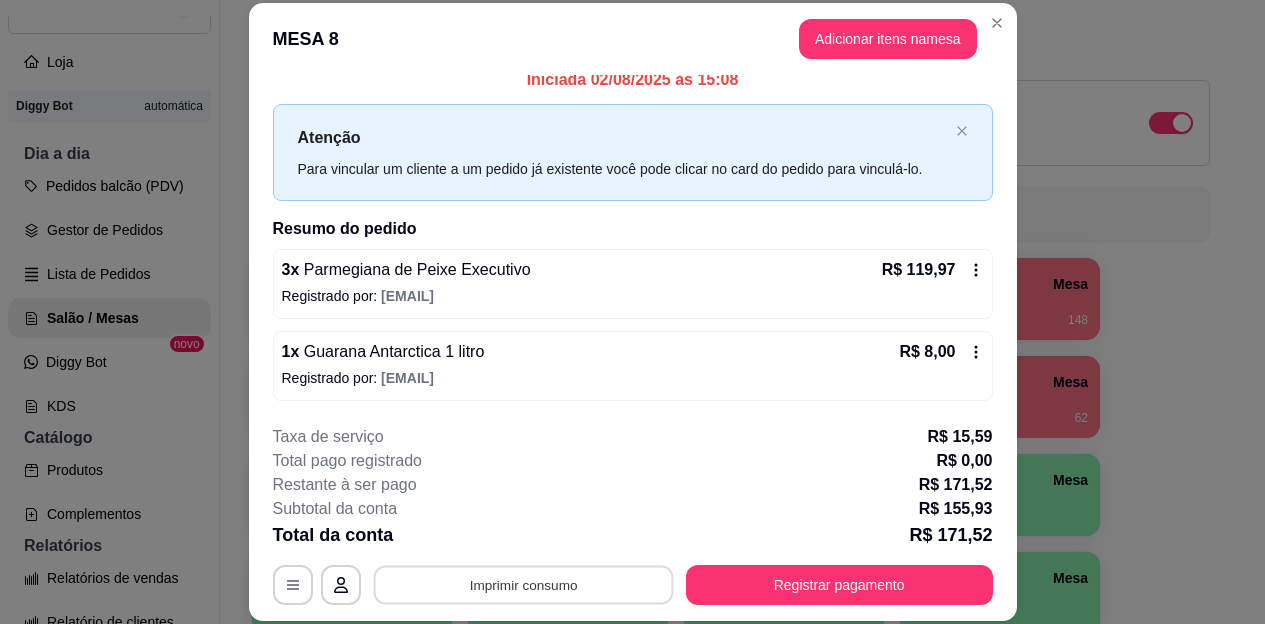 click on "Imprimir consumo" at bounding box center (523, 584) 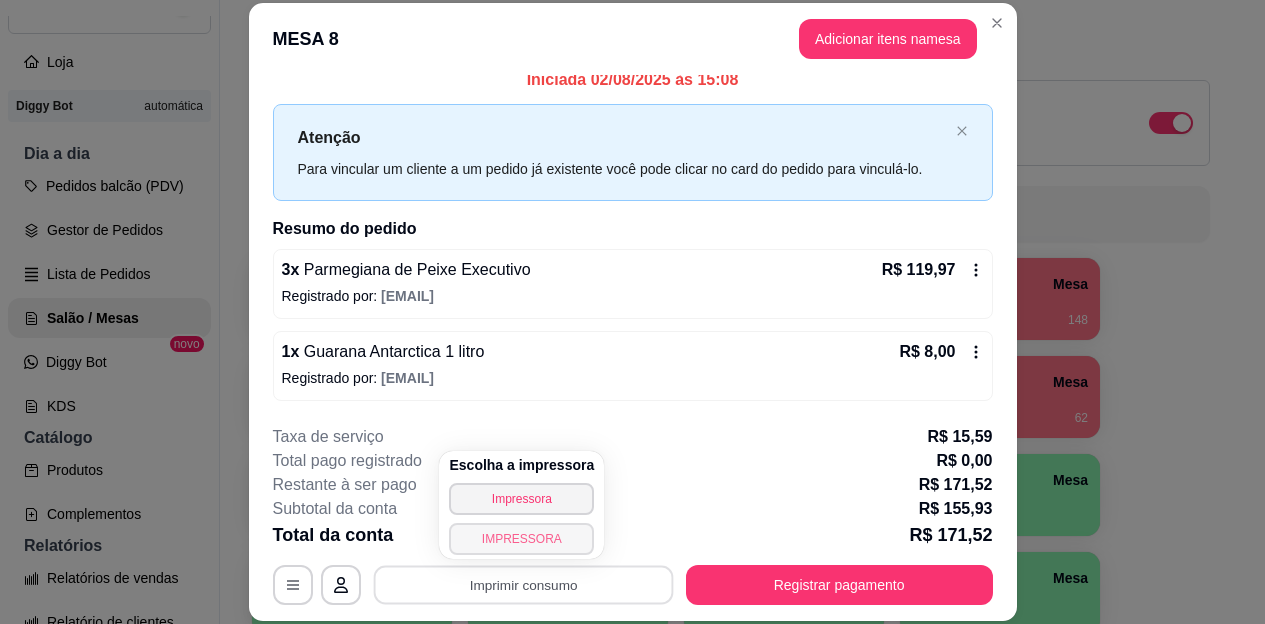 click on "IMPRESSORA" at bounding box center [521, 539] 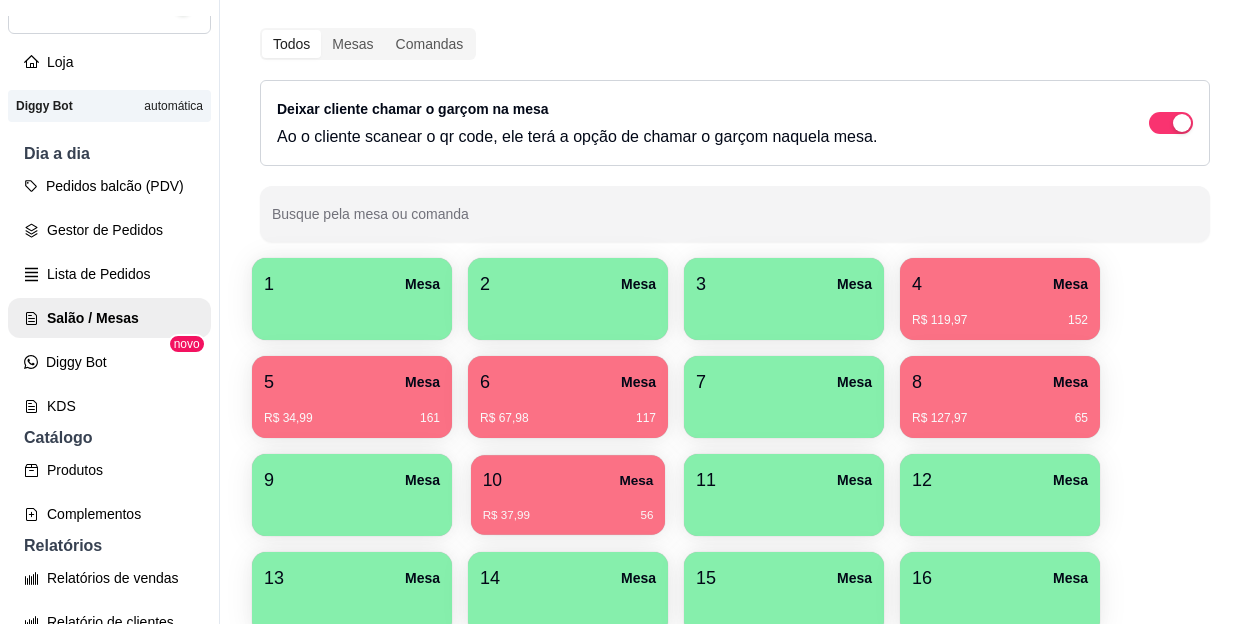 click on "R$ 37,99 56" at bounding box center (568, 508) 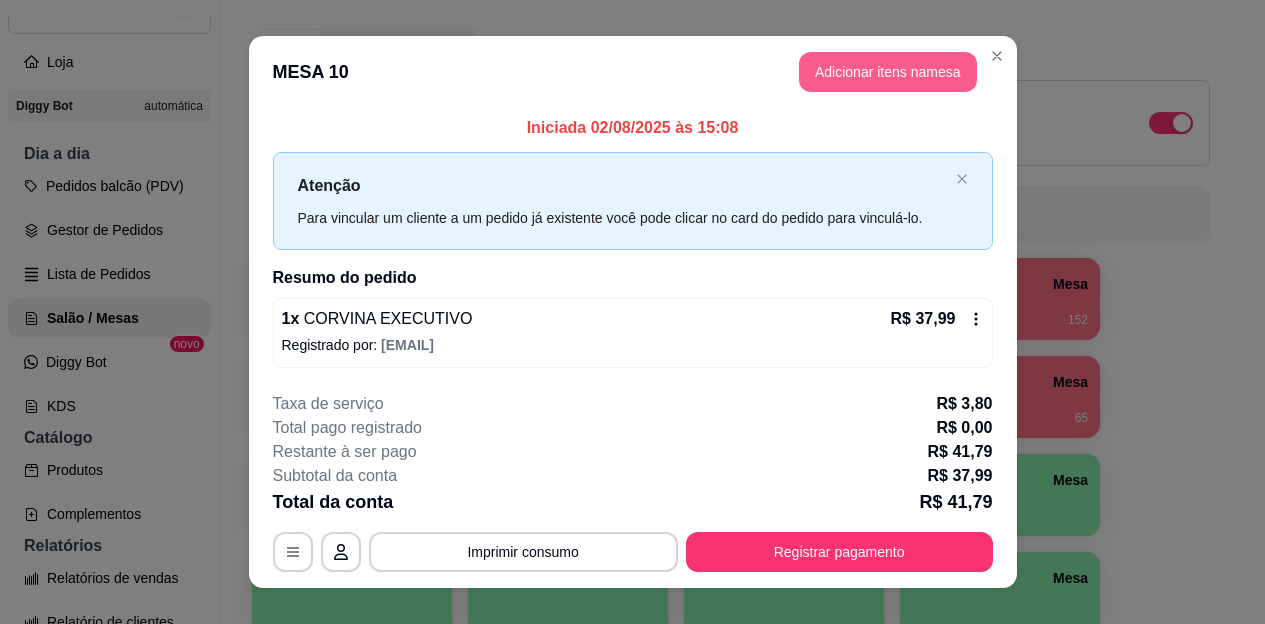 click on "Adicionar itens na  mesa" at bounding box center (888, 72) 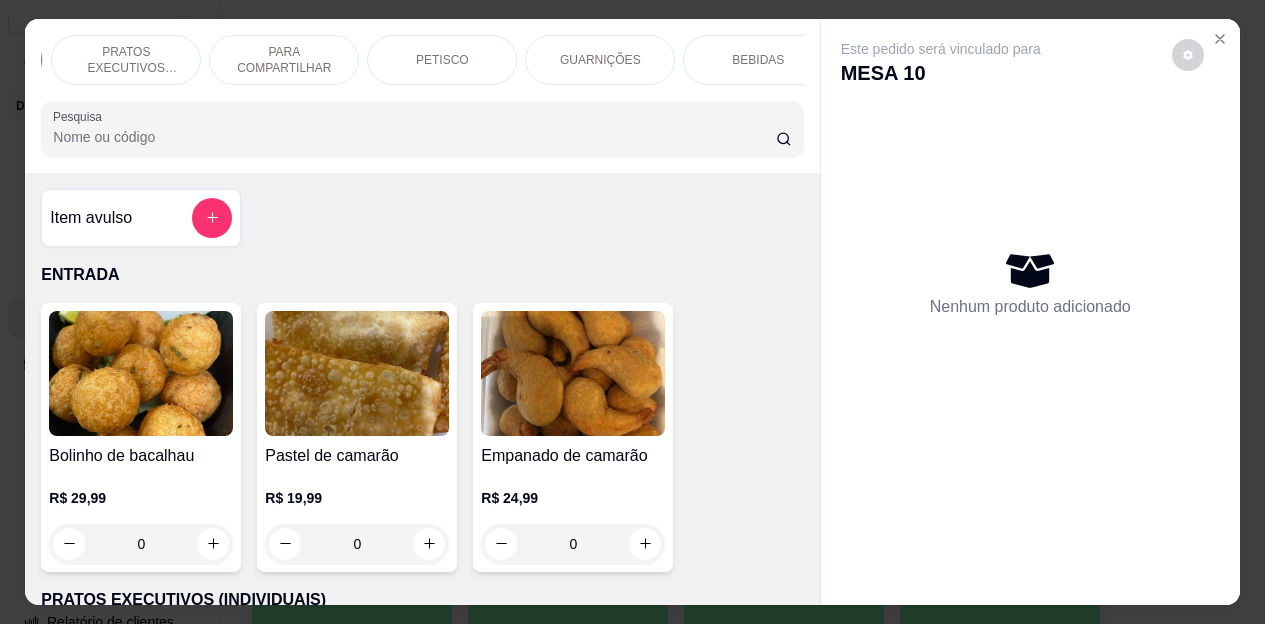 scroll, scrollTop: 0, scrollLeft: 160, axis: horizontal 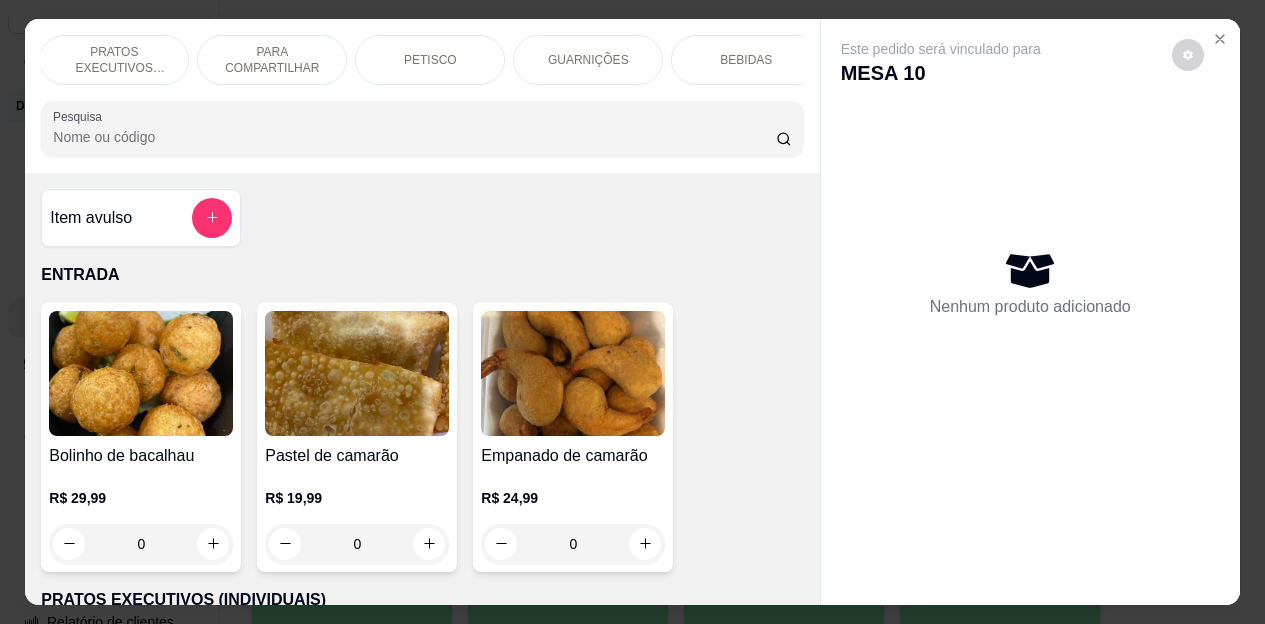 click on "BEBIDAS" at bounding box center (746, 60) 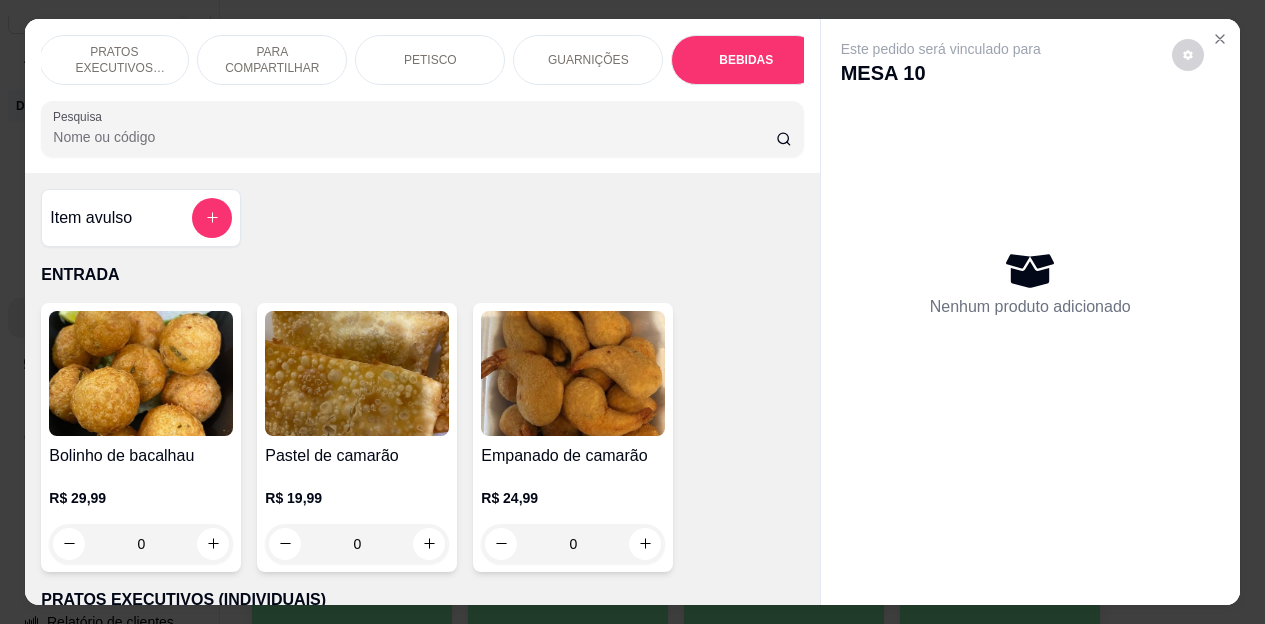 scroll, scrollTop: 4472, scrollLeft: 0, axis: vertical 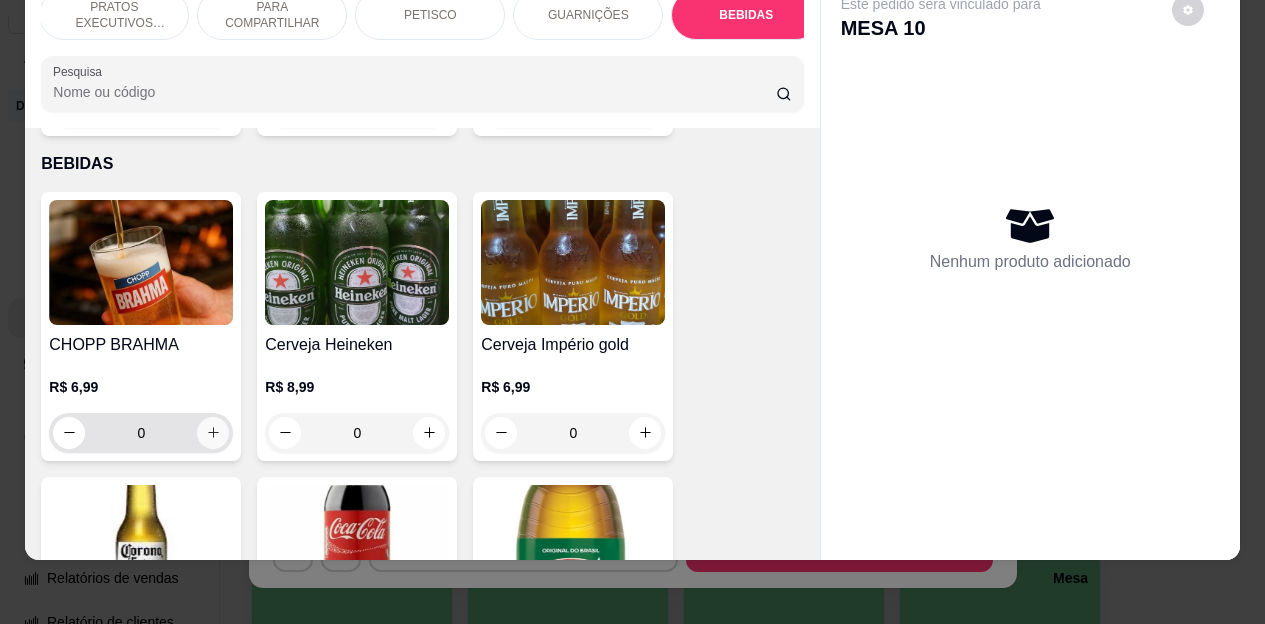 click 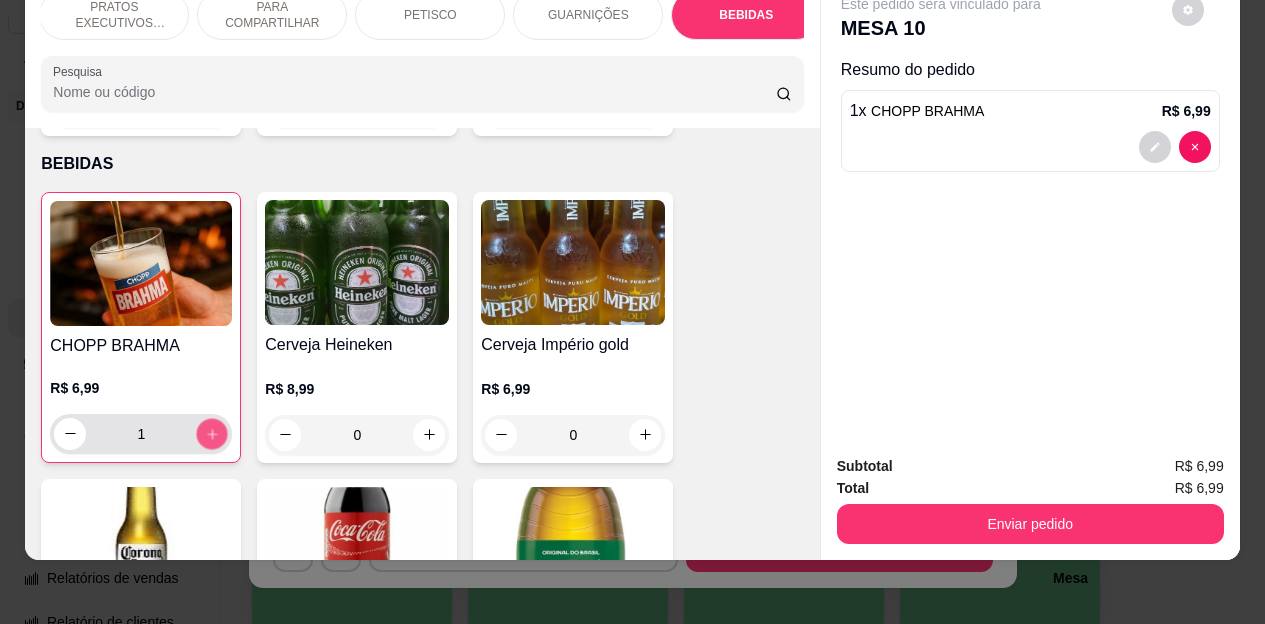 click at bounding box center (212, 433) 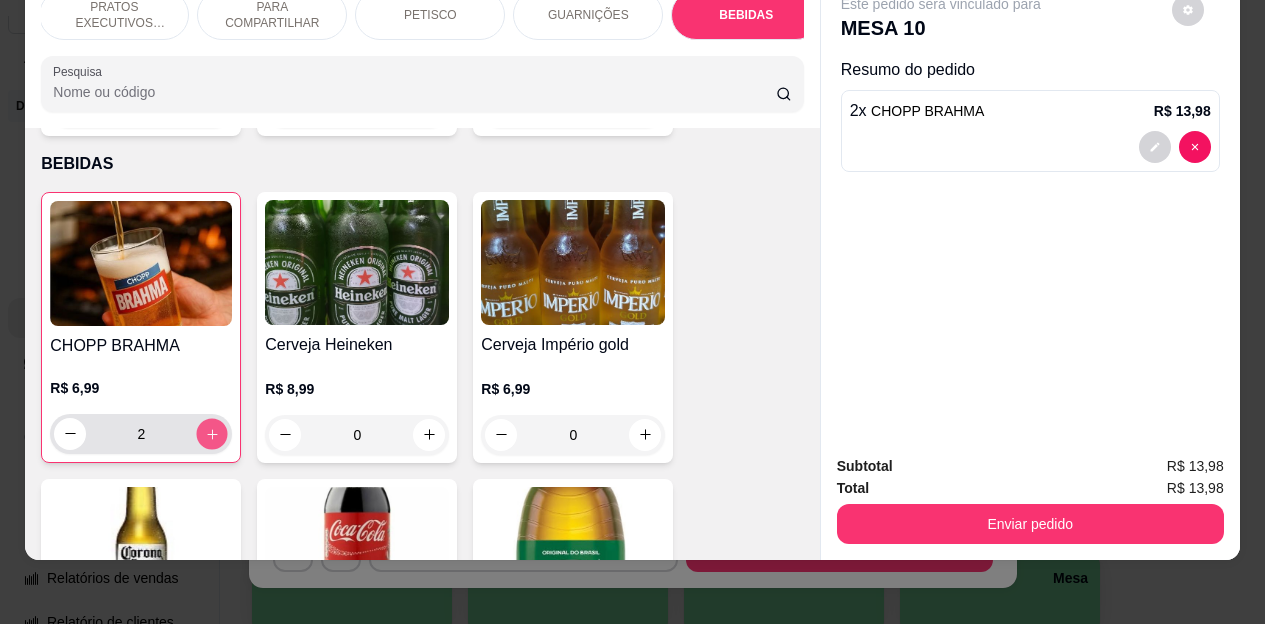 click 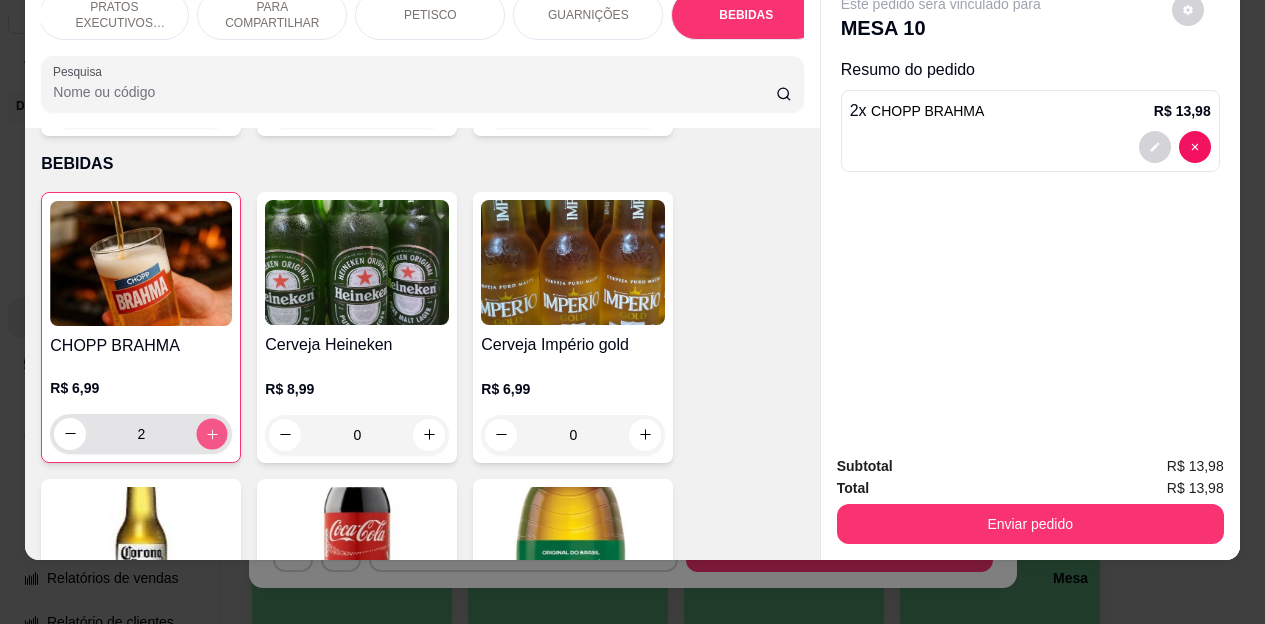 type on "3" 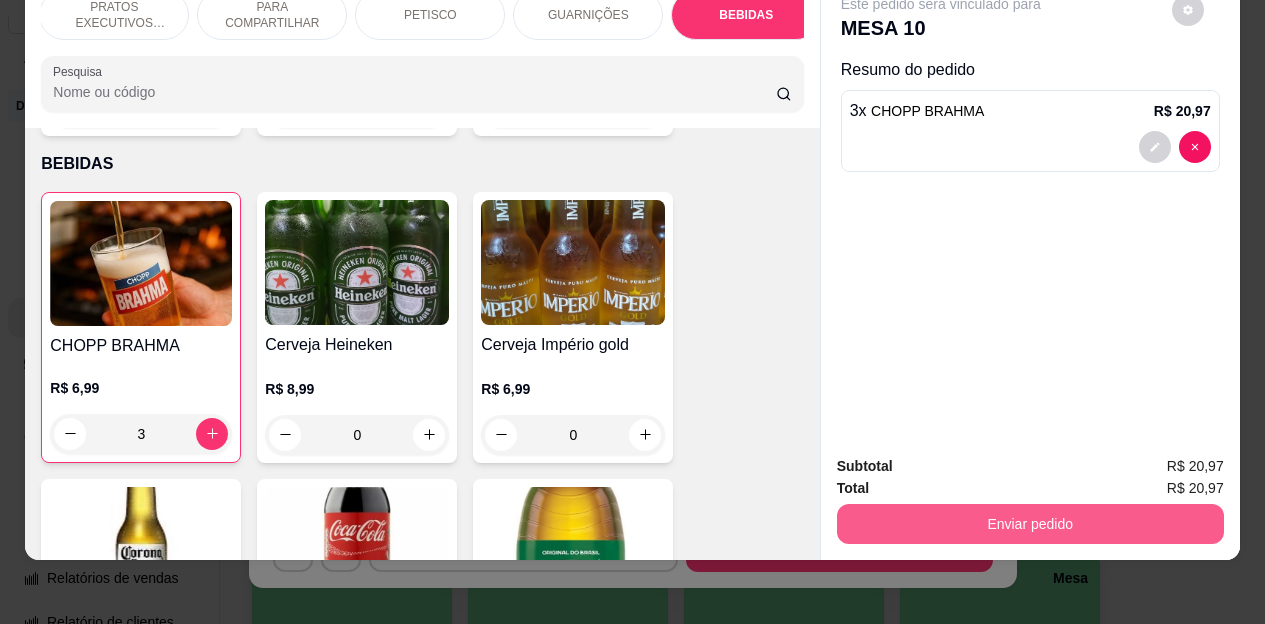 click on "Enviar pedido" at bounding box center (1030, 524) 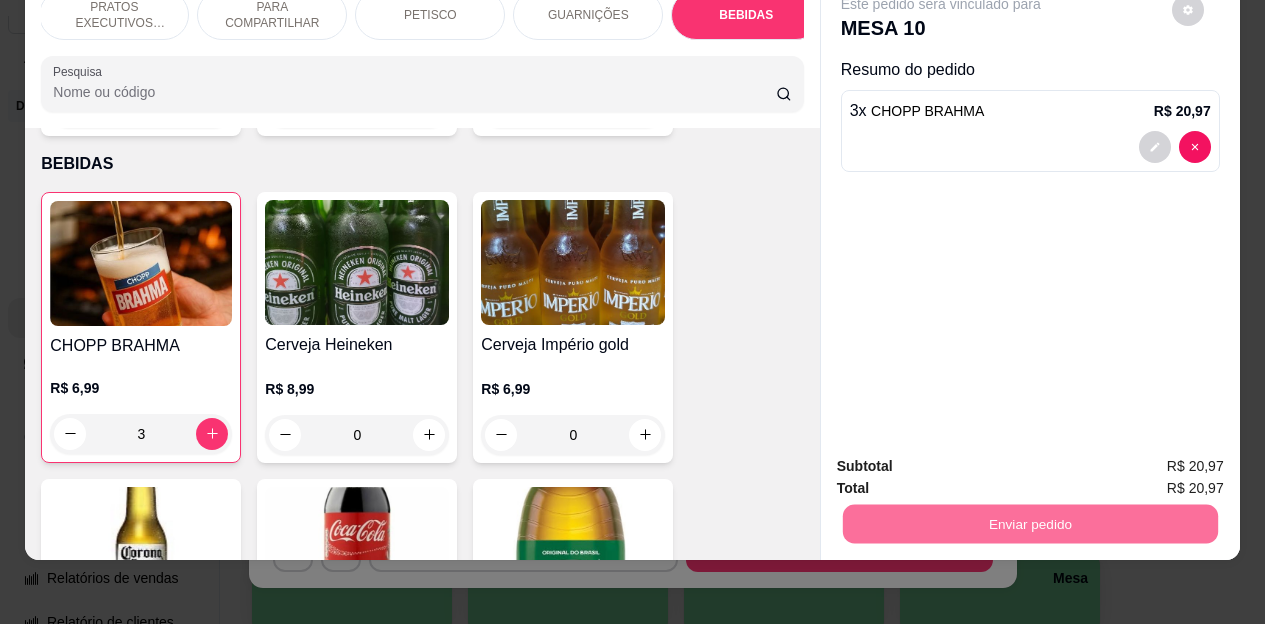 click on "Não registrar e enviar pedido" at bounding box center [964, 460] 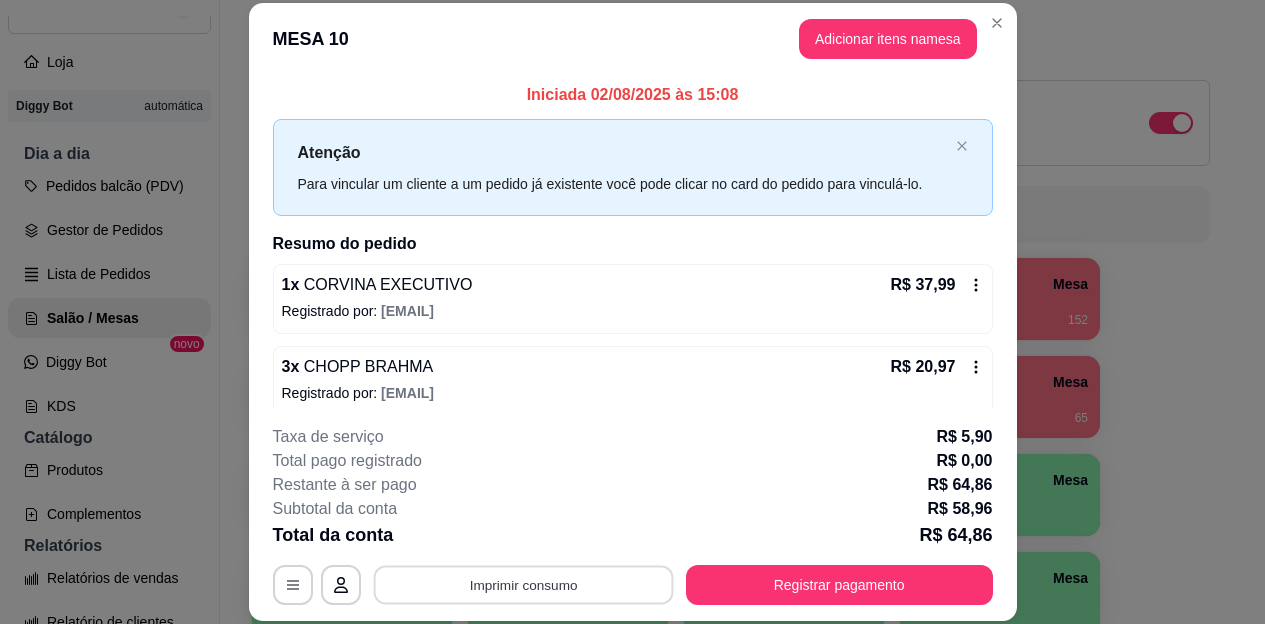 click on "Imprimir consumo" at bounding box center [523, 584] 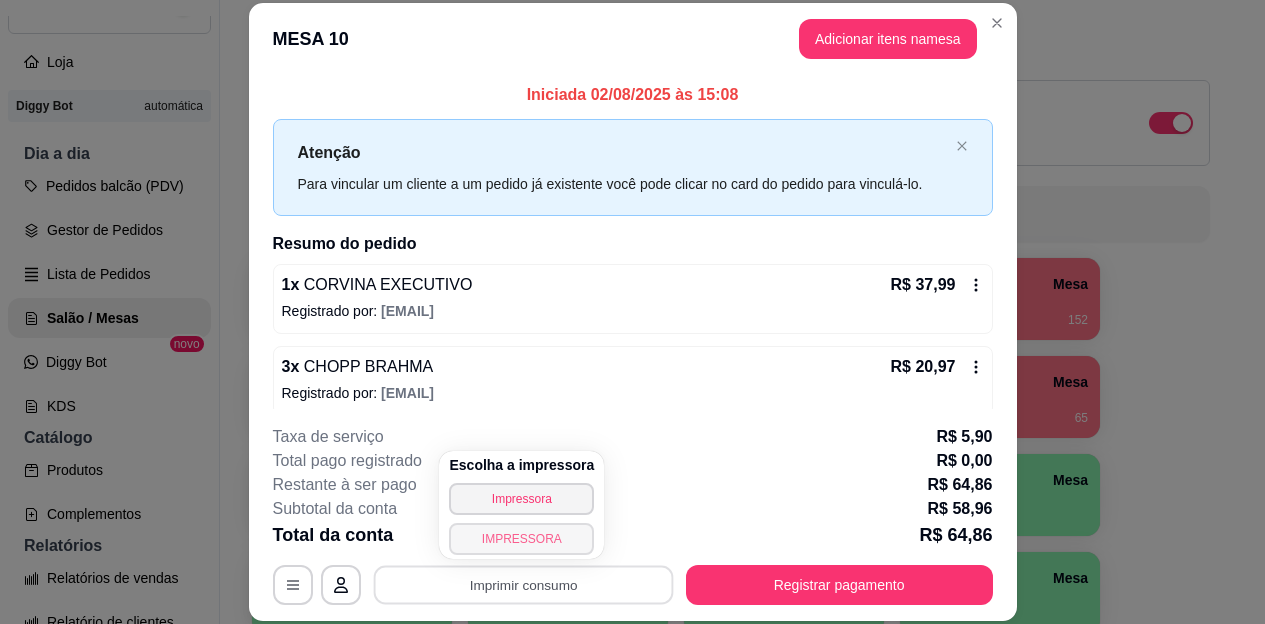 click on "IMPRESSORA" at bounding box center (521, 539) 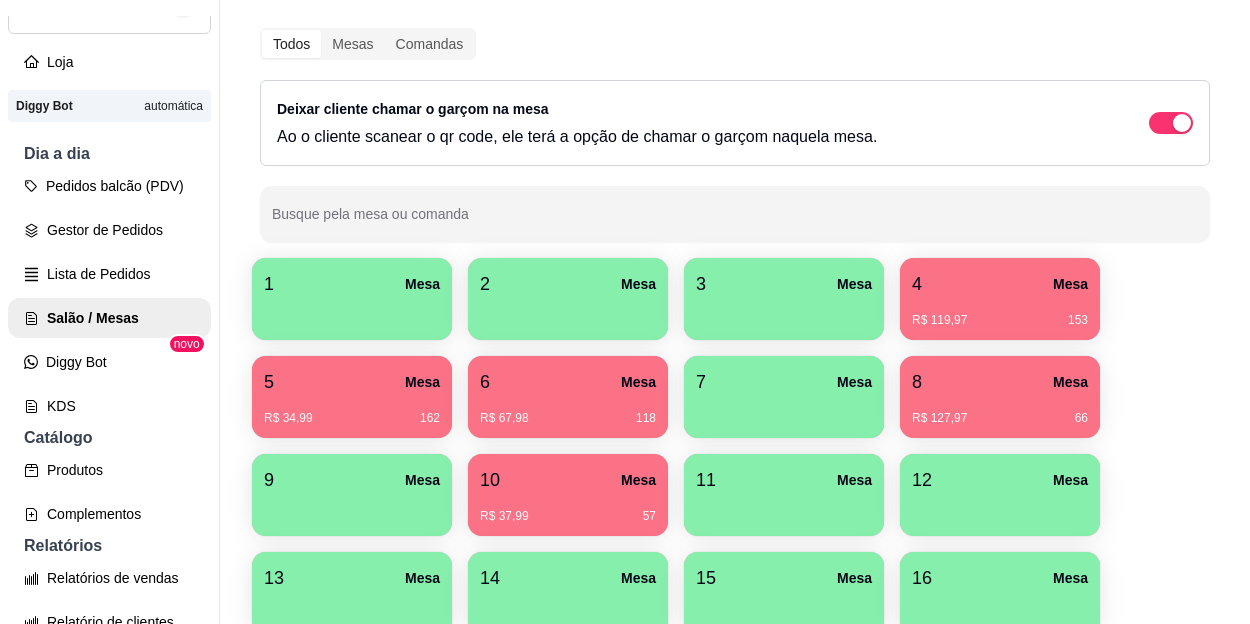 click on "R$ 127,97 66" at bounding box center [1000, 411] 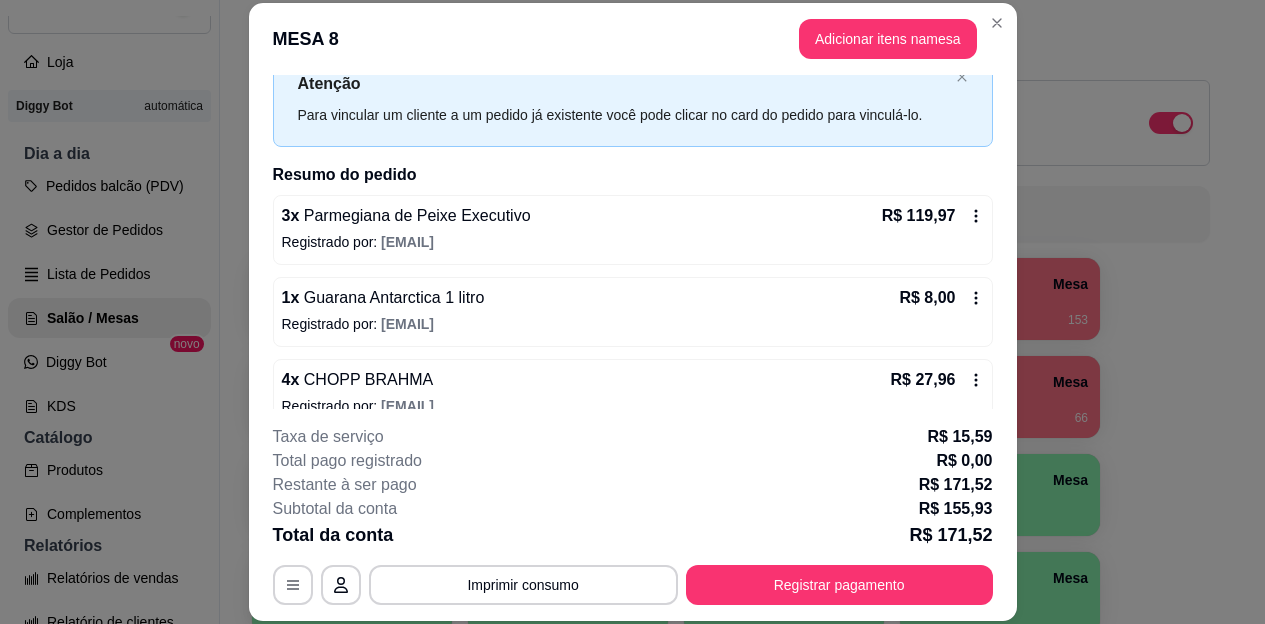 scroll, scrollTop: 97, scrollLeft: 0, axis: vertical 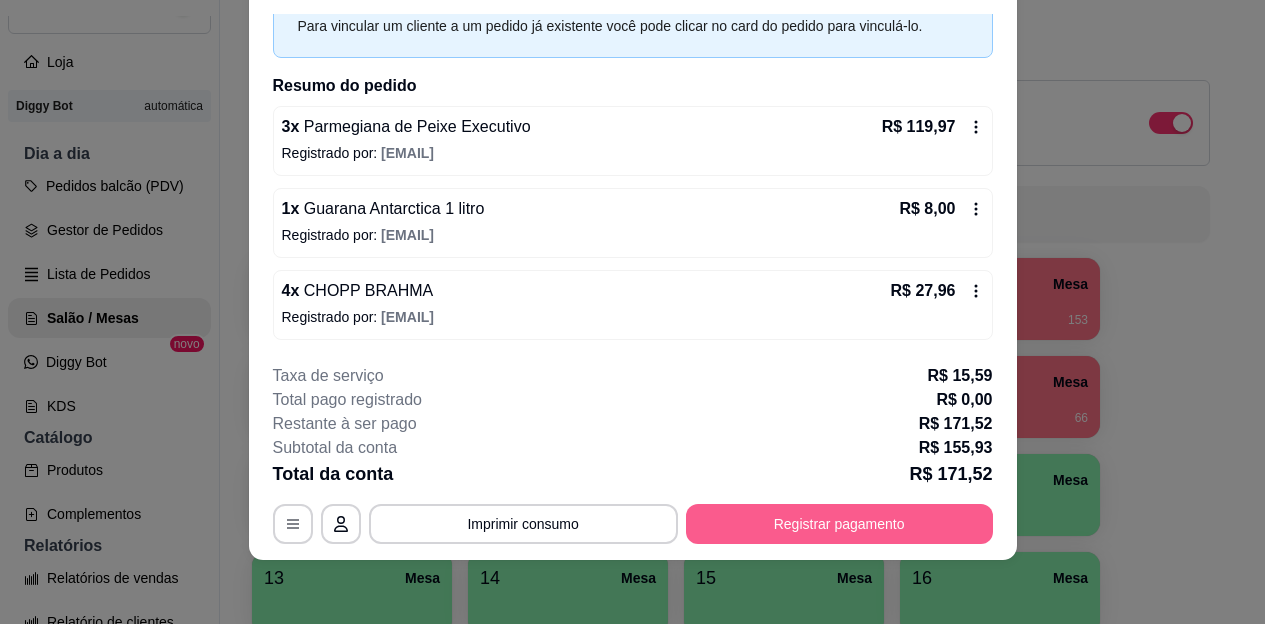 click on "Registrar pagamento" at bounding box center [839, 524] 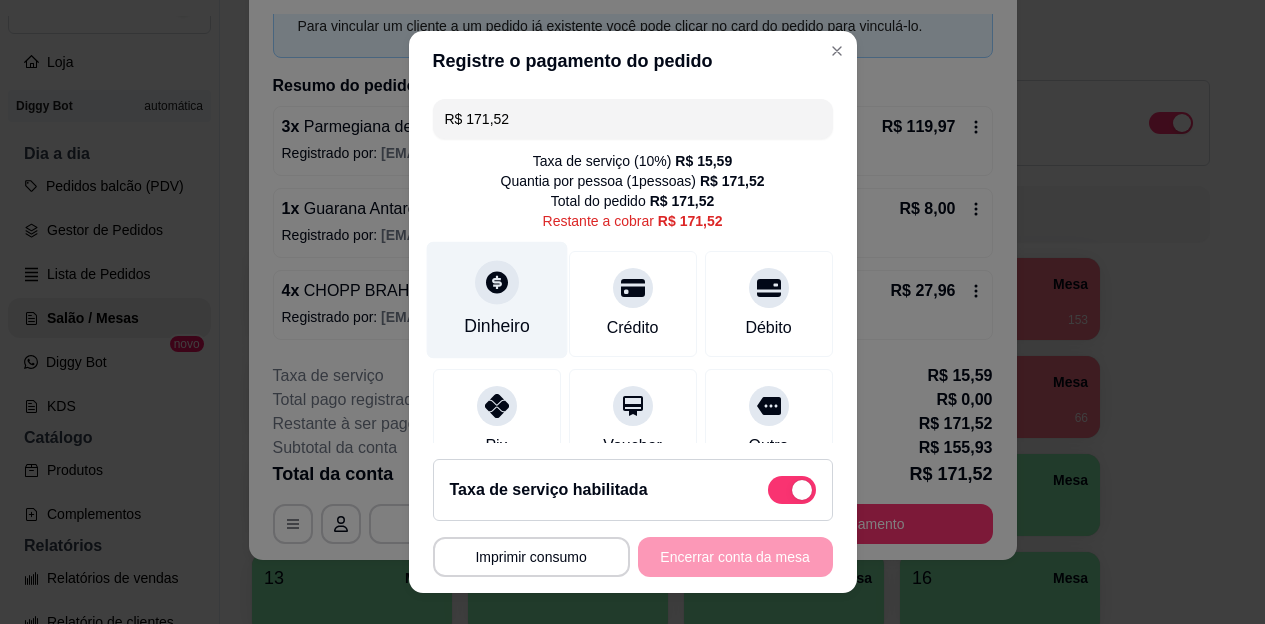 click 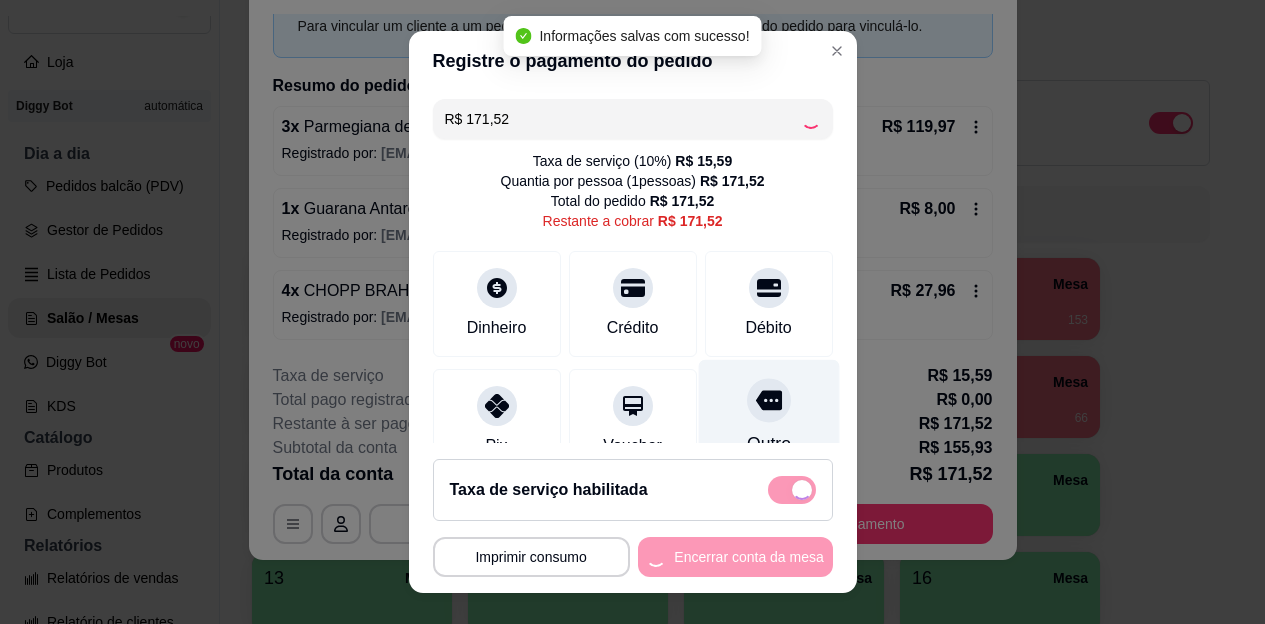 type on "R$ 0,00" 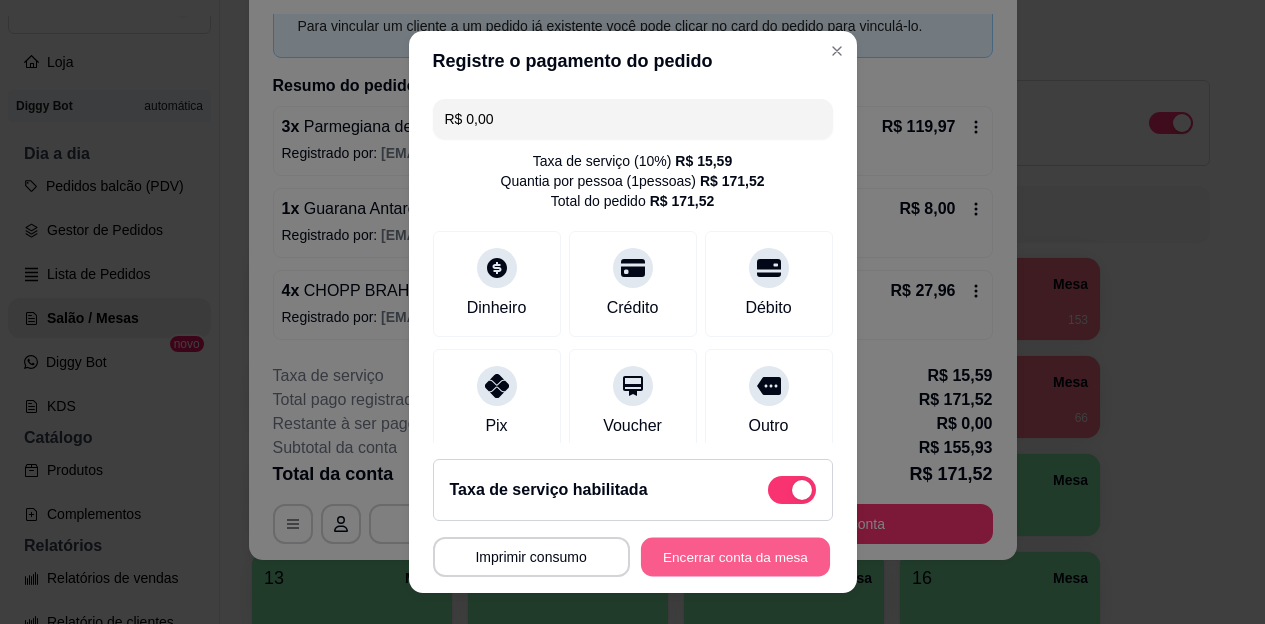 click on "Encerrar conta da mesa" at bounding box center (735, 556) 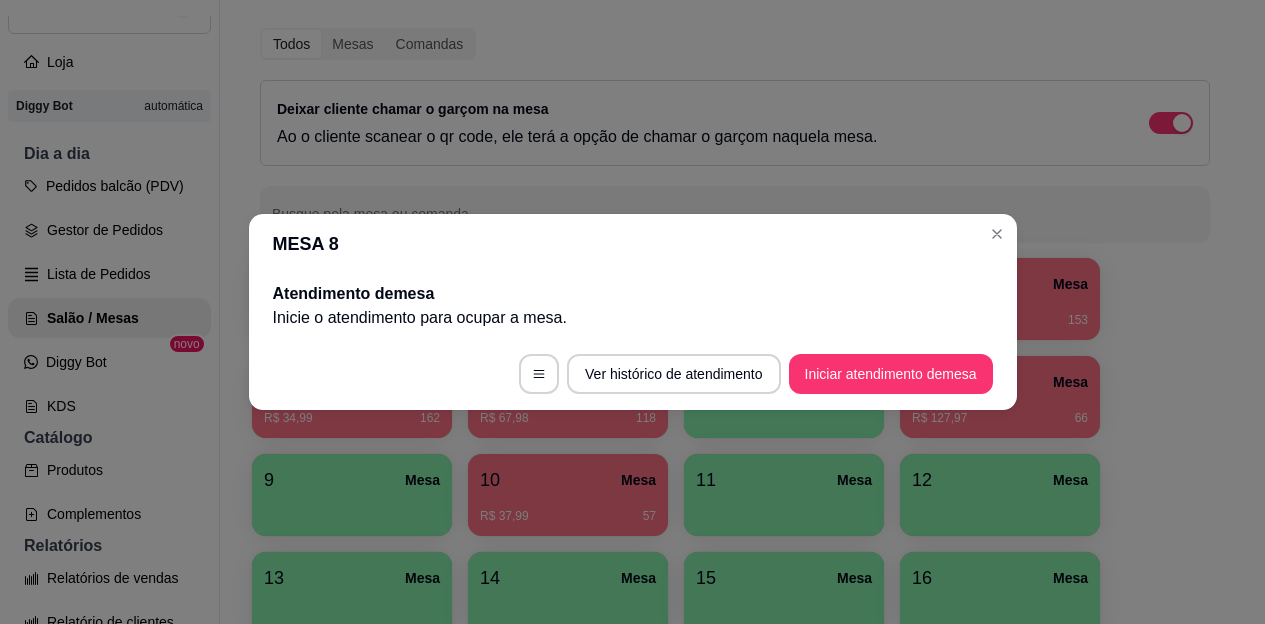 scroll, scrollTop: 0, scrollLeft: 0, axis: both 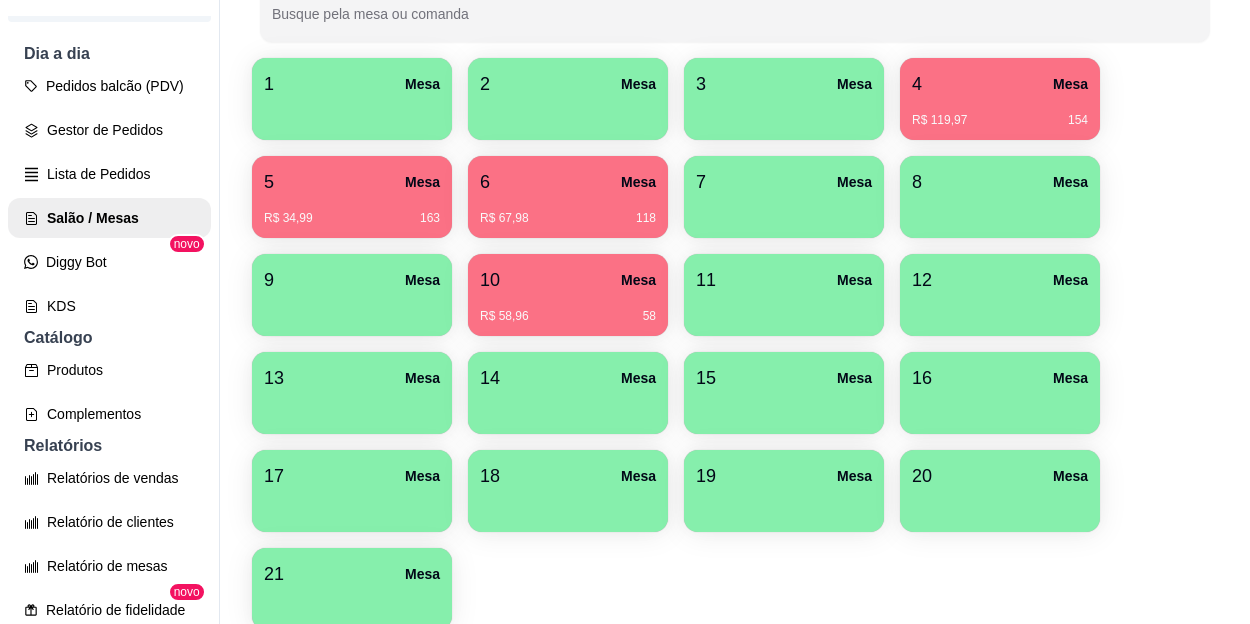 click on "R$ 58,96 58" at bounding box center [568, 316] 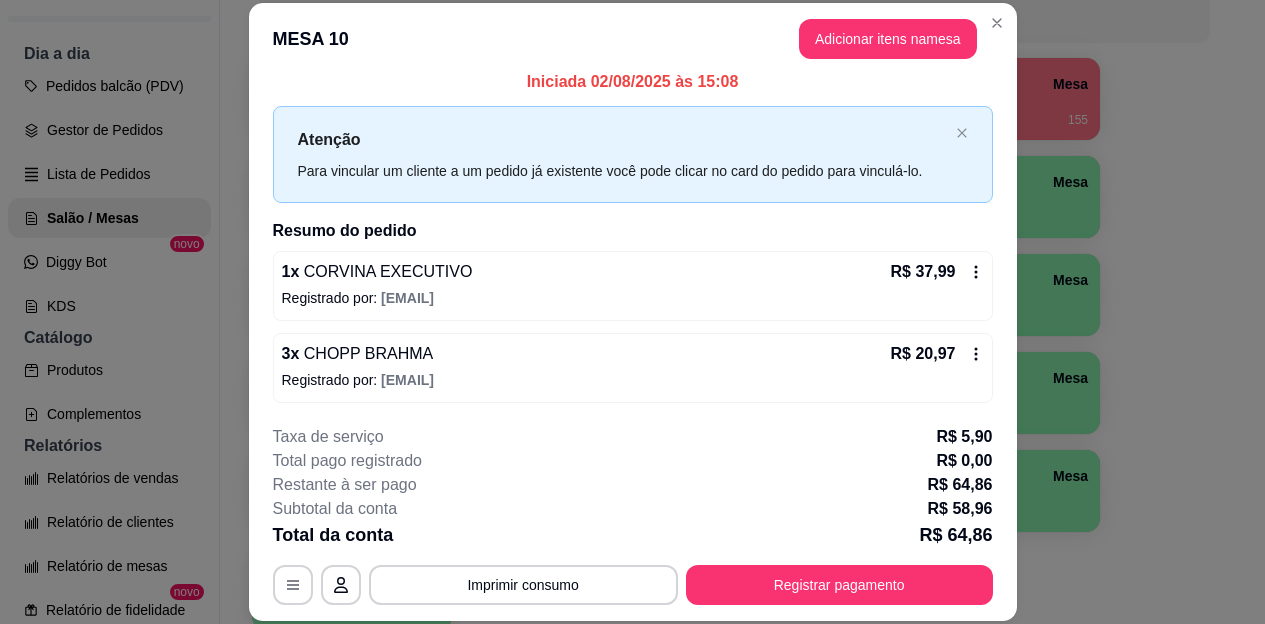 scroll, scrollTop: 15, scrollLeft: 0, axis: vertical 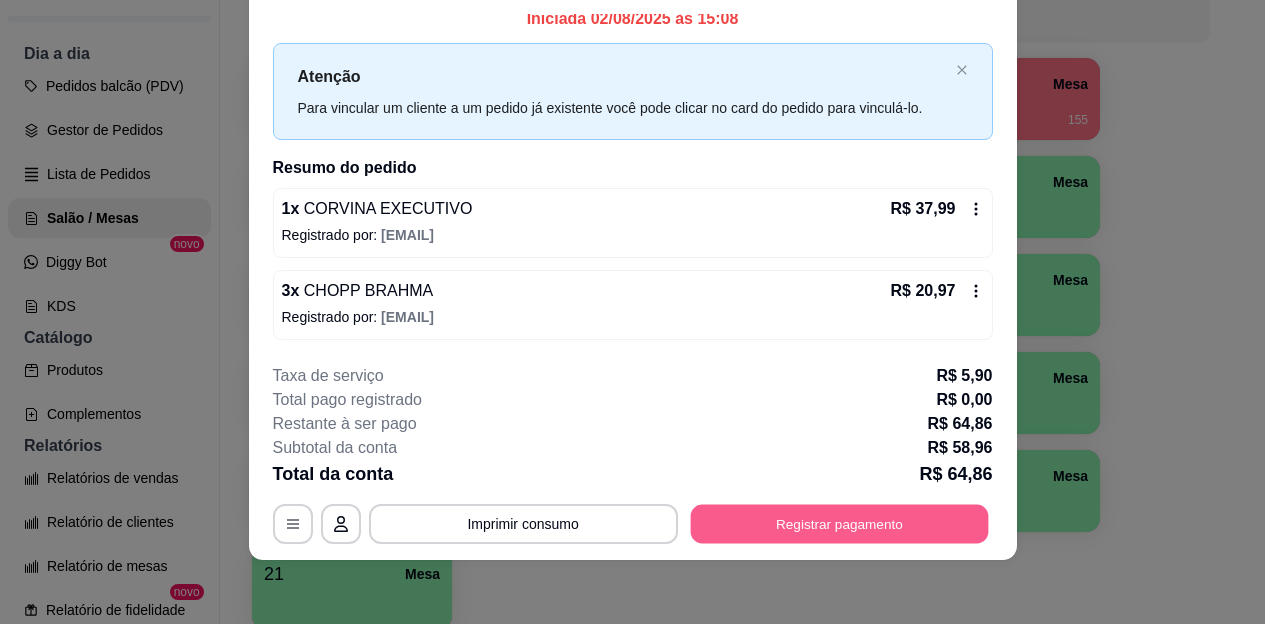 click on "Registrar pagamento" at bounding box center [839, 523] 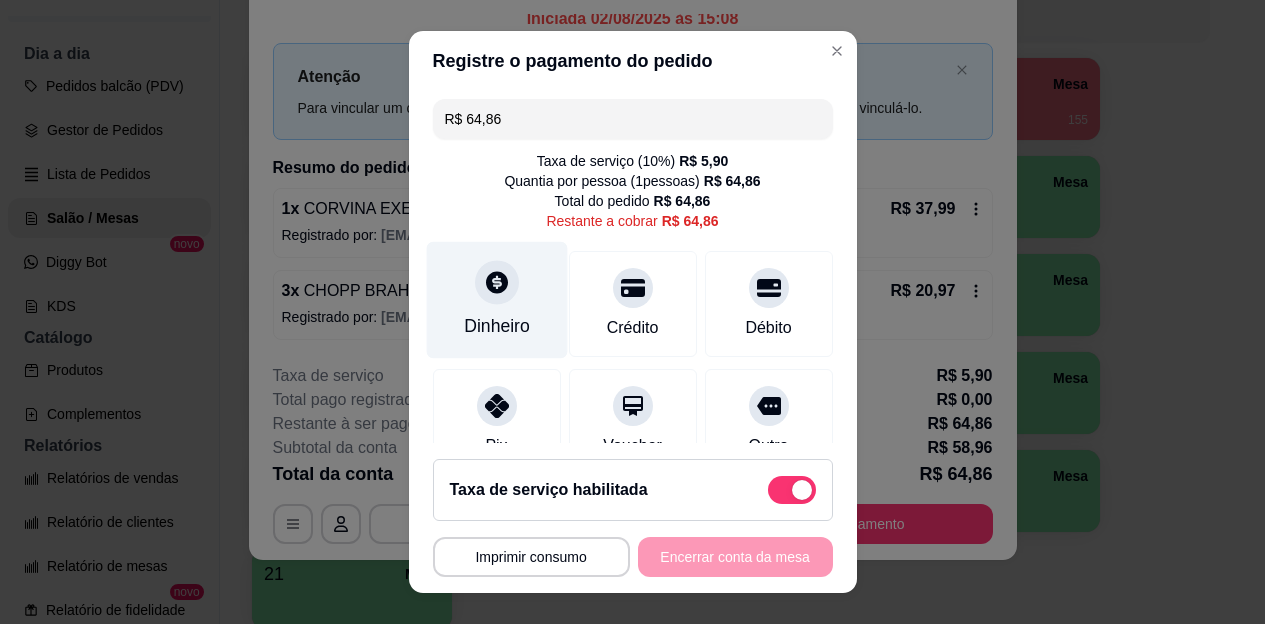 click 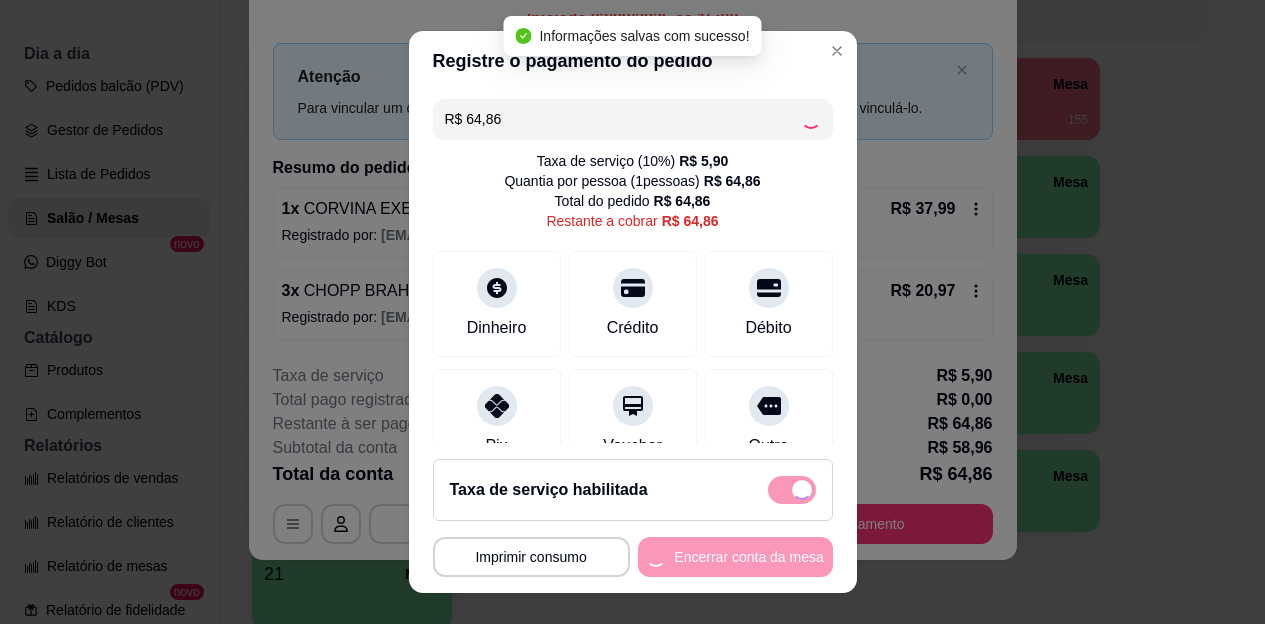 type on "R$ 0,00" 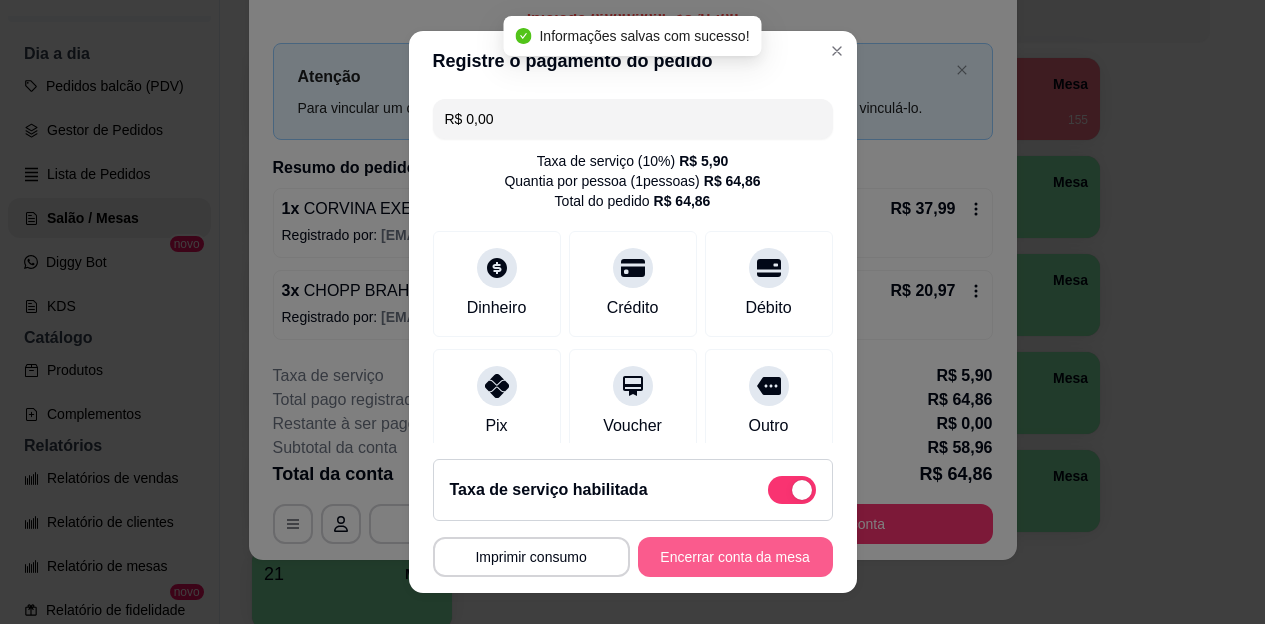 click on "Encerrar conta da mesa" at bounding box center (735, 557) 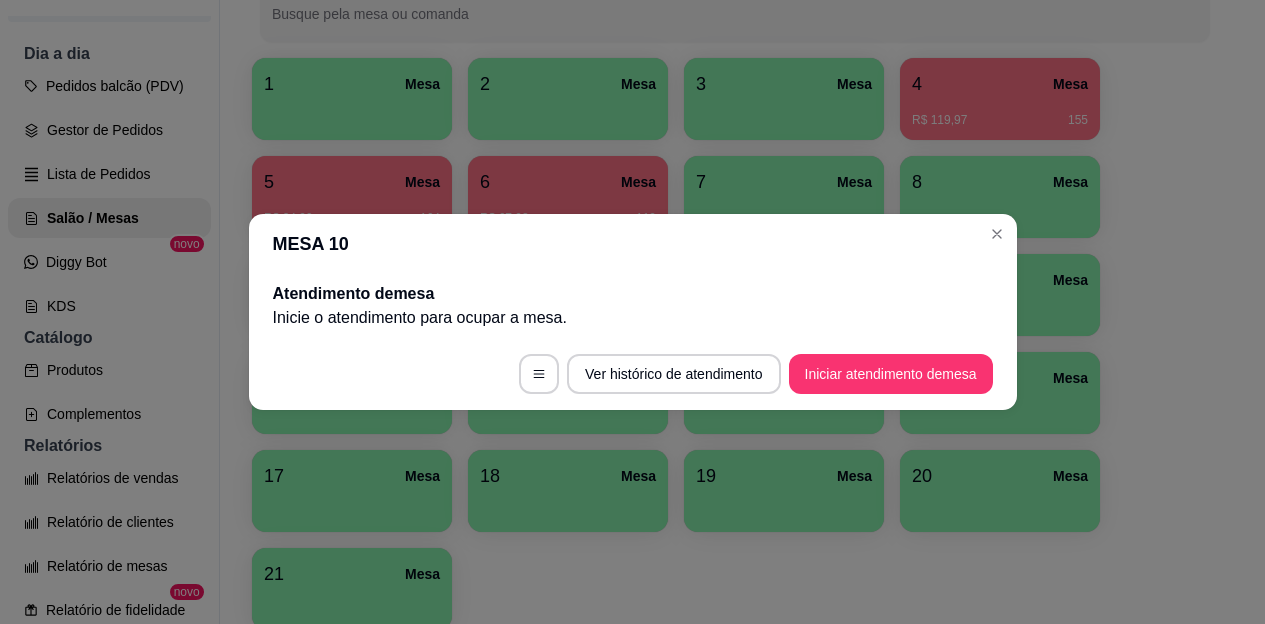 scroll, scrollTop: 0, scrollLeft: 0, axis: both 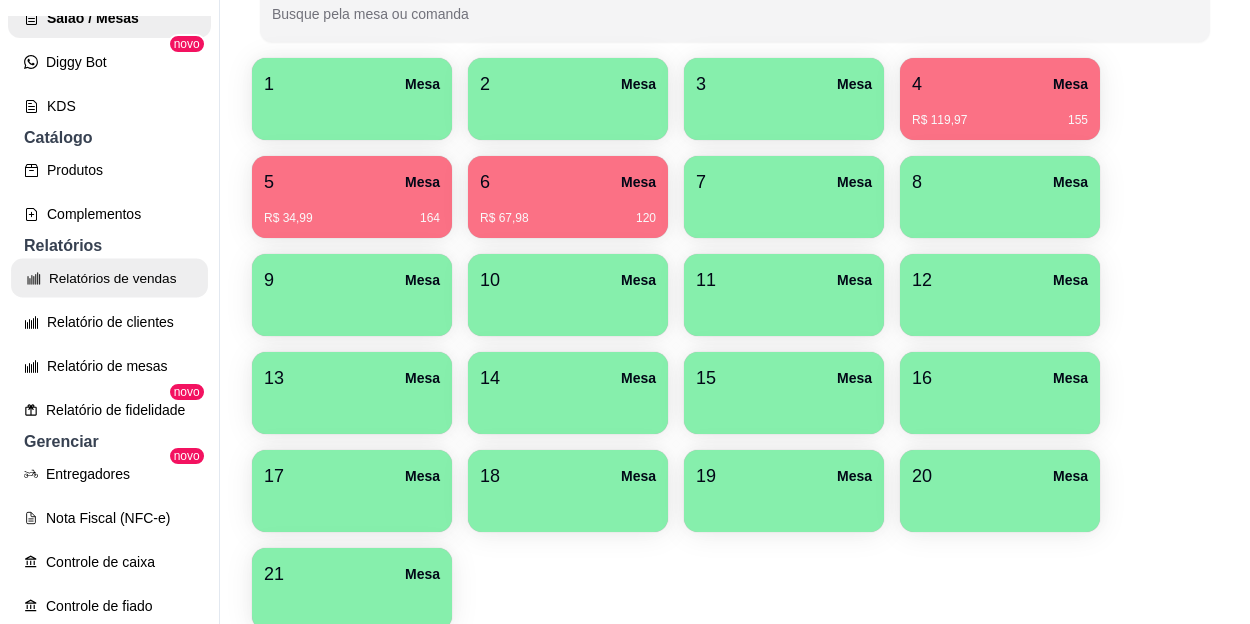 click on "Relatórios de vendas" at bounding box center [109, 278] 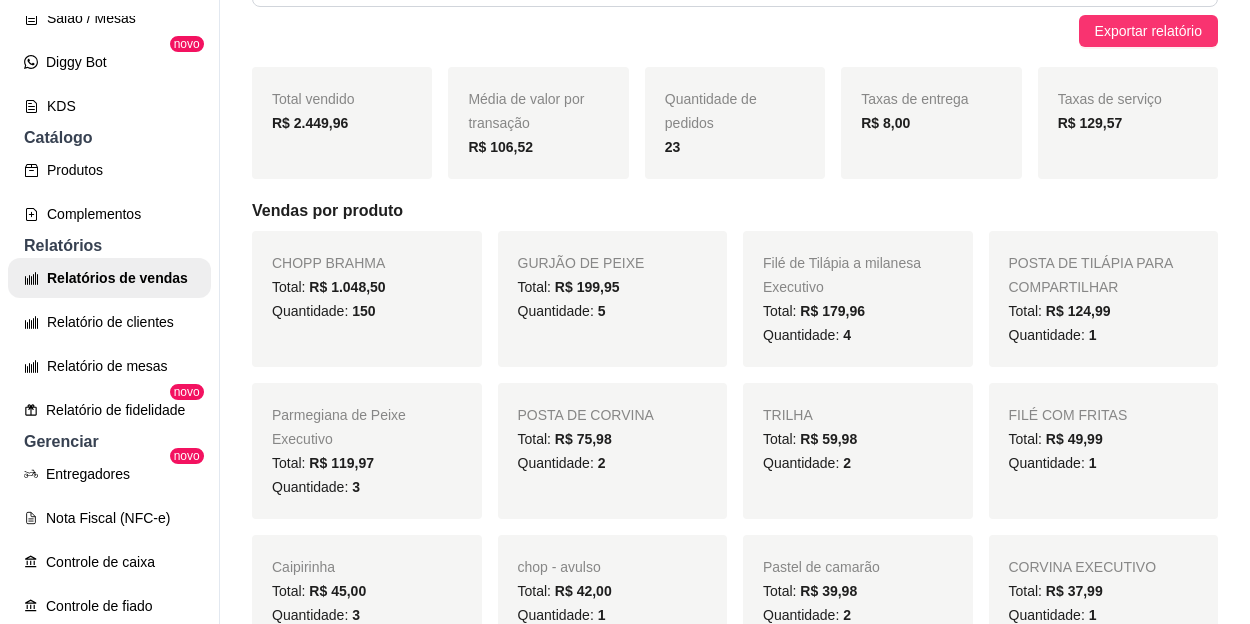 scroll, scrollTop: 200, scrollLeft: 0, axis: vertical 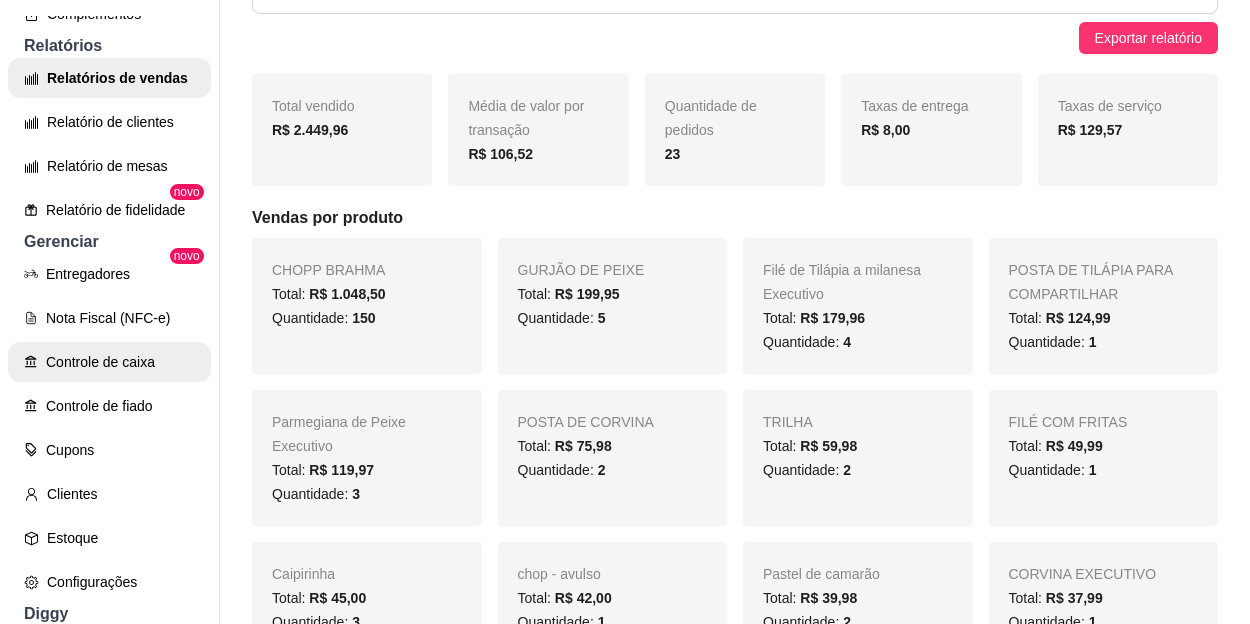 click on "Controle de caixa" at bounding box center (109, 362) 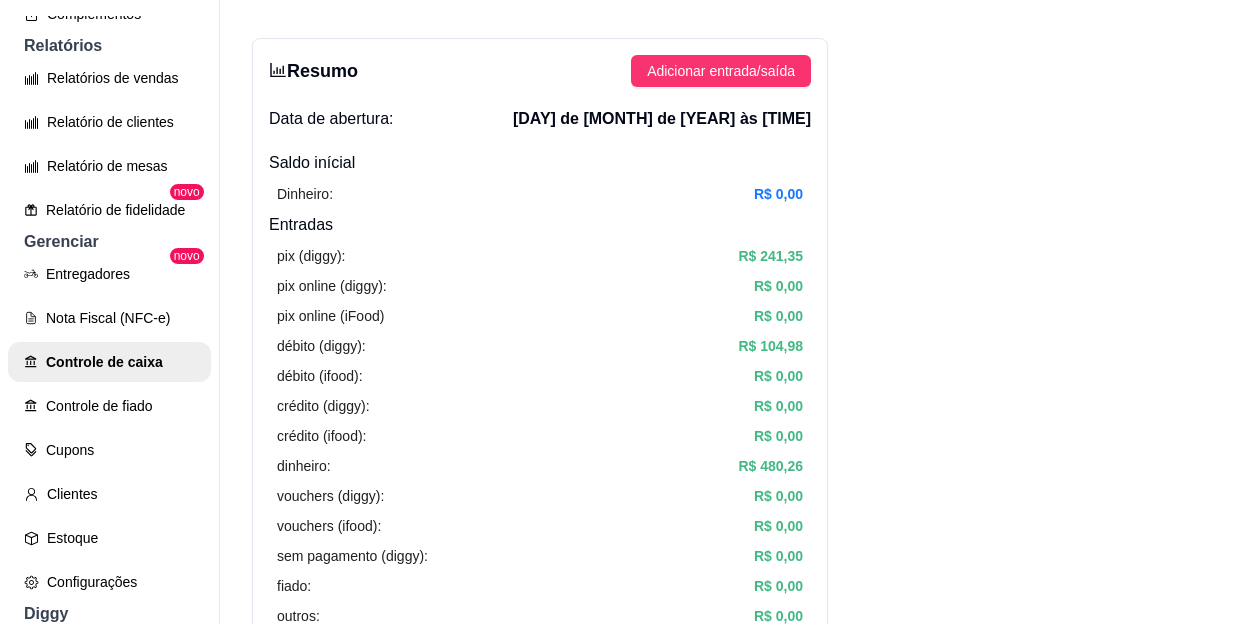 scroll, scrollTop: 0, scrollLeft: 0, axis: both 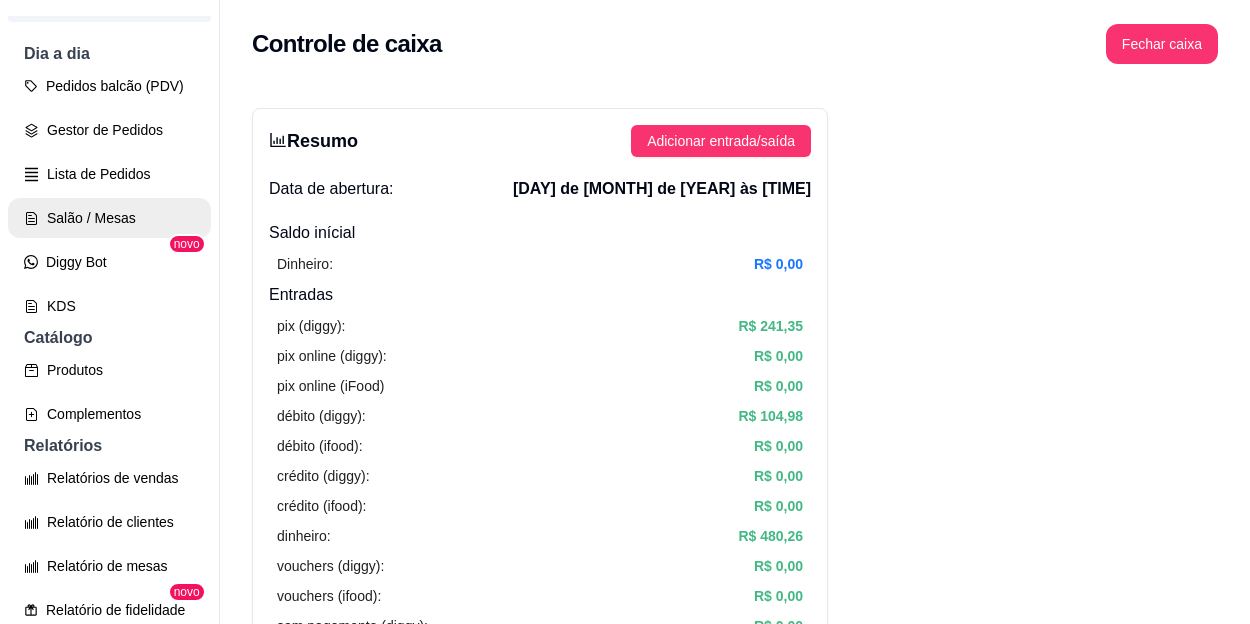 click on "Salão / Mesas" at bounding box center [109, 218] 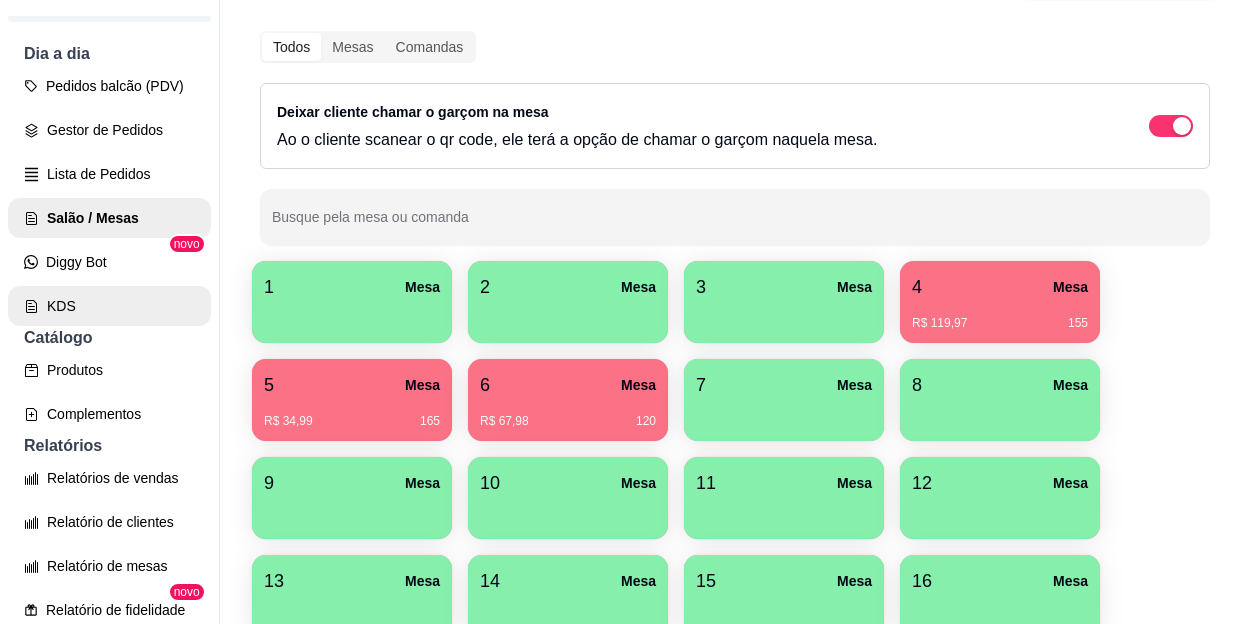 scroll, scrollTop: 100, scrollLeft: 0, axis: vertical 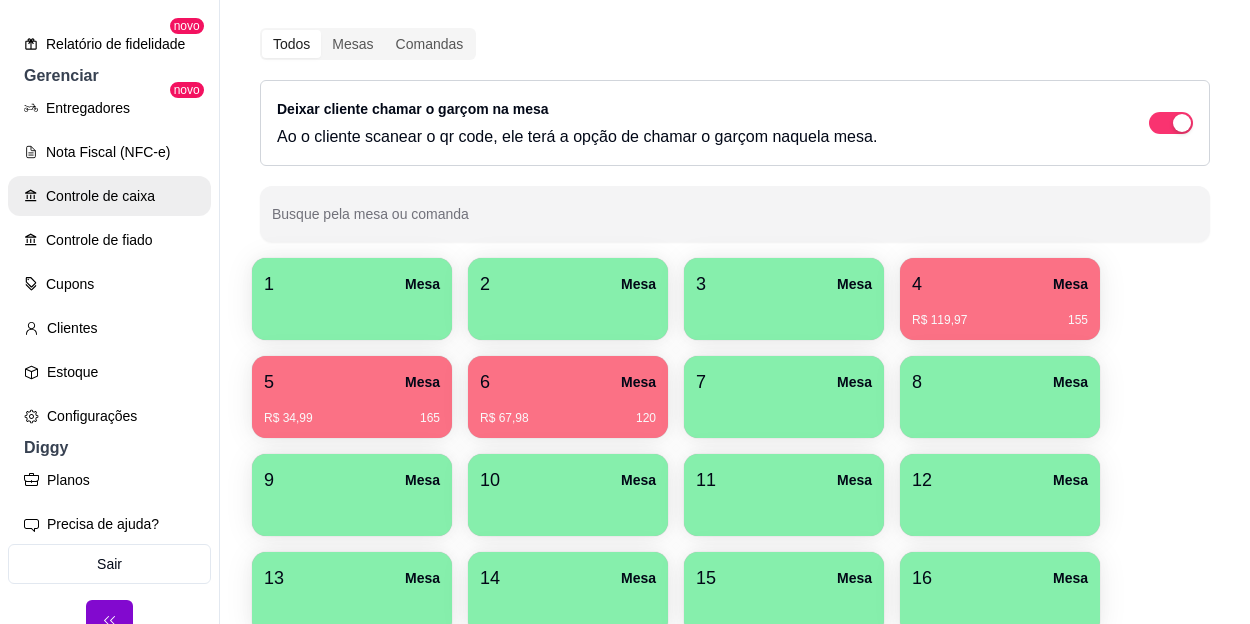 click on "Controle de caixa" at bounding box center [109, 196] 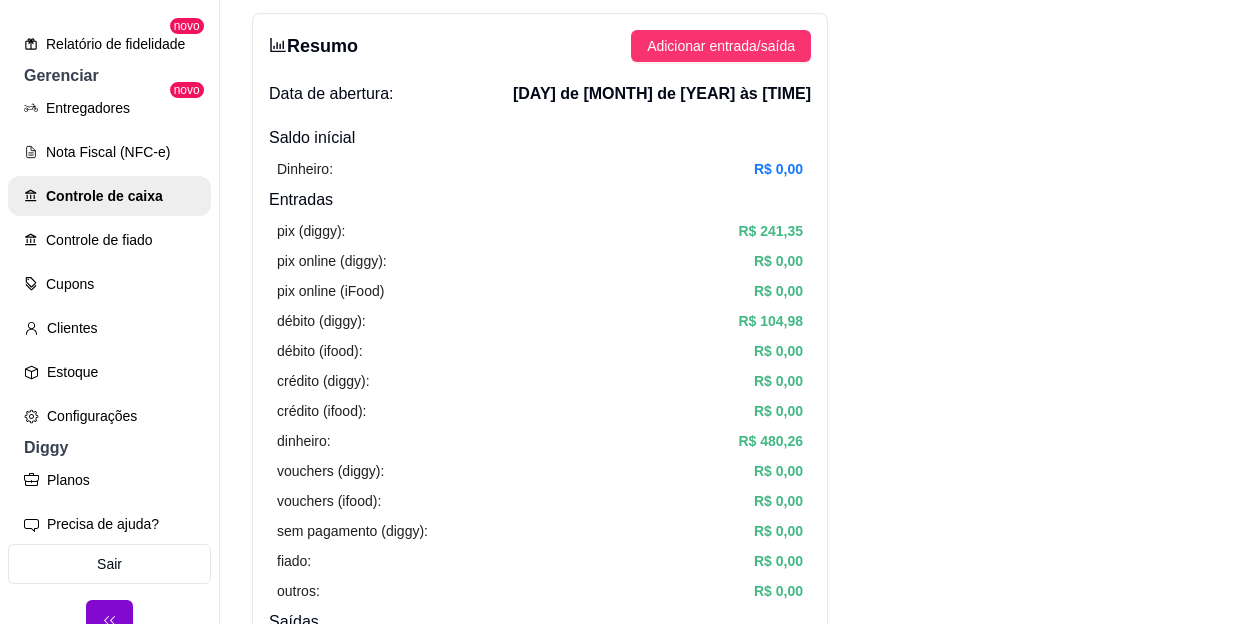 scroll, scrollTop: 0, scrollLeft: 0, axis: both 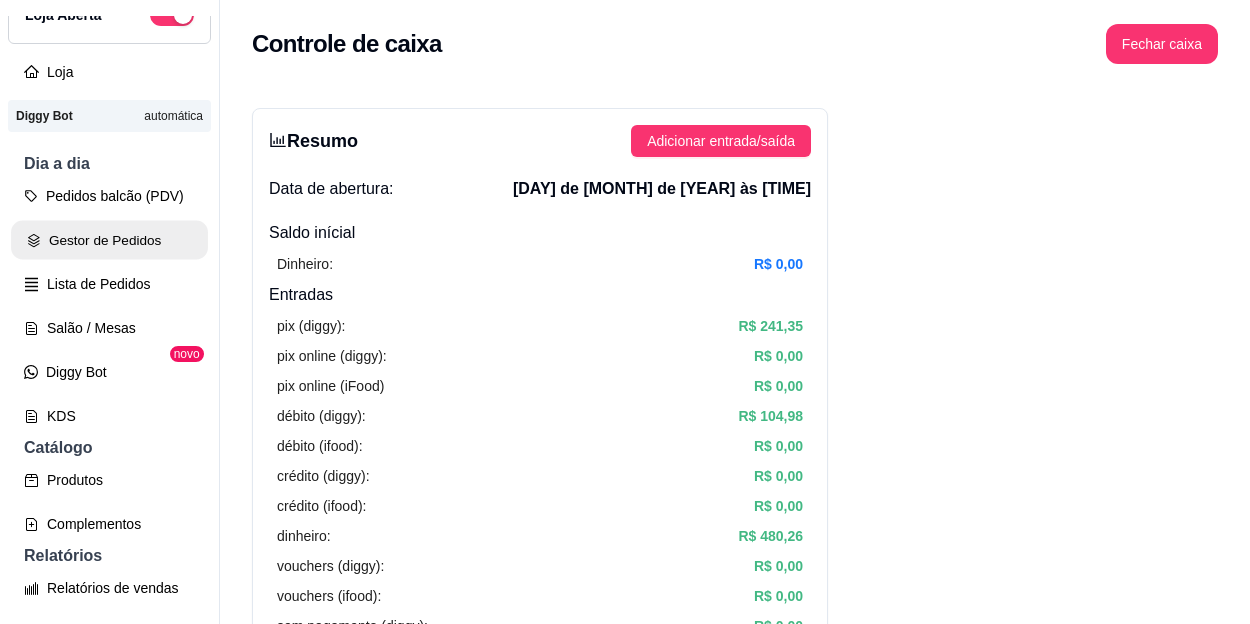 click on "Gestor de Pedidos" at bounding box center (109, 240) 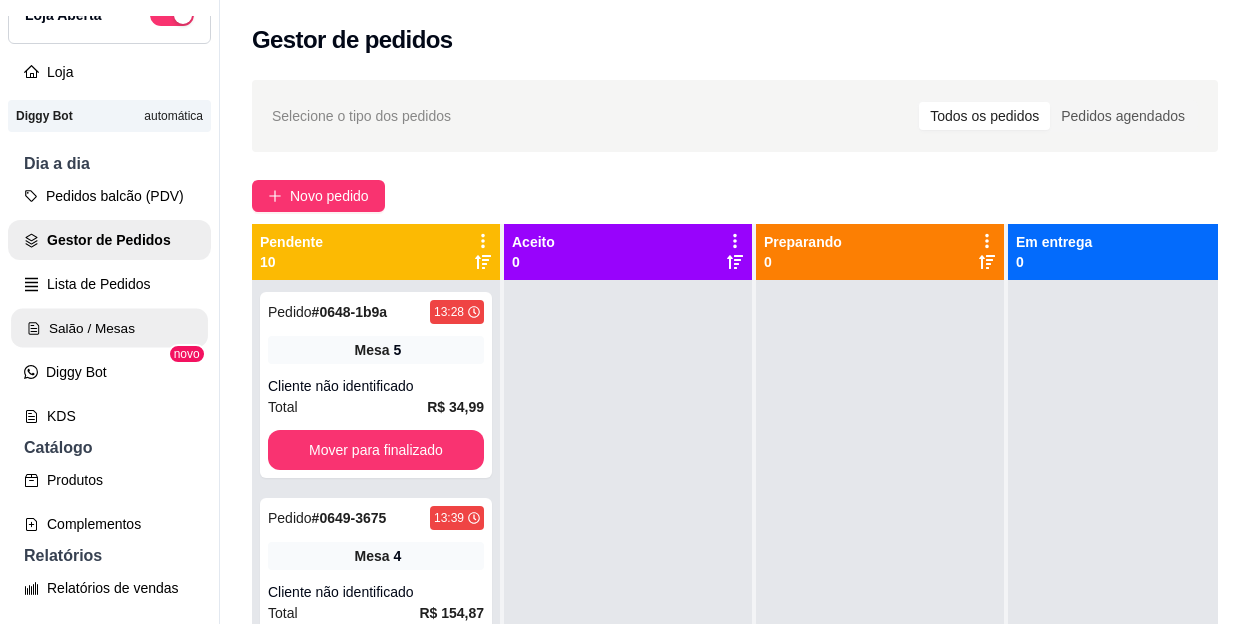 click on "Salão / Mesas" at bounding box center [109, 328] 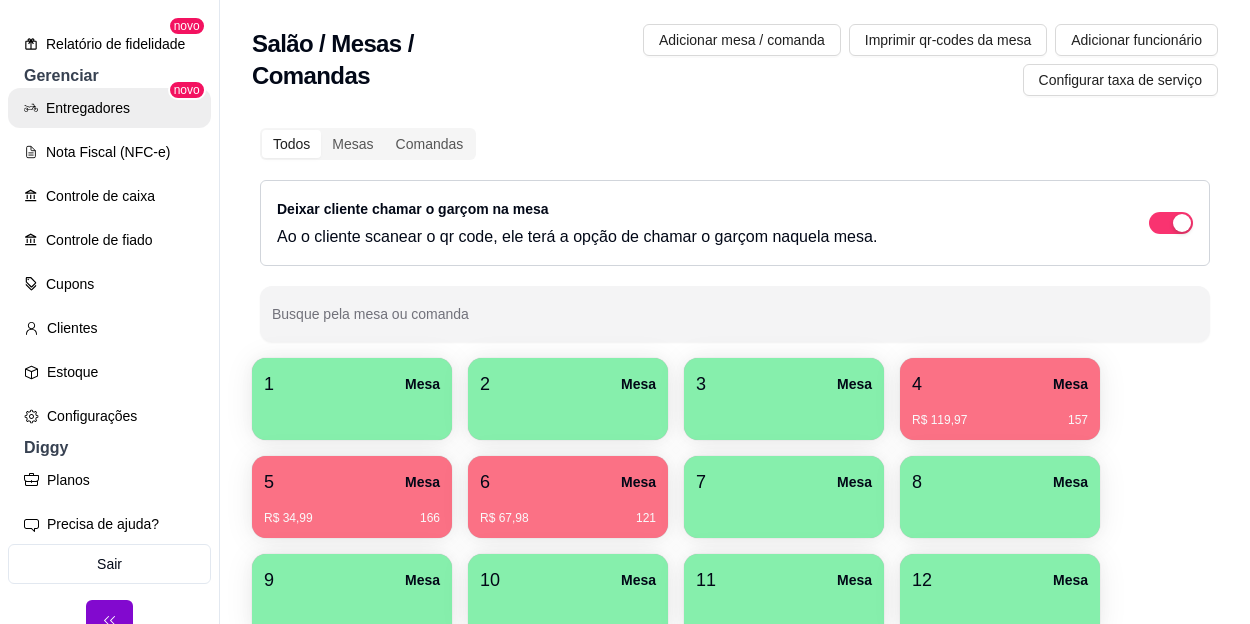 scroll, scrollTop: 790, scrollLeft: 0, axis: vertical 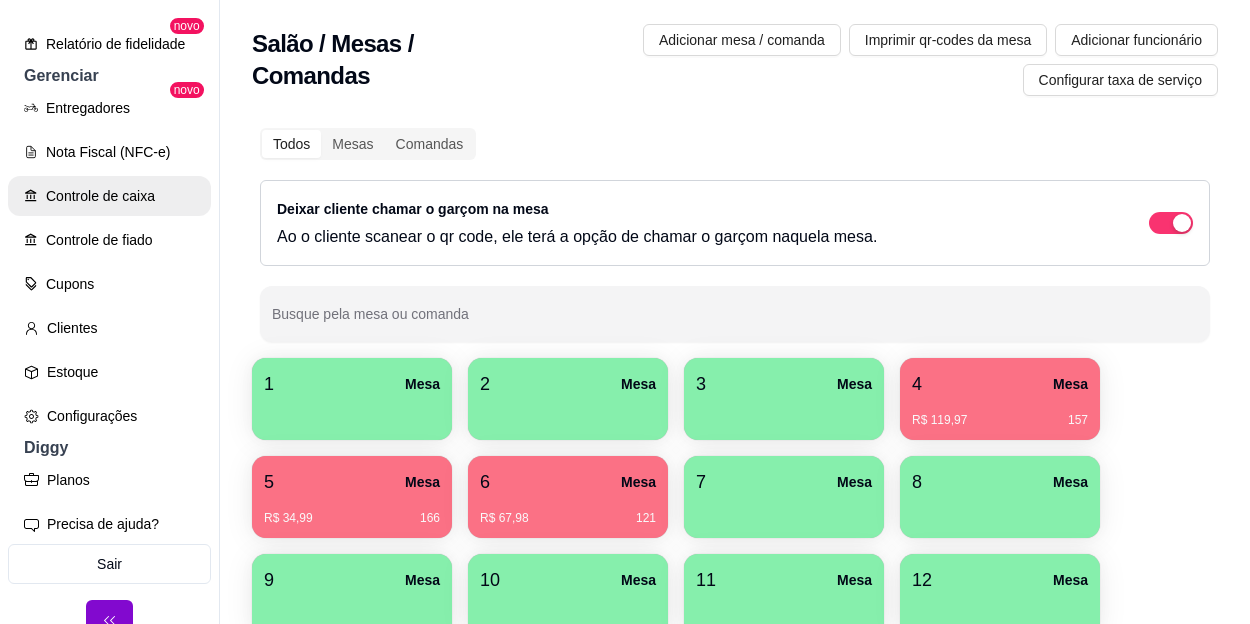 click on "Controle de caixa" at bounding box center (109, 196) 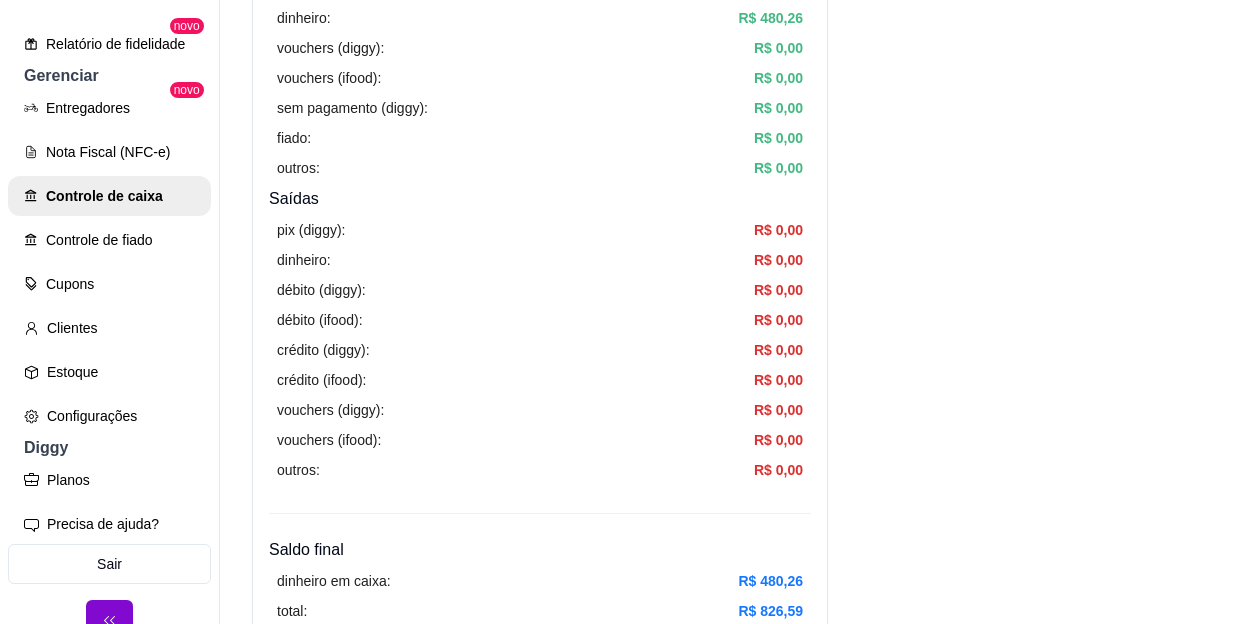 scroll, scrollTop: 300, scrollLeft: 0, axis: vertical 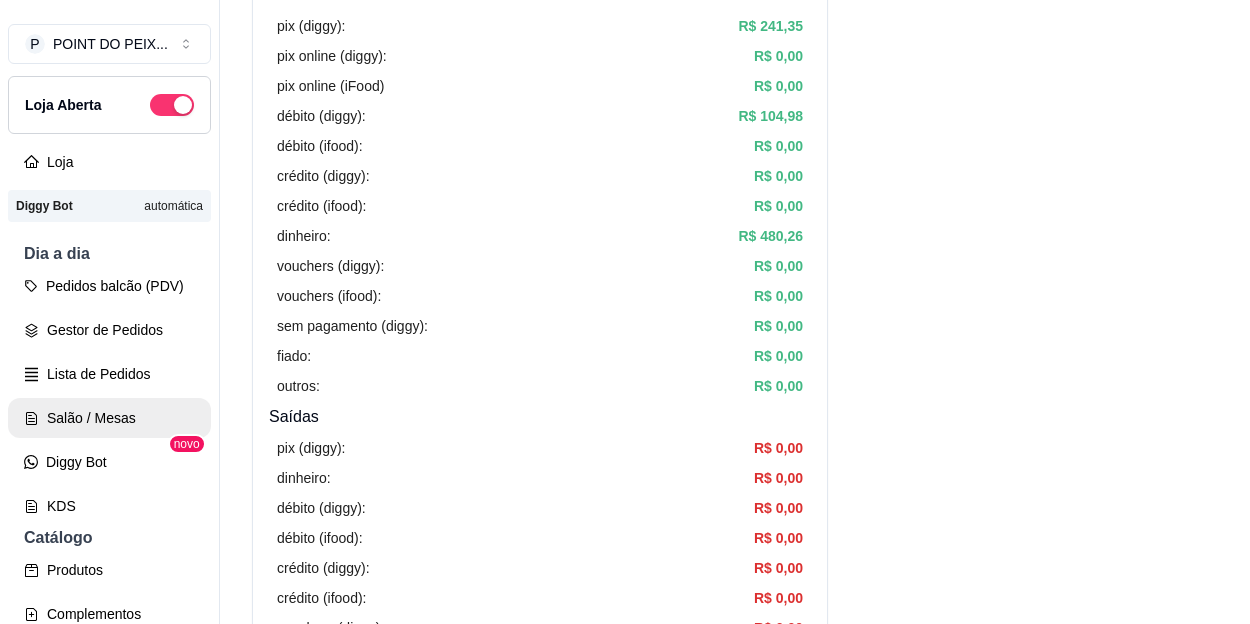 click on "Salão / Mesas" at bounding box center (109, 418) 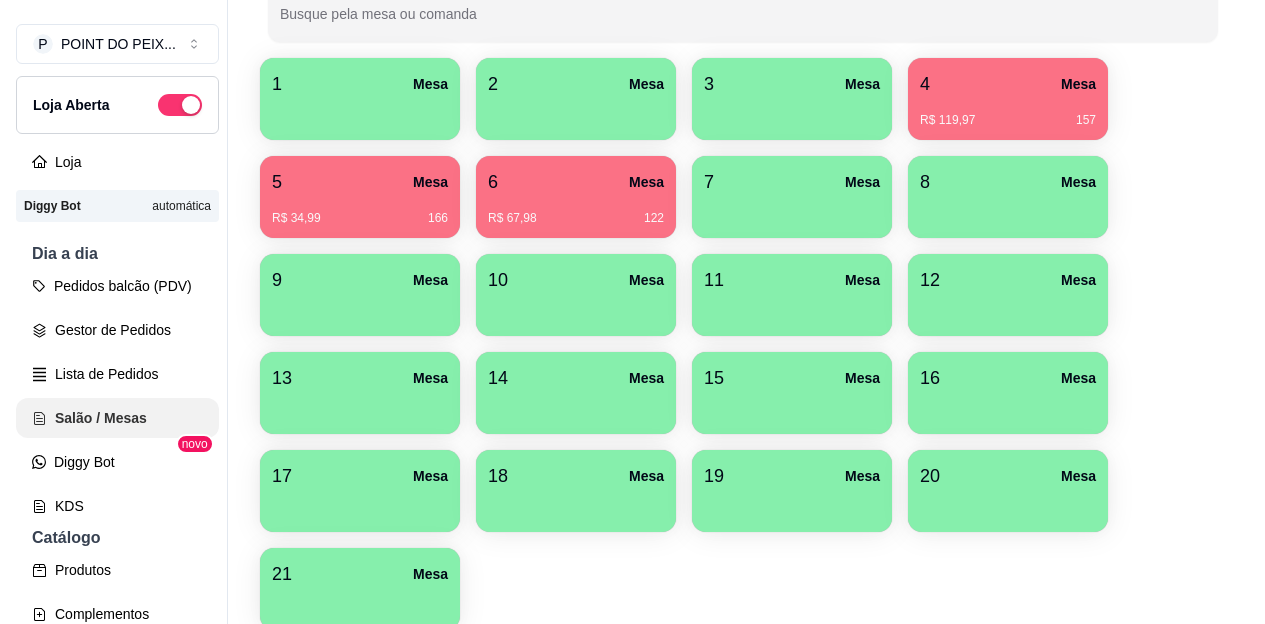 scroll, scrollTop: 0, scrollLeft: 0, axis: both 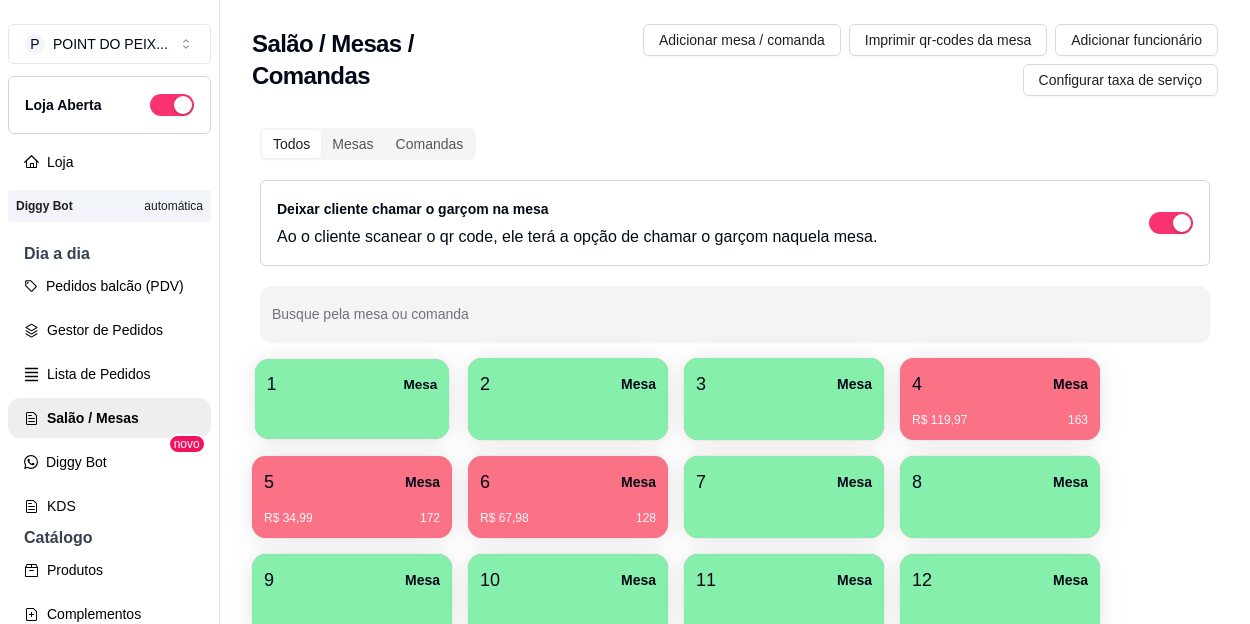 click at bounding box center [352, 412] 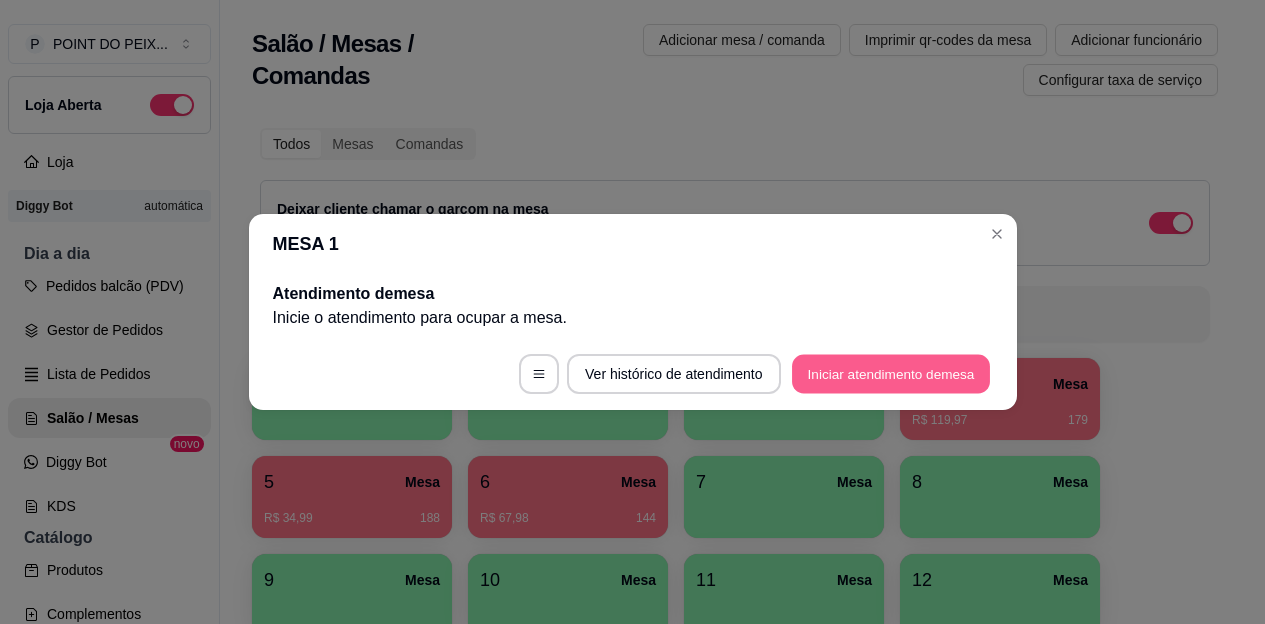 click on "Iniciar atendimento de  mesa" at bounding box center (891, 374) 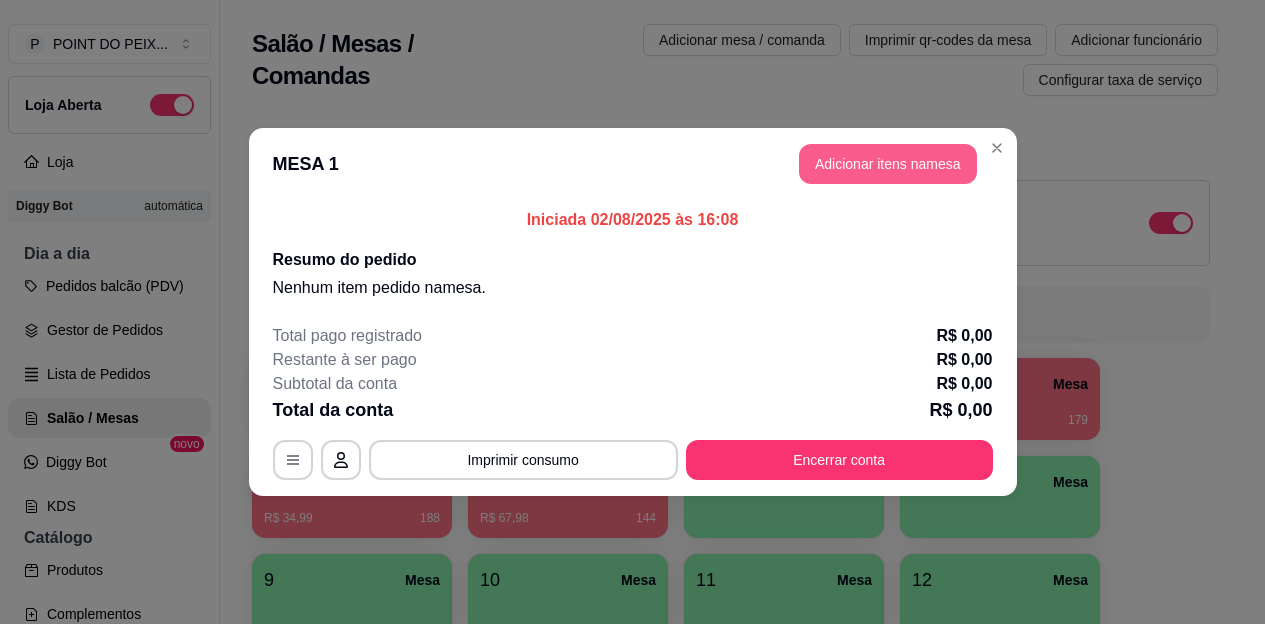 click on "Adicionar itens na  mesa" at bounding box center [888, 164] 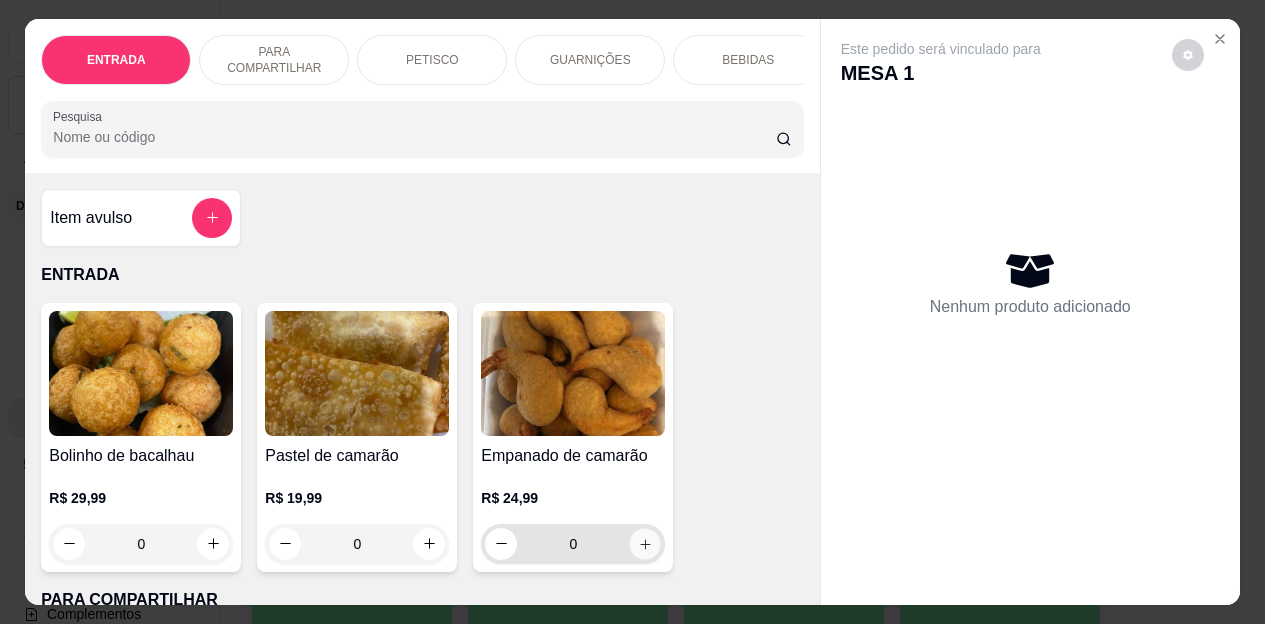 click 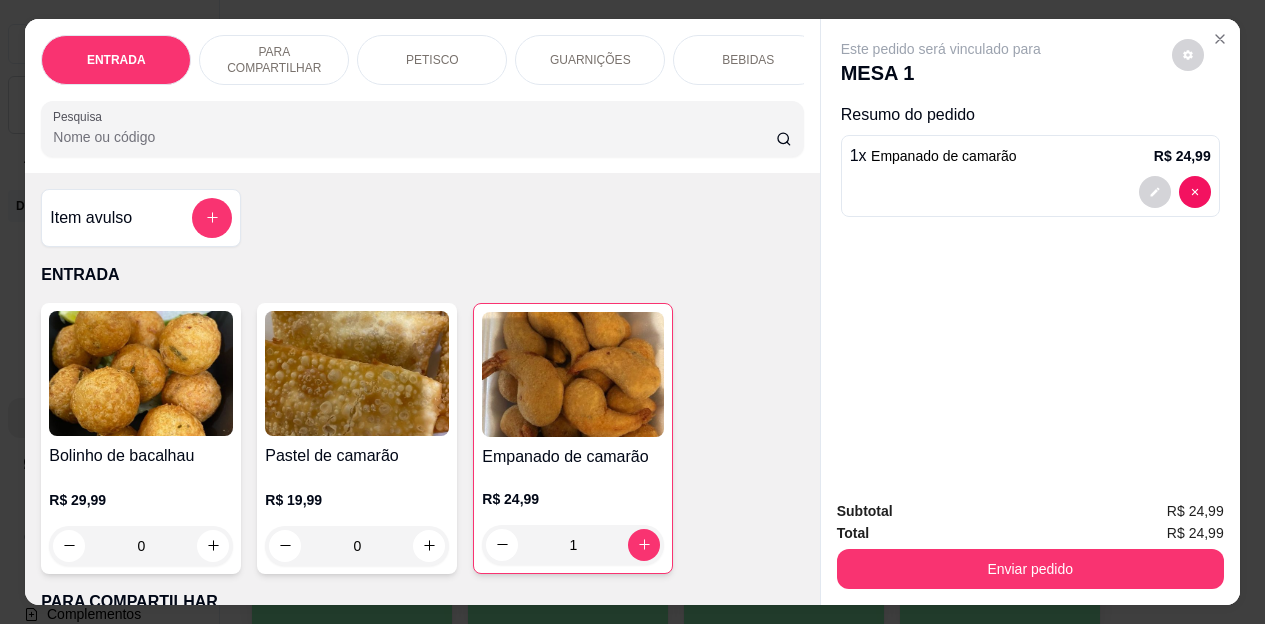 click on "PETISCO" at bounding box center (432, 60) 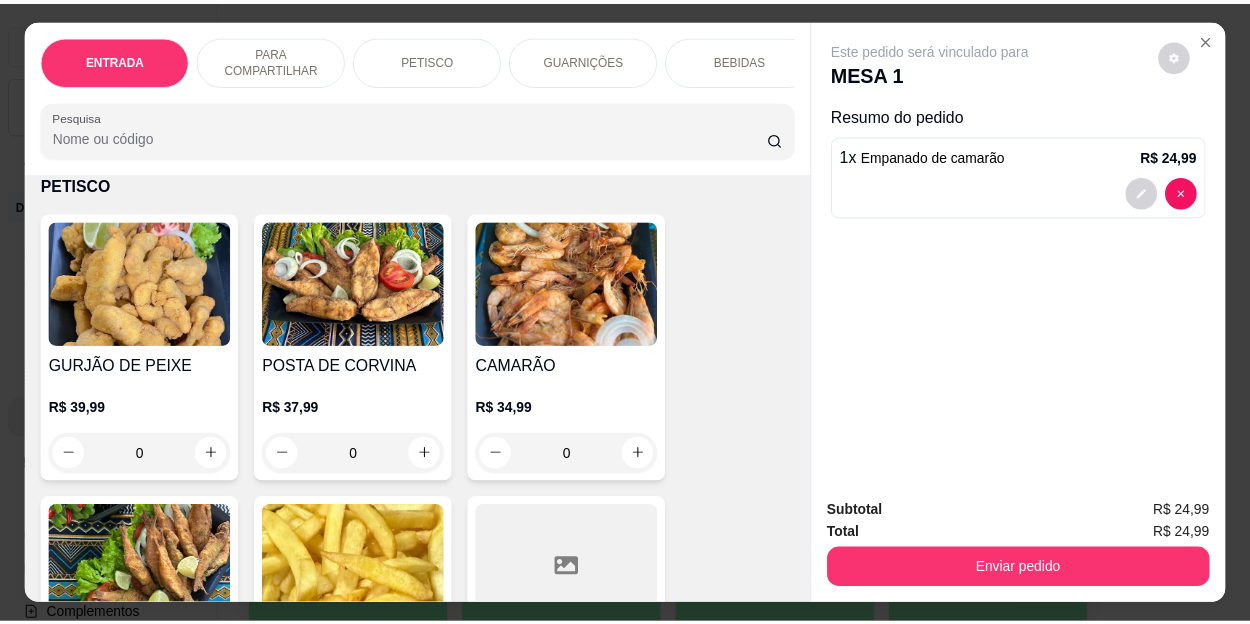scroll, scrollTop: 53, scrollLeft: 0, axis: vertical 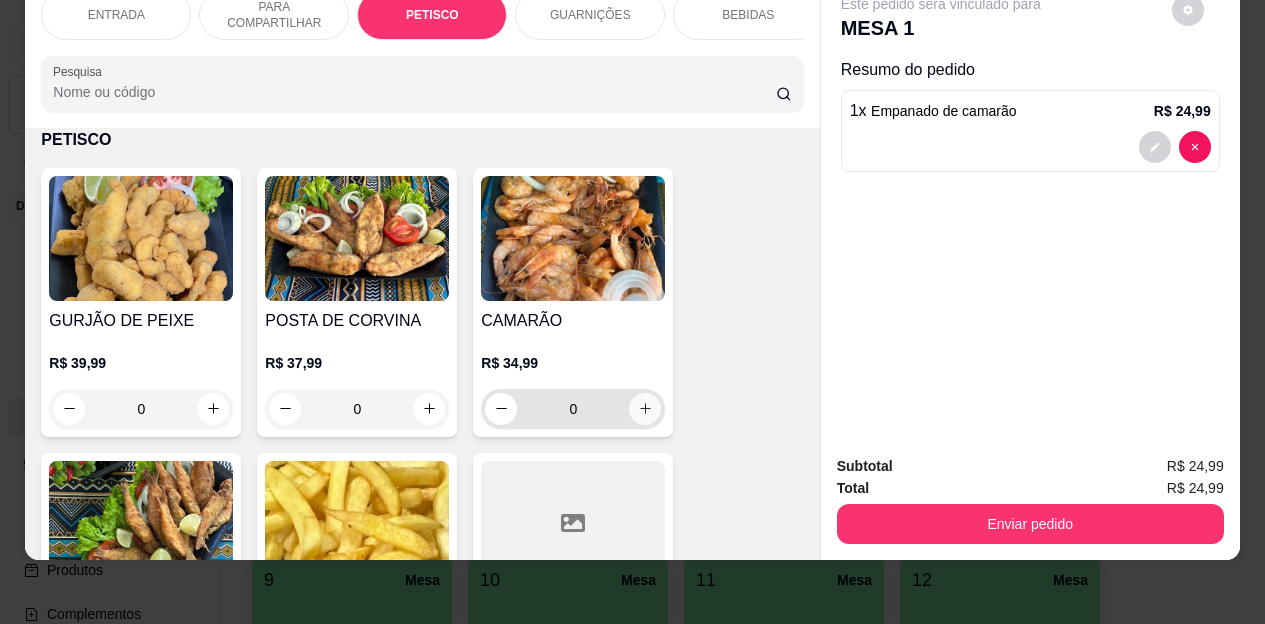 click at bounding box center [645, 409] 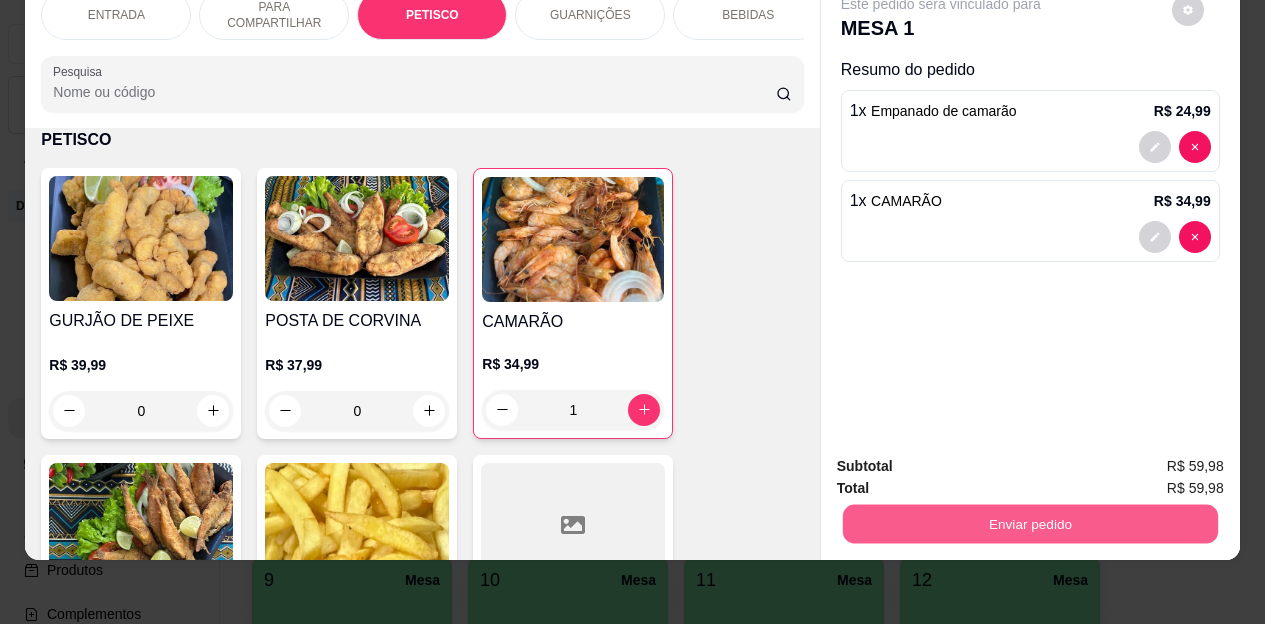 click on "Enviar pedido" at bounding box center (1029, 524) 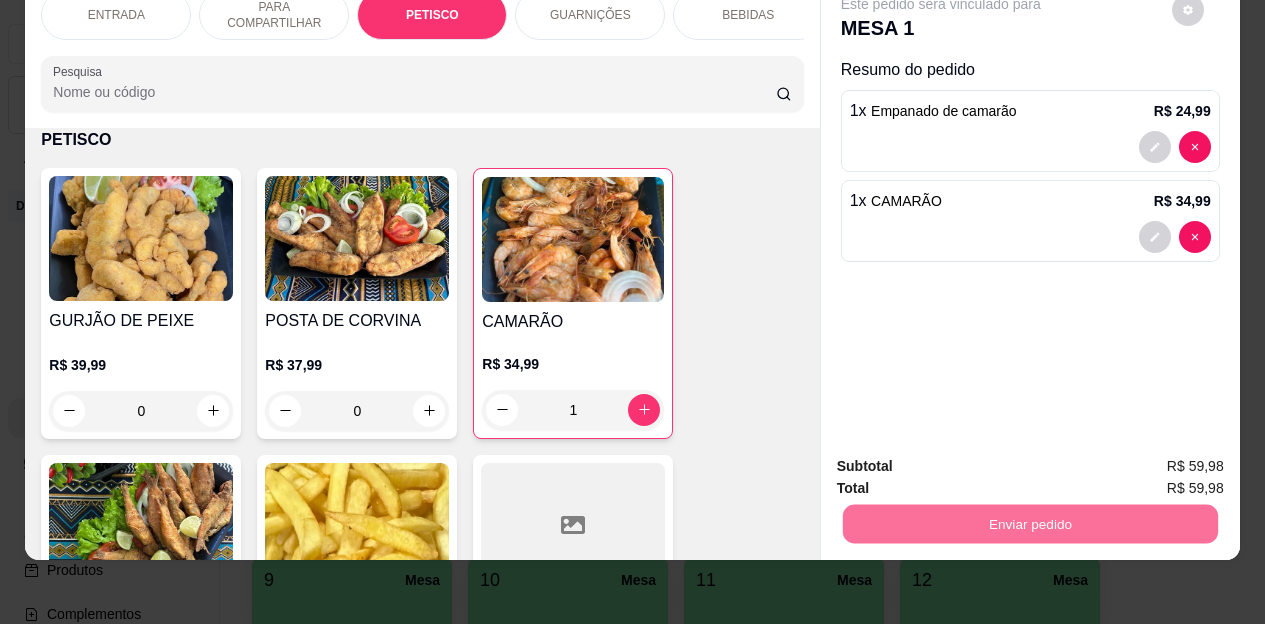 click on "Não registrar e enviar pedido" at bounding box center (964, 459) 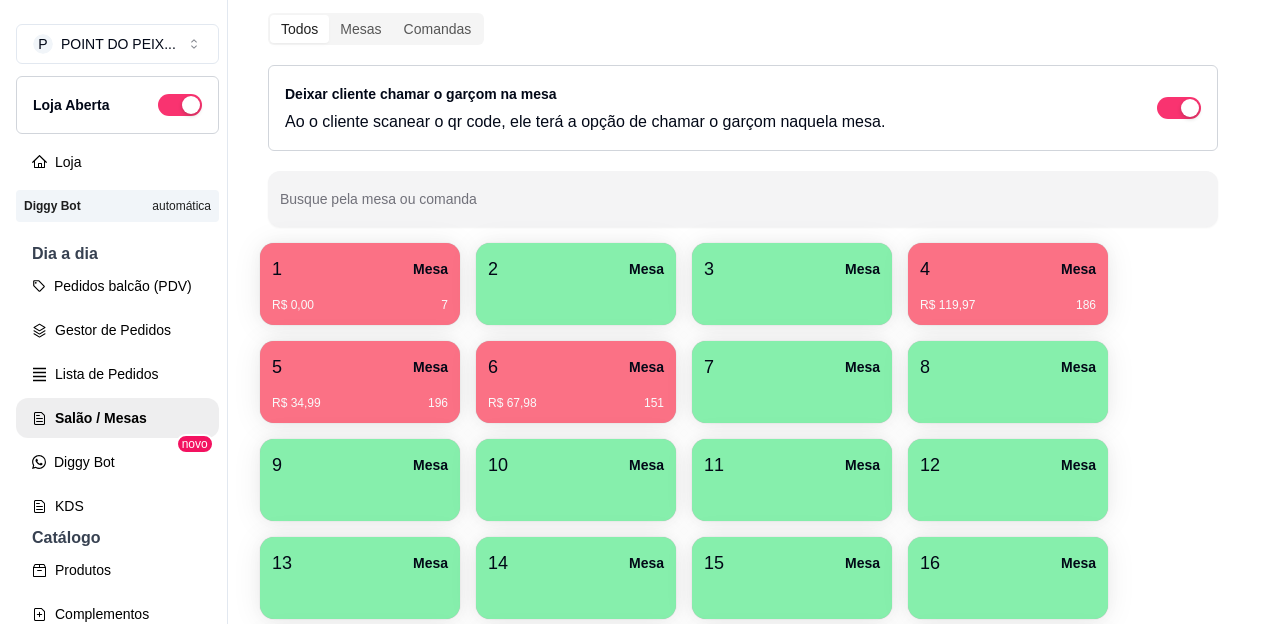 scroll, scrollTop: 200, scrollLeft: 0, axis: vertical 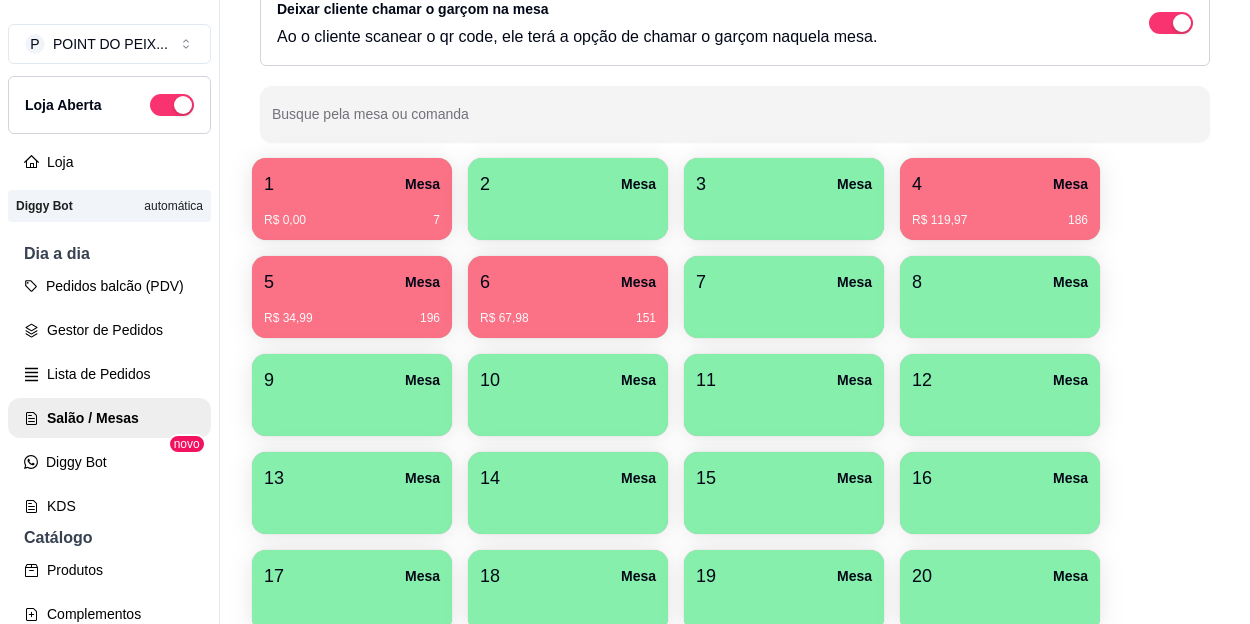 click on "1 Mesa" at bounding box center [352, 184] 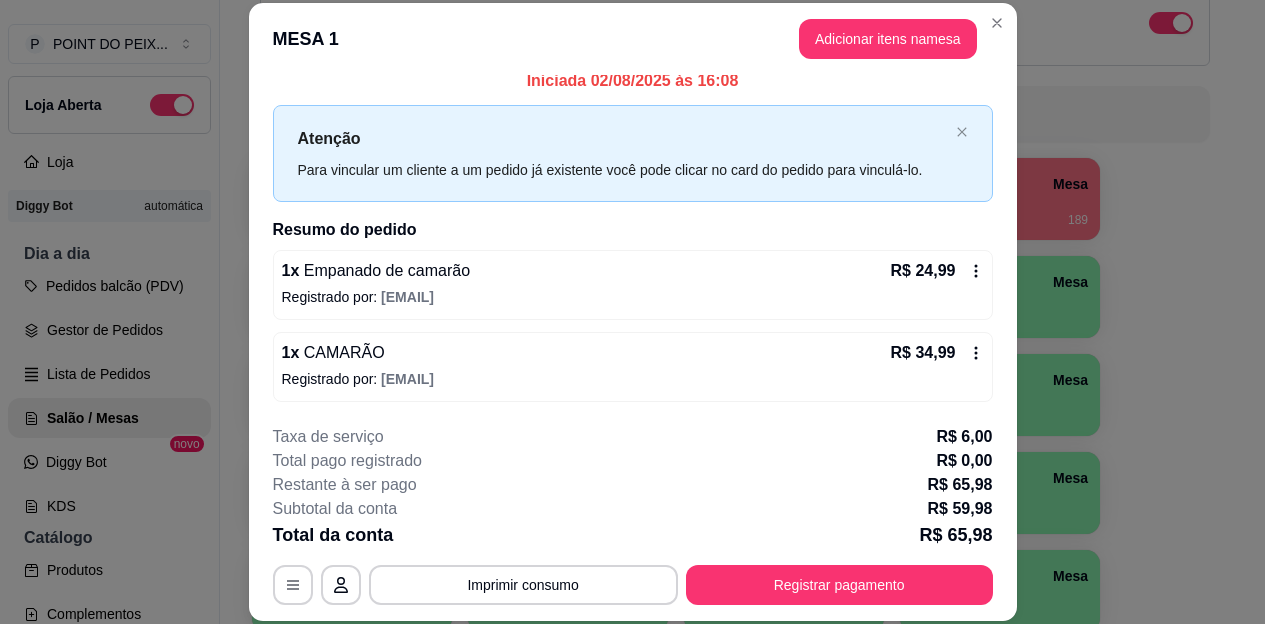 scroll, scrollTop: 15, scrollLeft: 0, axis: vertical 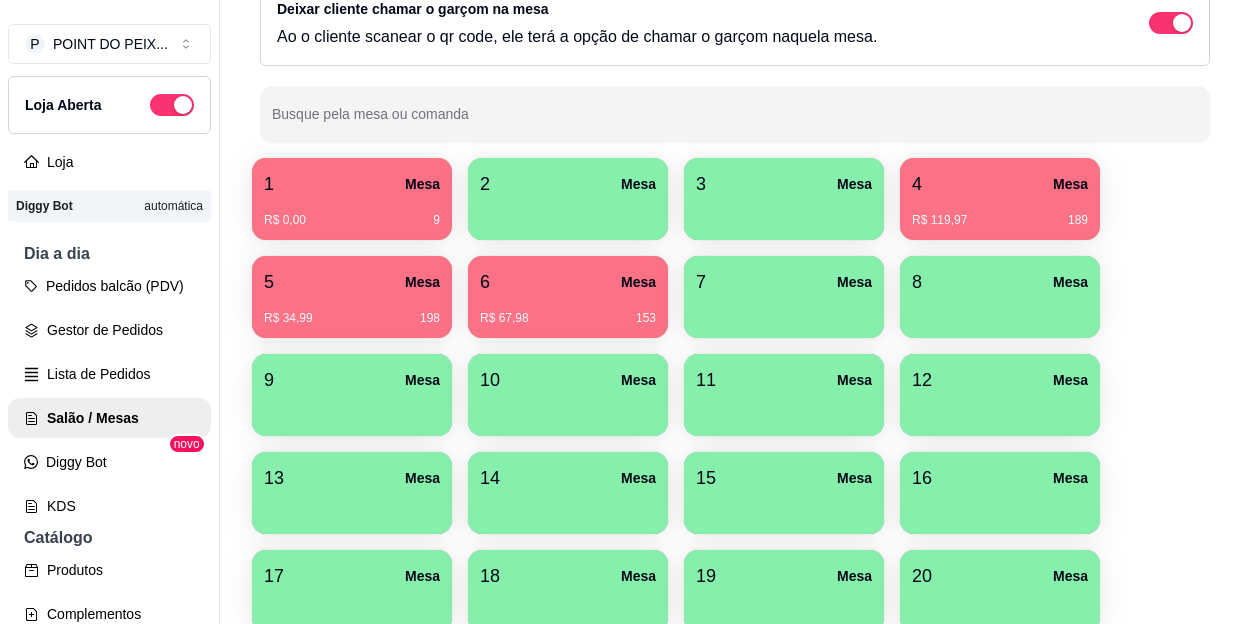 click on "R$ 67,98 153" at bounding box center (568, 311) 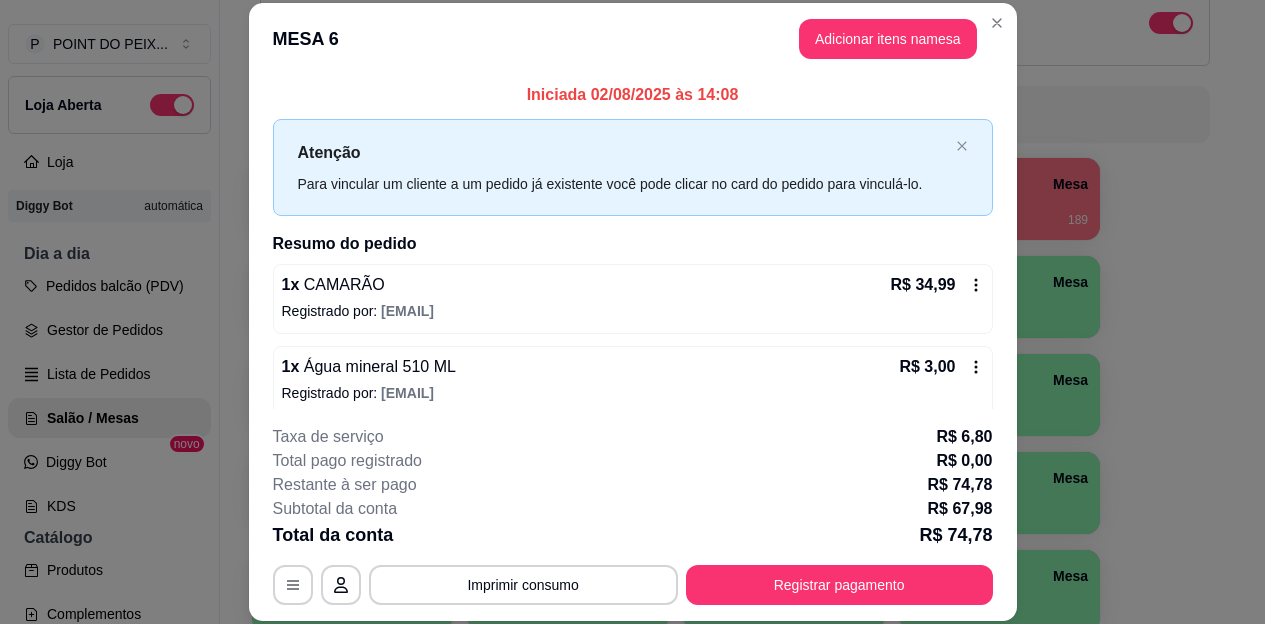 scroll, scrollTop: 97, scrollLeft: 0, axis: vertical 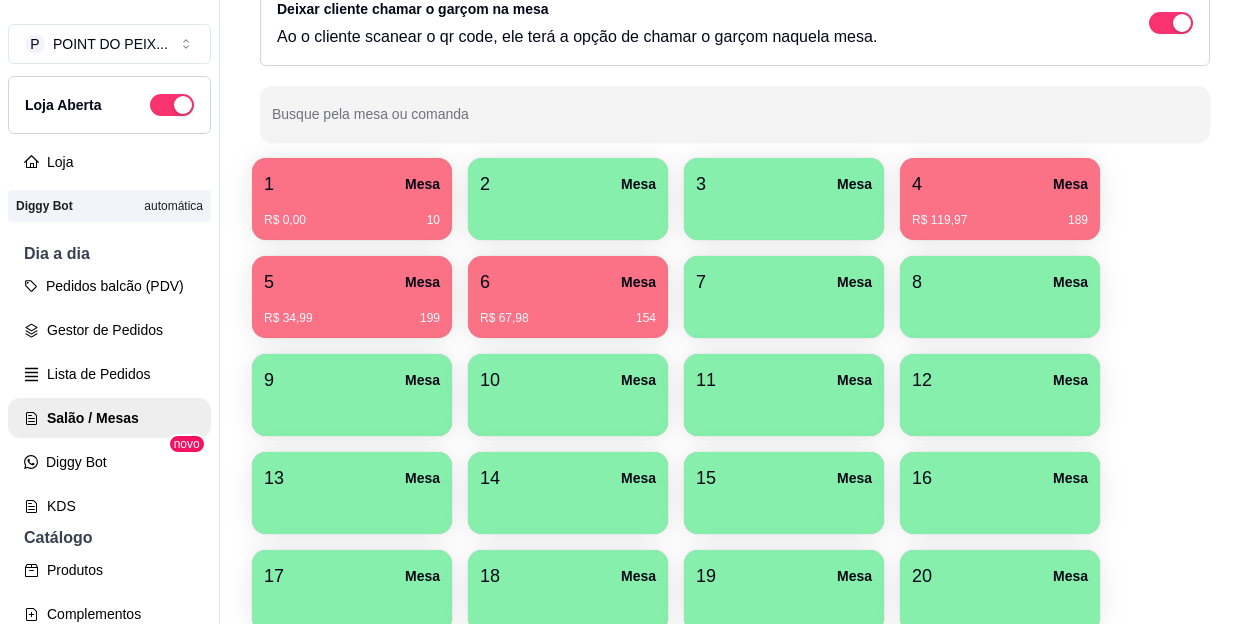 click on "R$ 34,99 199" at bounding box center [352, 311] 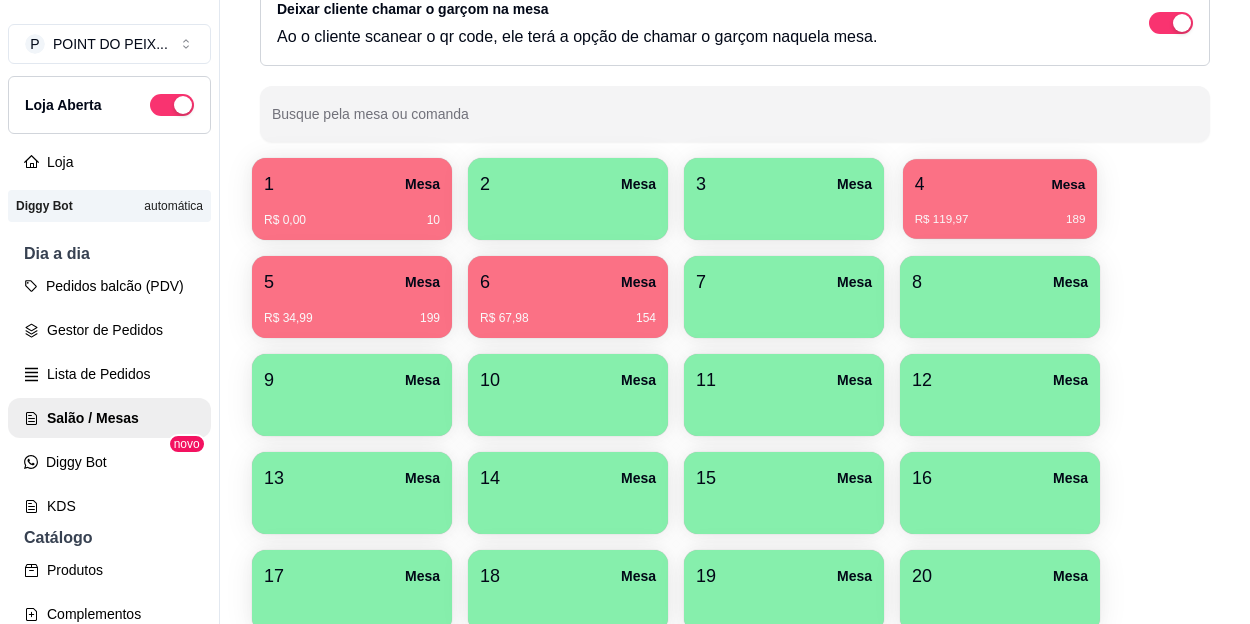 click on "R$ 119,97 189" at bounding box center [1000, 220] 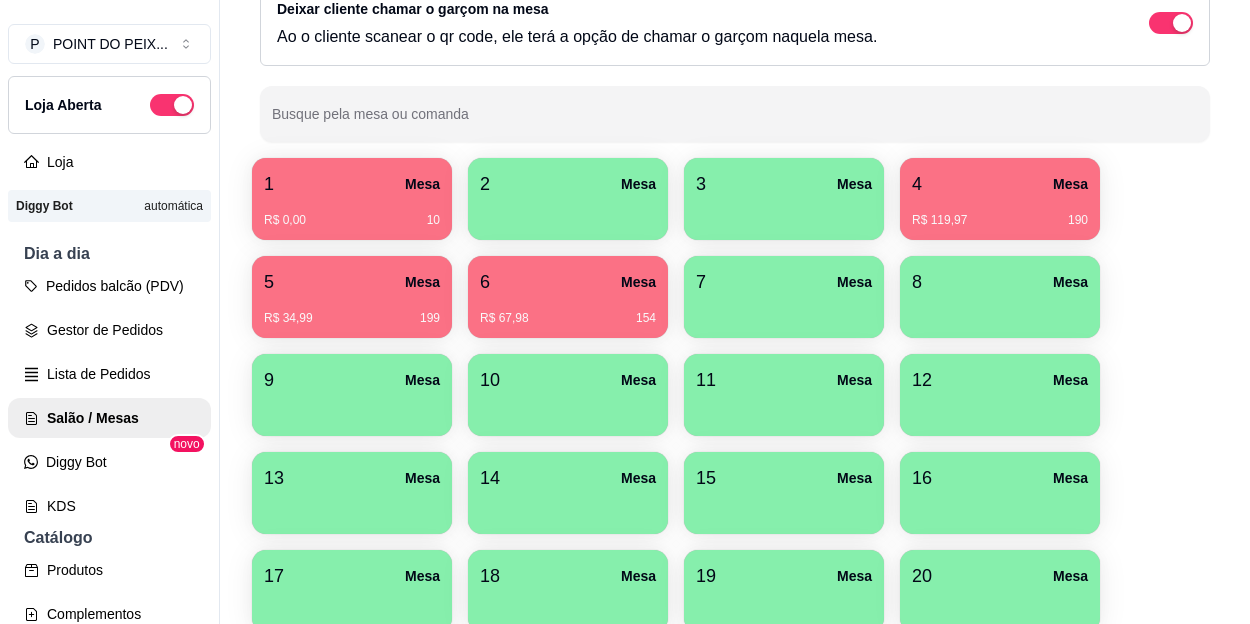 click on "R$ 67,98 154" at bounding box center [568, 311] 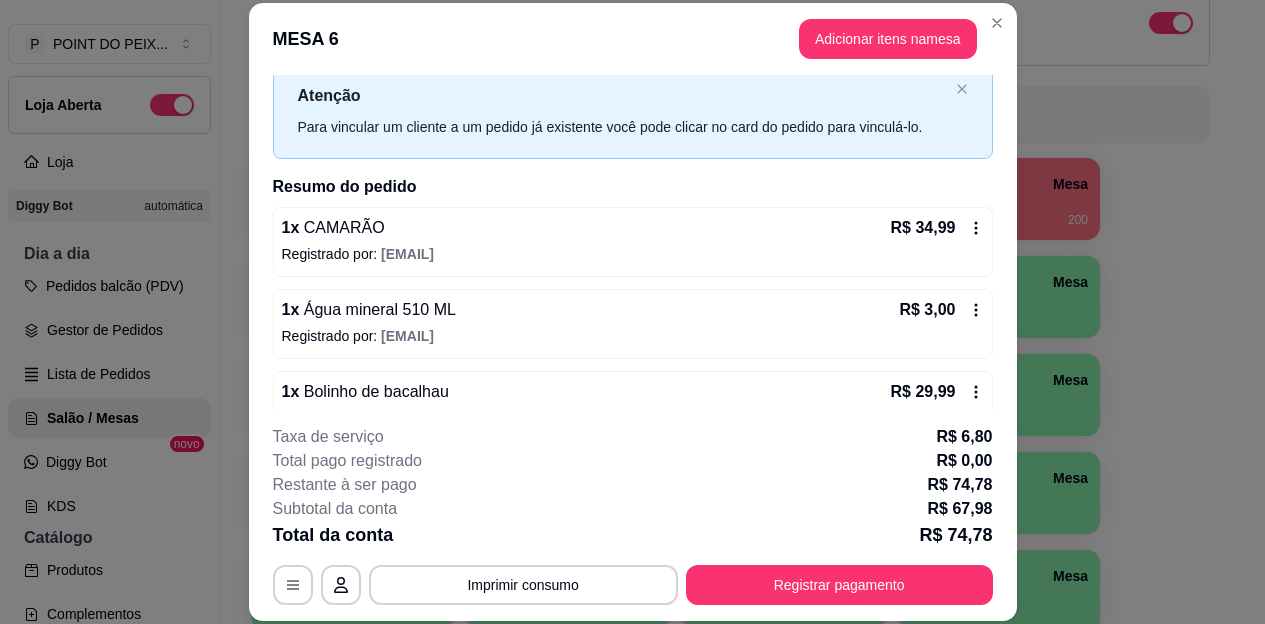 scroll, scrollTop: 97, scrollLeft: 0, axis: vertical 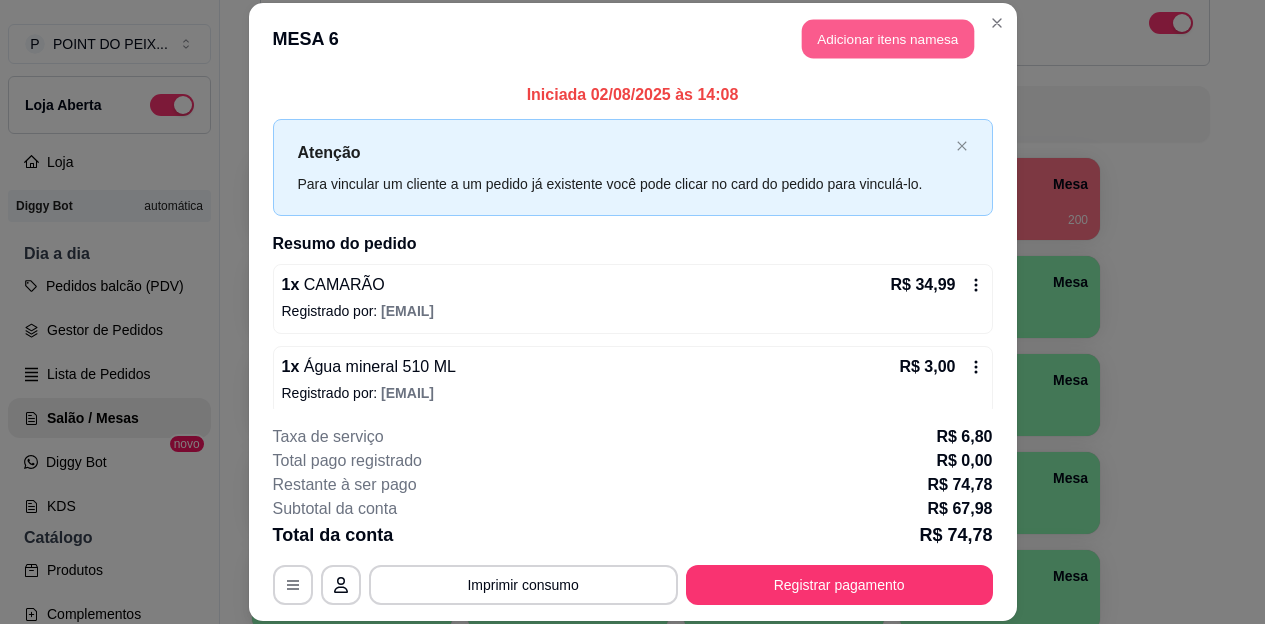 click on "Adicionar itens na  mesa" at bounding box center (888, 39) 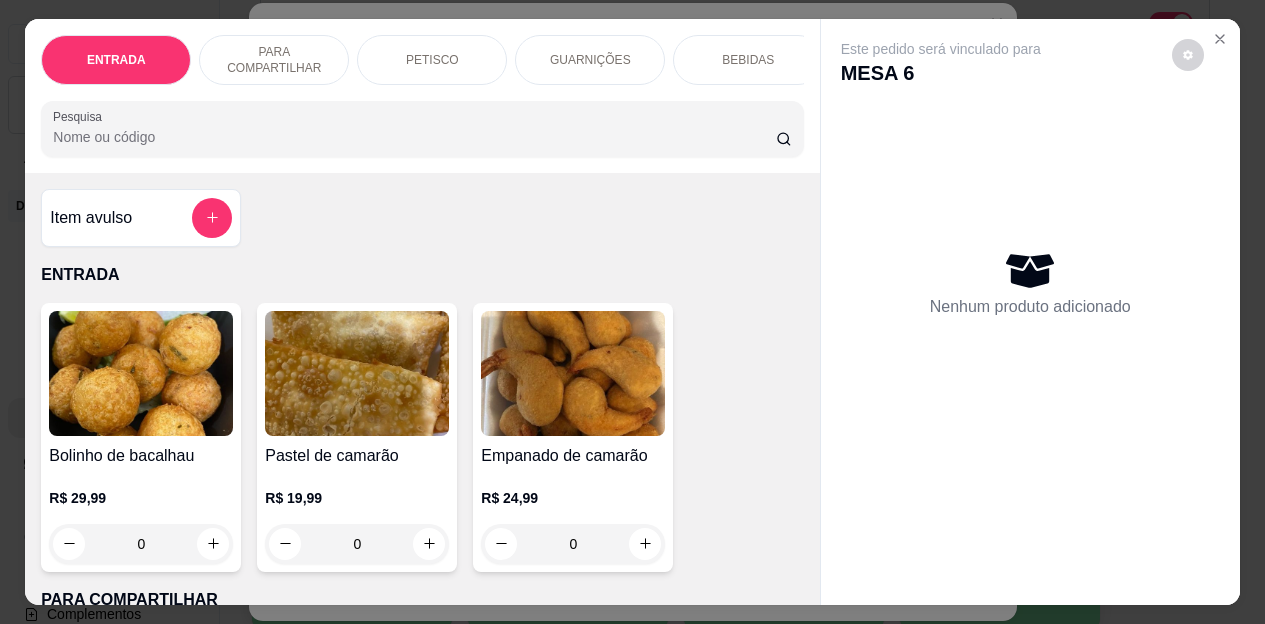 click on "ENTRADA  PARA COMPARTILHAR PETISCO  GUARNIÇÕES BEBIDAS Sobremesa" at bounding box center [422, 60] 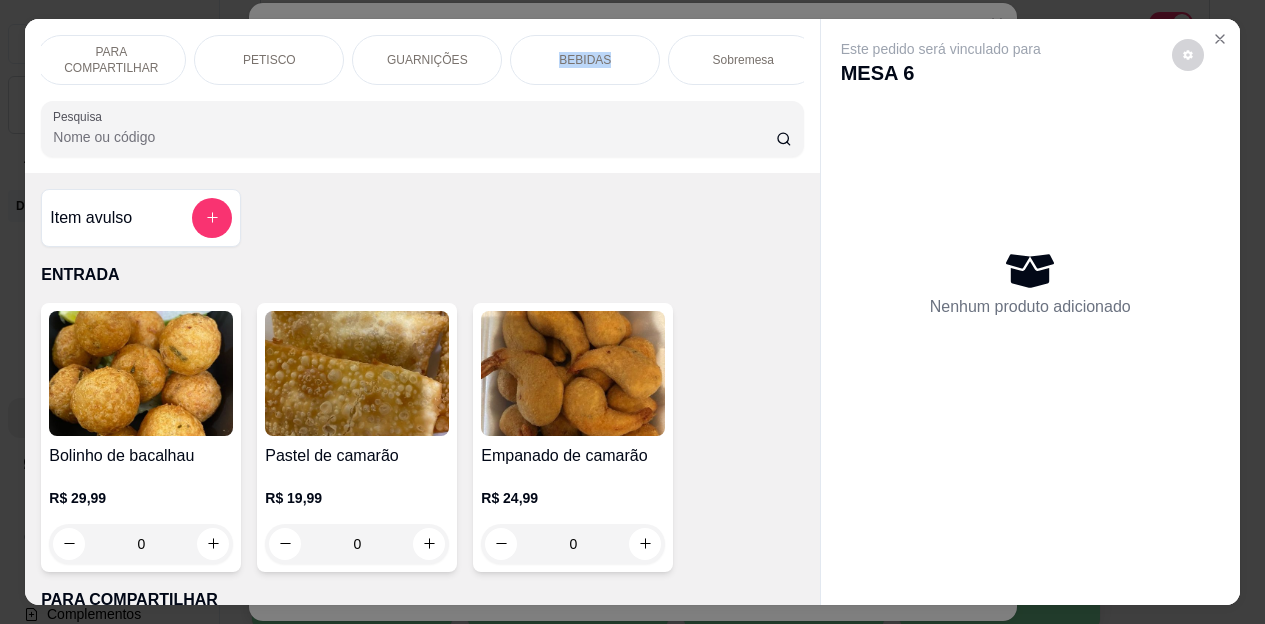 scroll, scrollTop: 0, scrollLeft: 178, axis: horizontal 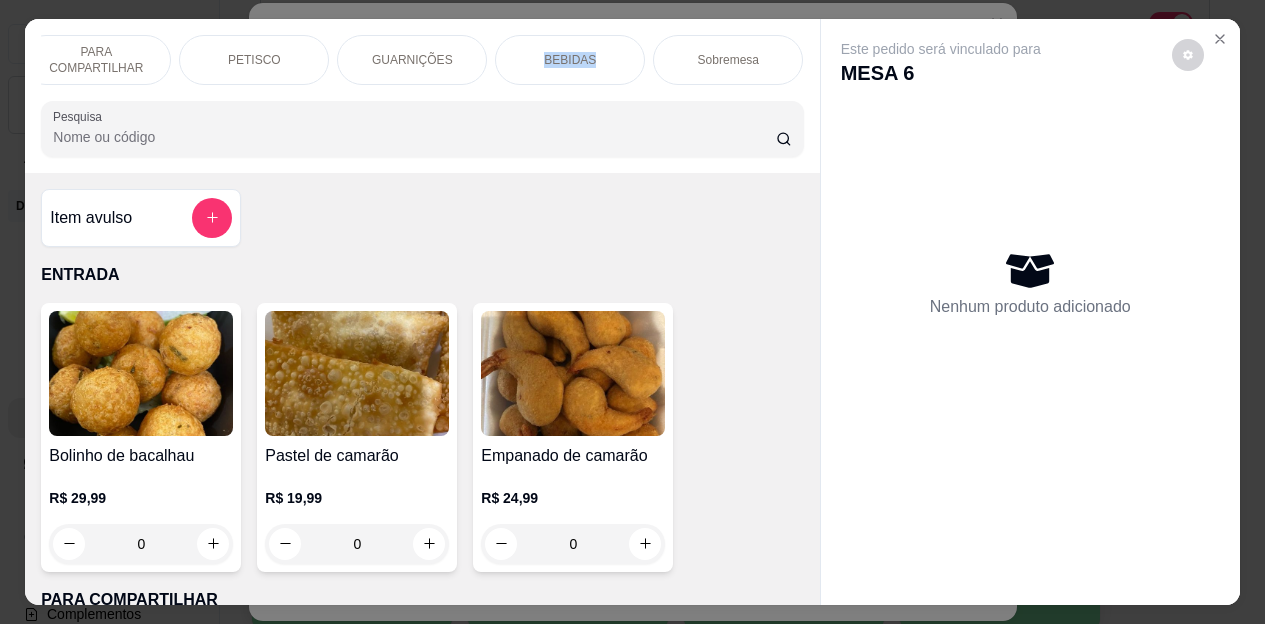 click on "BEBIDAS" at bounding box center [570, 60] 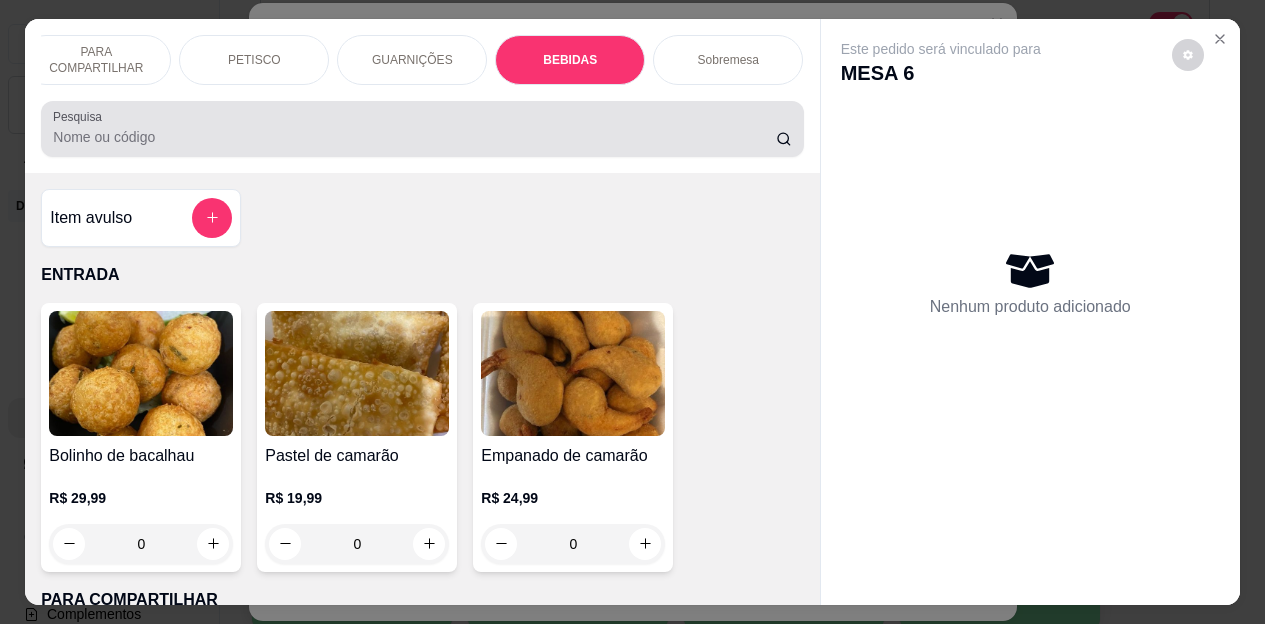 scroll, scrollTop: 2578, scrollLeft: 0, axis: vertical 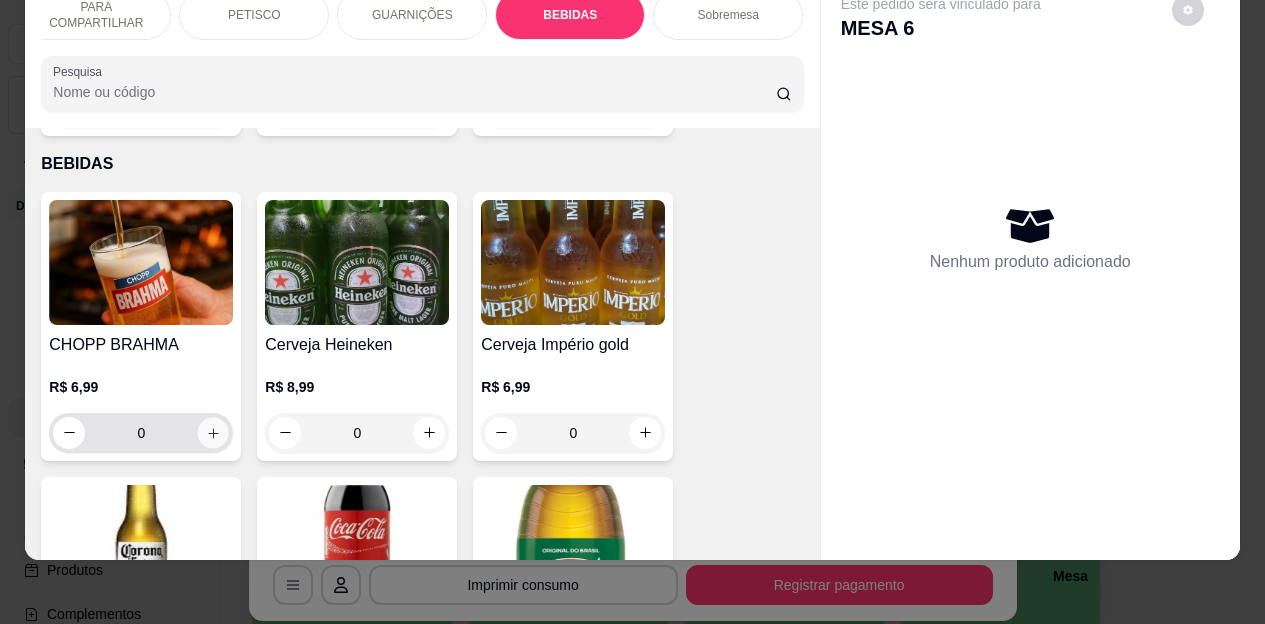 click 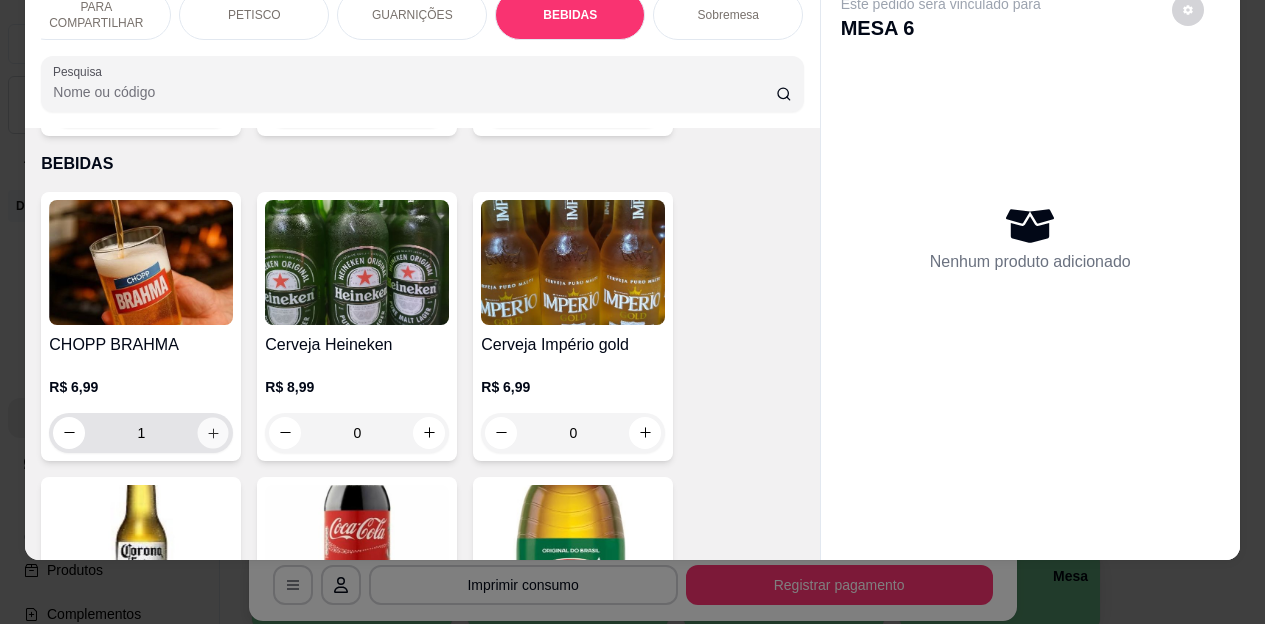 click 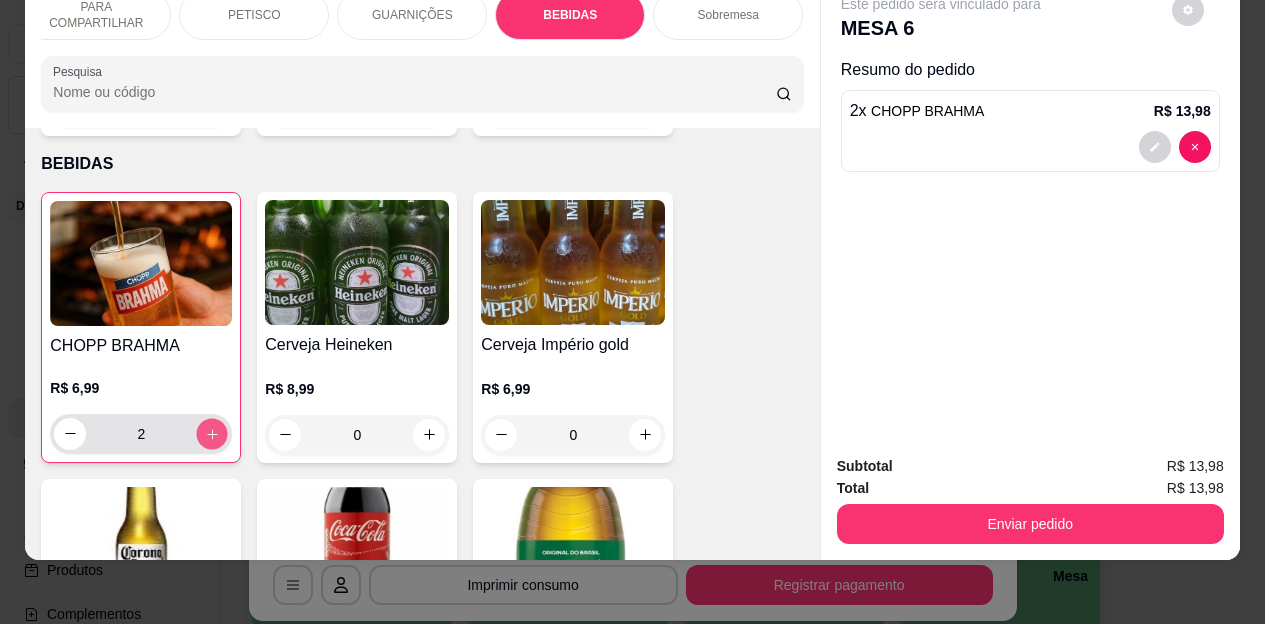 click 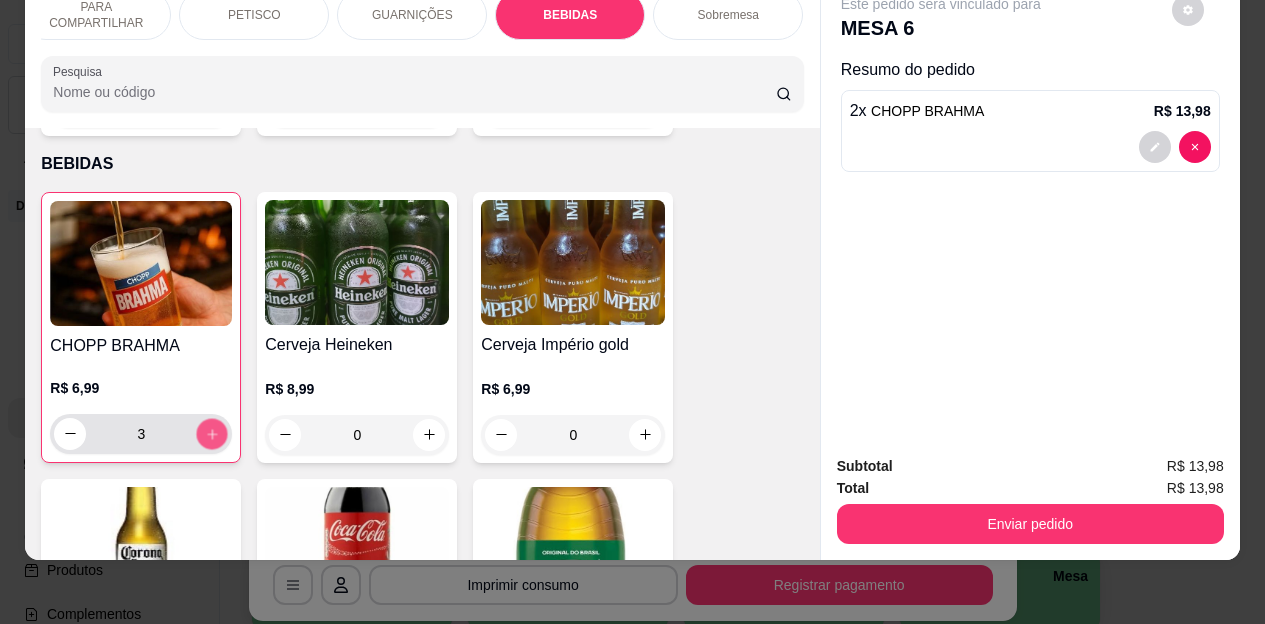click 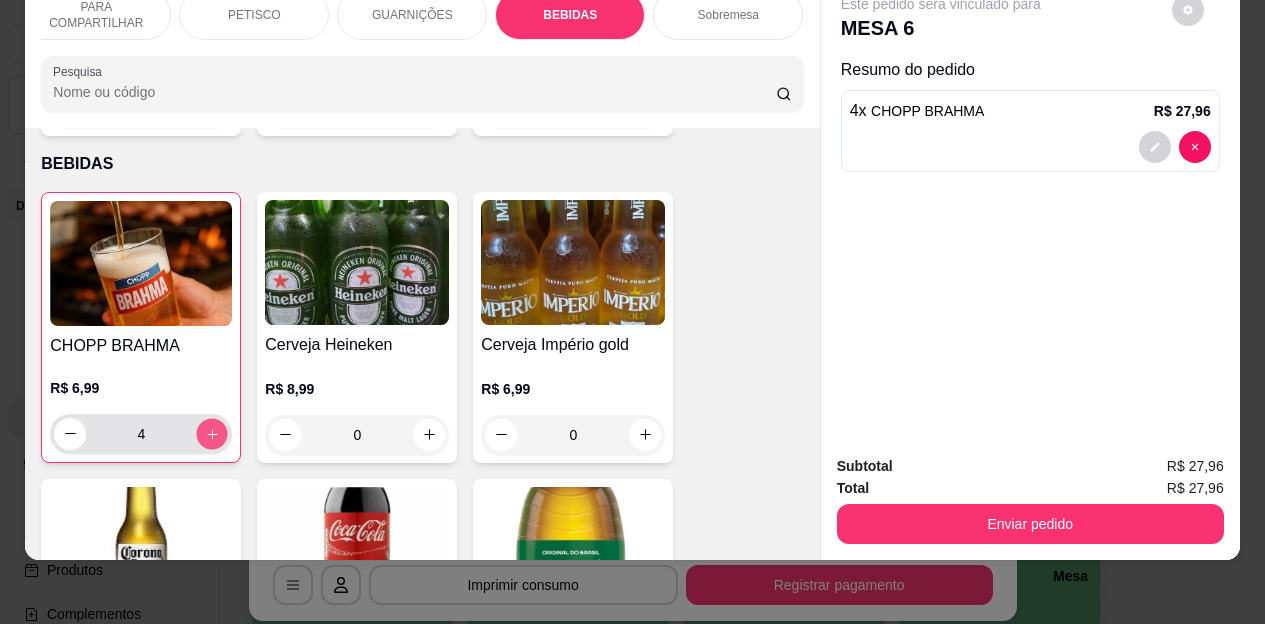 click 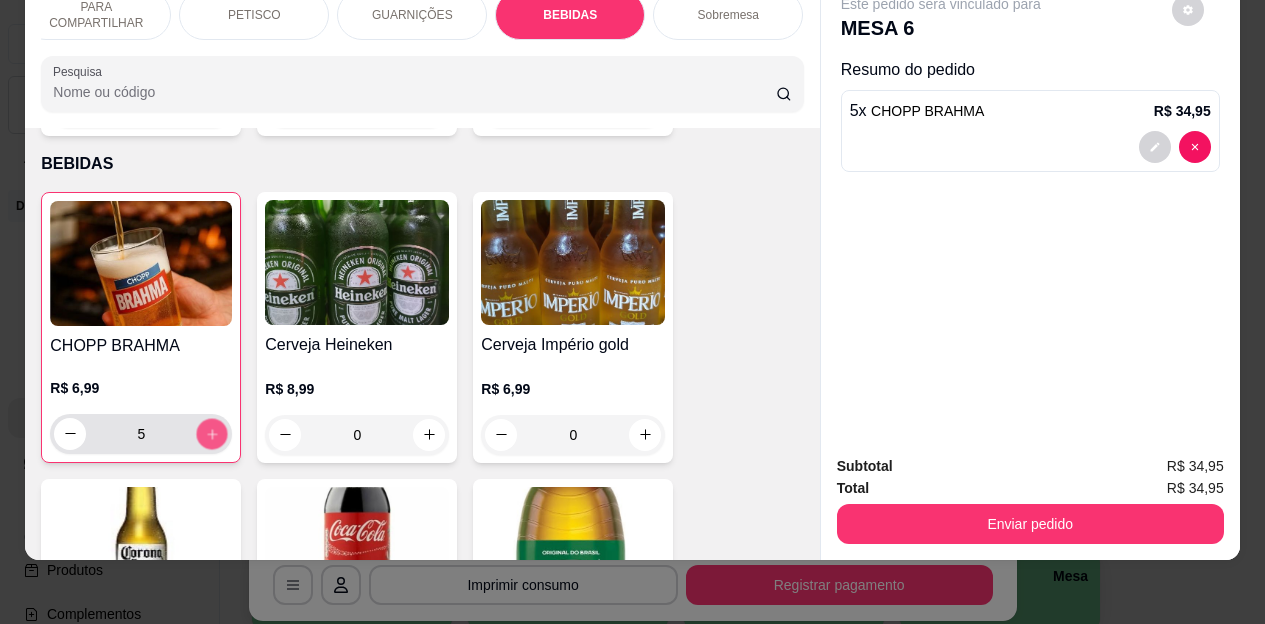 click 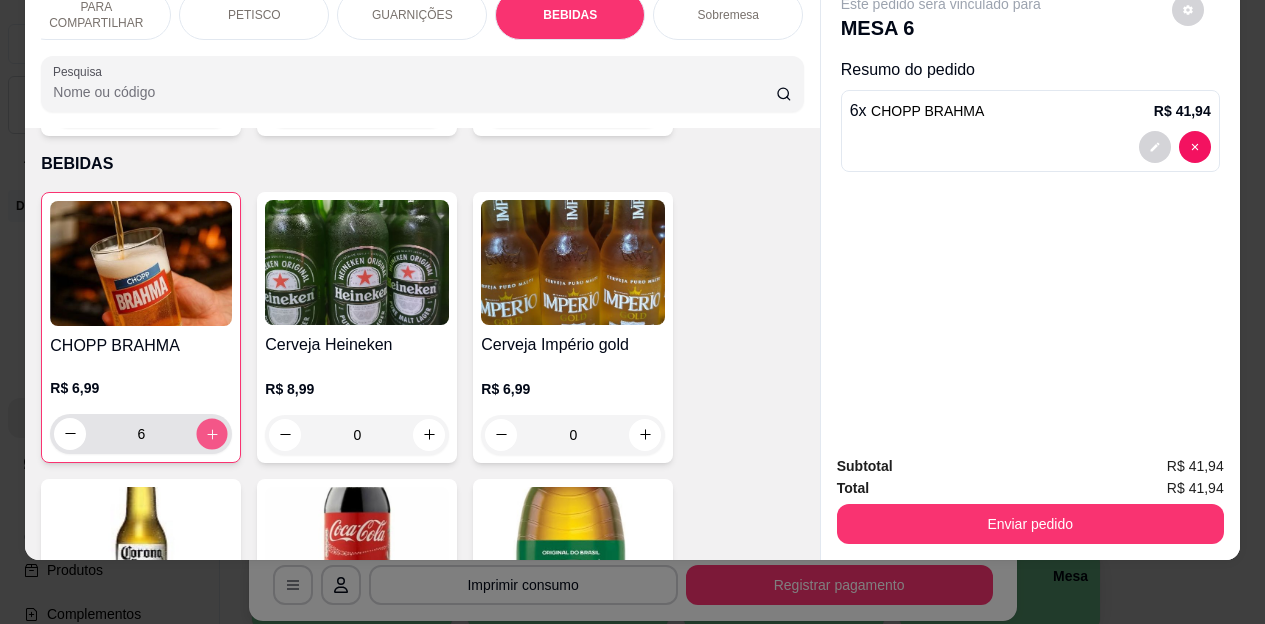 click 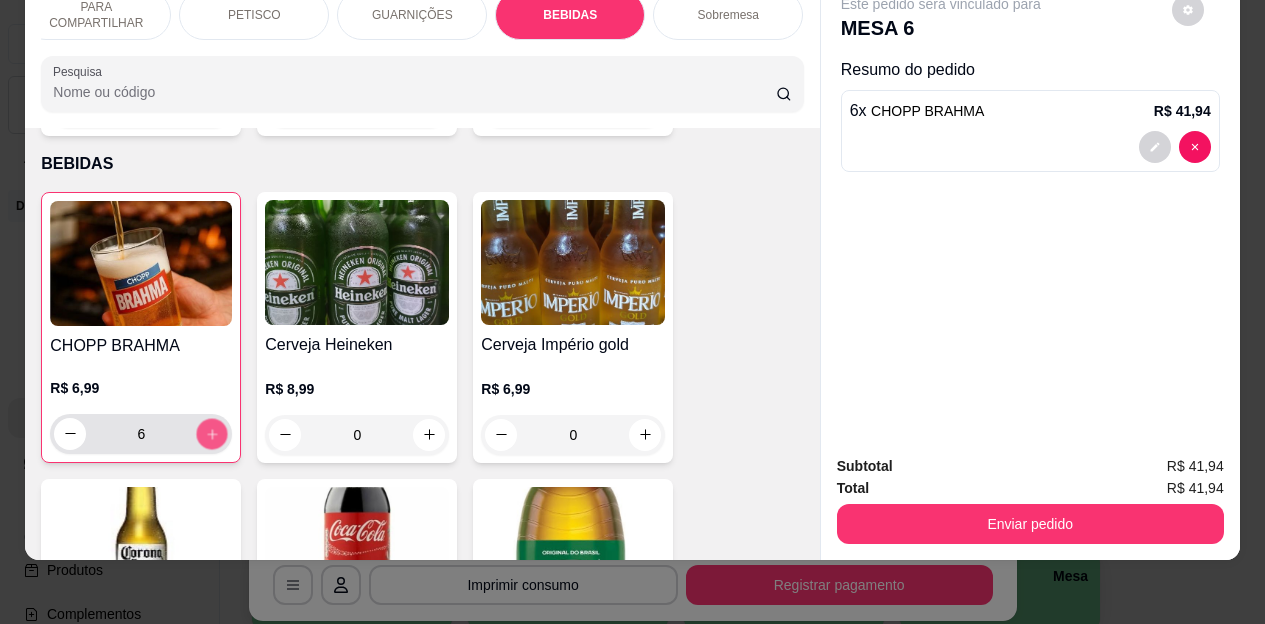 click 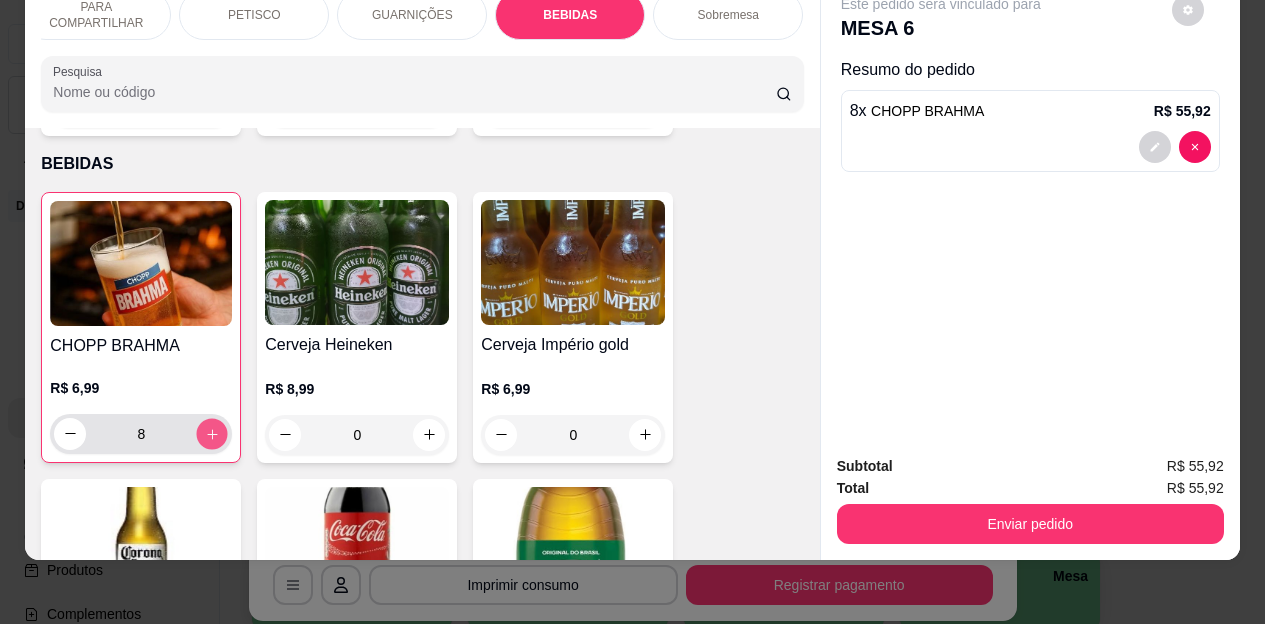 click 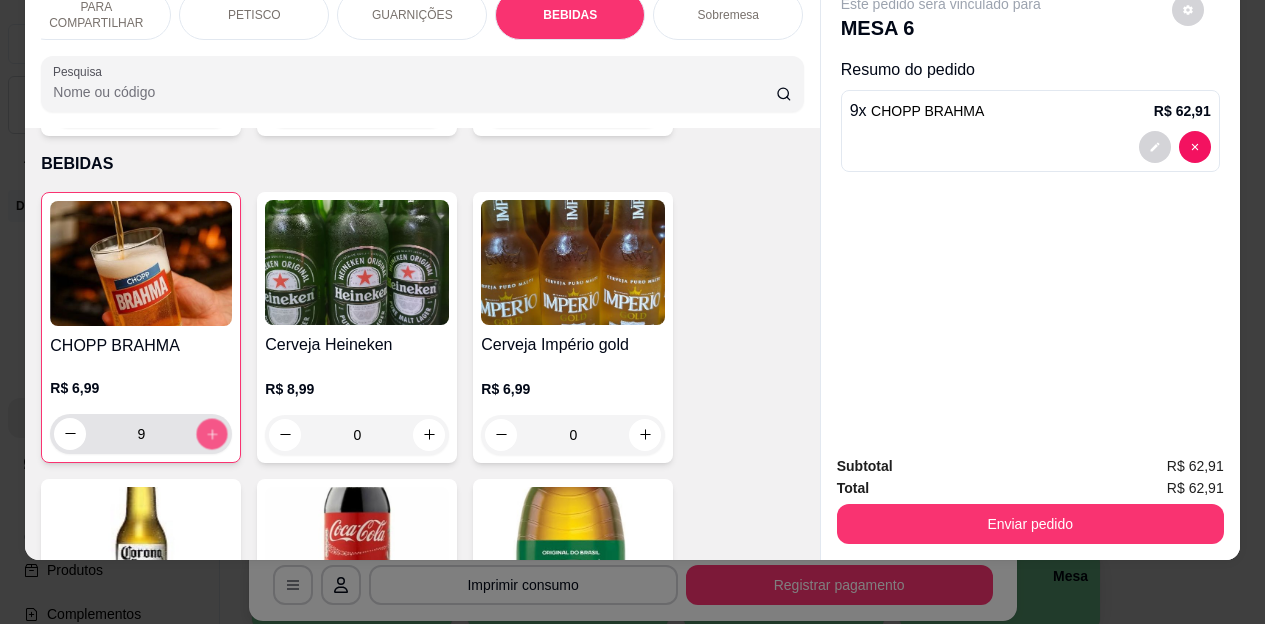 click 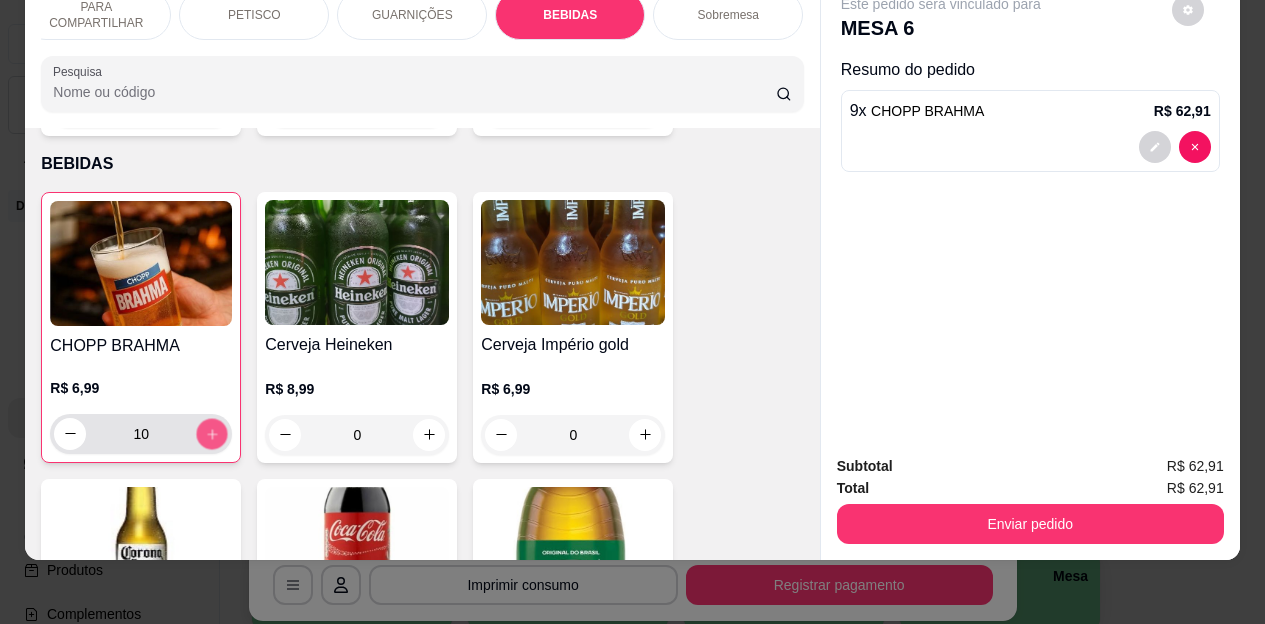 click 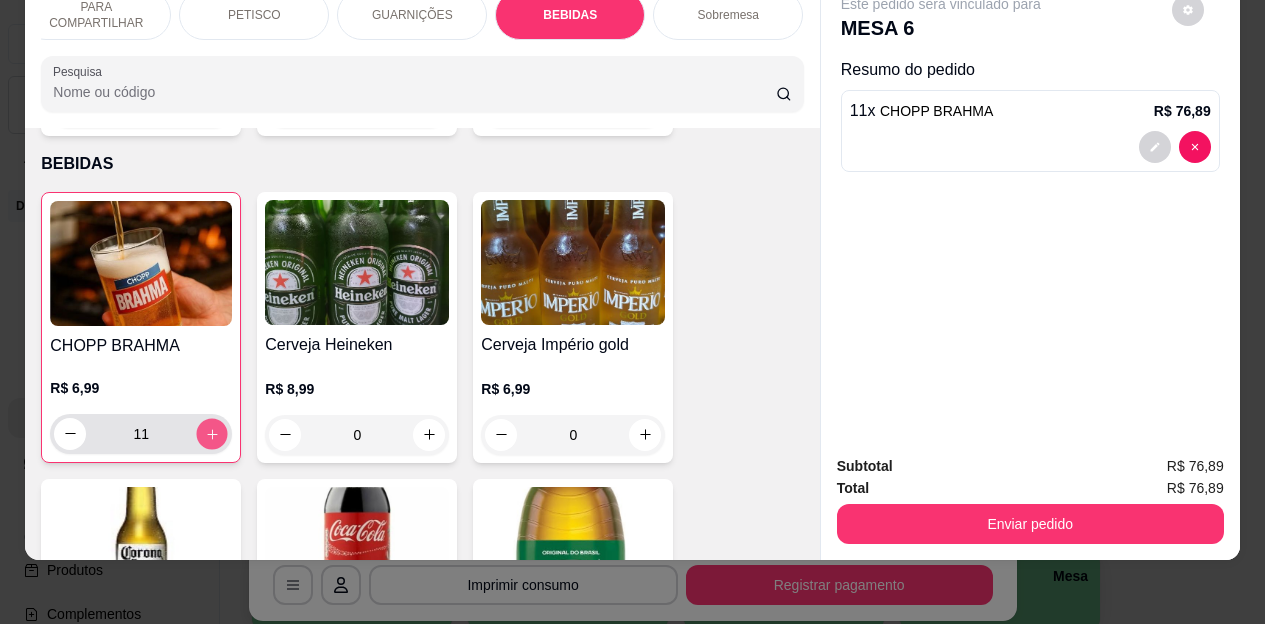click 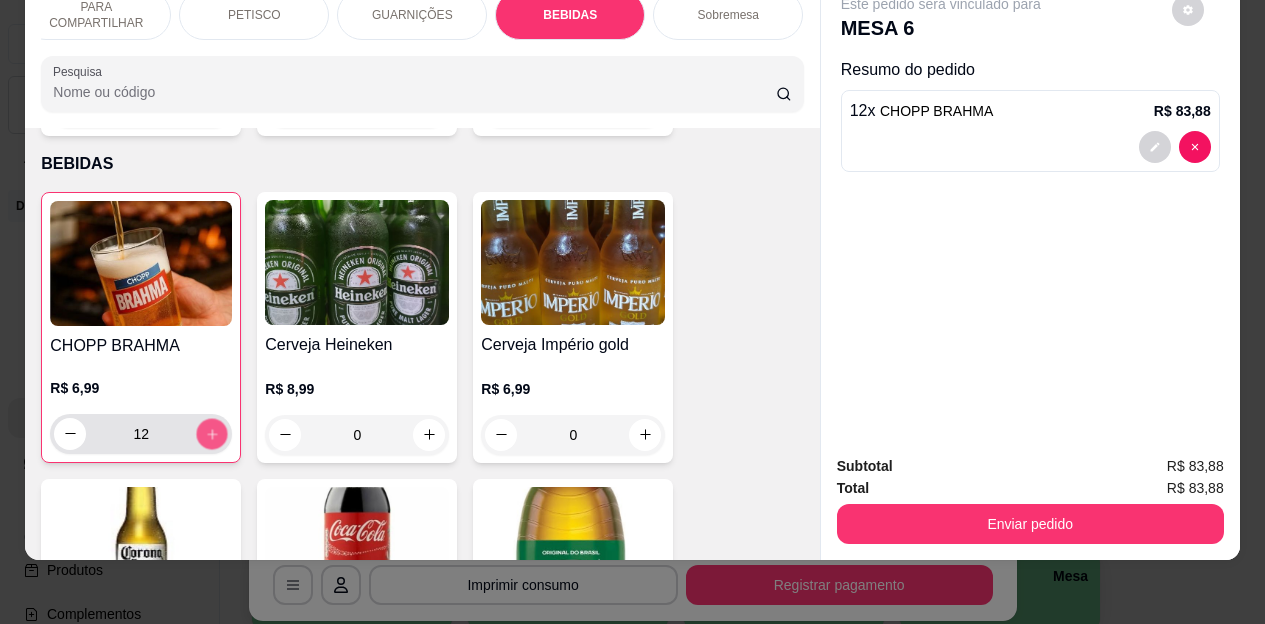 click 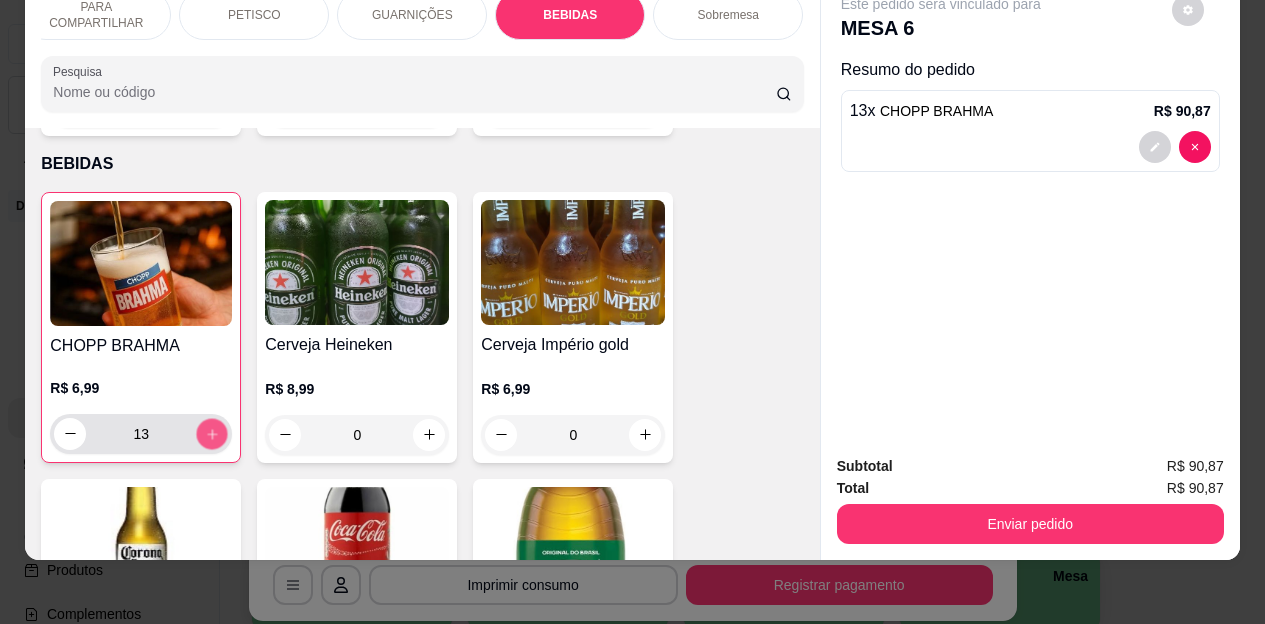 click 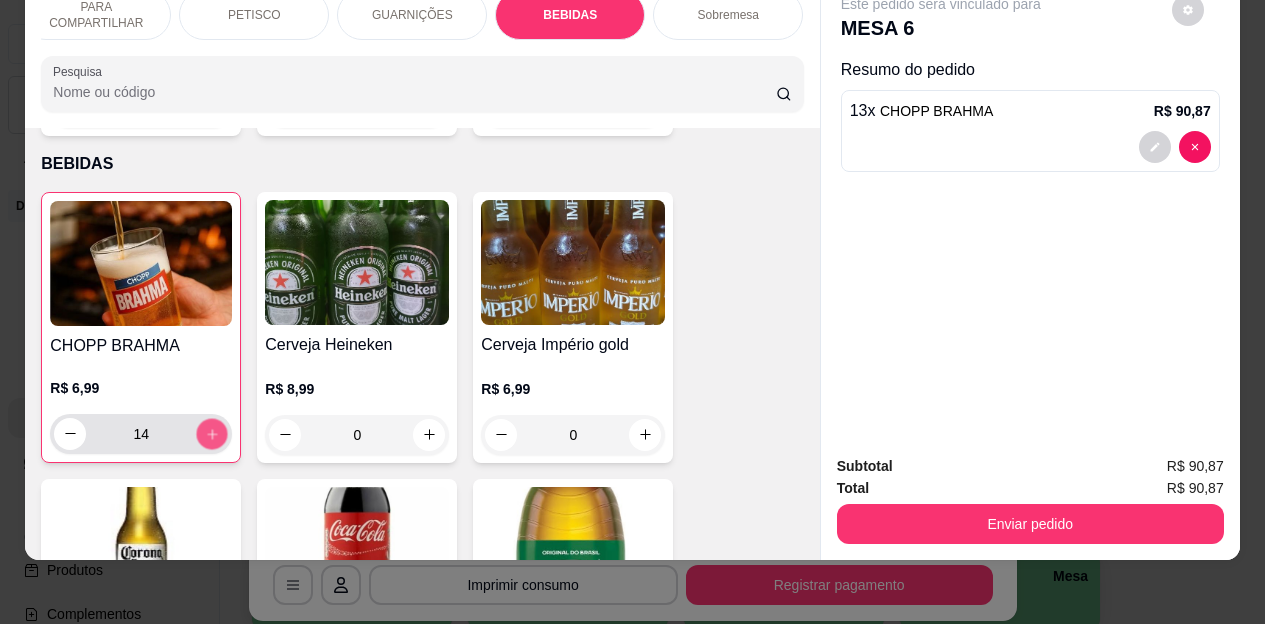 click 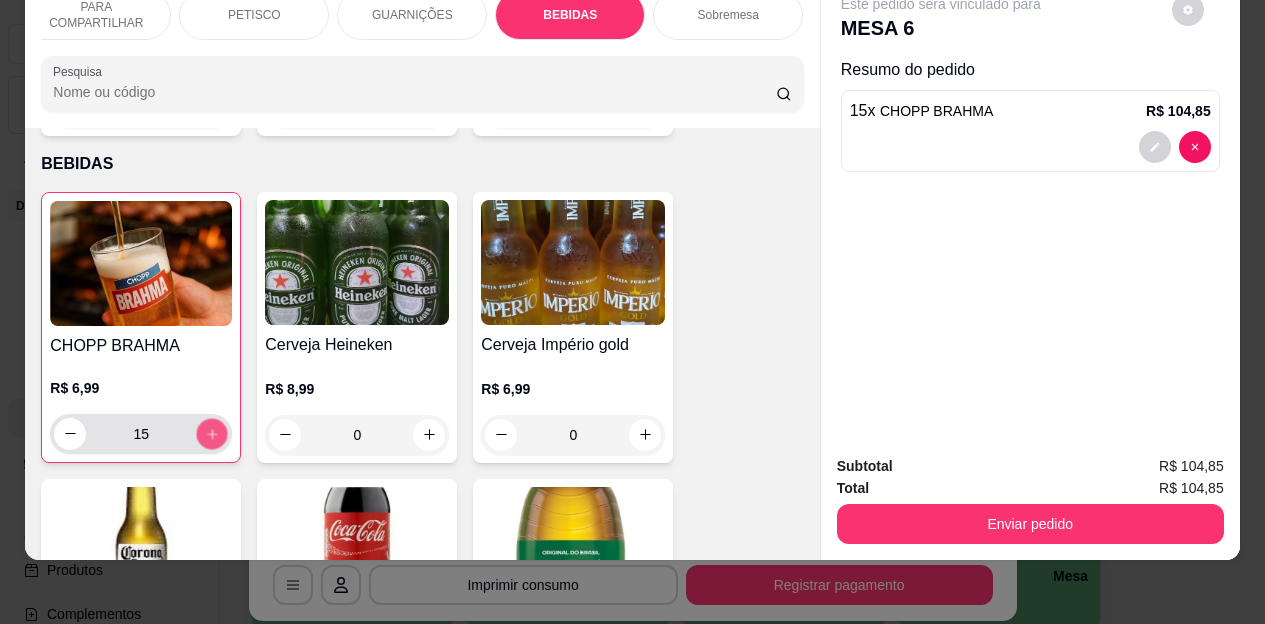 click 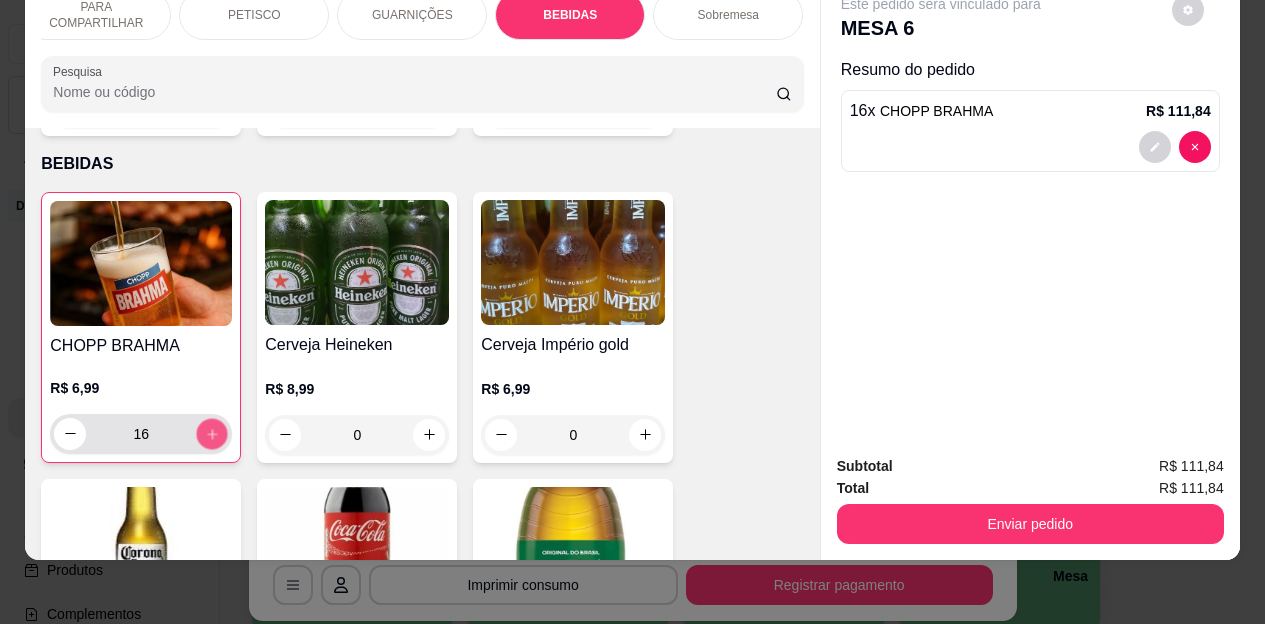 click 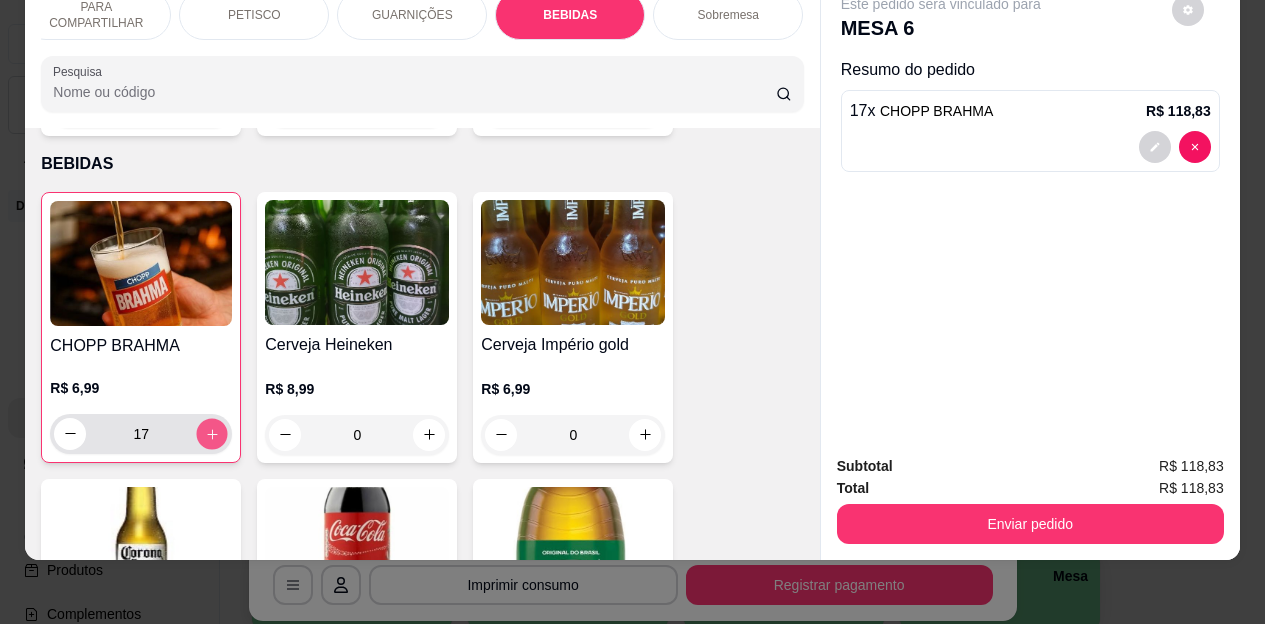 click 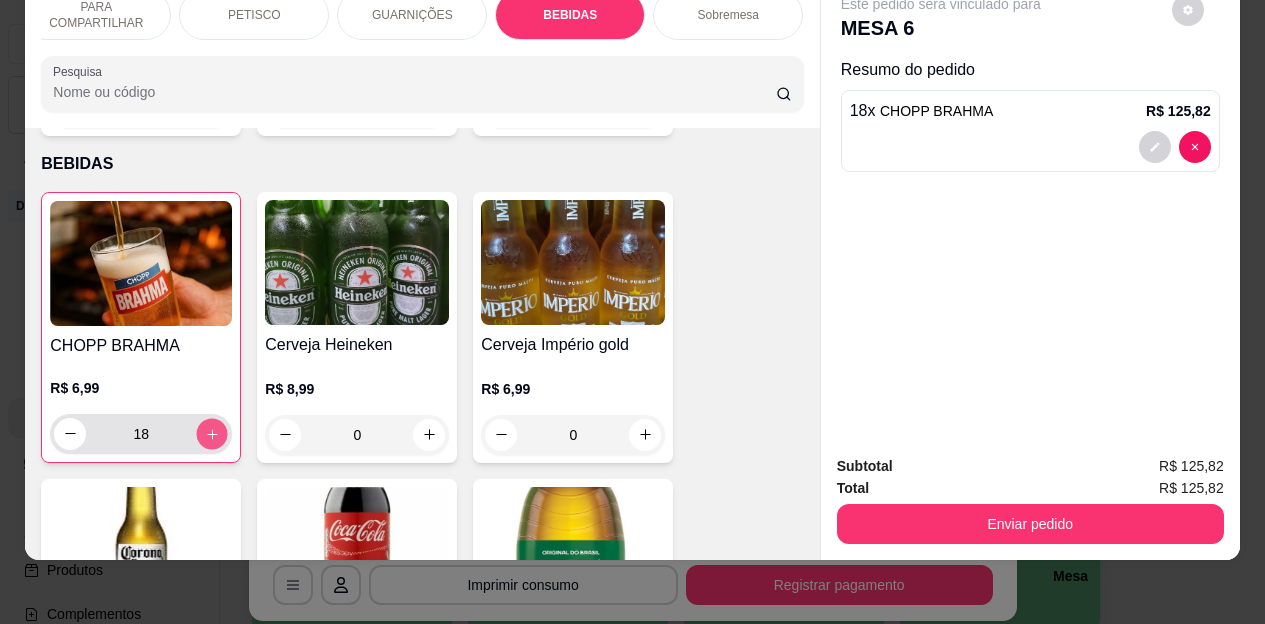 click 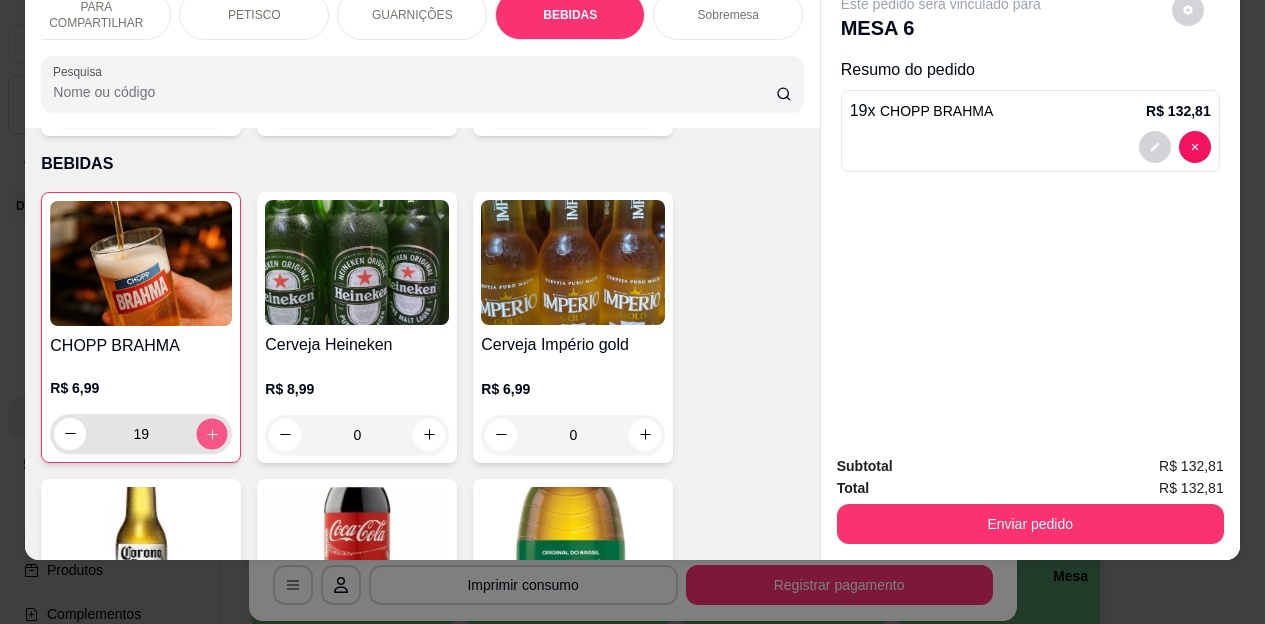 click 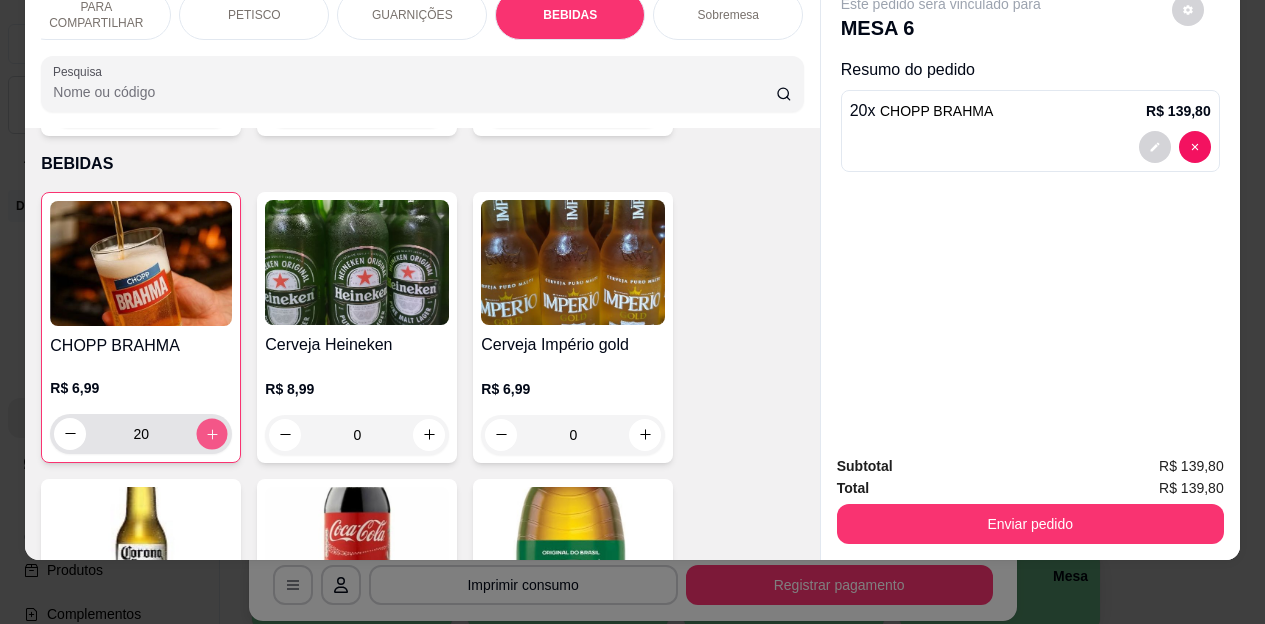 click 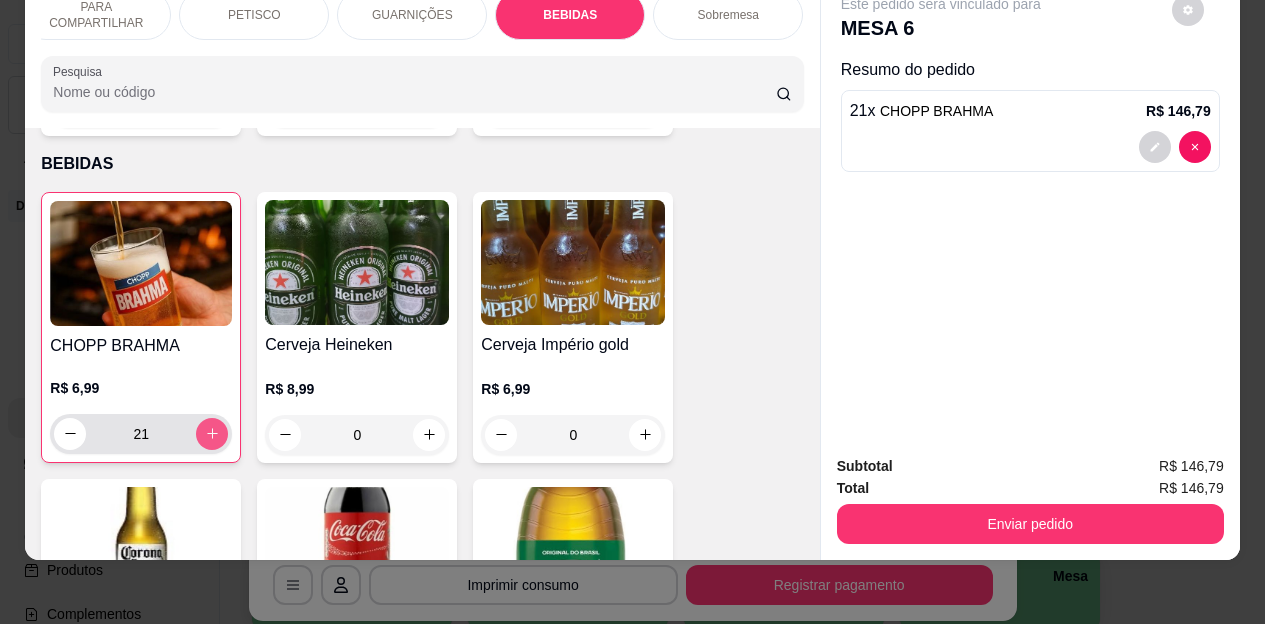 click 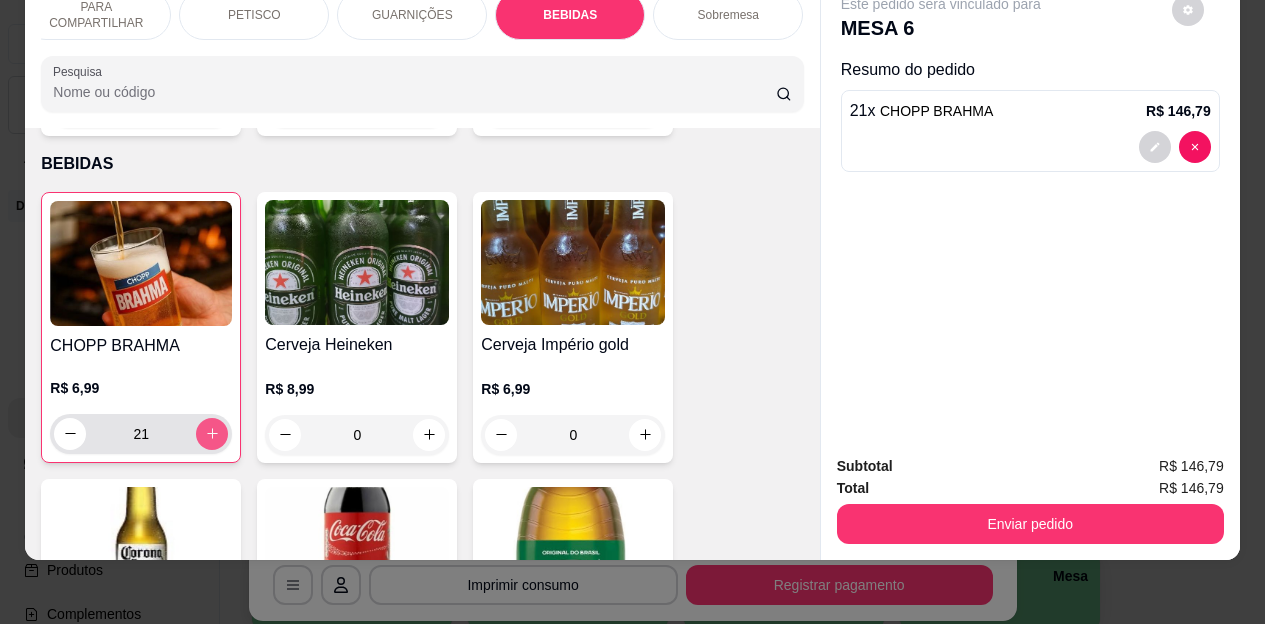 type on "22" 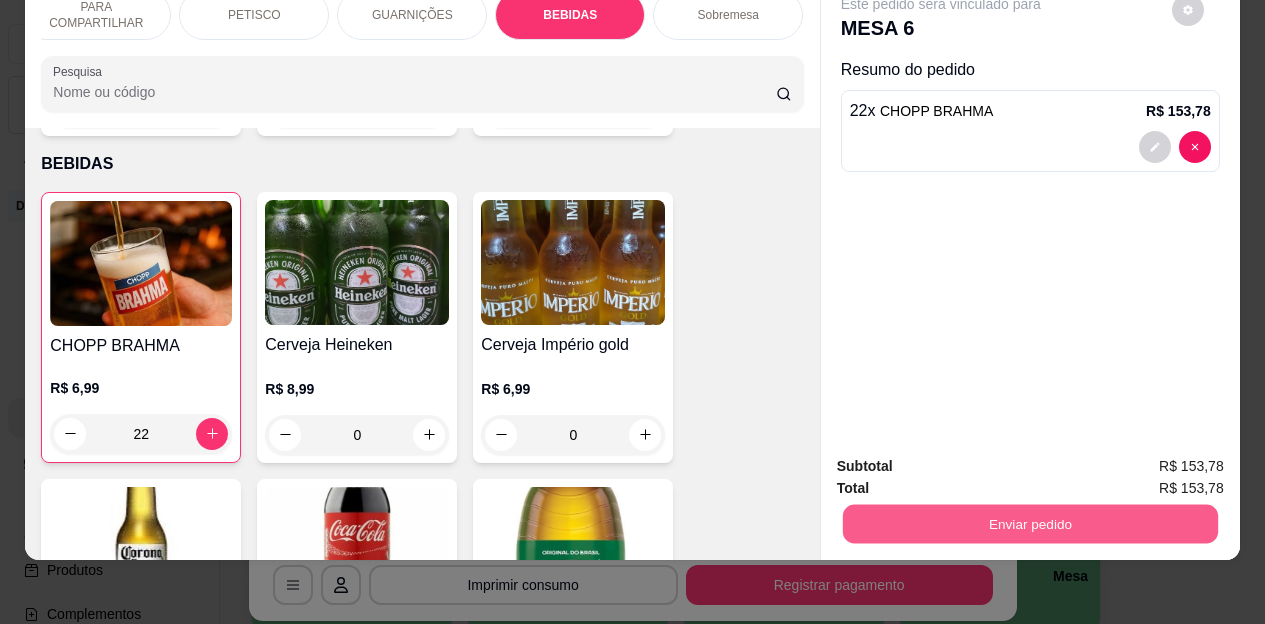click on "Enviar pedido" at bounding box center [1029, 524] 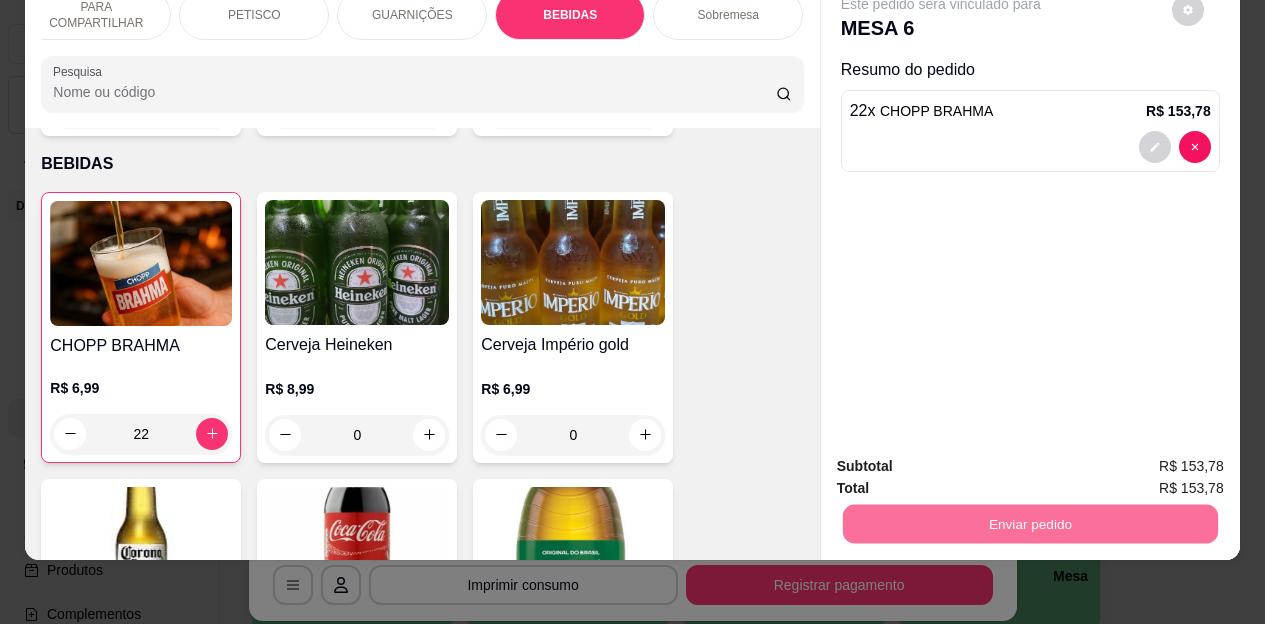 click on "Não registrar e enviar pedido" at bounding box center [964, 460] 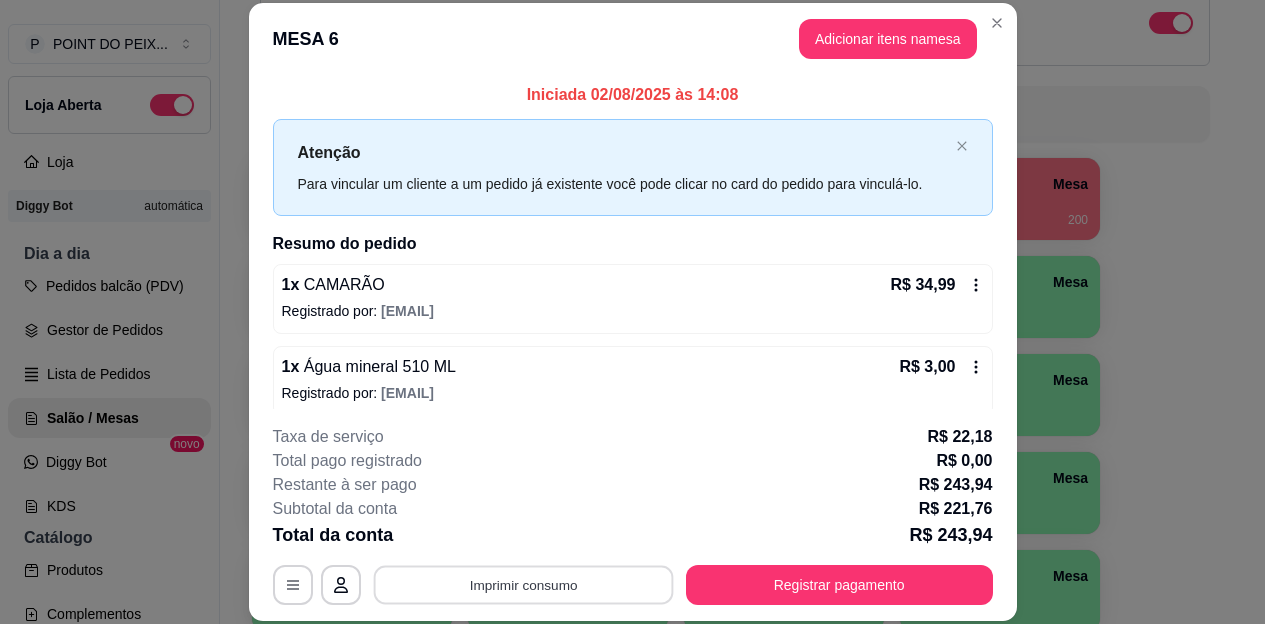 click on "Imprimir consumo" at bounding box center (523, 584) 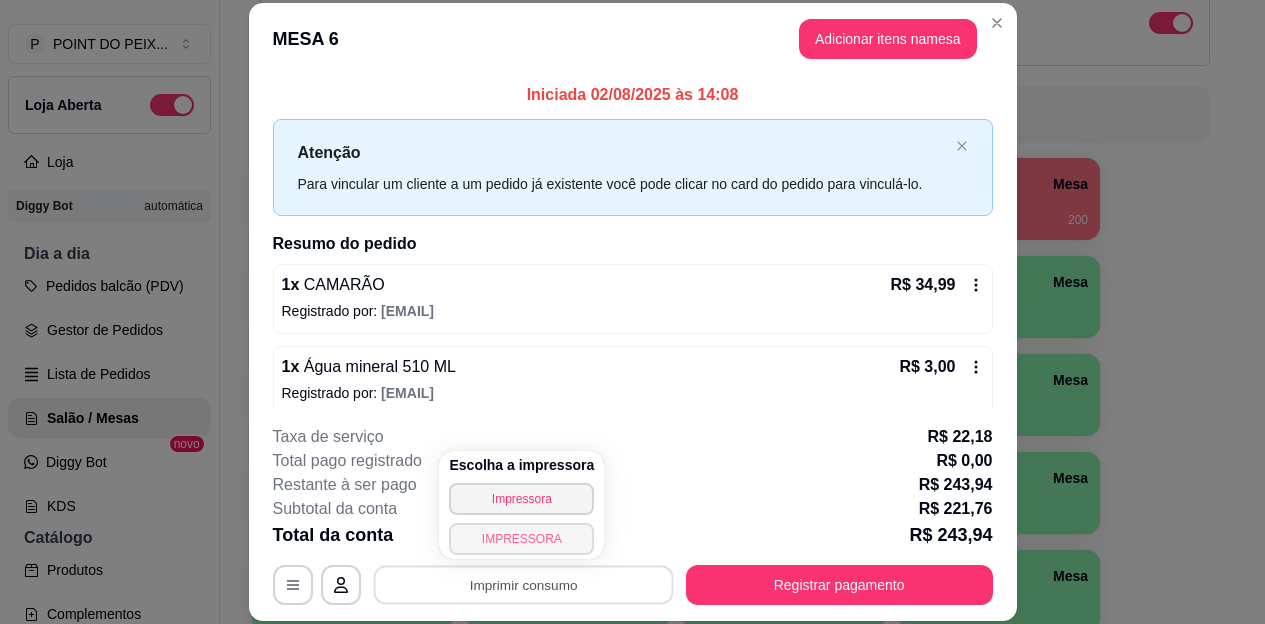 click on "IMPRESSORA" at bounding box center (521, 539) 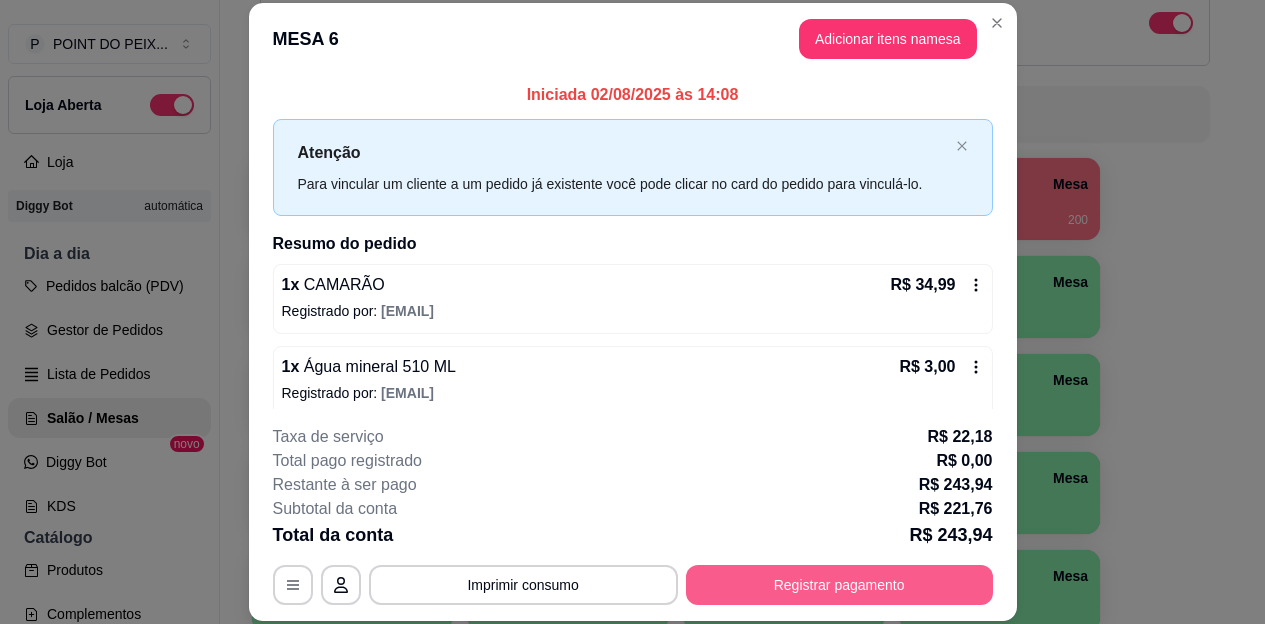 click on "Registrar pagamento" at bounding box center [839, 585] 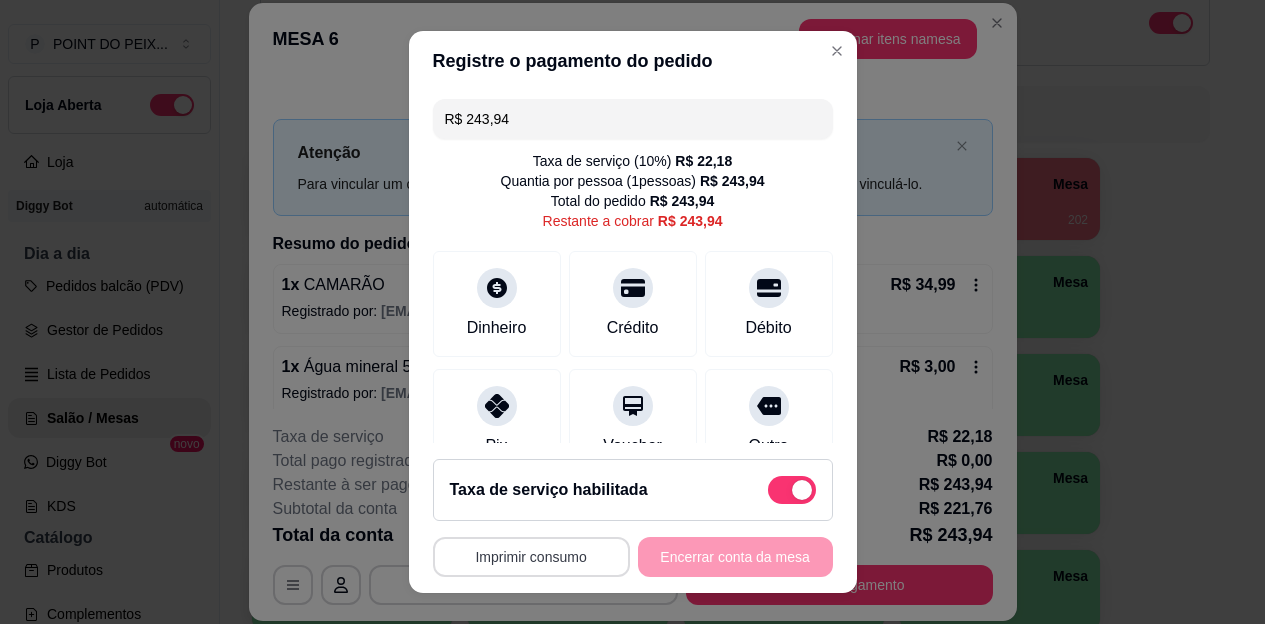 click on "Imprimir consumo" at bounding box center (531, 557) 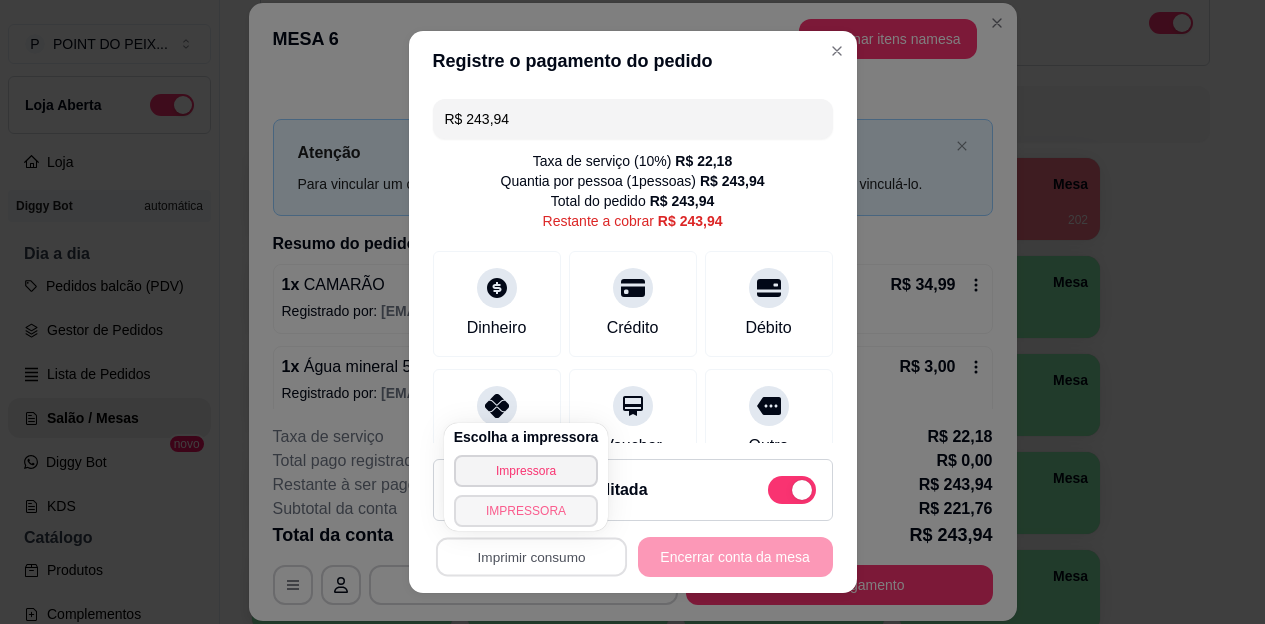 click on "IMPRESSORA" at bounding box center [526, 511] 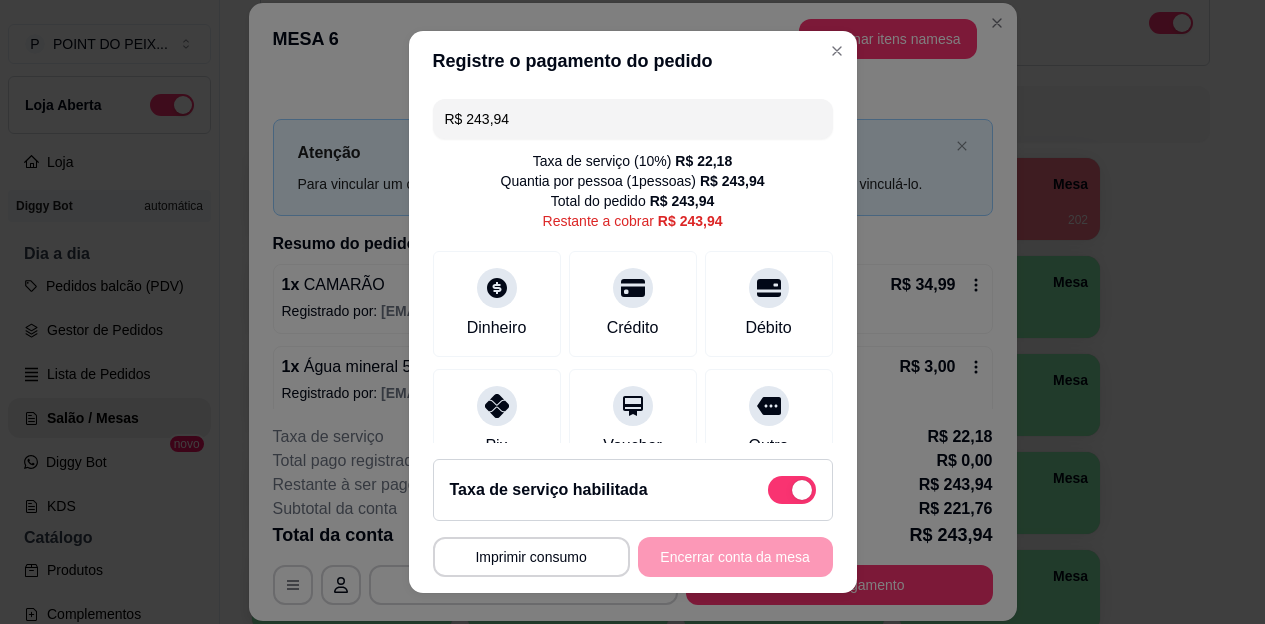 click at bounding box center (792, 490) 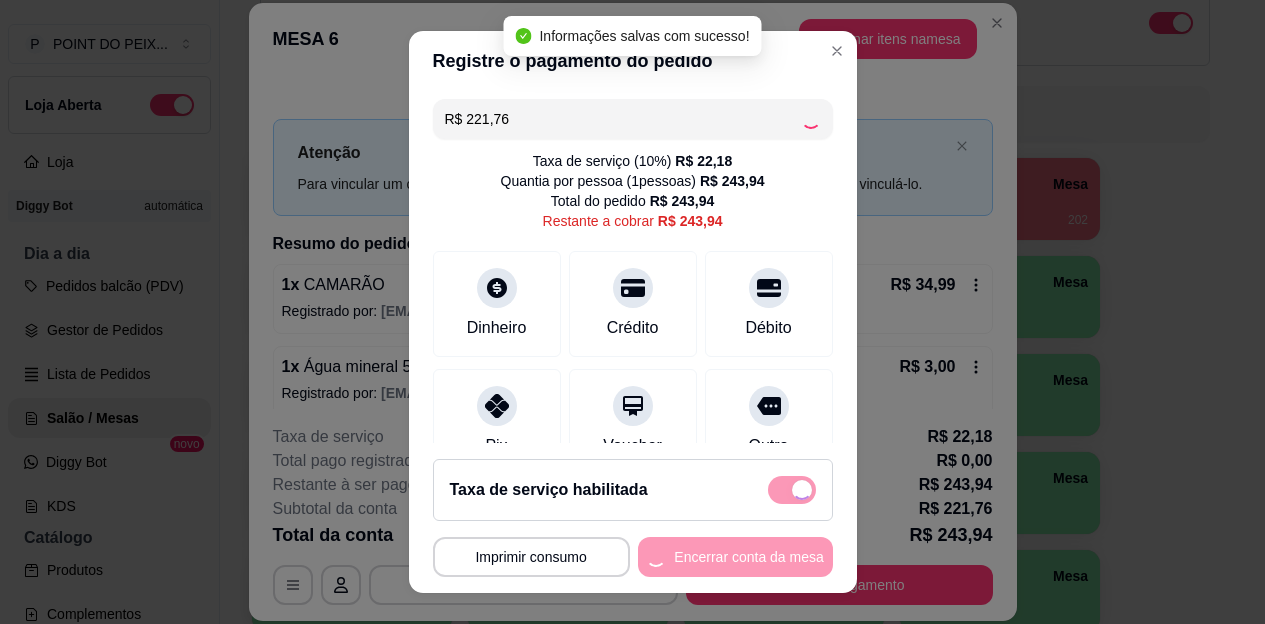 checkbox on "false" 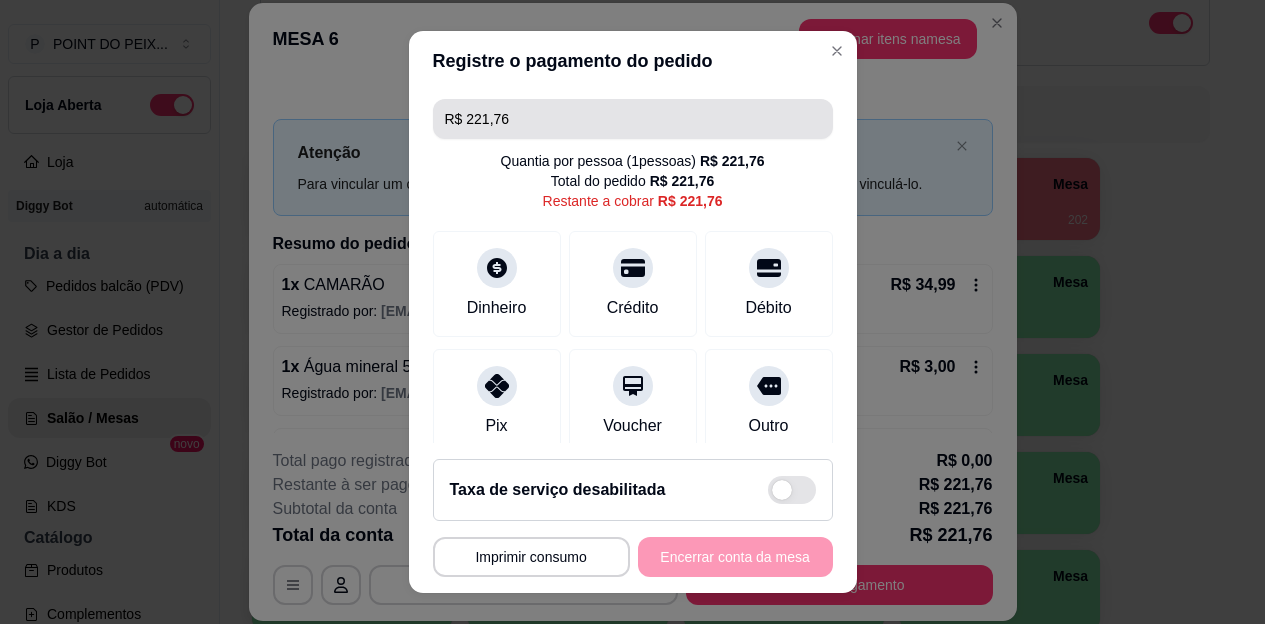 click on "R$ 221,76" at bounding box center [633, 119] 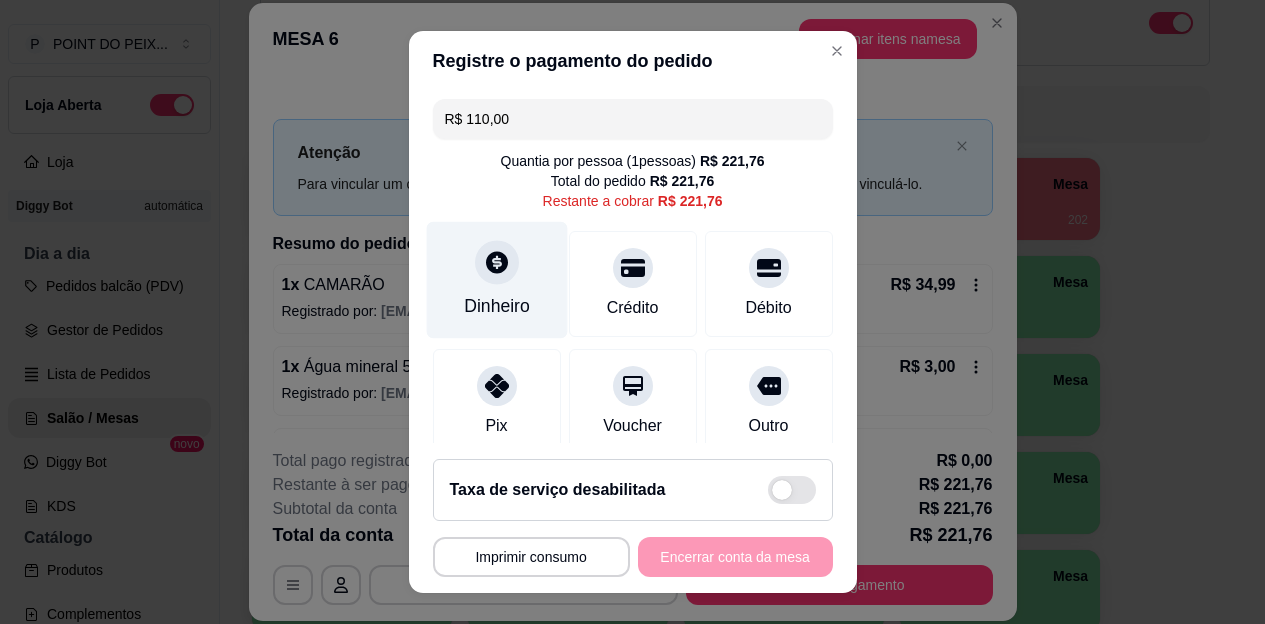 click 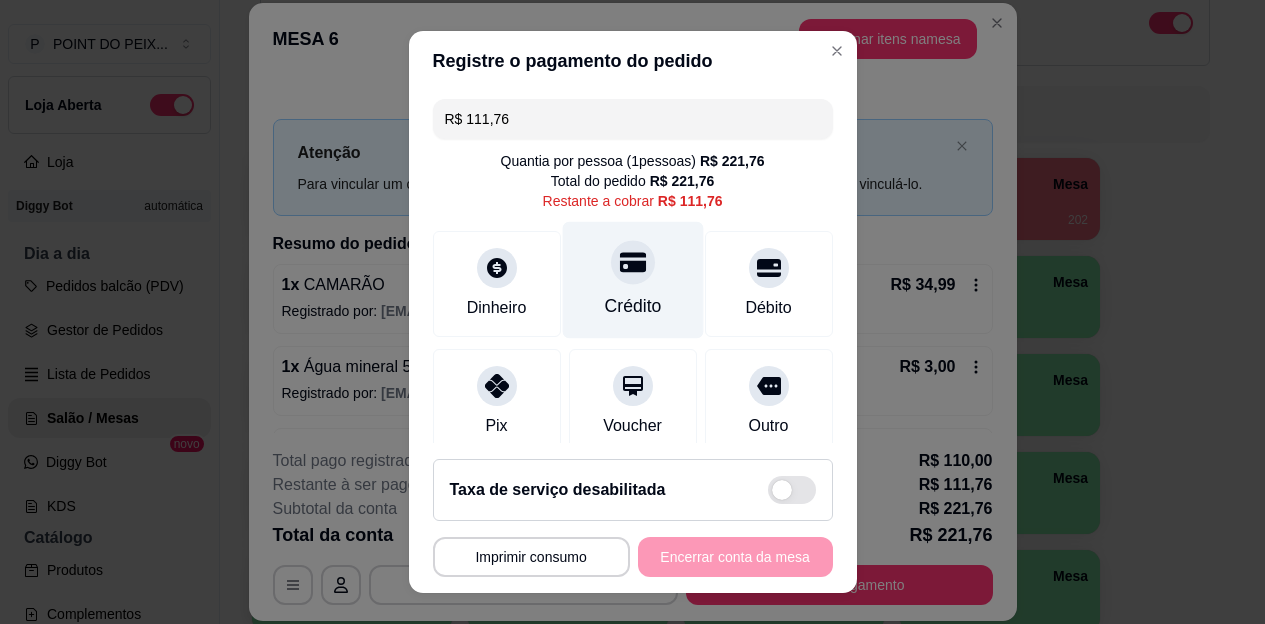 click 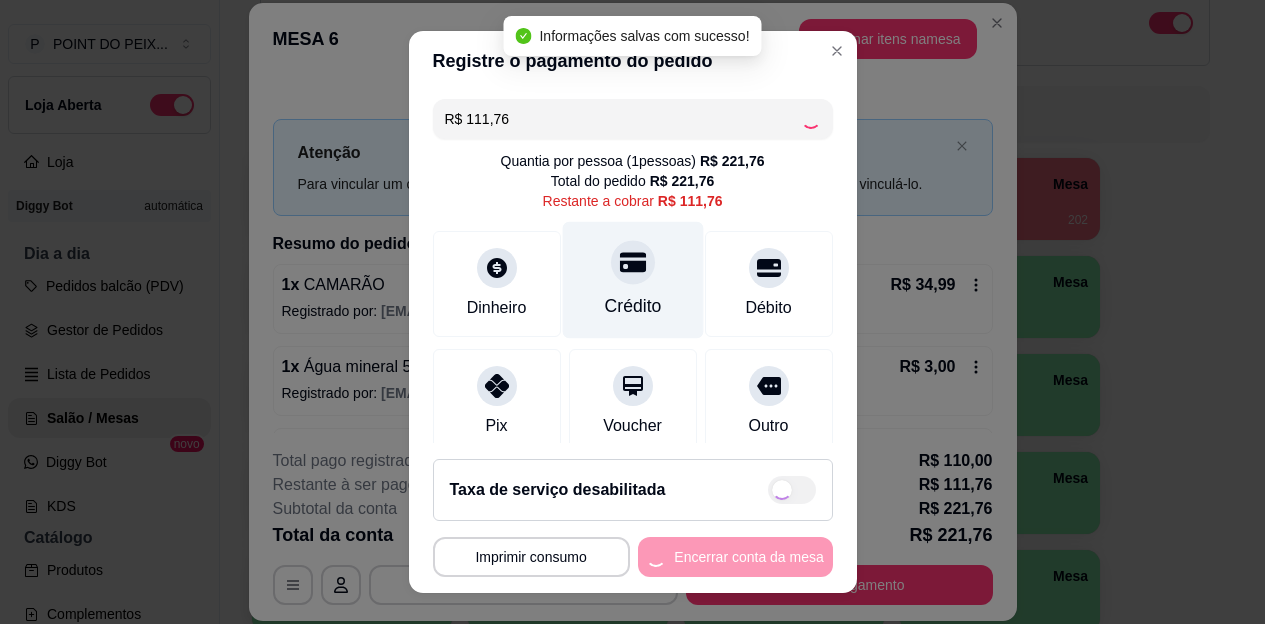 type on "R$ 0,00" 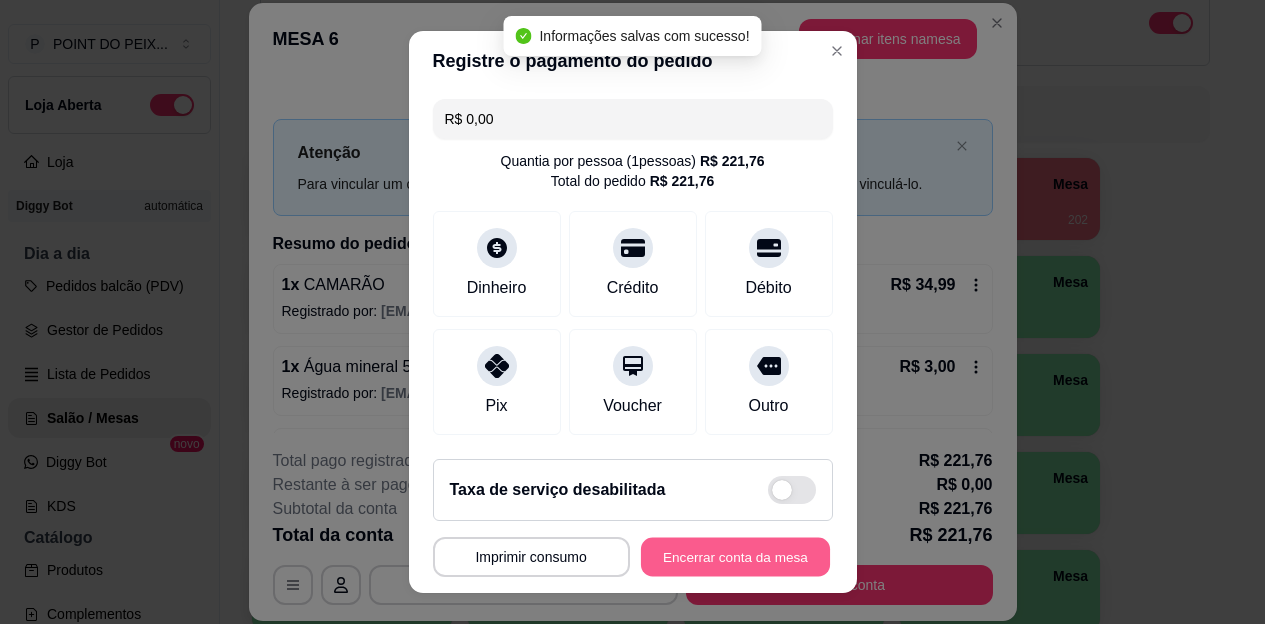 click on "Encerrar conta da mesa" at bounding box center (735, 556) 